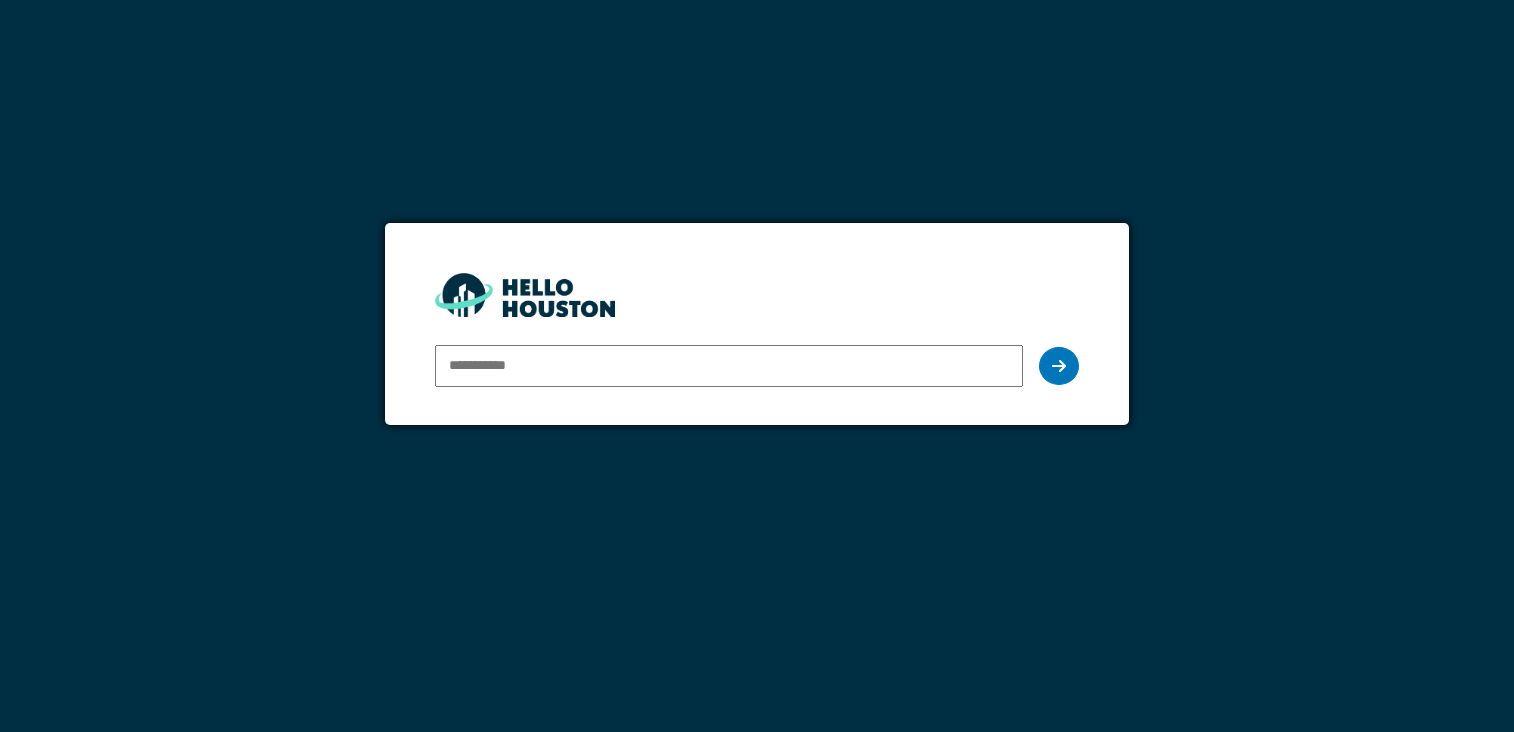 scroll, scrollTop: 0, scrollLeft: 0, axis: both 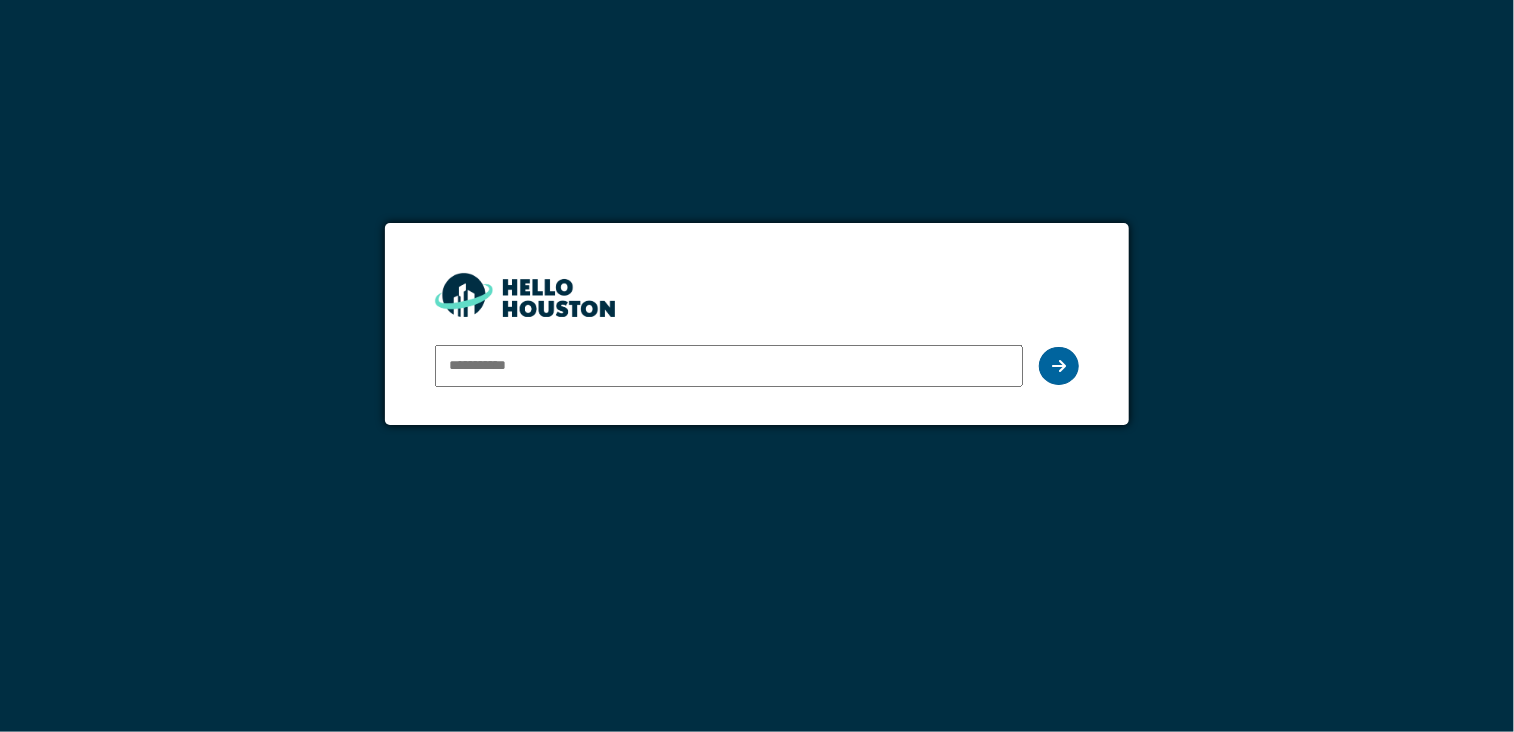 type on "**********" 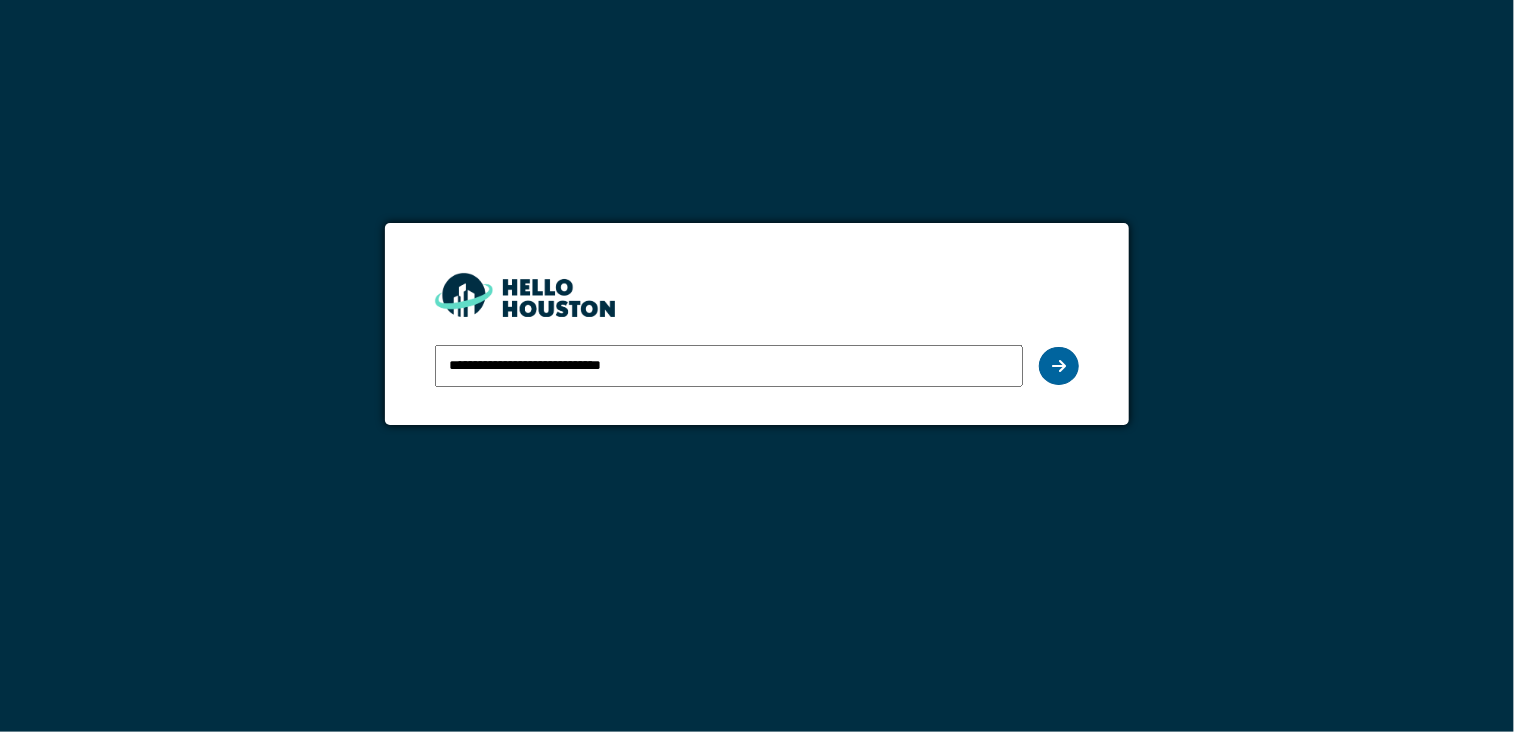 click at bounding box center [1059, 366] 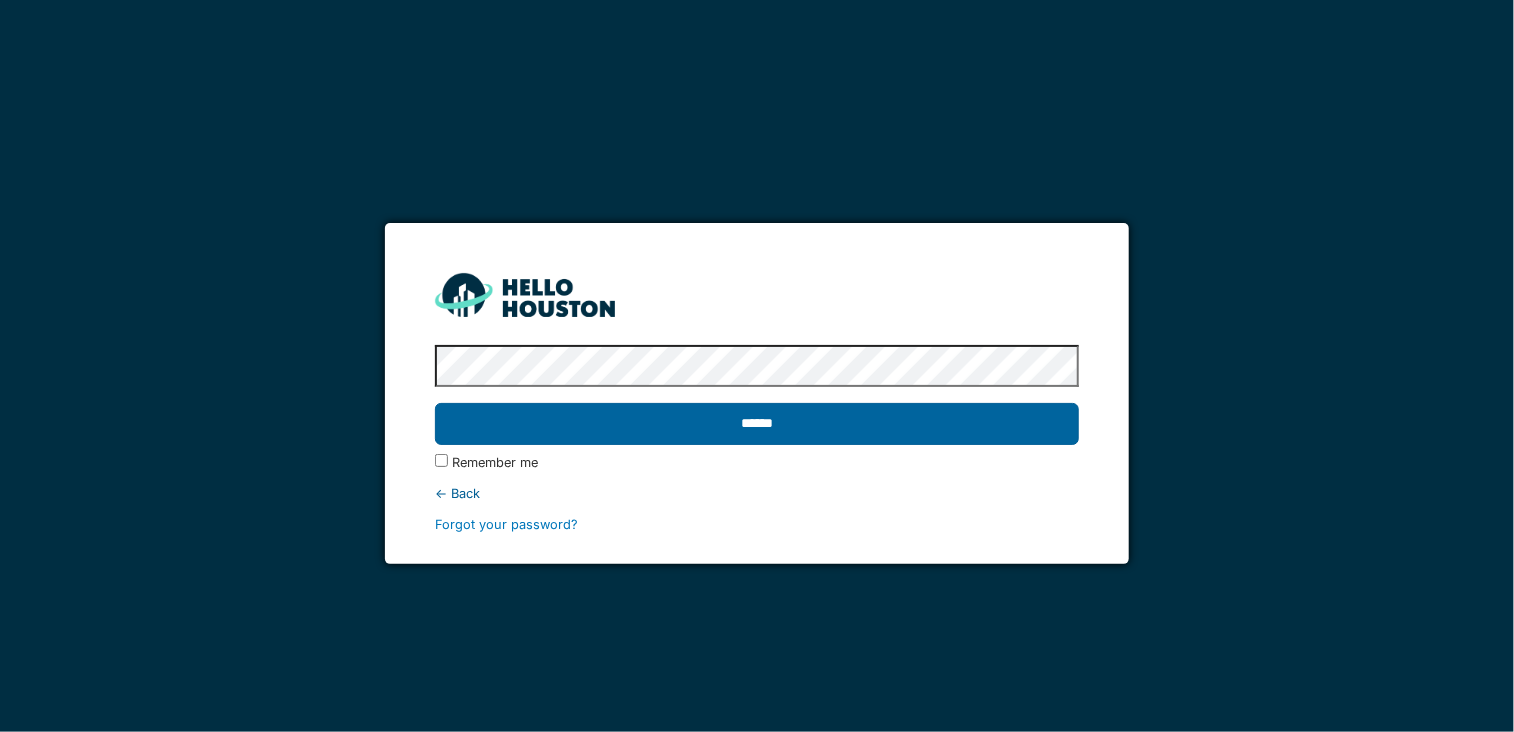 click on "******" at bounding box center (757, 424) 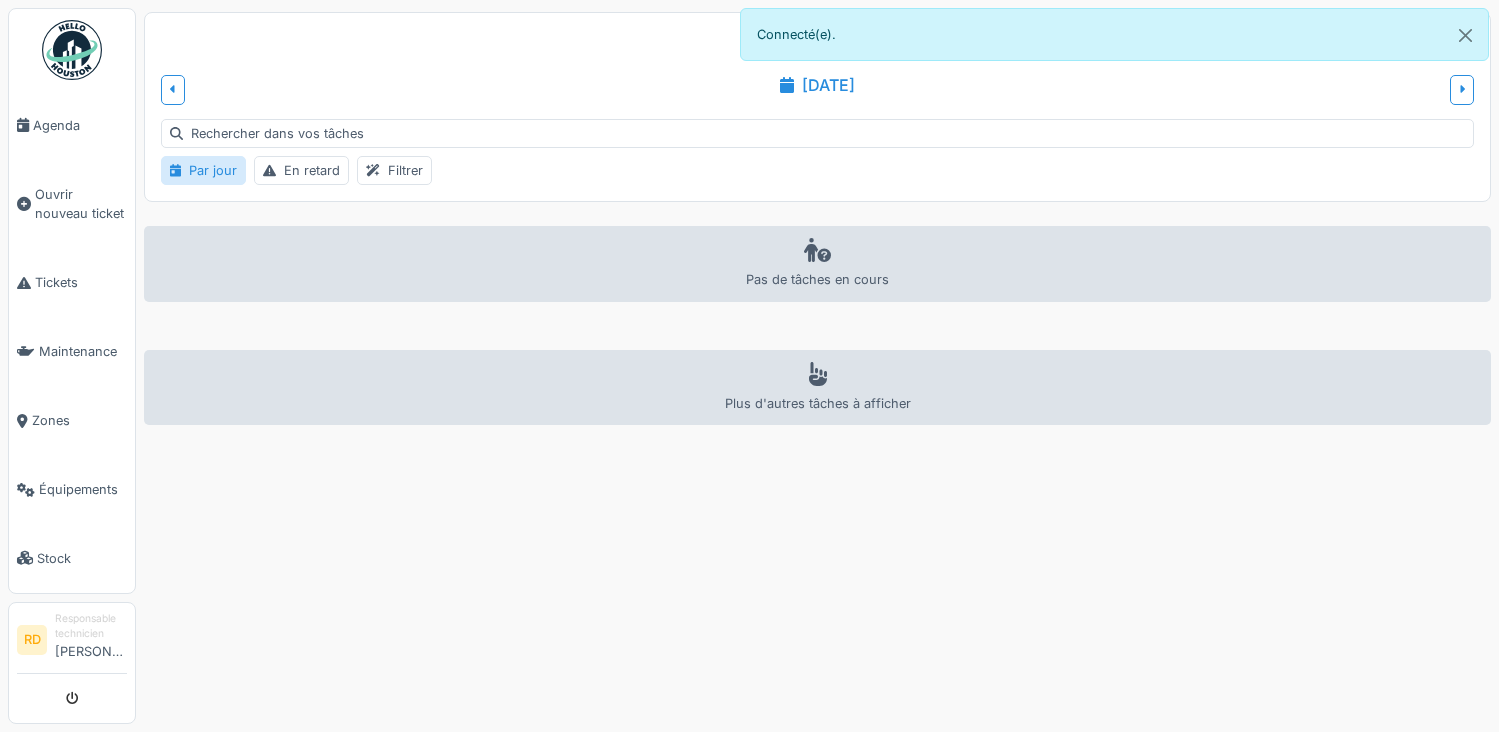 scroll, scrollTop: 0, scrollLeft: 0, axis: both 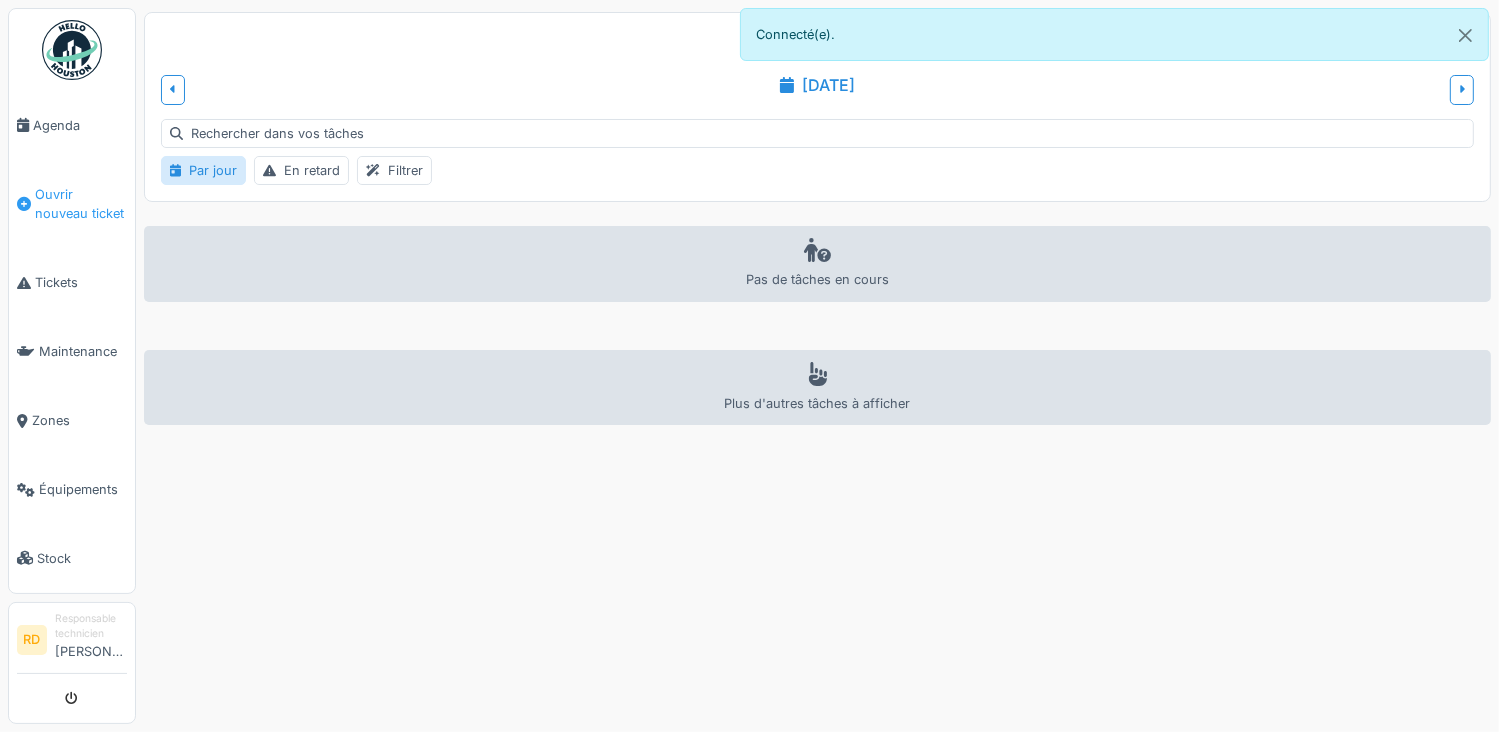 click on "Ouvrir nouveau ticket" at bounding box center [81, 204] 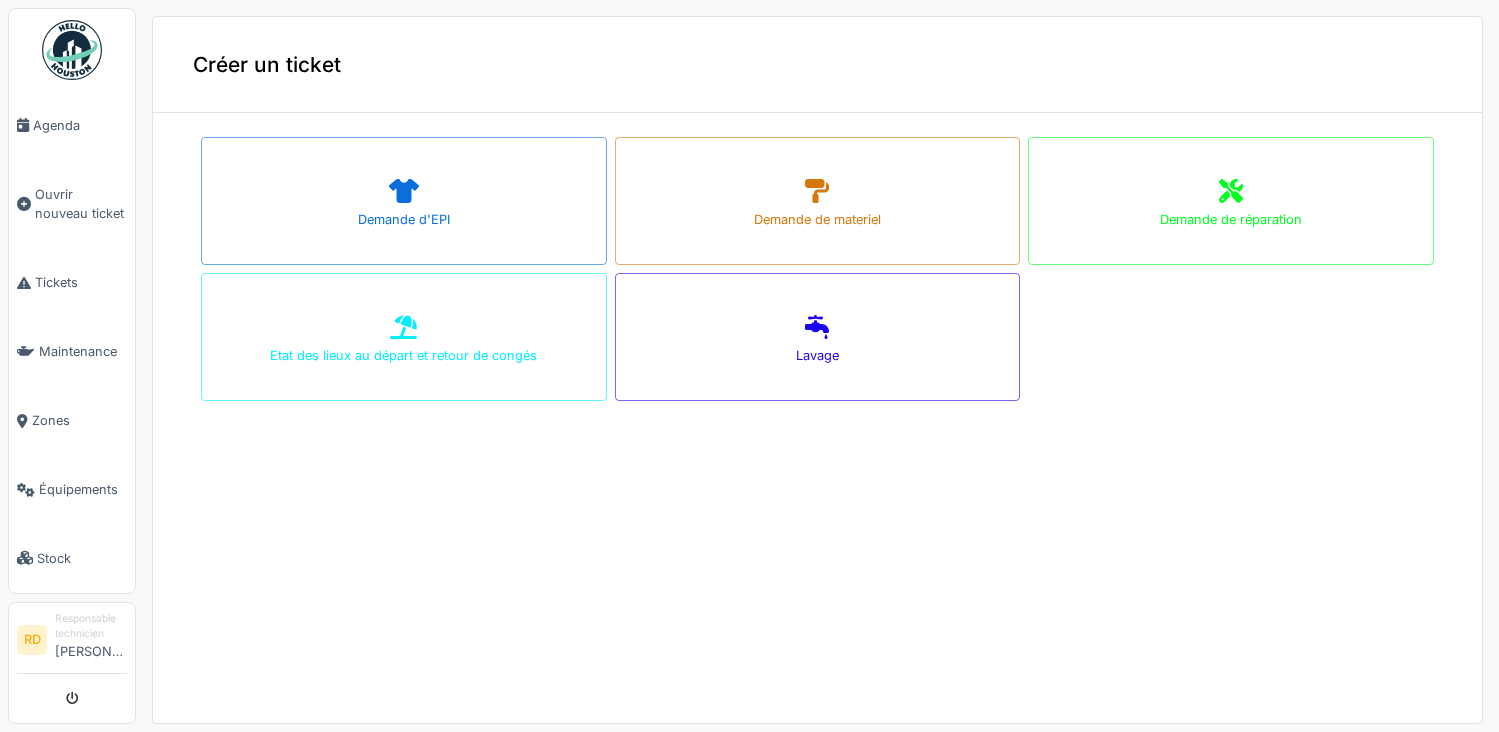 scroll, scrollTop: 0, scrollLeft: 0, axis: both 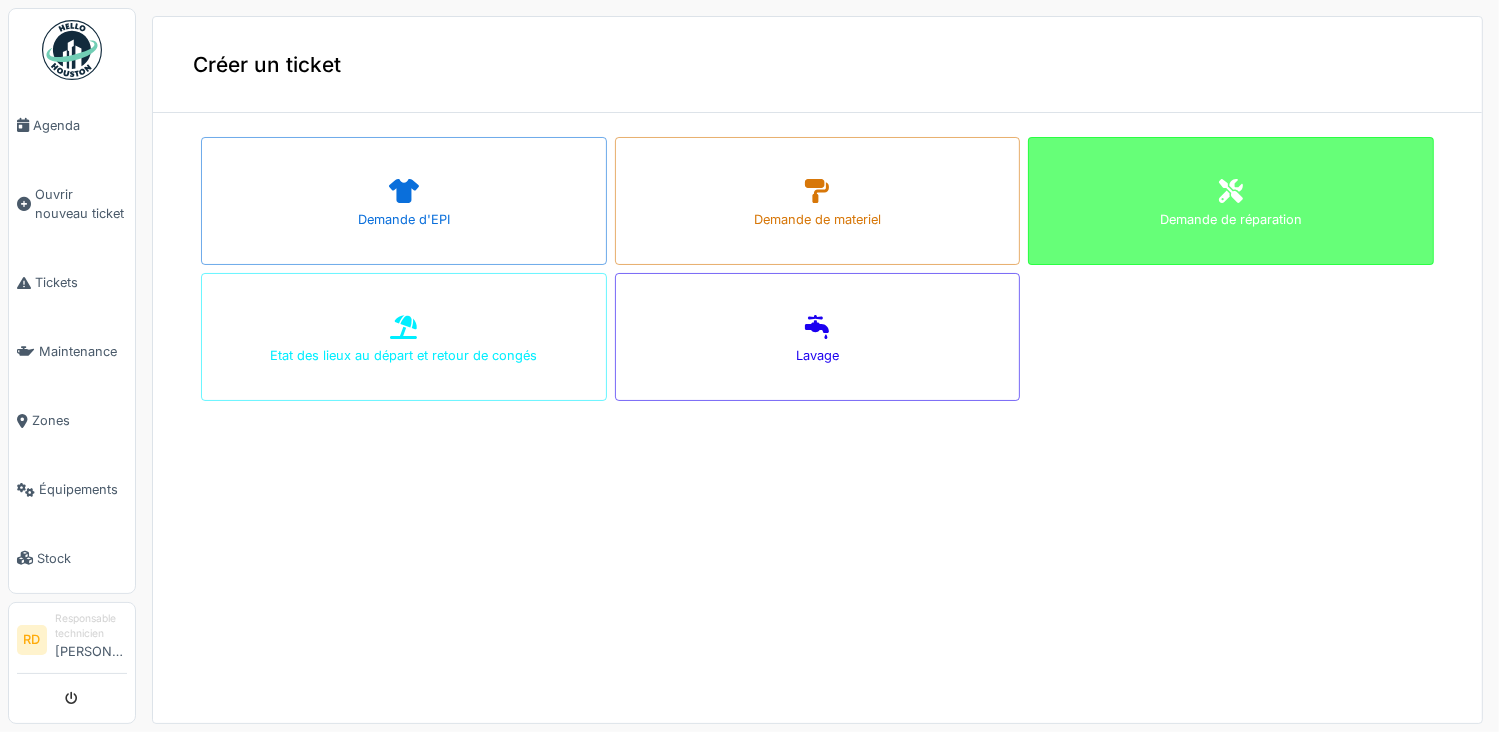 click on "Demande de réparation" at bounding box center (1231, 219) 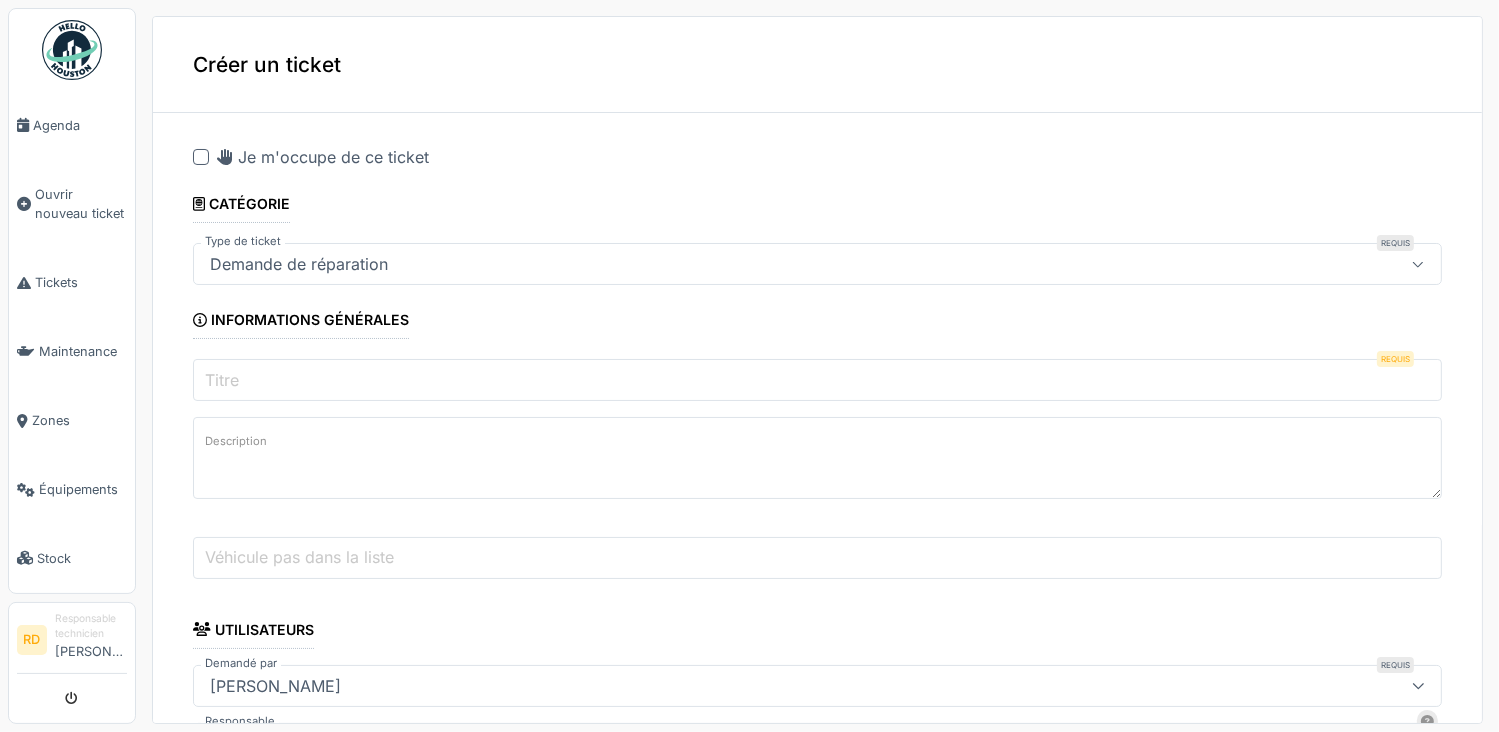 click on "Titre" at bounding box center (817, 380) 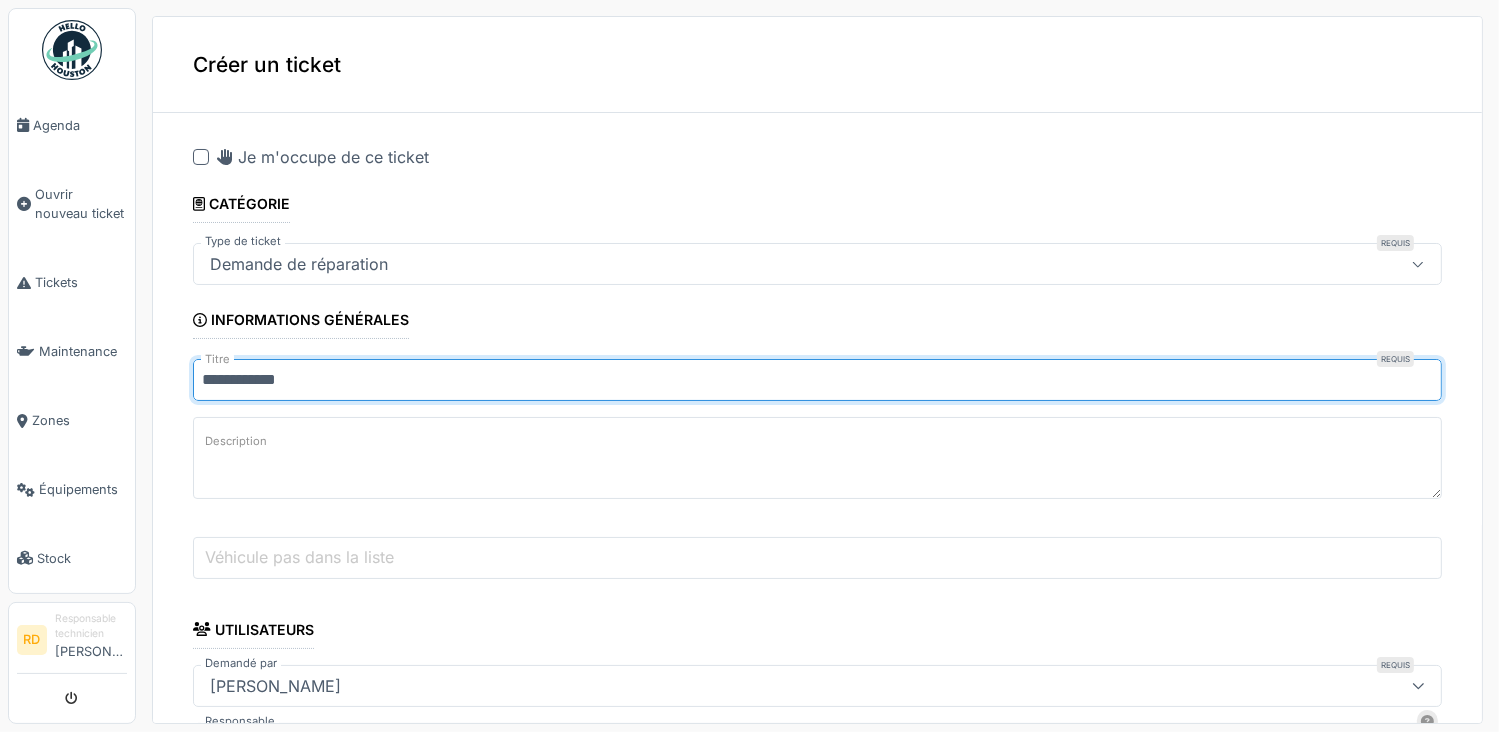 type on "**********" 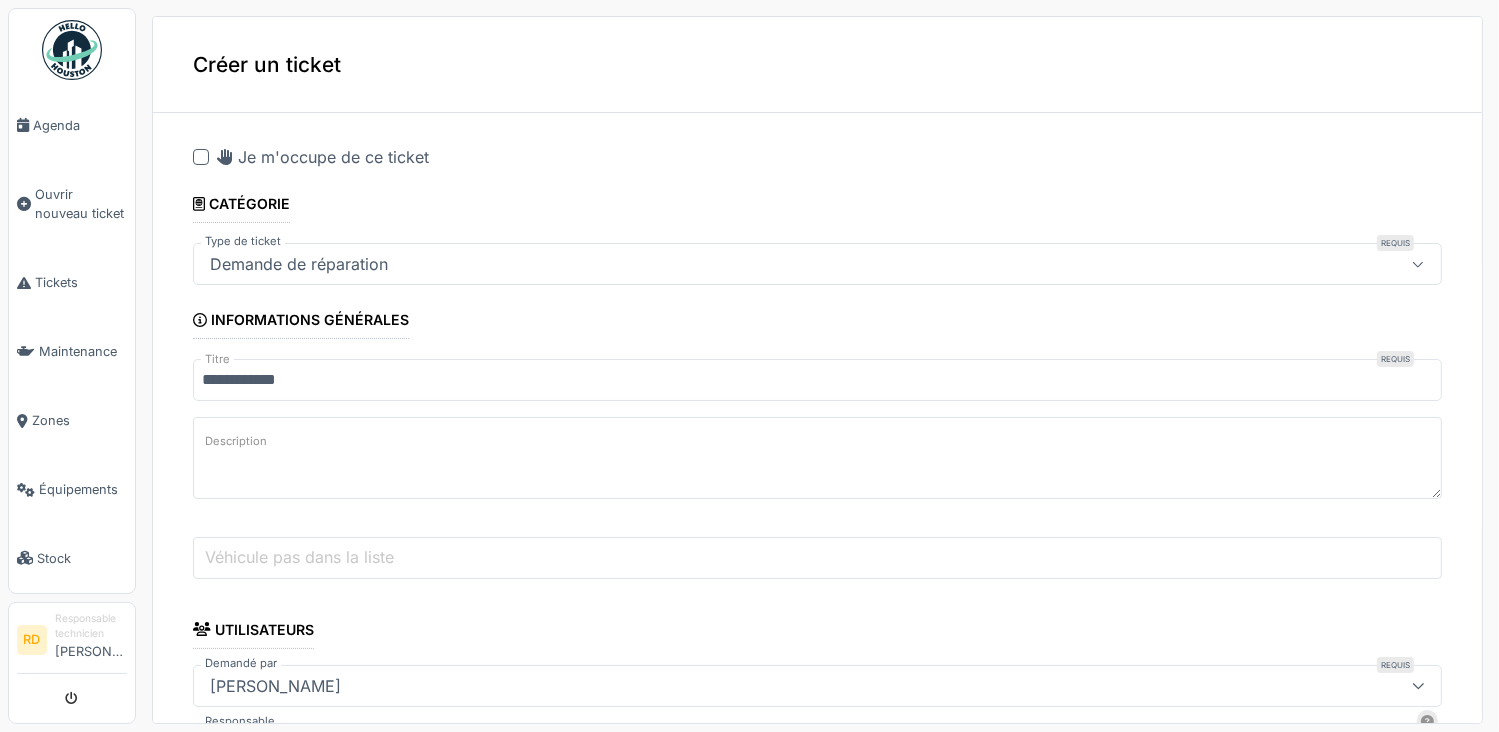 click on "Description" at bounding box center (817, 458) 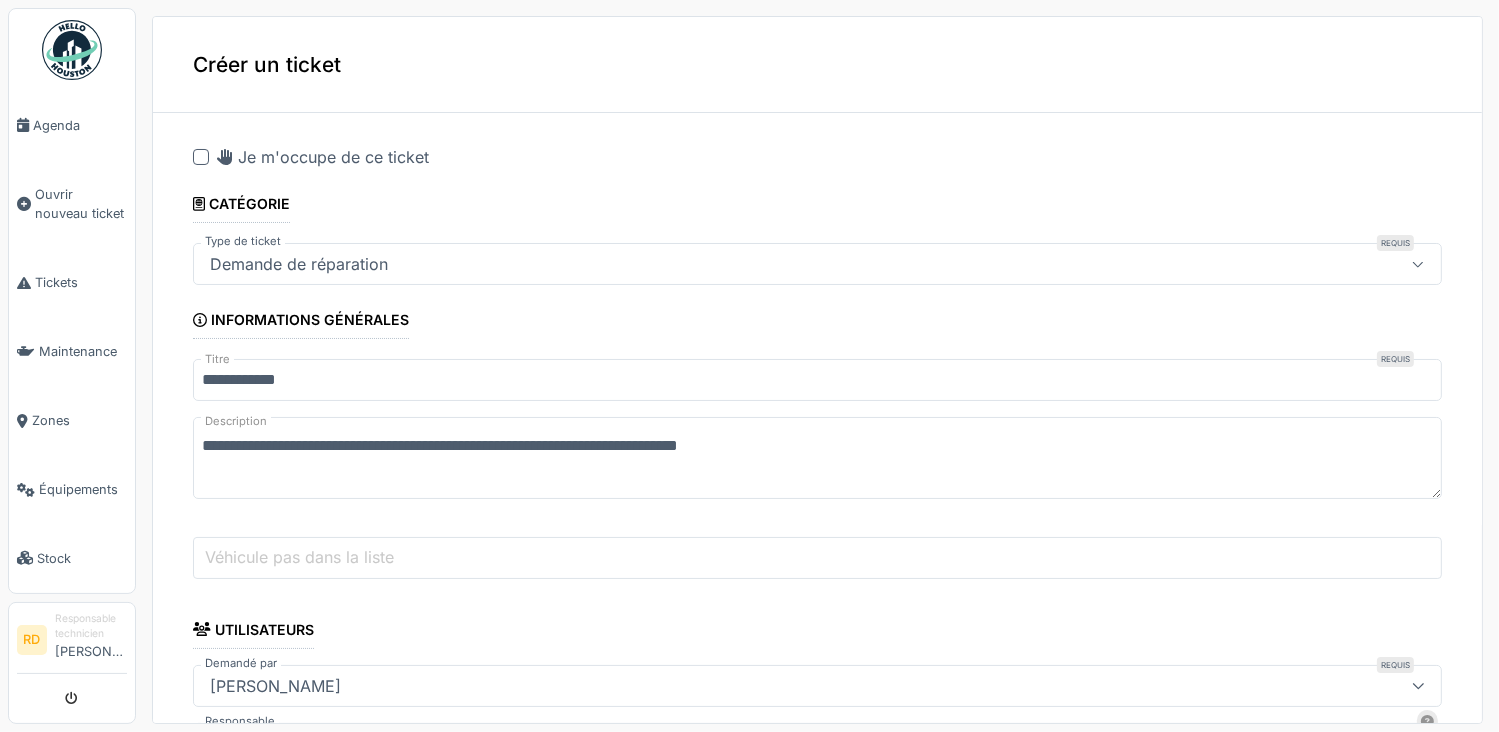 scroll, scrollTop: 400, scrollLeft: 0, axis: vertical 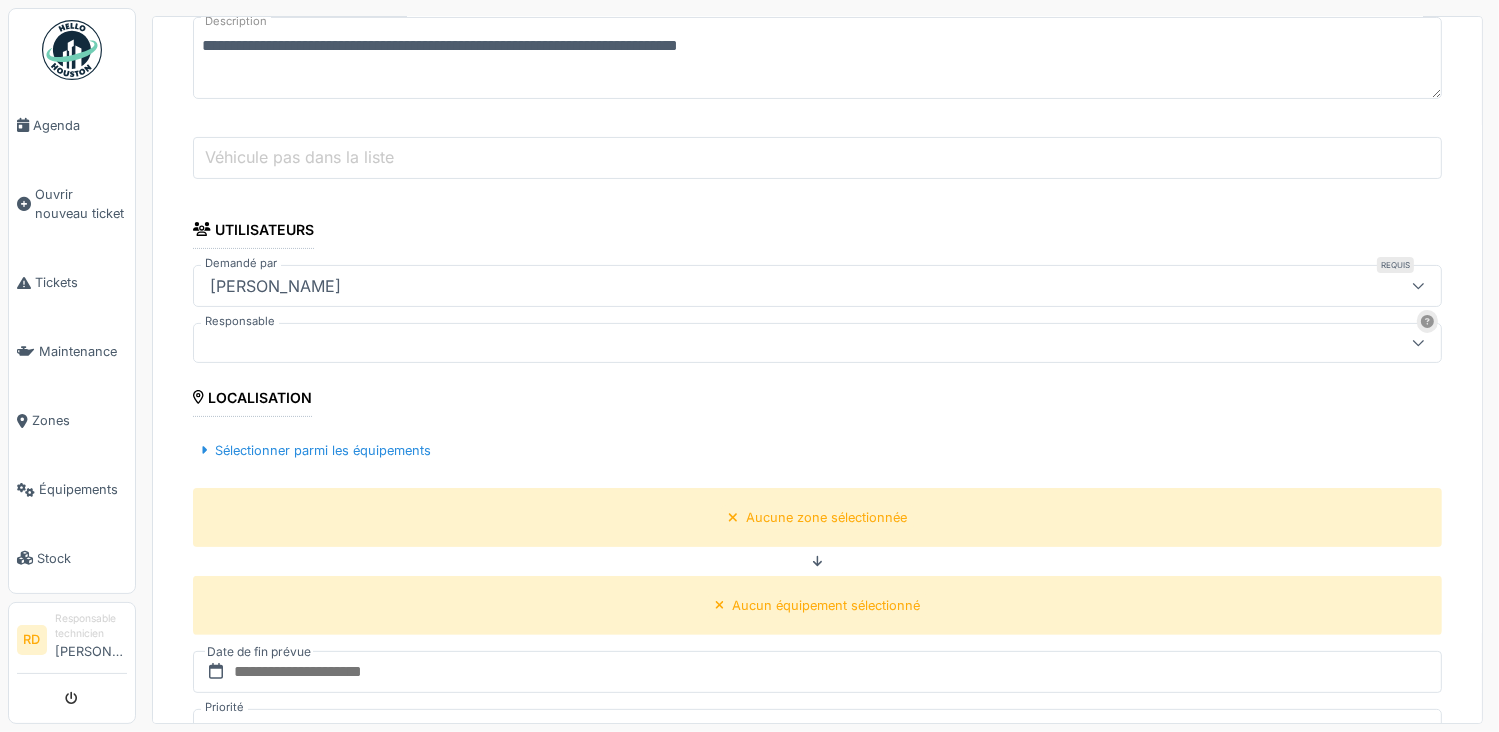 type on "**********" 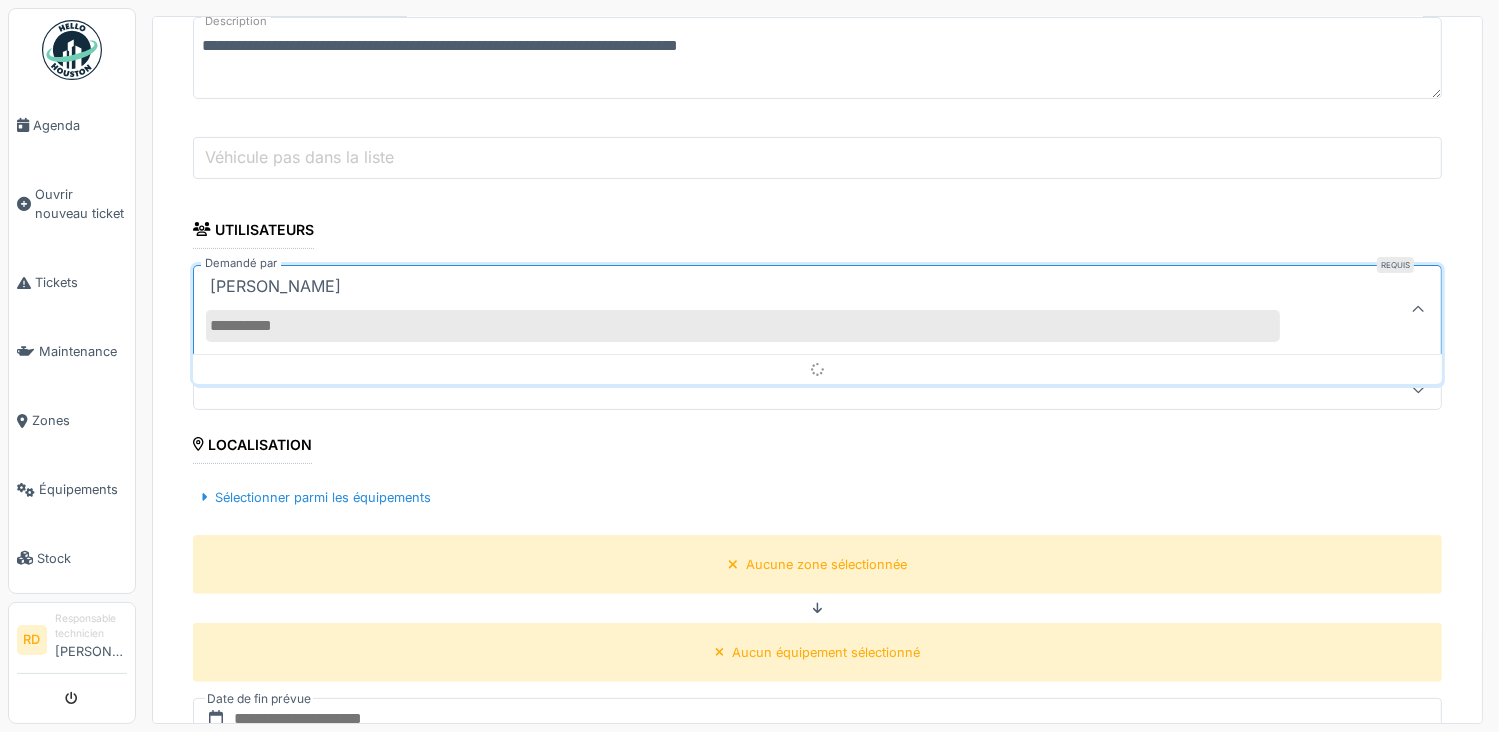 scroll, scrollTop: 4, scrollLeft: 0, axis: vertical 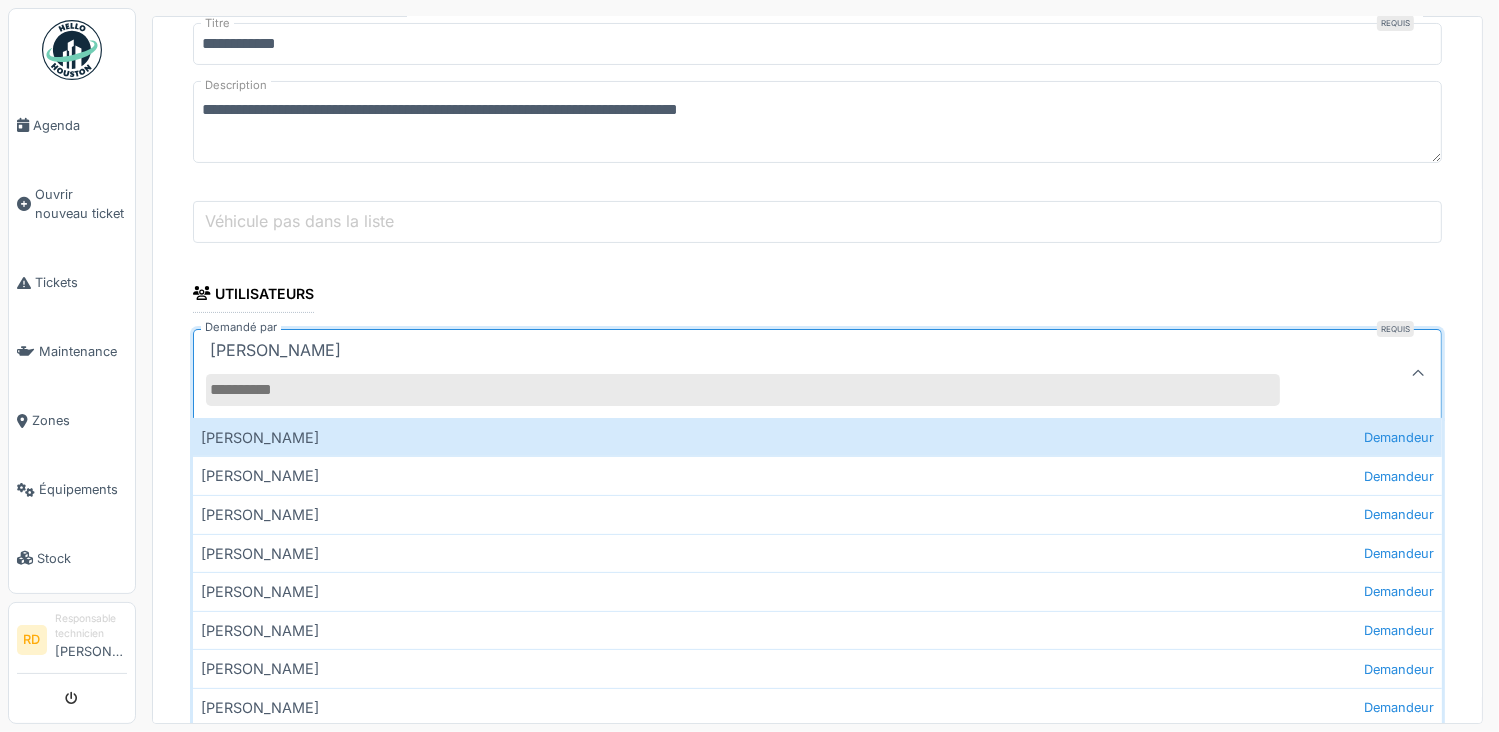click on "Demandé par" at bounding box center [743, 390] 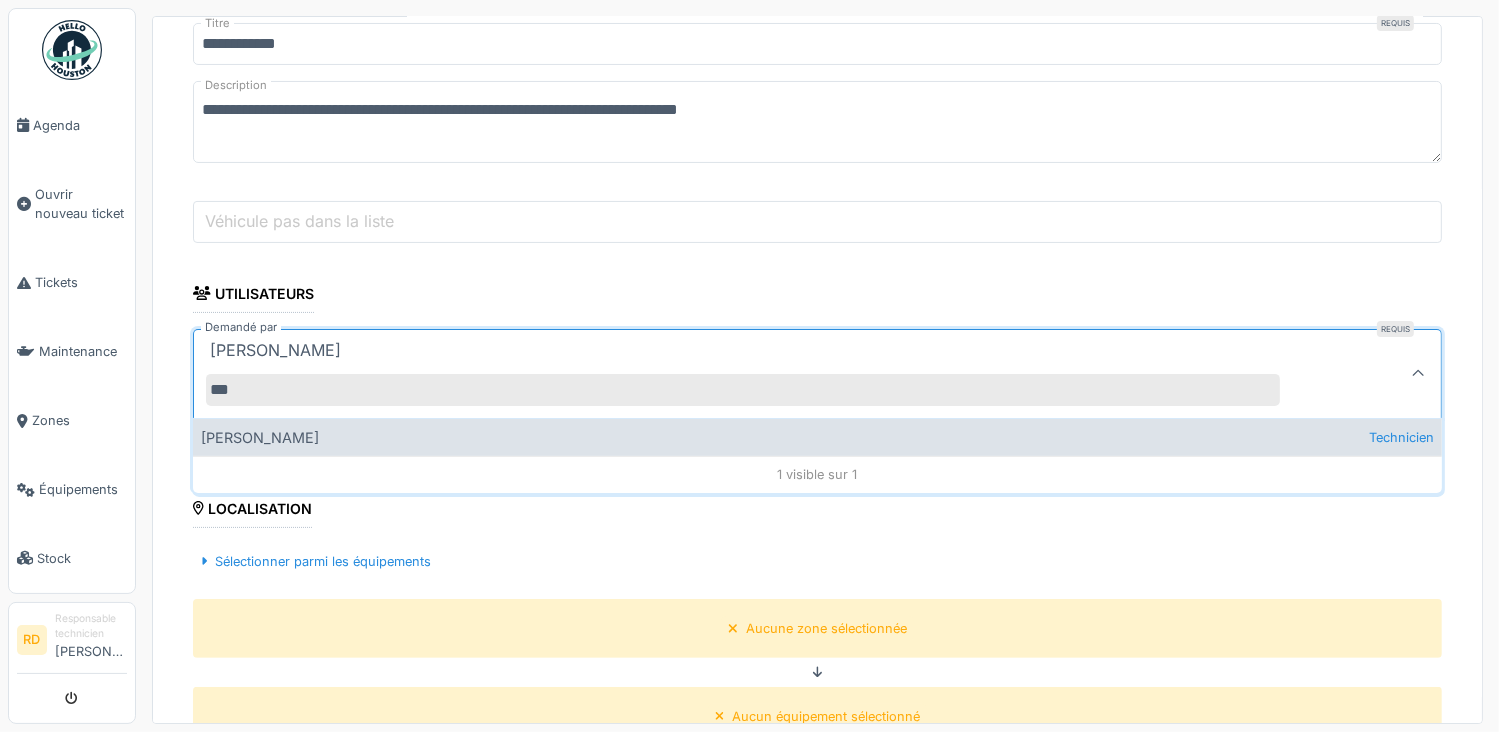 type on "***" 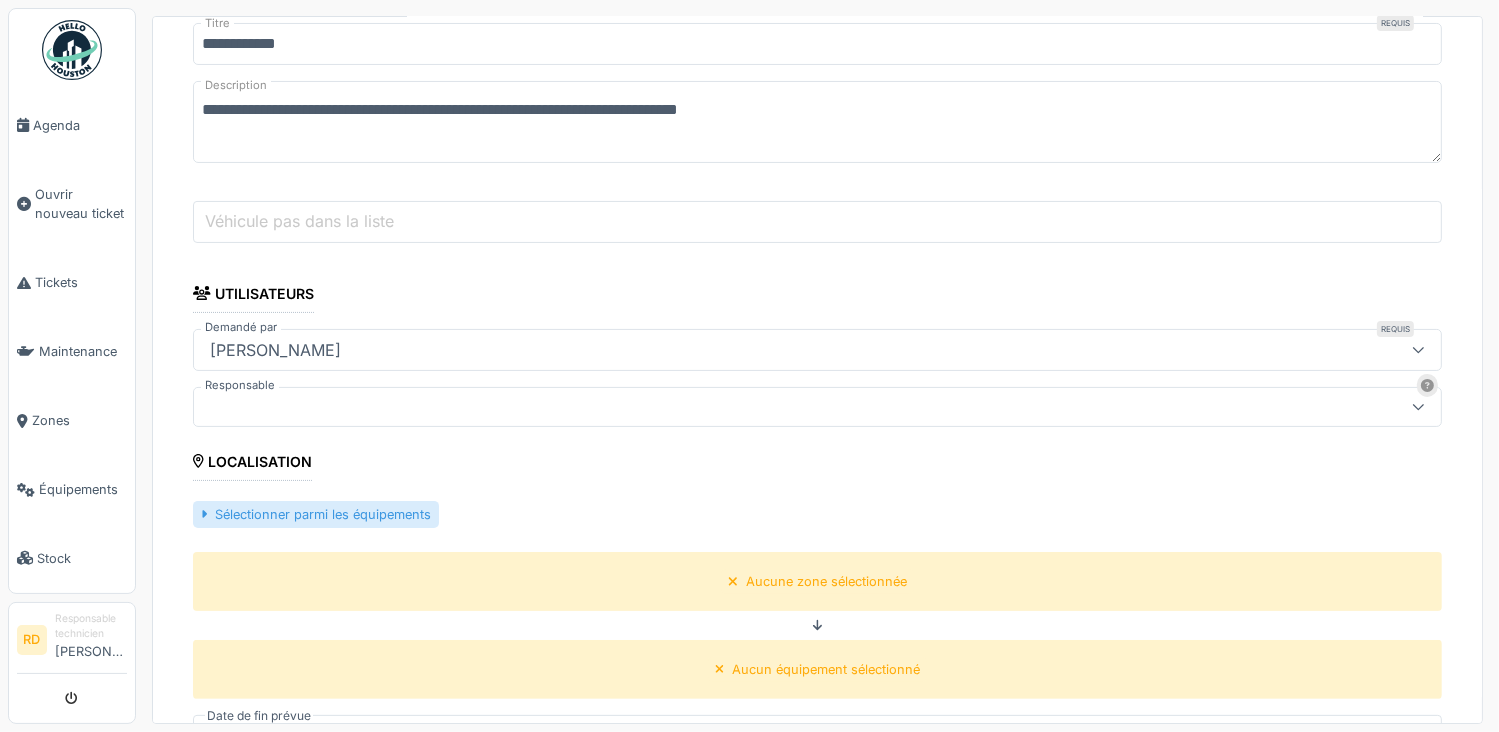 click on "Sélectionner parmi les équipements" at bounding box center (316, 514) 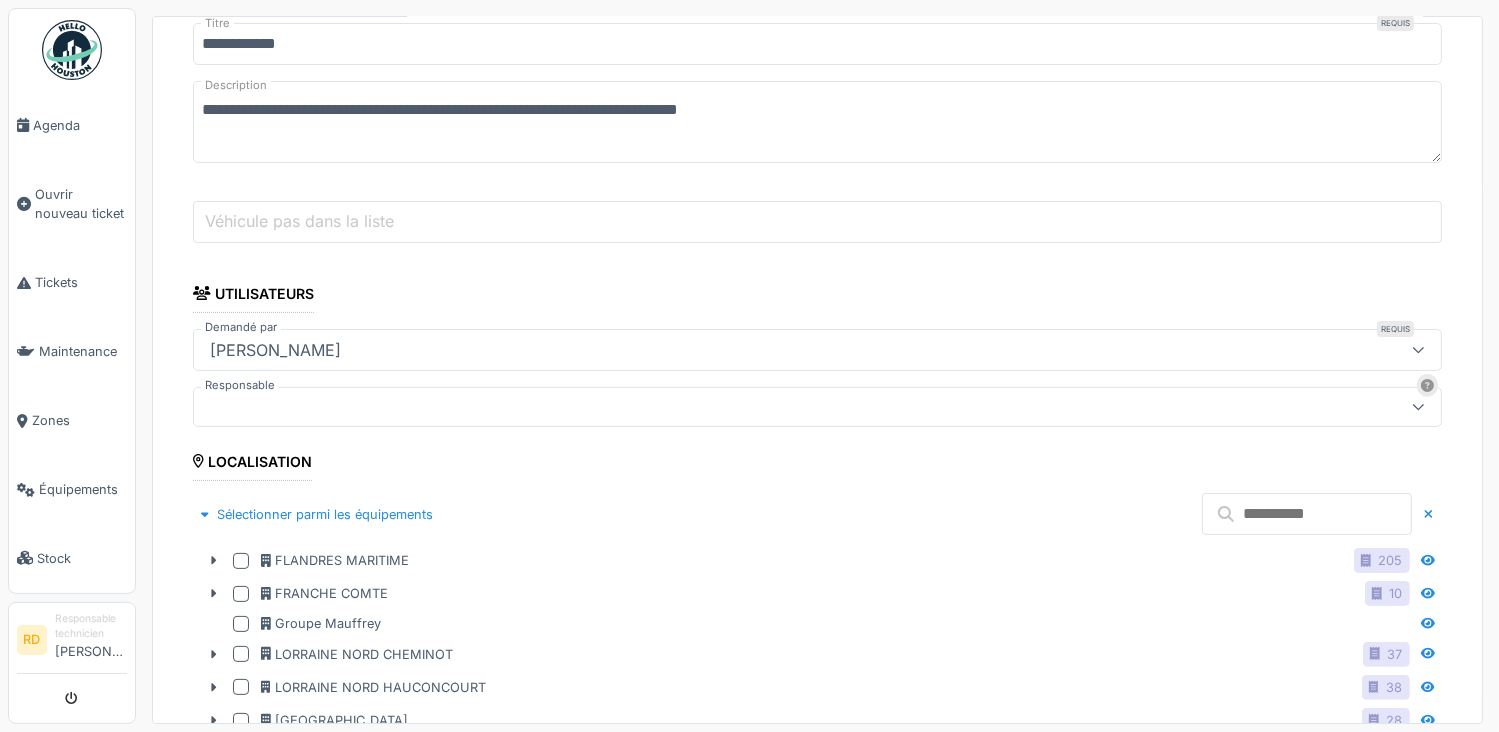scroll, scrollTop: 536, scrollLeft: 0, axis: vertical 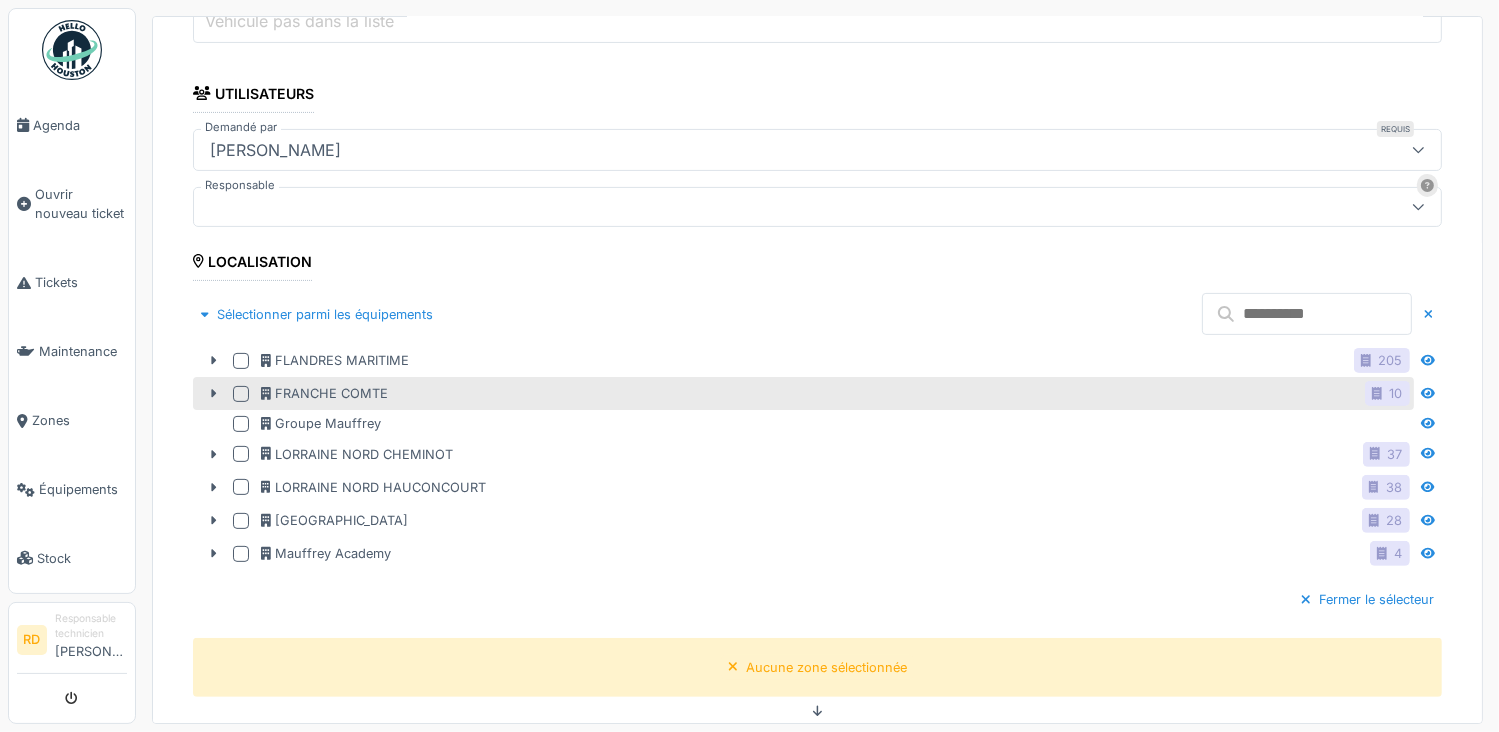 click at bounding box center (241, 394) 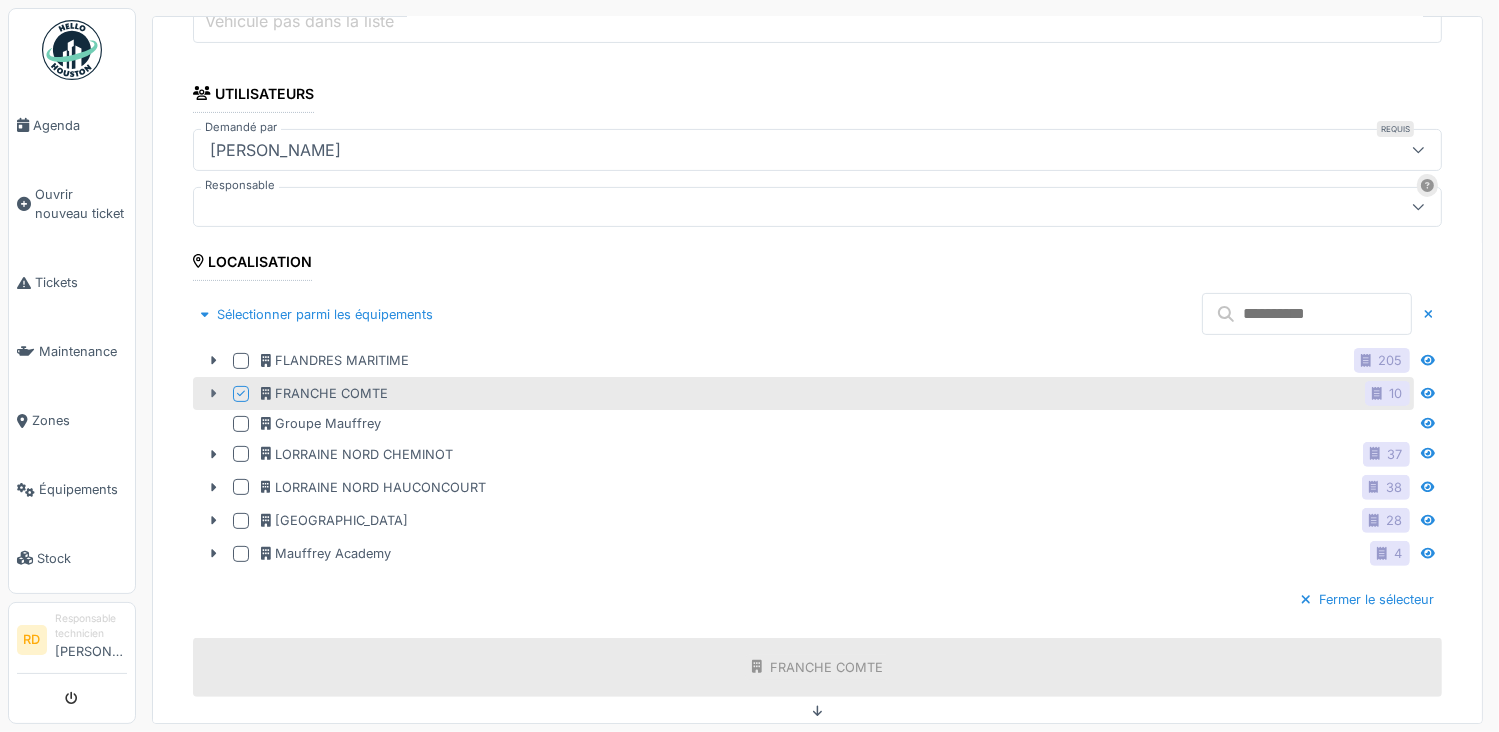 click 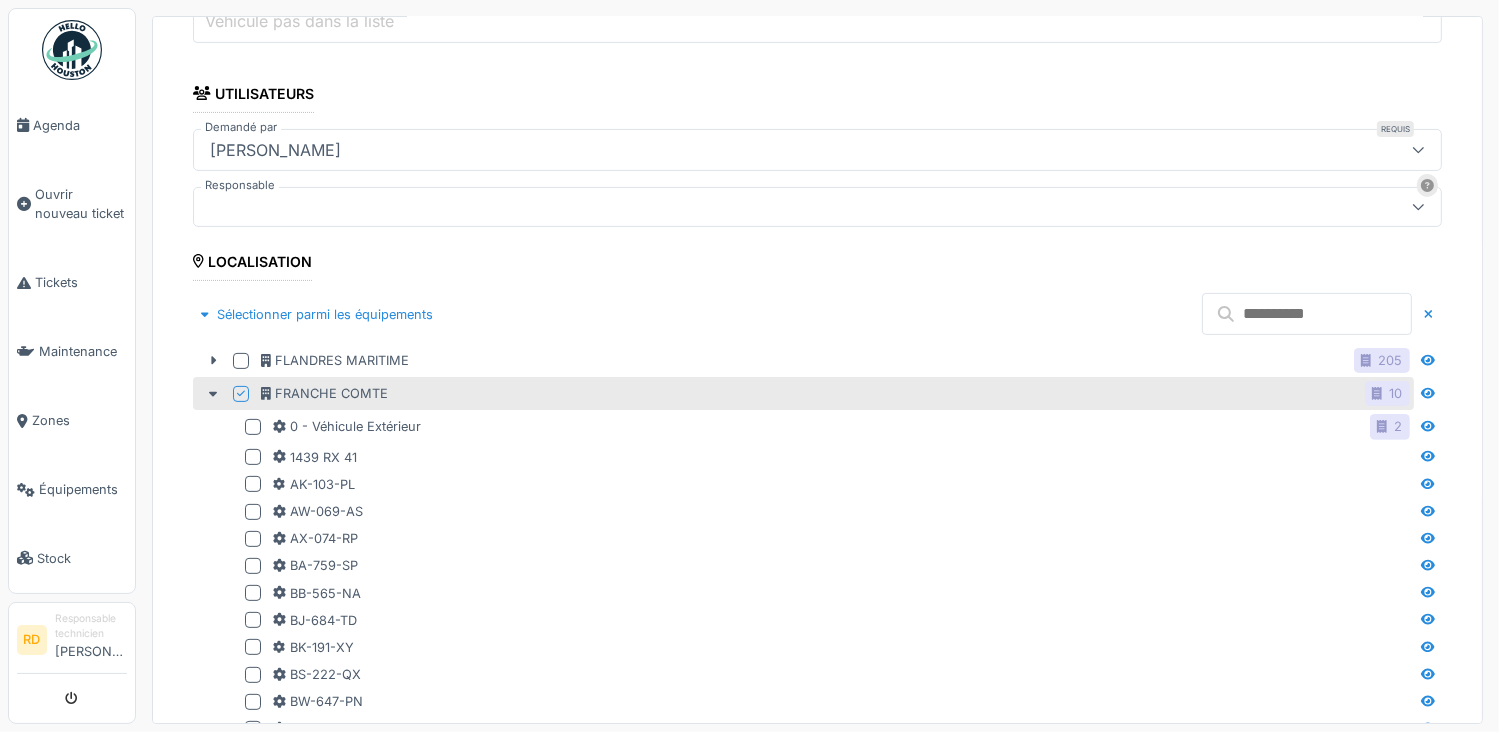 click at bounding box center [1307, 314] 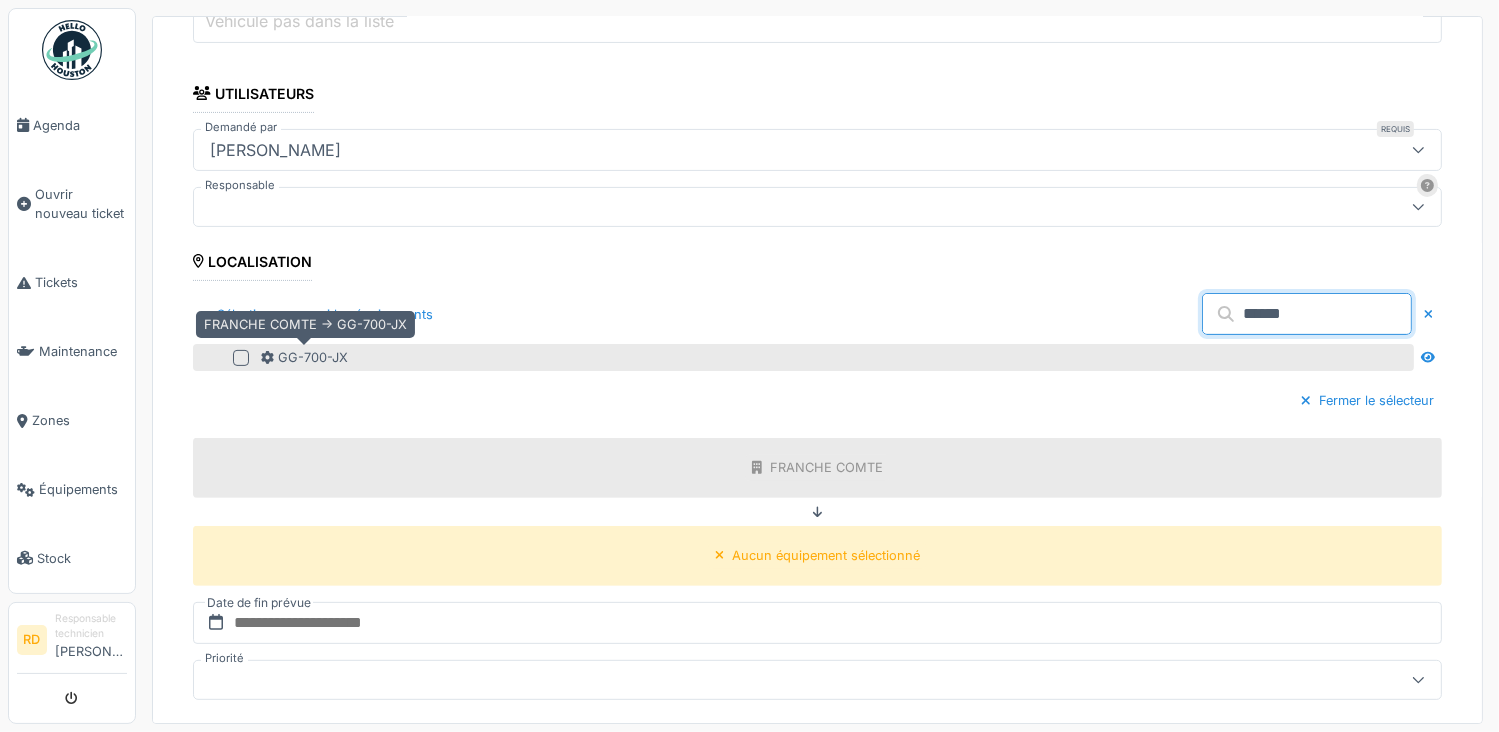 type on "******" 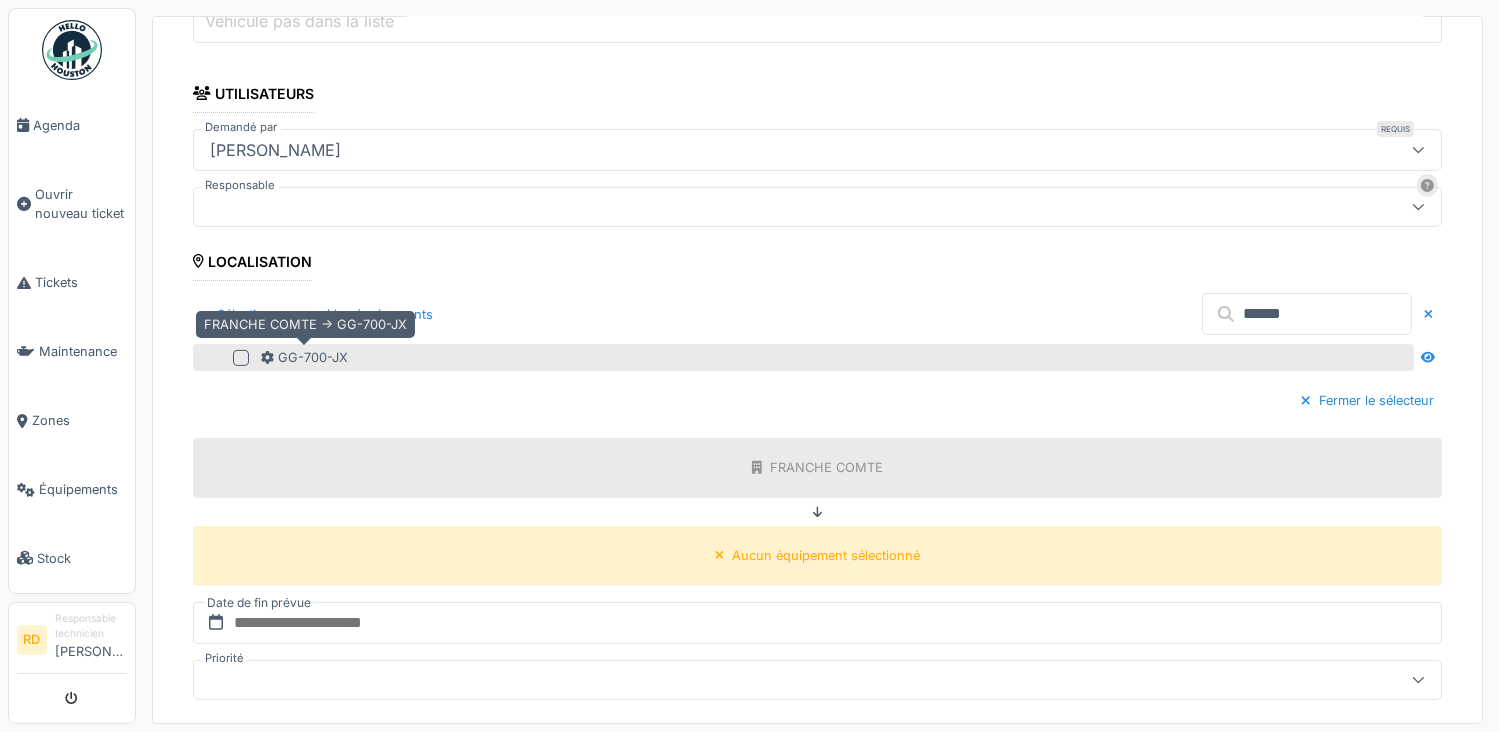 click on "GG-700-JX" at bounding box center (304, 357) 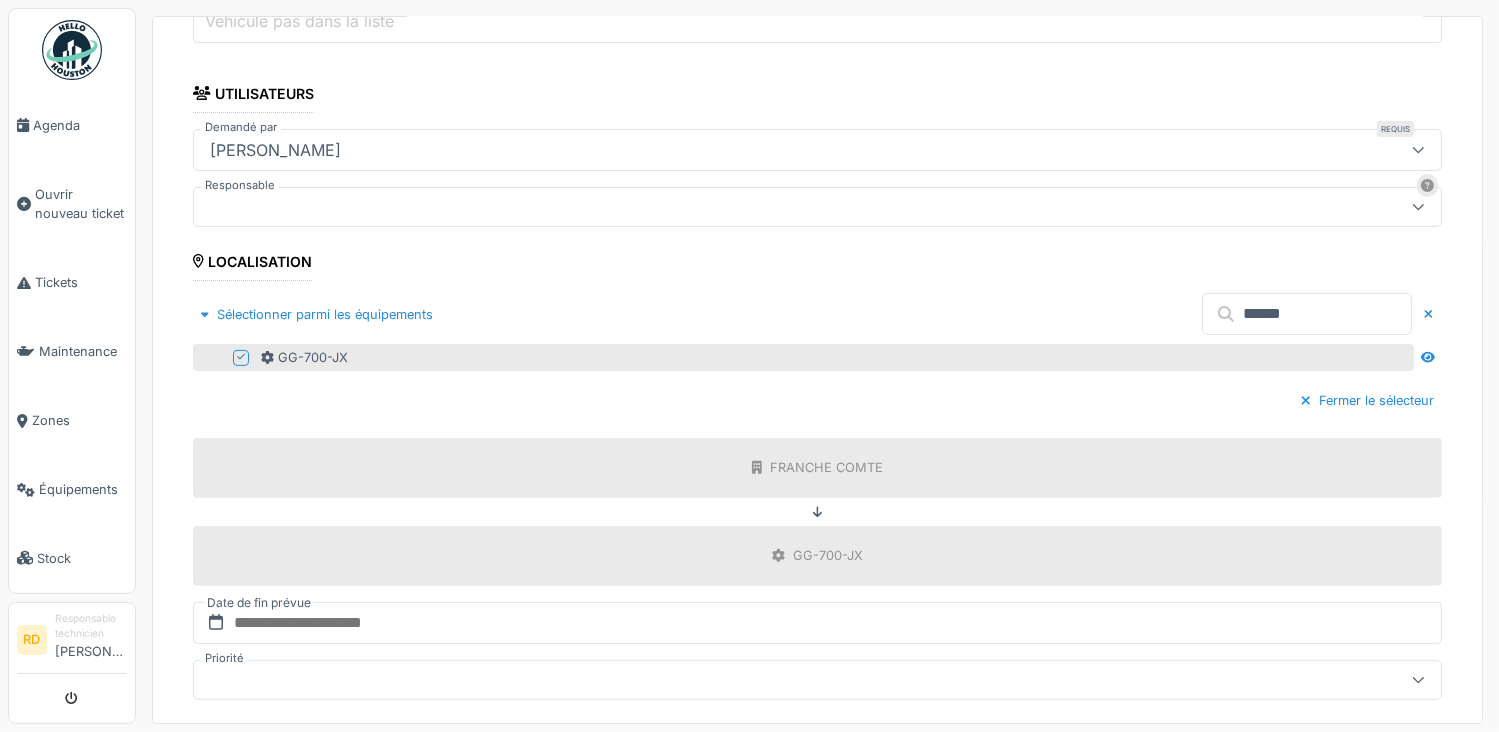scroll, scrollTop: 1041, scrollLeft: 0, axis: vertical 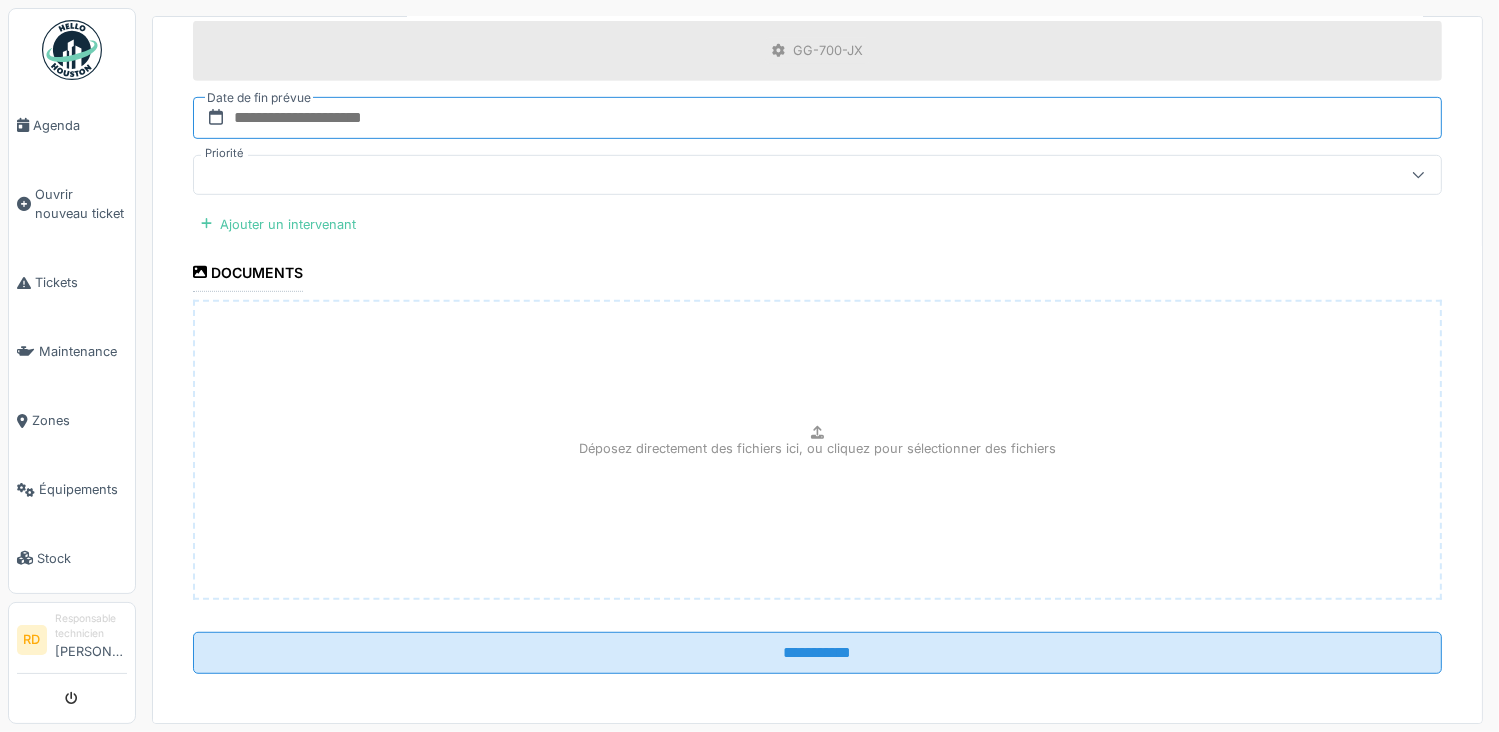 click at bounding box center [817, 118] 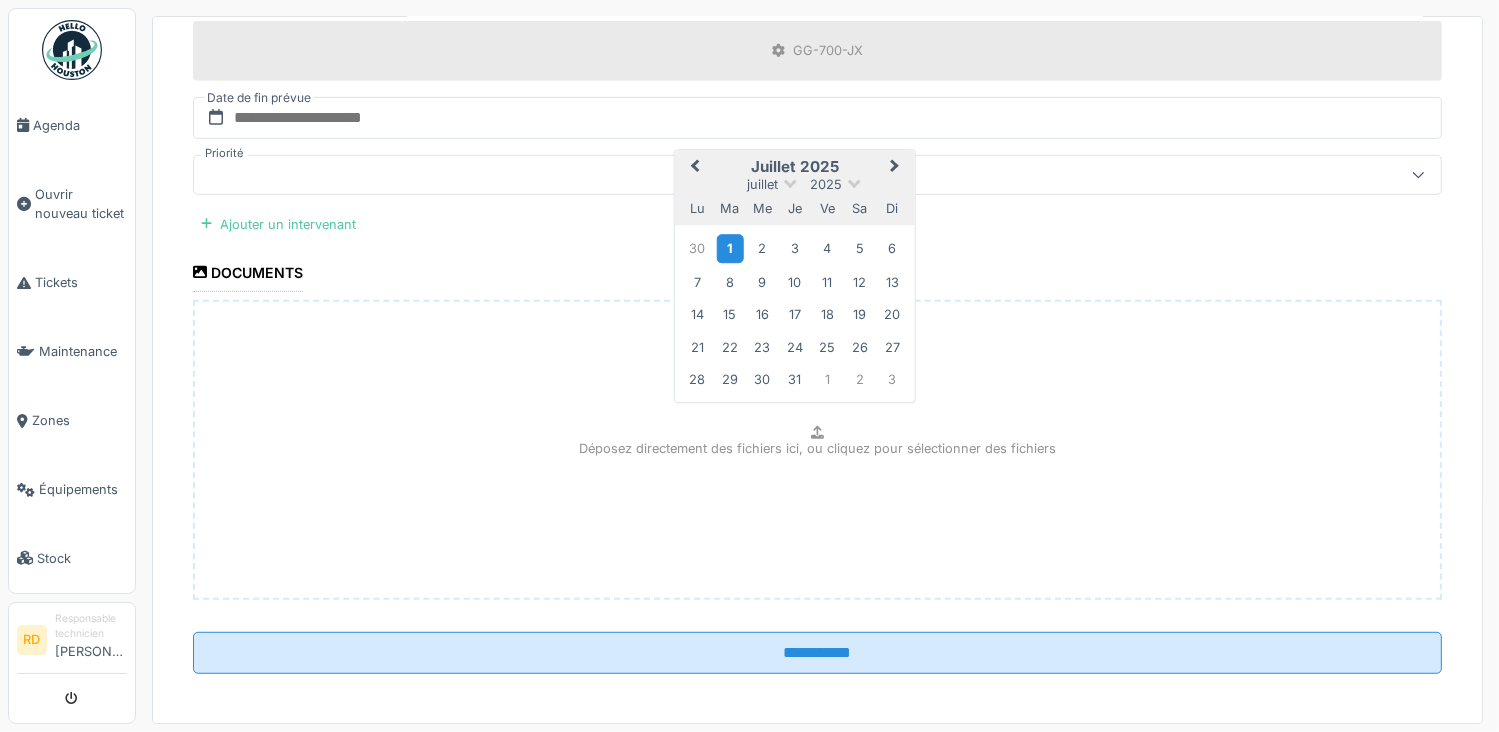 click on "1" at bounding box center [729, 249] 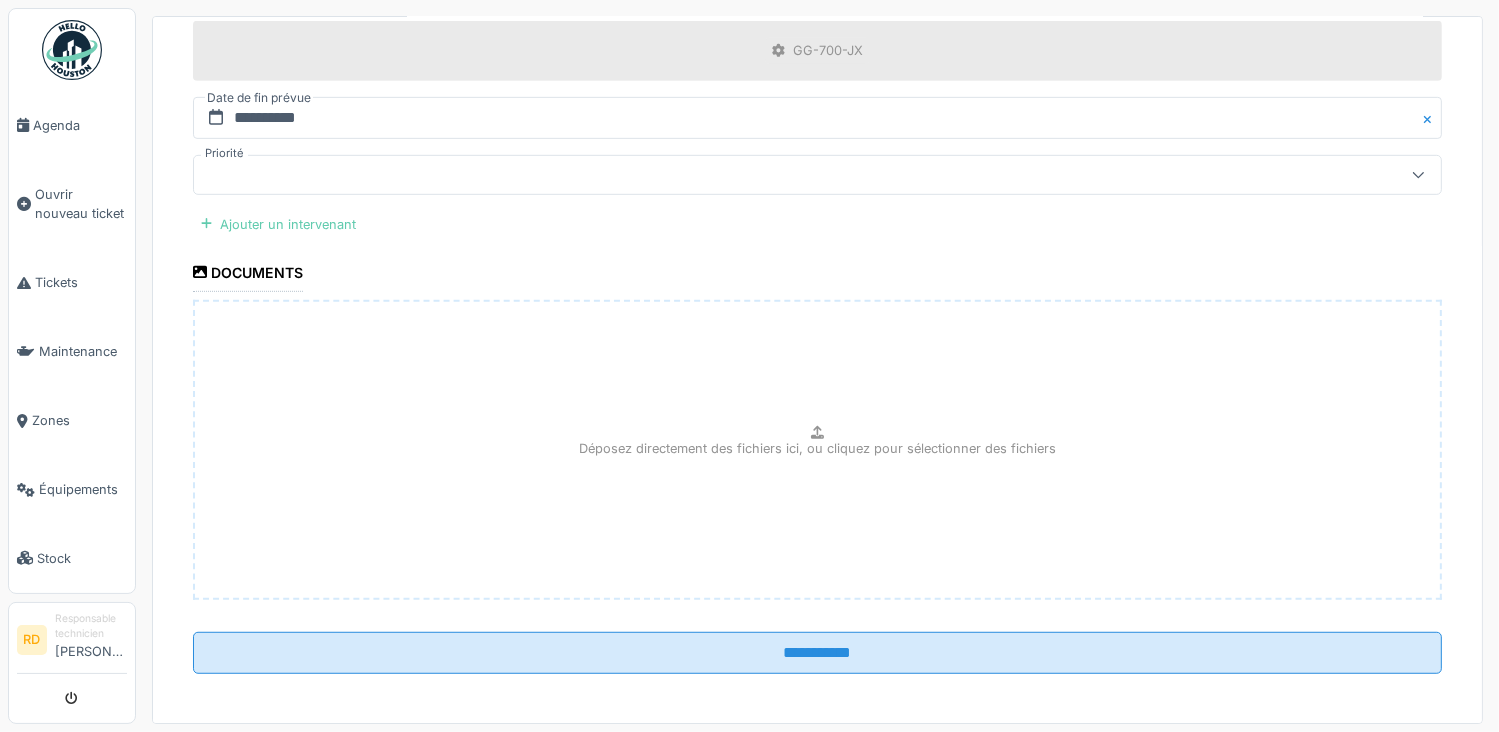 click on "Ajouter un intervenant" at bounding box center [278, 224] 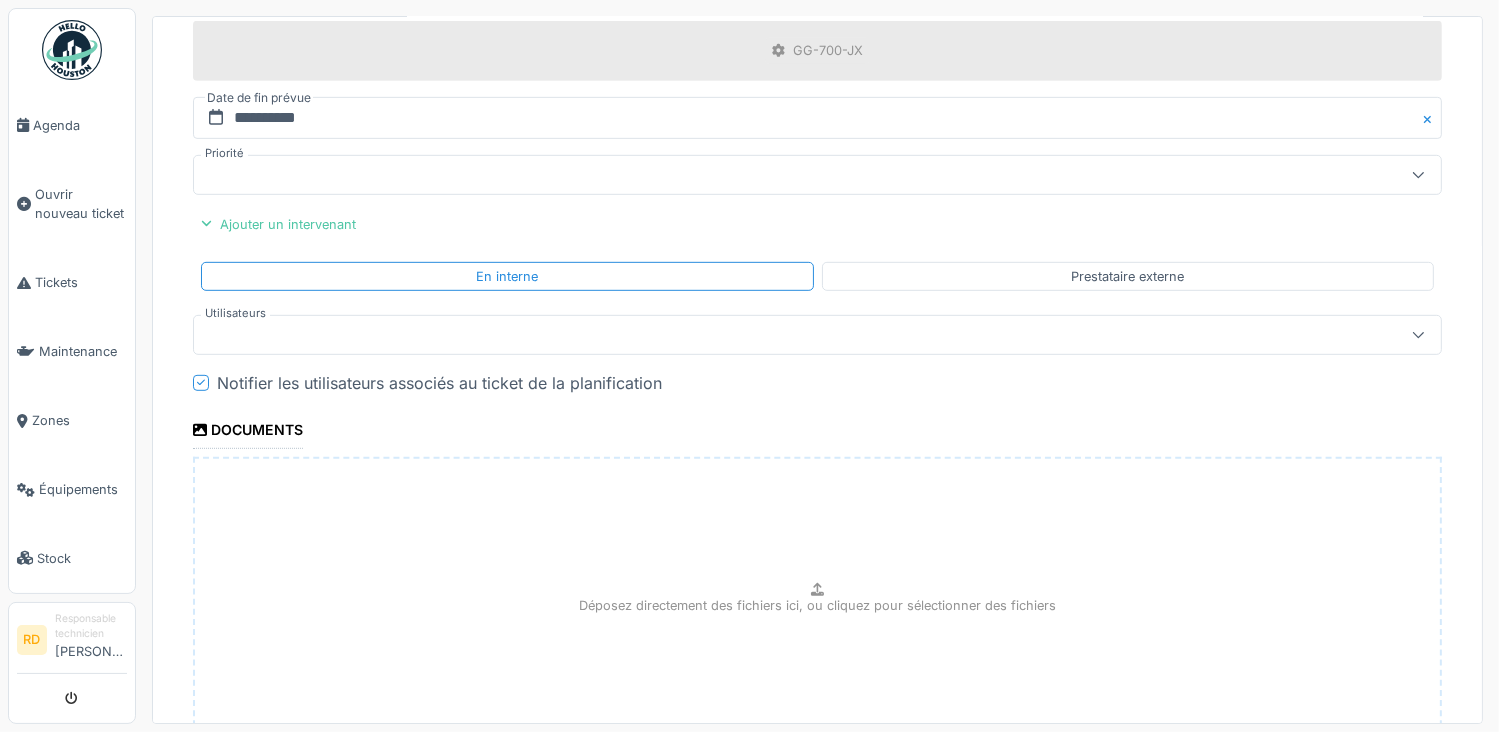 click at bounding box center (755, 335) 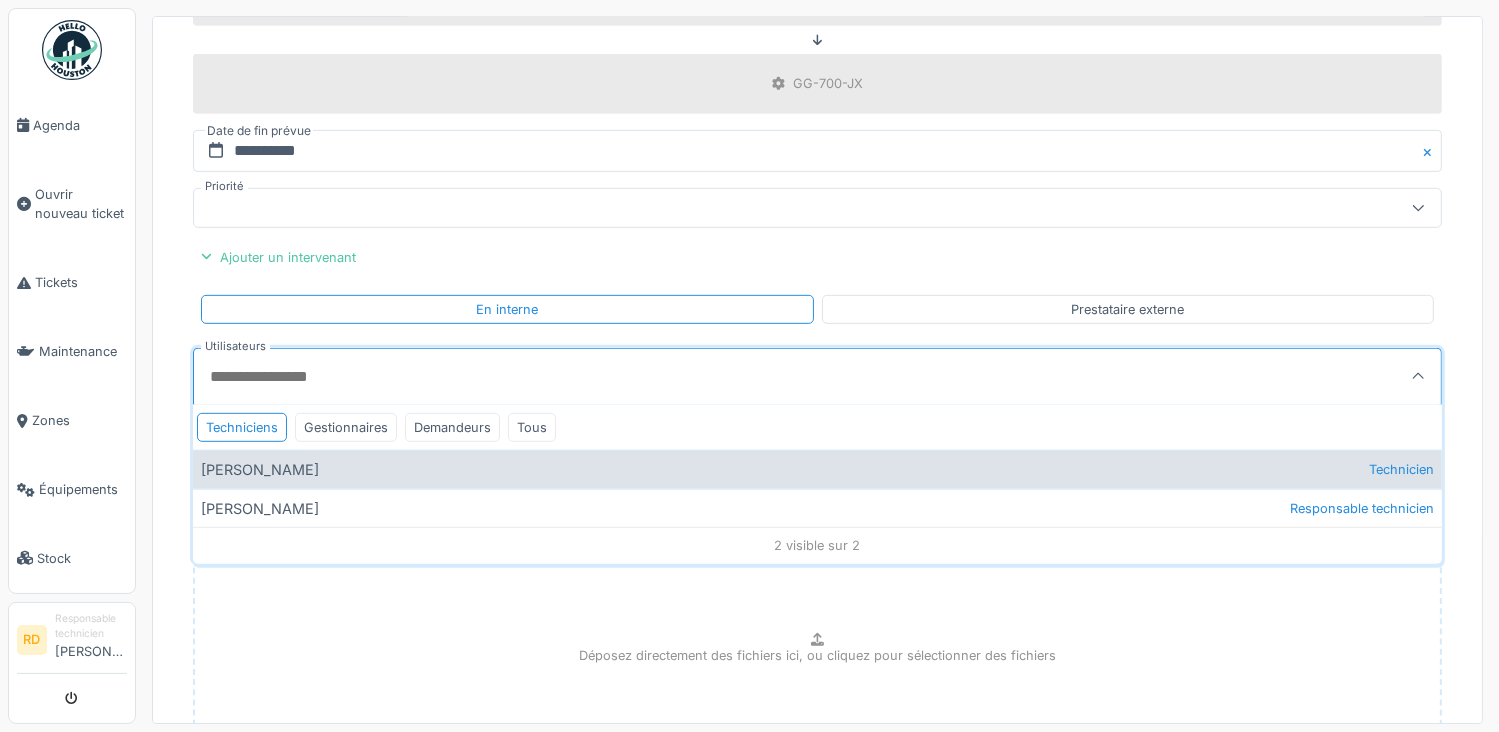 click on "[PERSON_NAME]   Technicien" at bounding box center (817, 469) 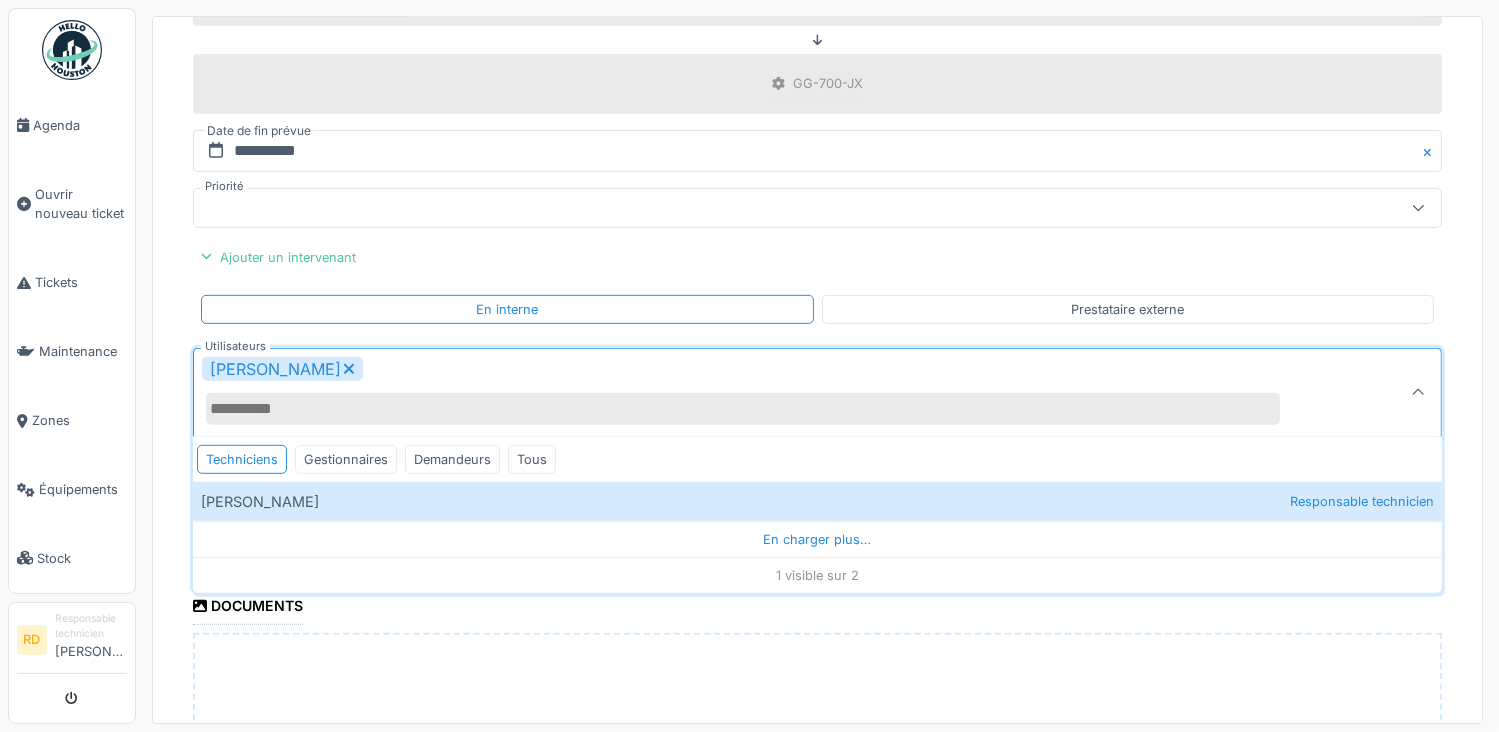 click on "**********" at bounding box center (817, 92) 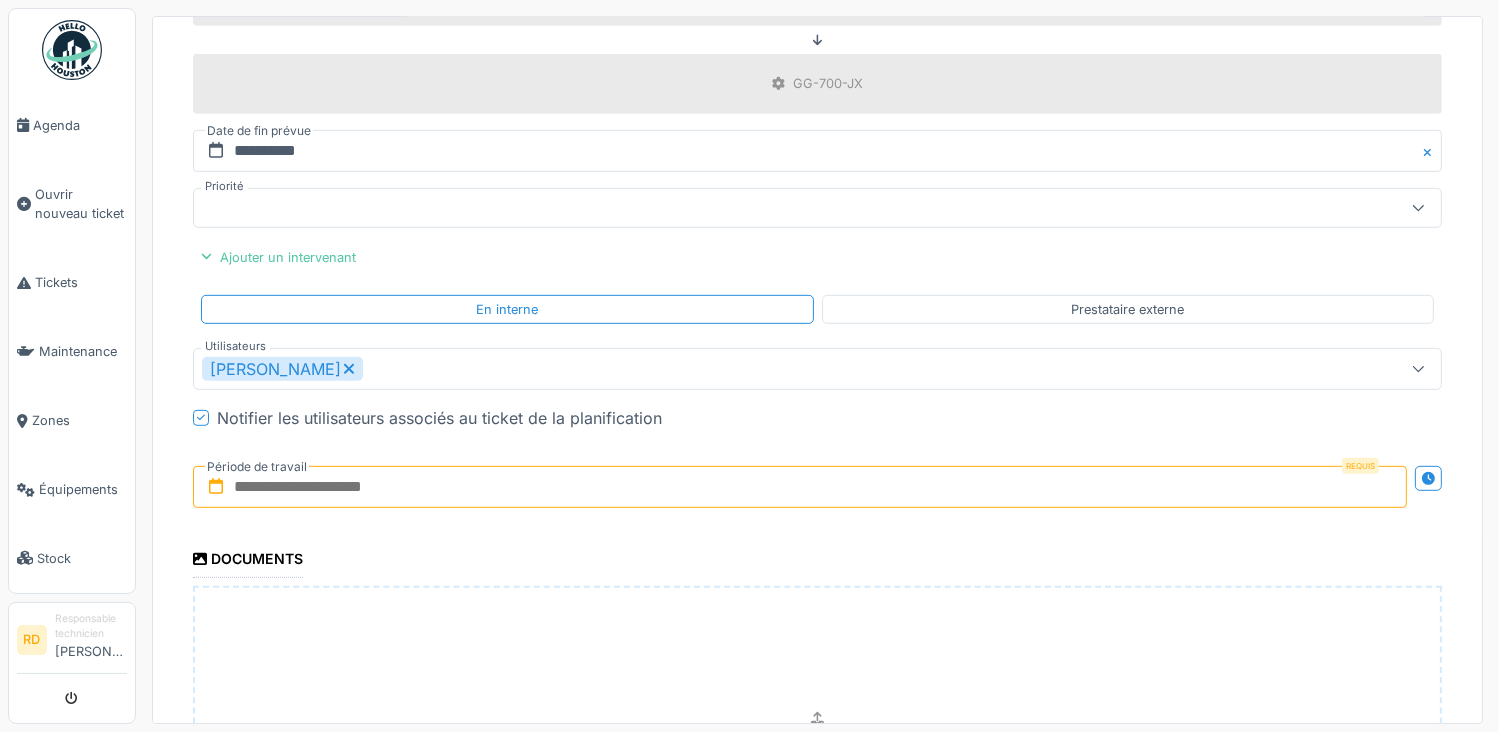 click at bounding box center (800, 487) 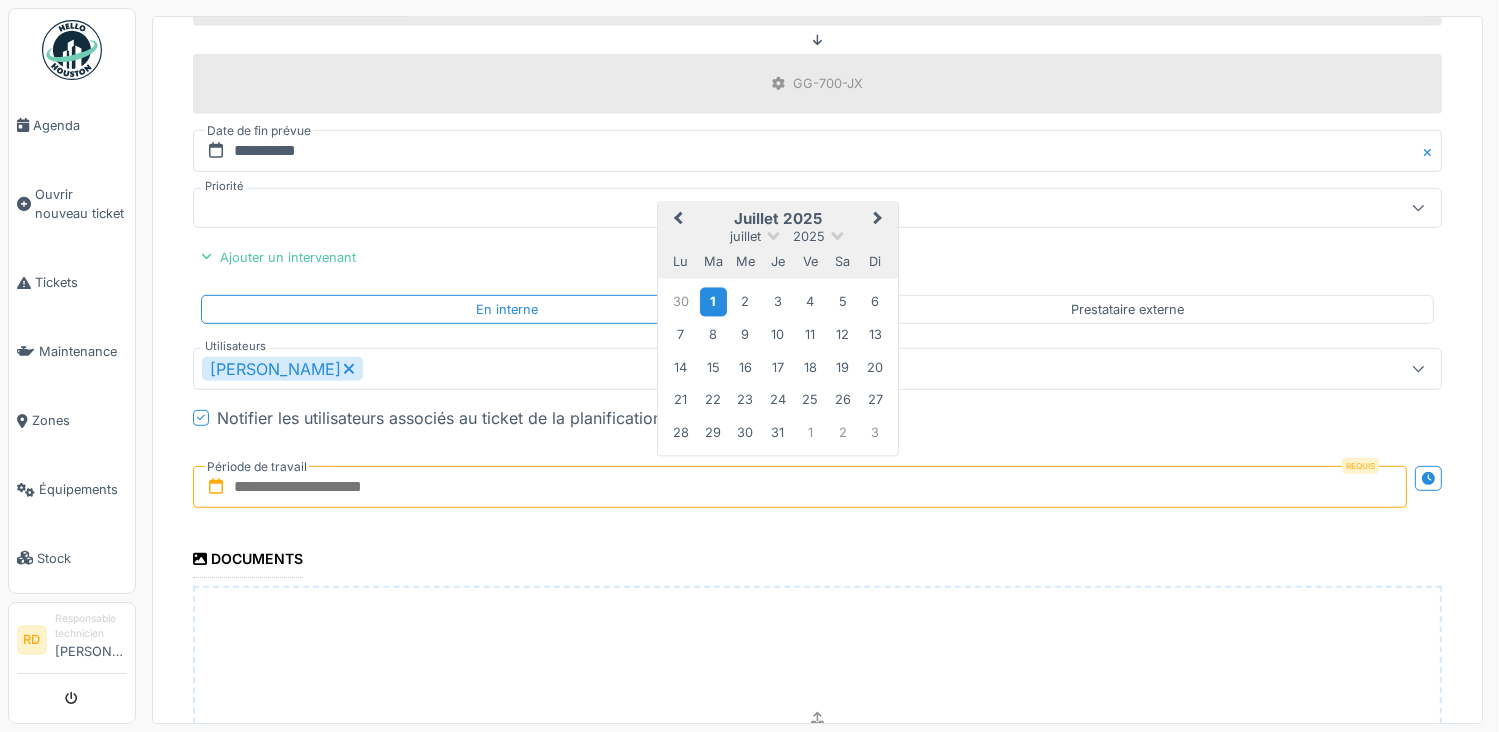 click on "1" at bounding box center [713, 301] 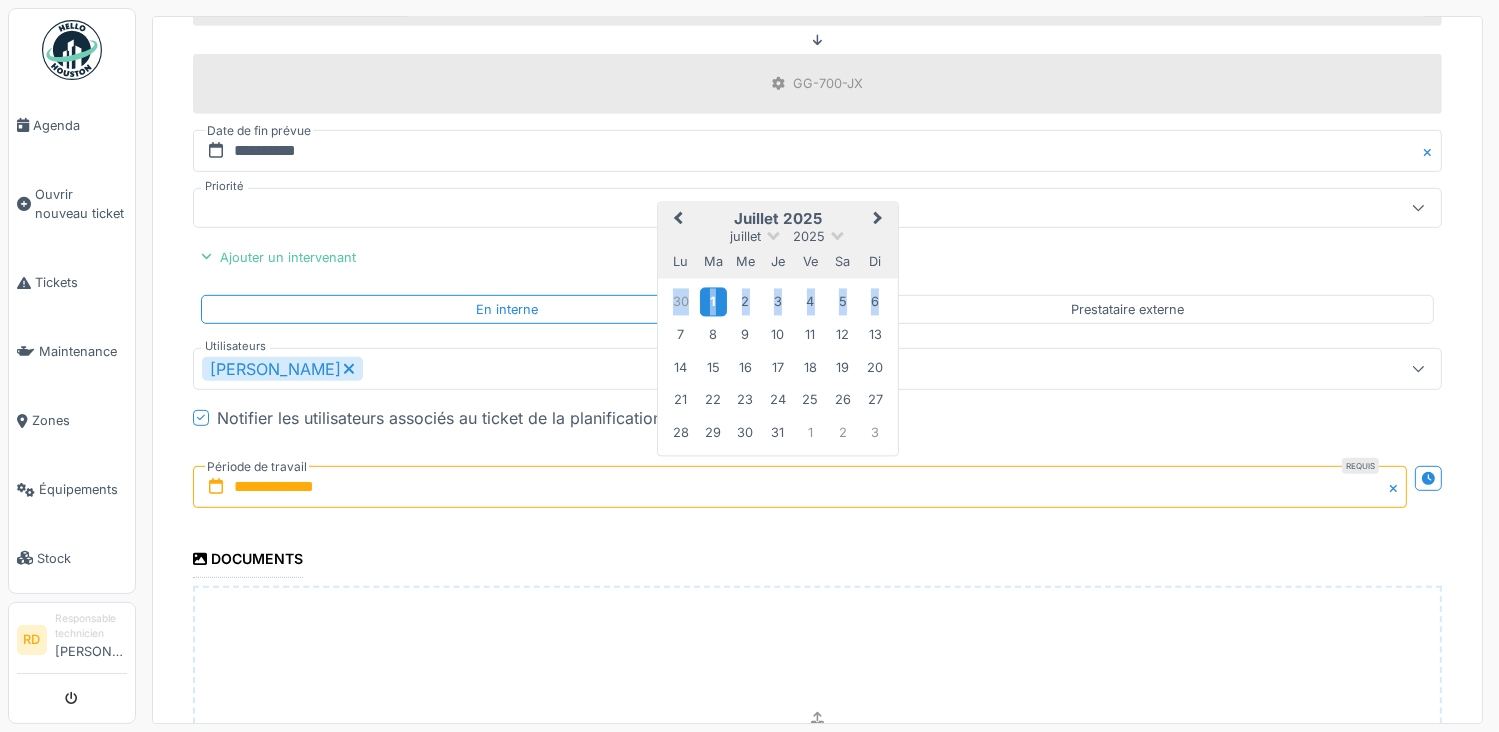 click on "1" at bounding box center (713, 301) 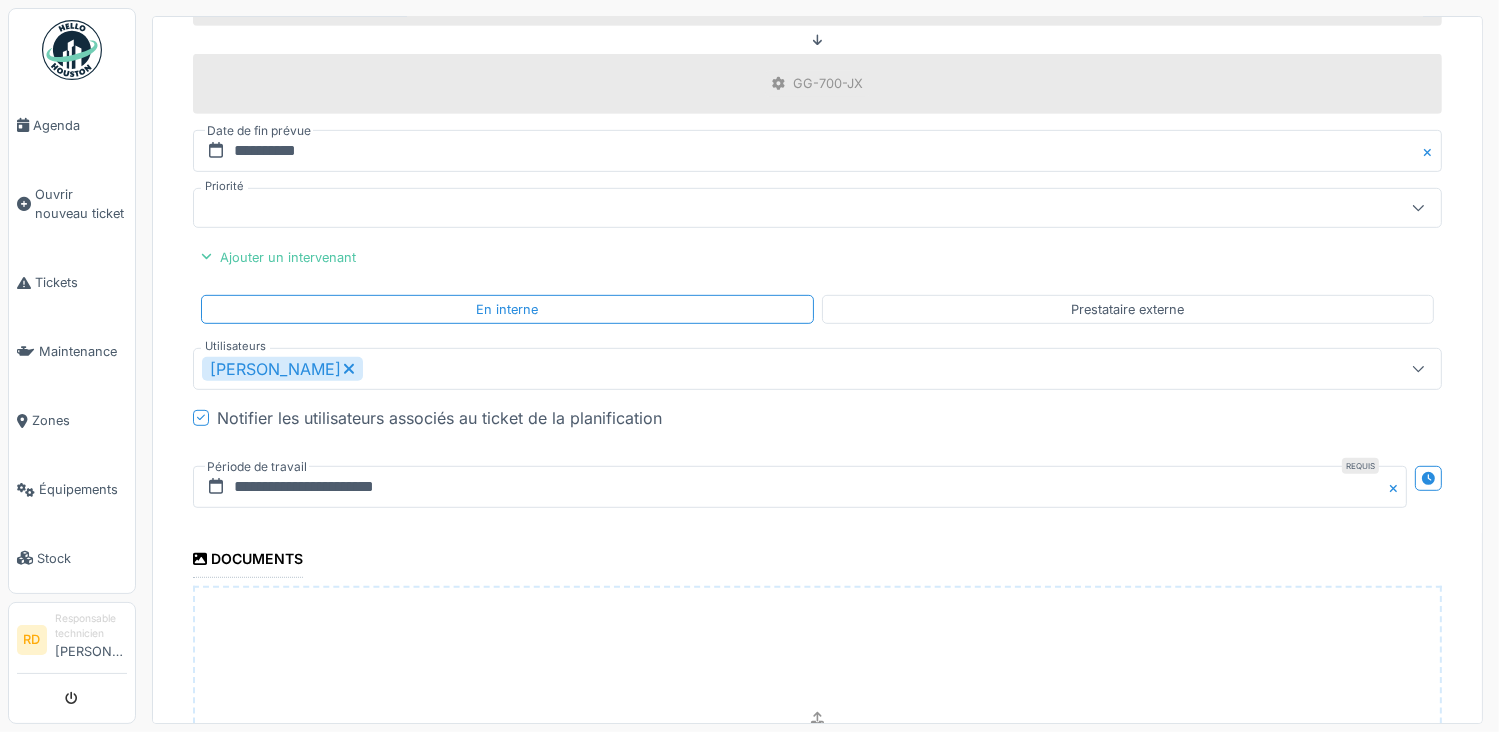 scroll, scrollTop: 1293, scrollLeft: 0, axis: vertical 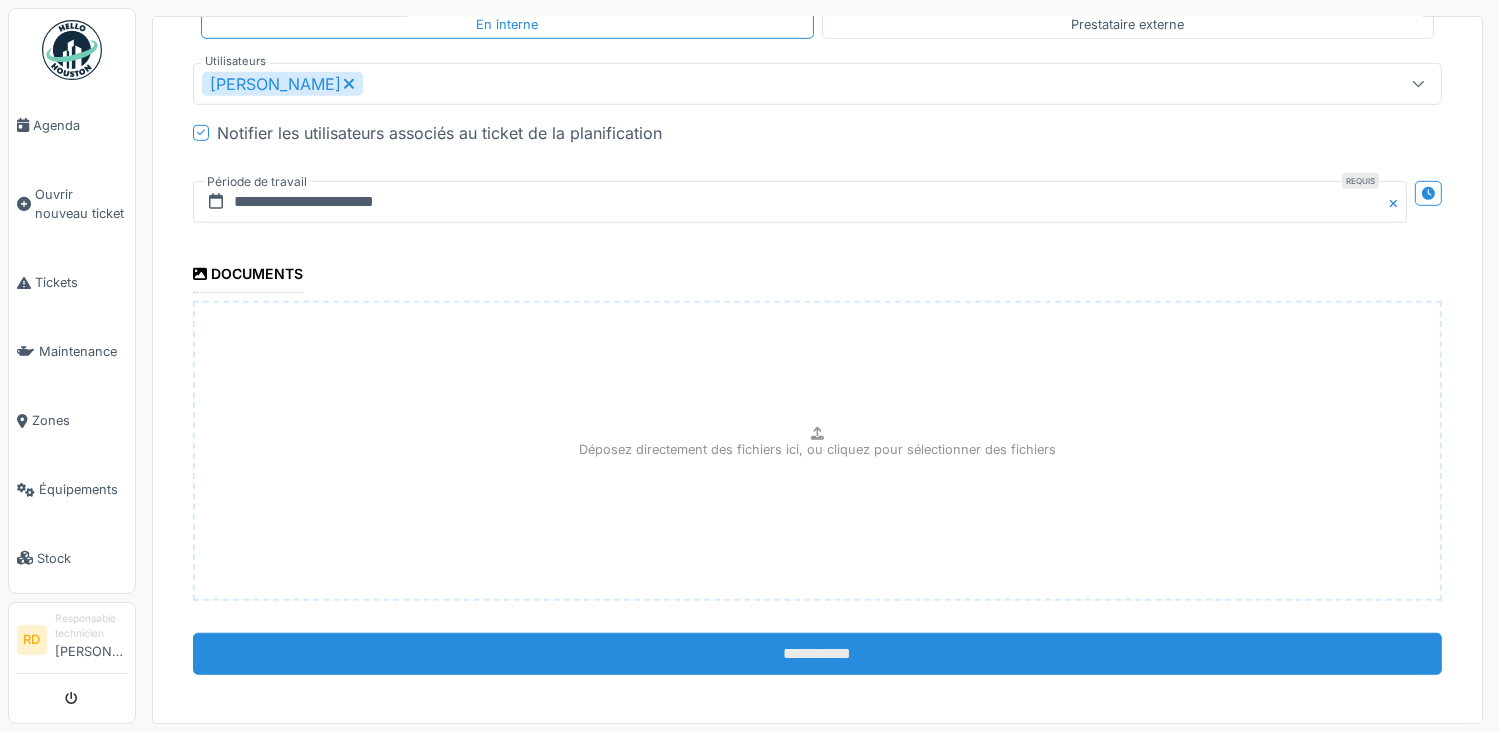 click on "**********" at bounding box center [817, 654] 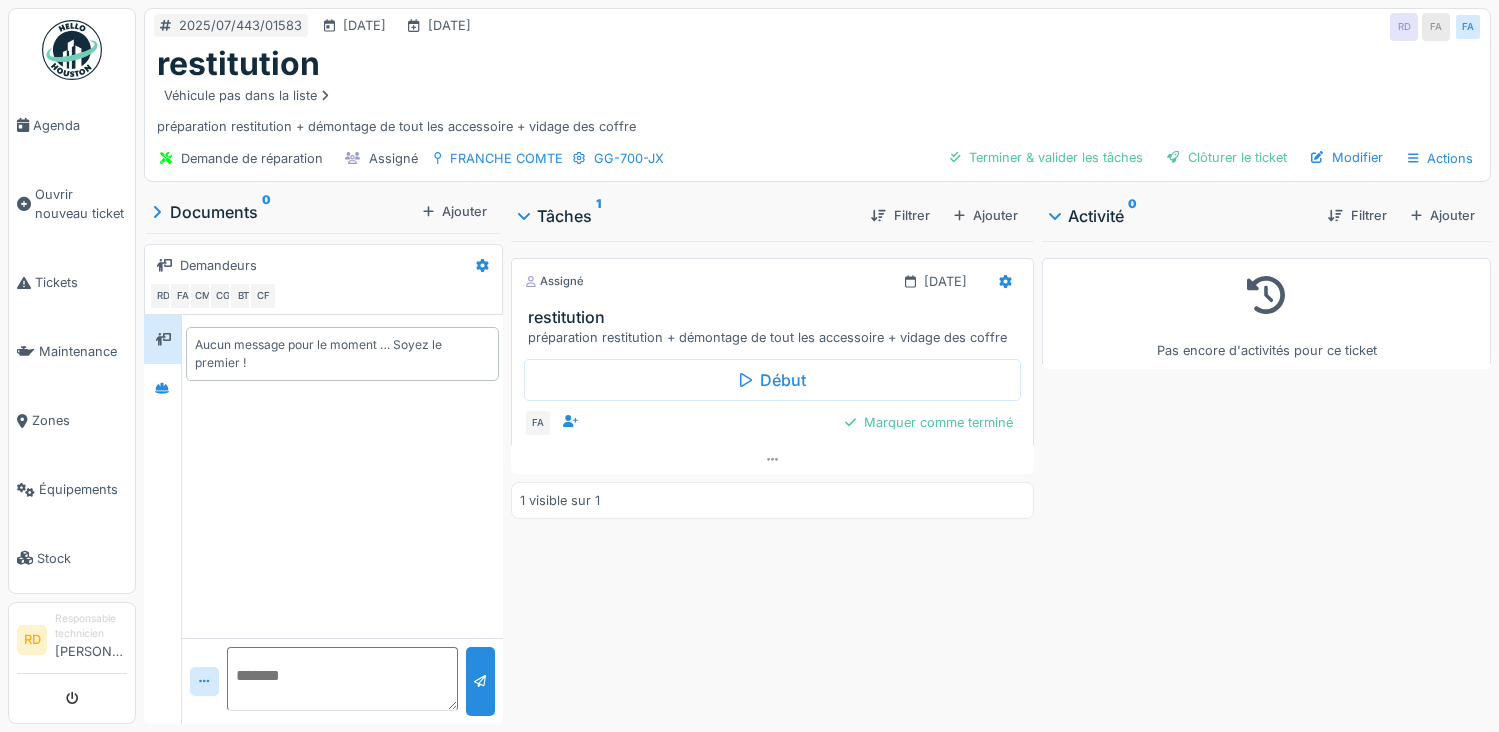 scroll, scrollTop: 0, scrollLeft: 0, axis: both 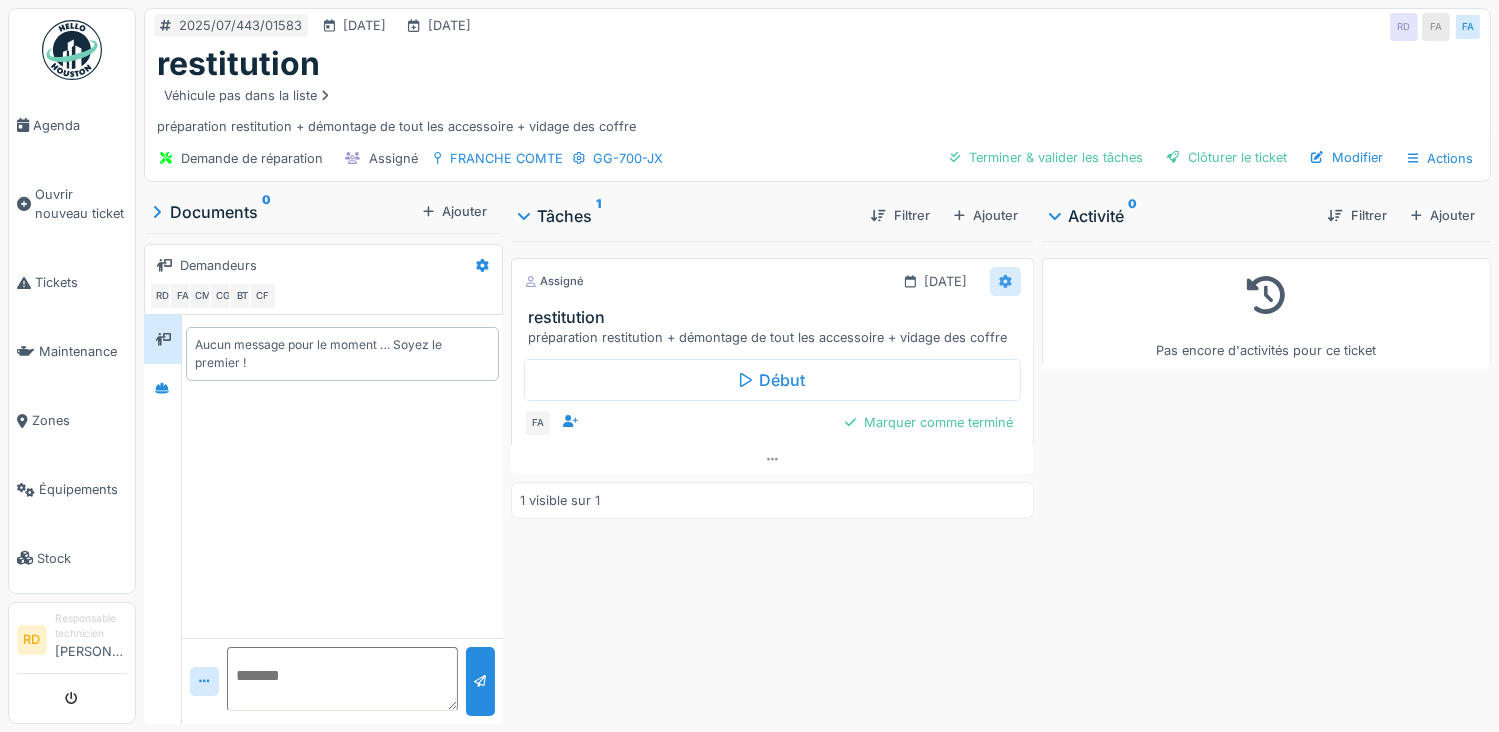 click at bounding box center (1005, 281) 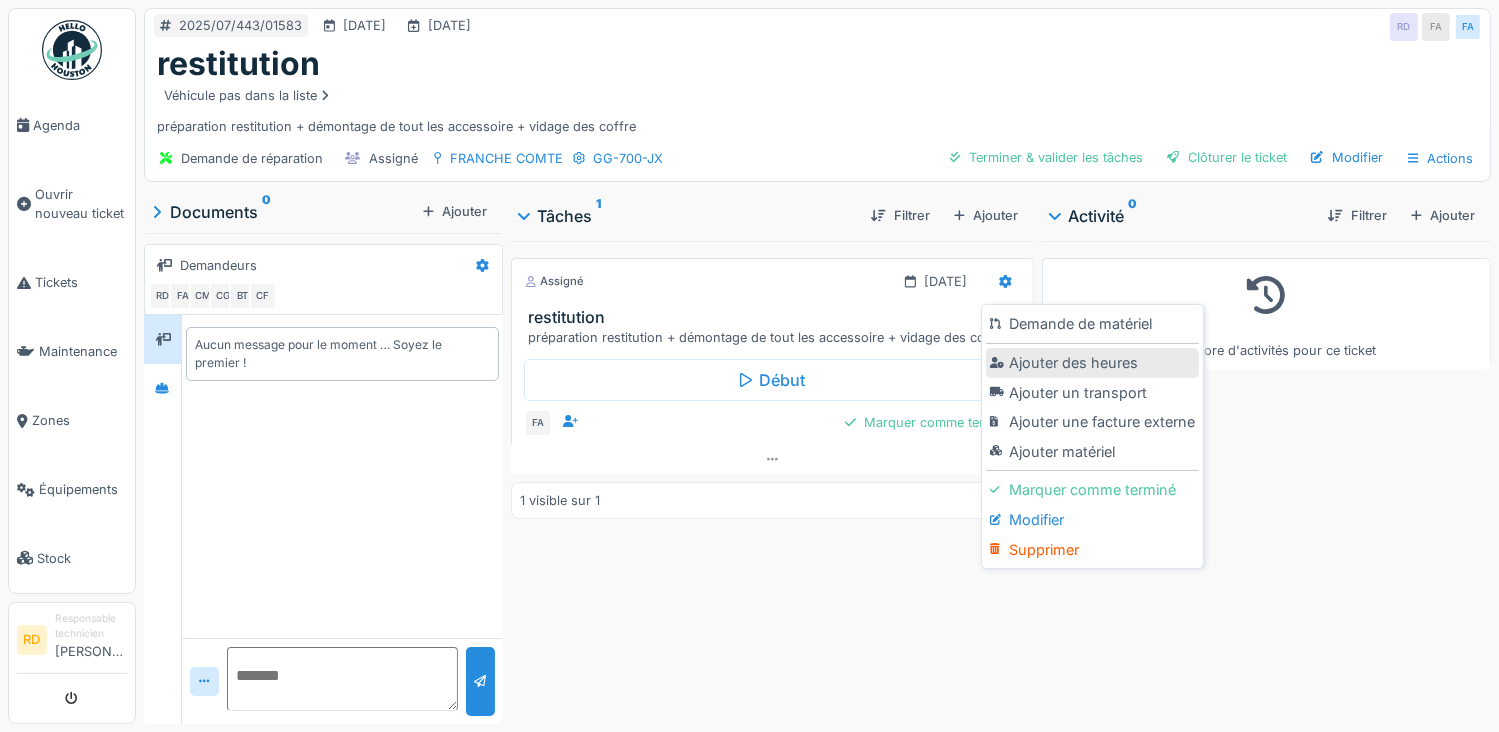 click on "Ajouter des heures" at bounding box center (1092, 363) 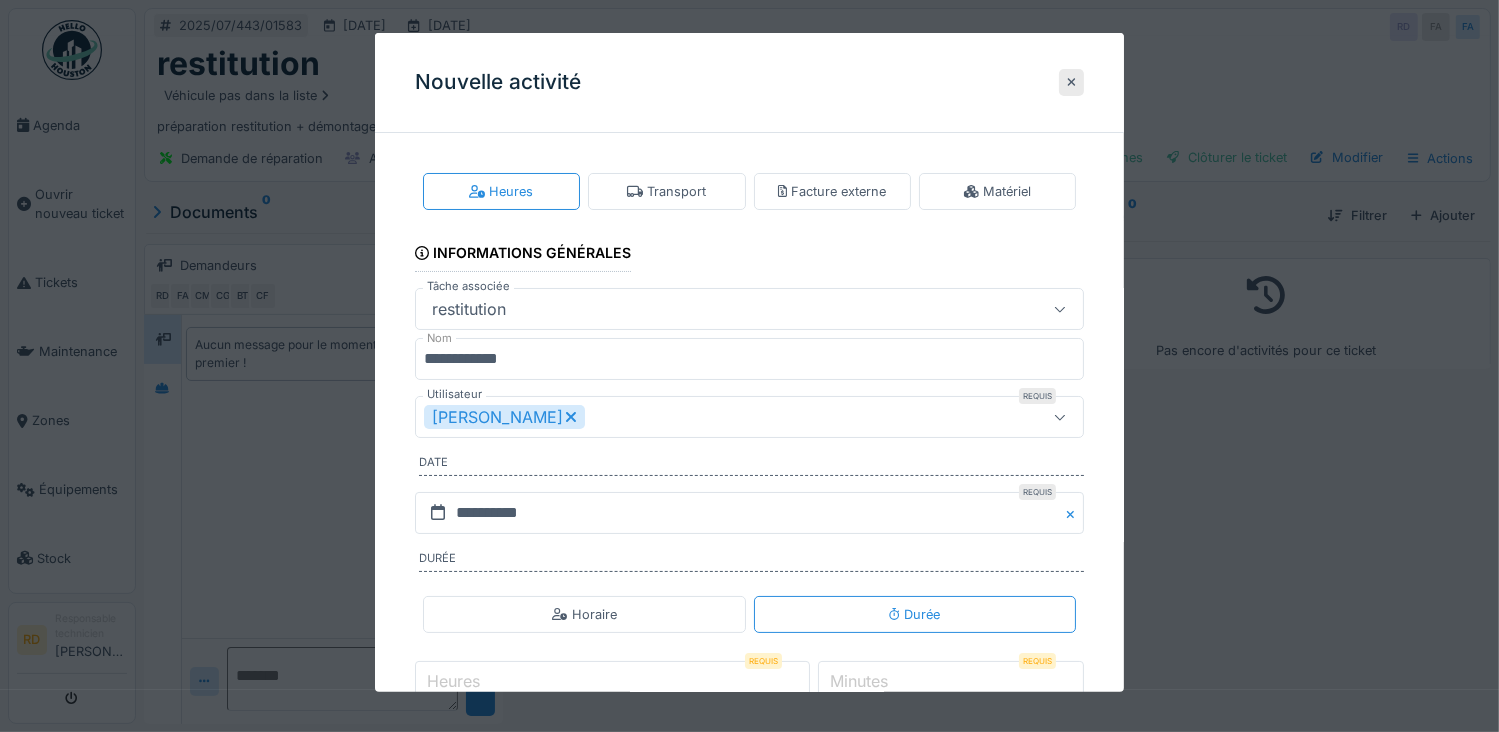 click 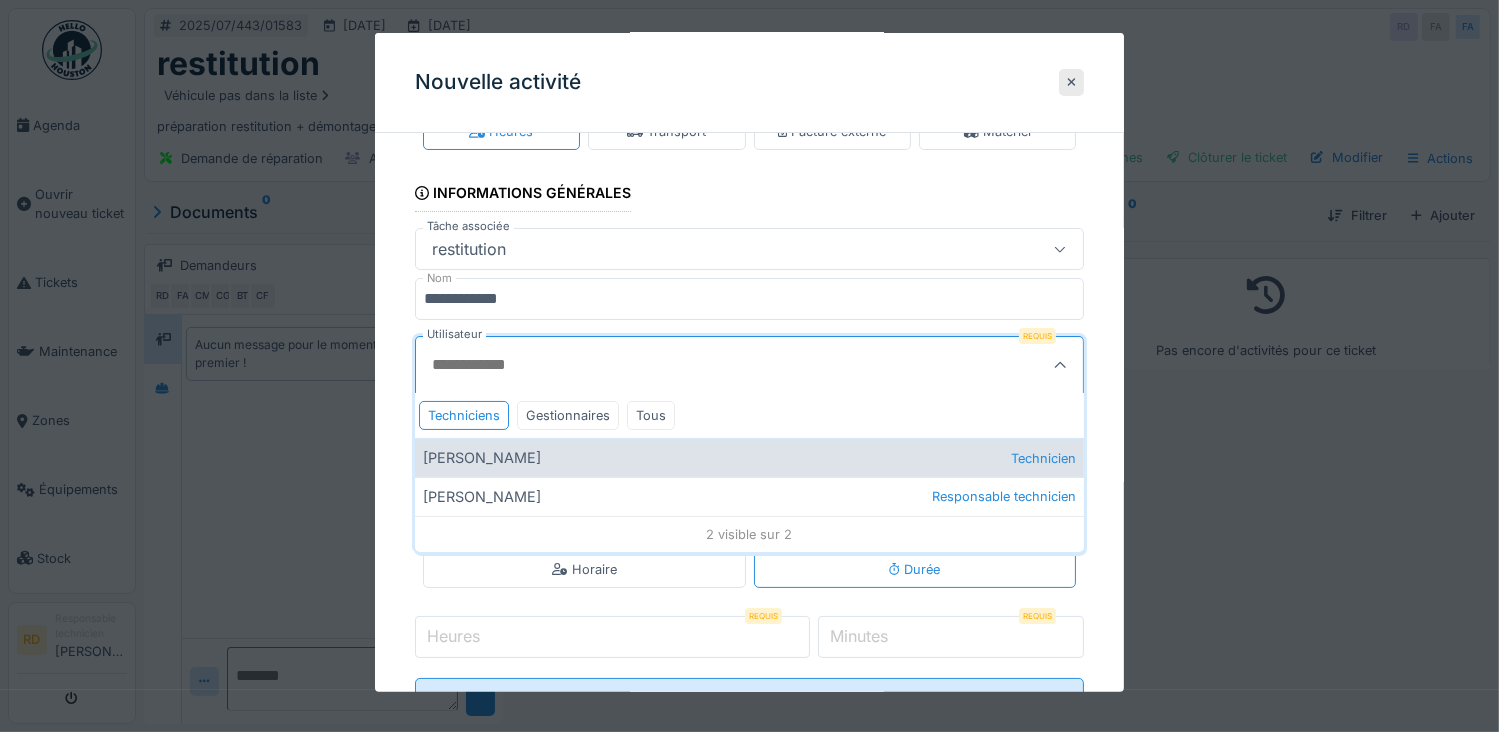 click on "[PERSON_NAME]   Technicien" at bounding box center [750, 457] 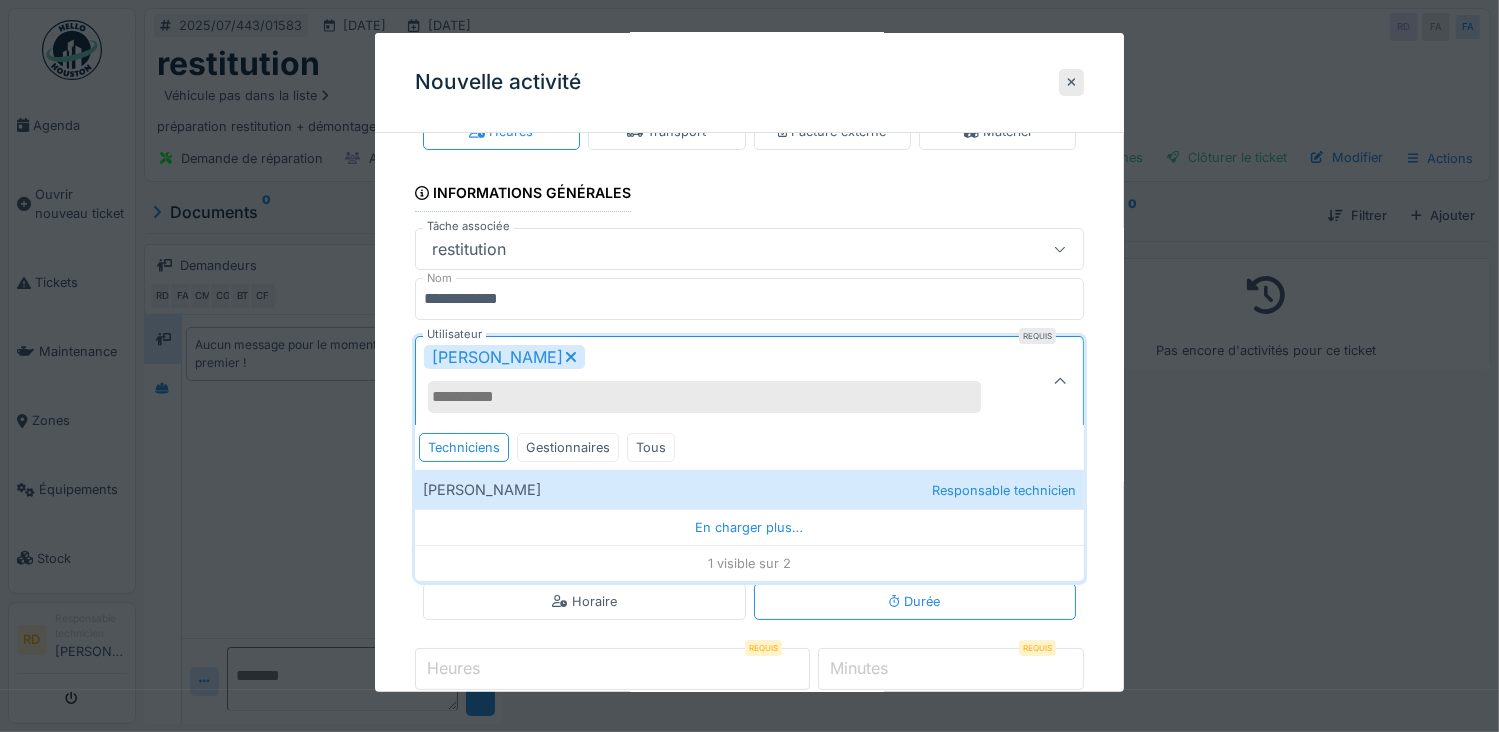 click on "Heures" at bounding box center (612, 669) 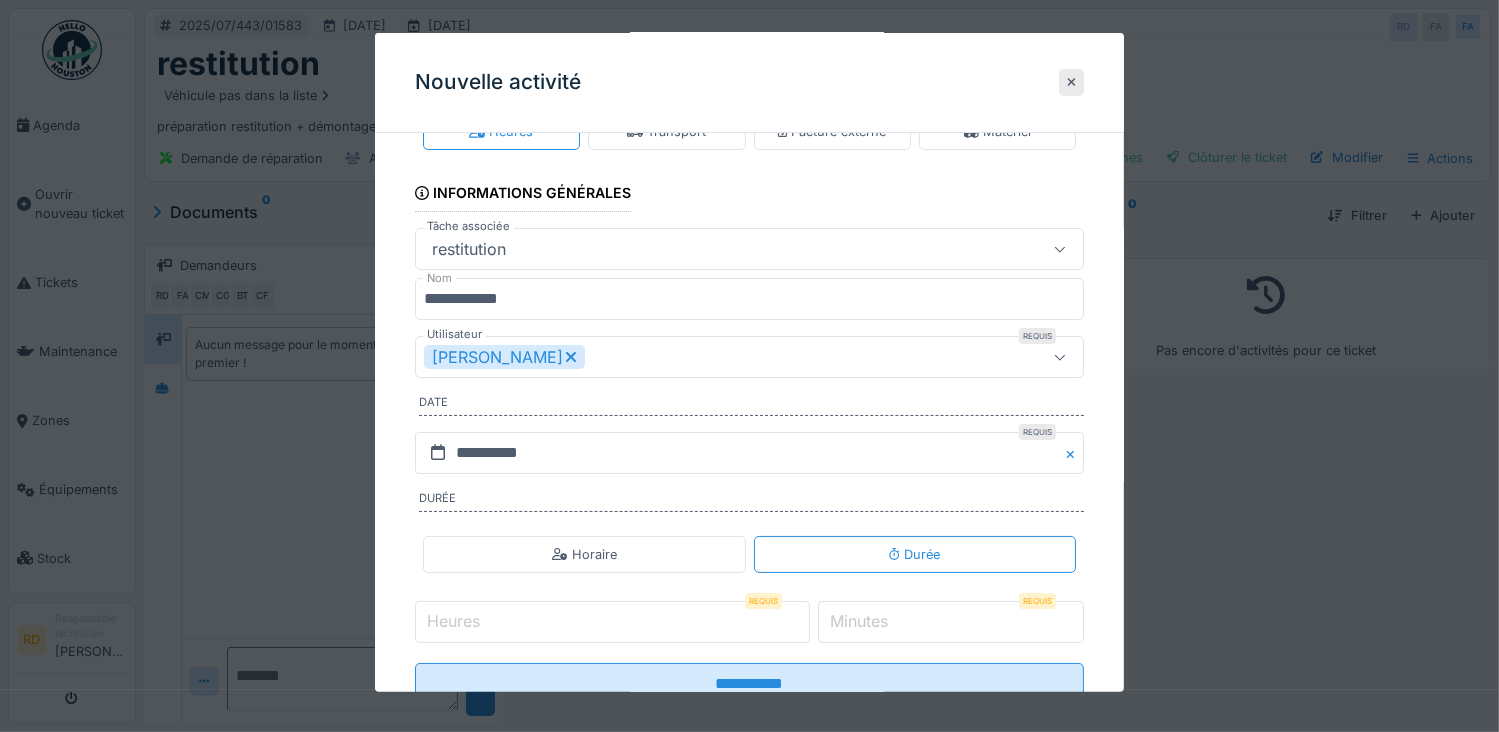 type on "*" 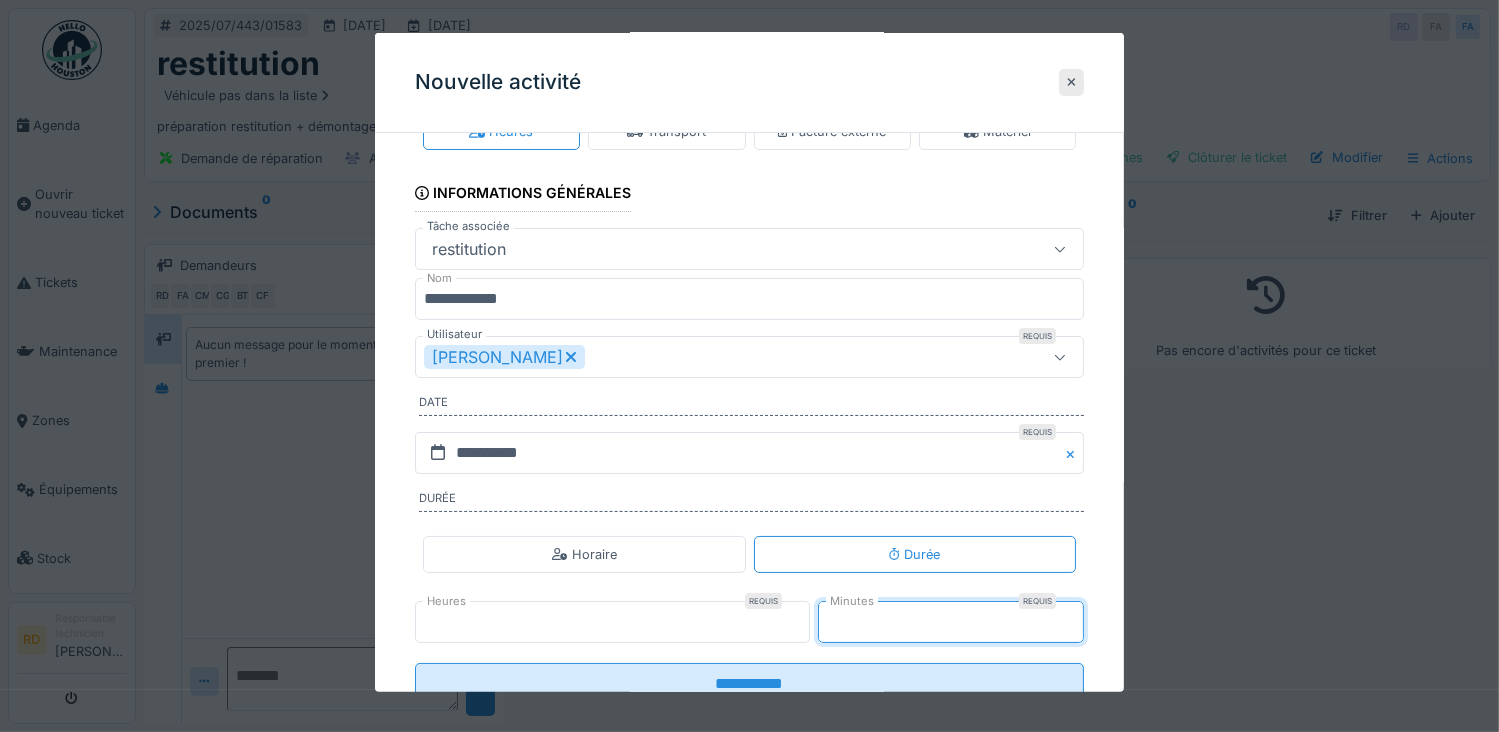 type on "**" 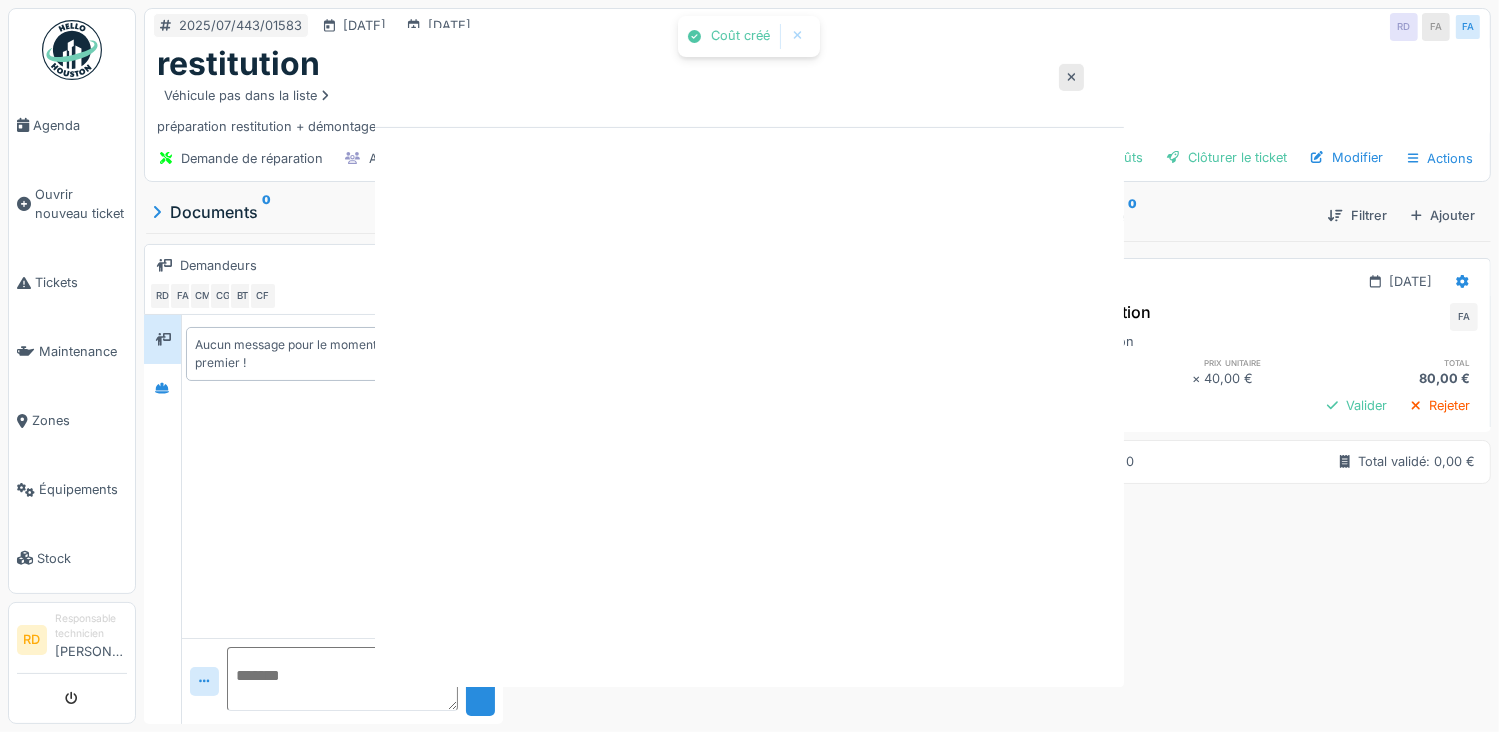 scroll, scrollTop: 0, scrollLeft: 0, axis: both 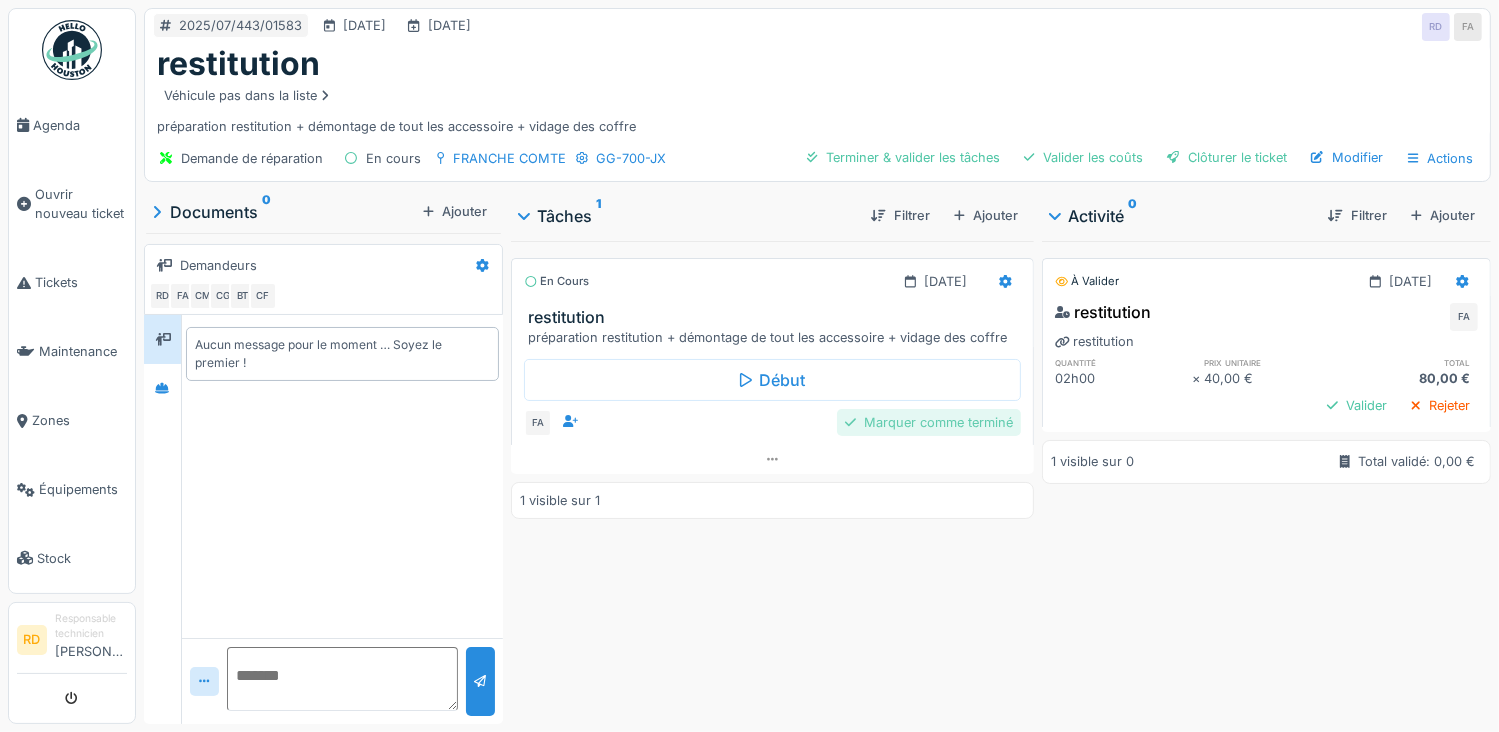 click on "Marquer comme terminé" at bounding box center (929, 422) 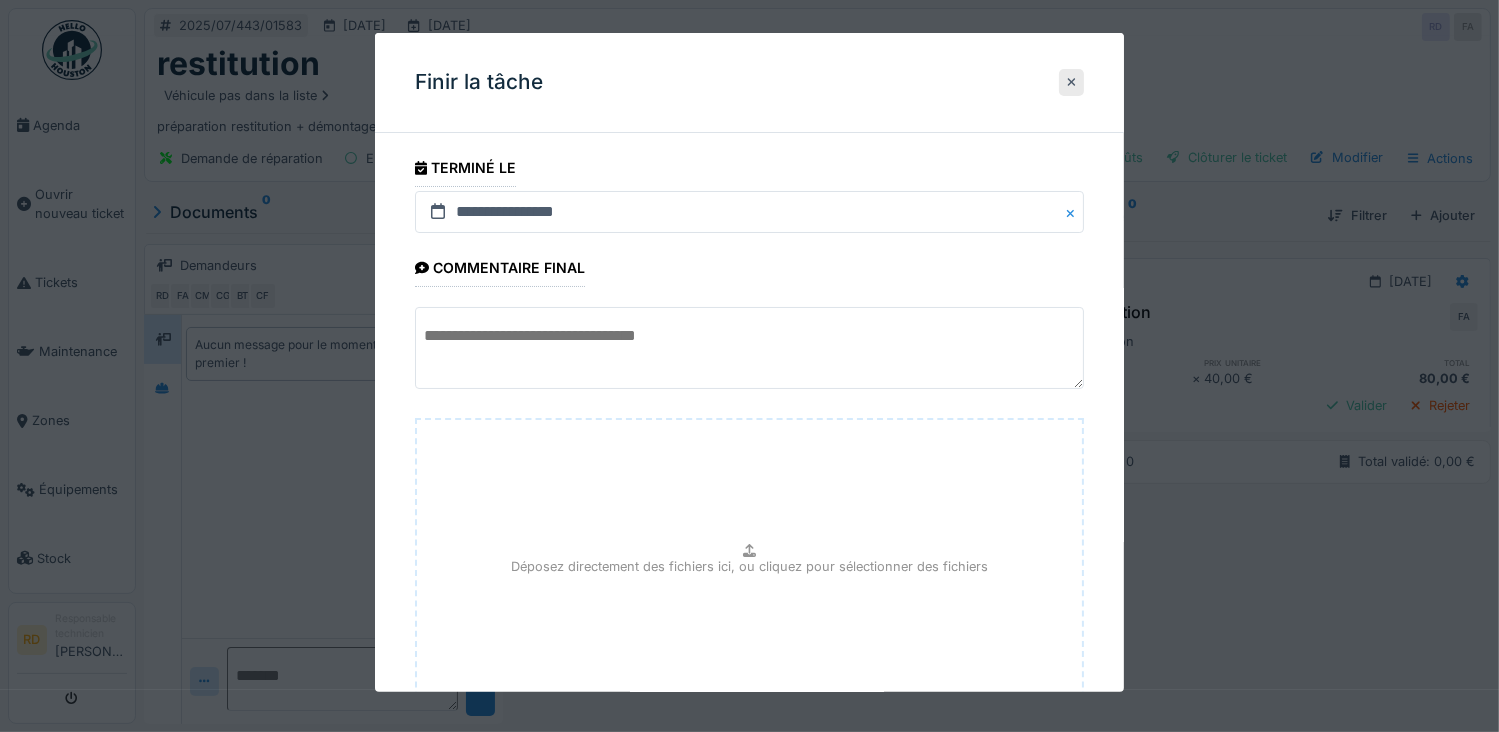 click at bounding box center (750, 348) 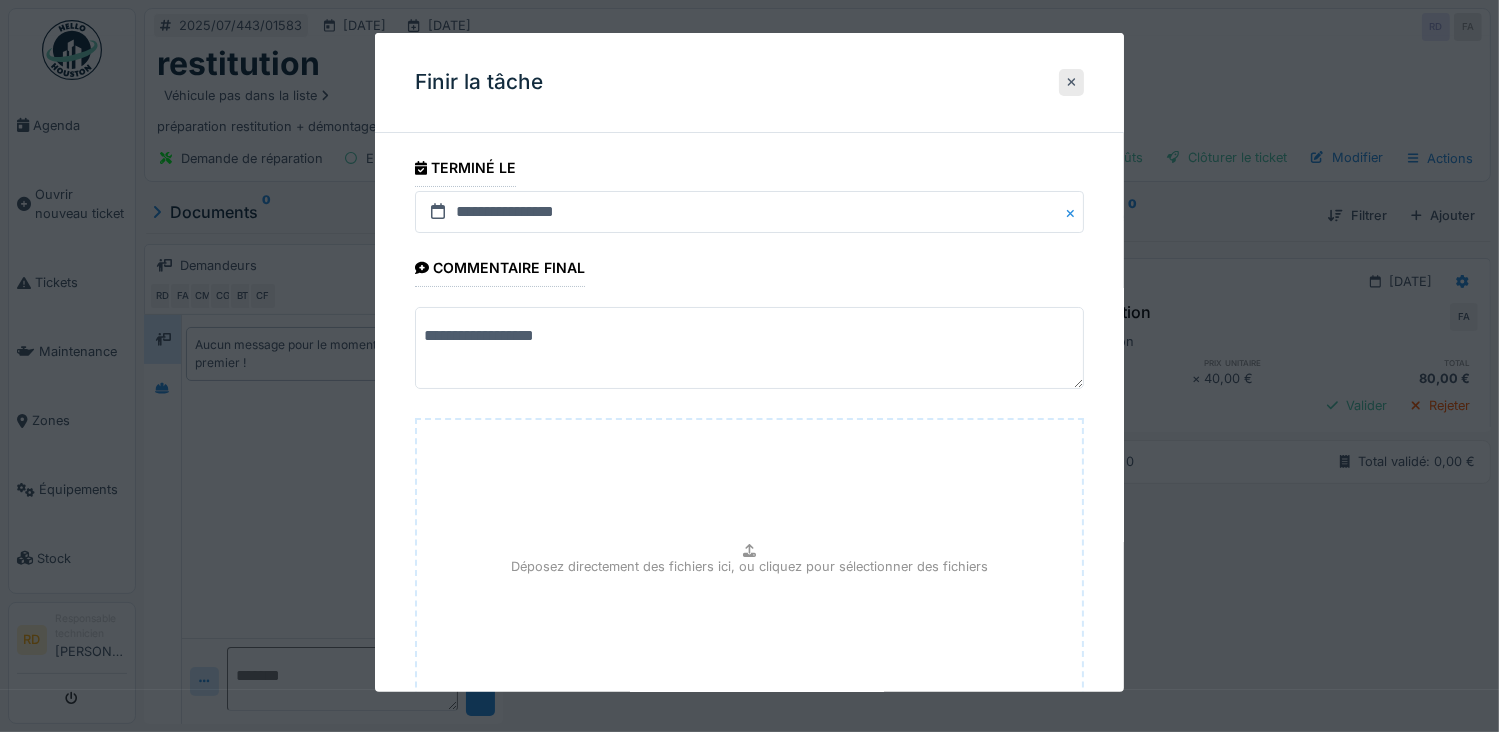 scroll, scrollTop: 15, scrollLeft: 0, axis: vertical 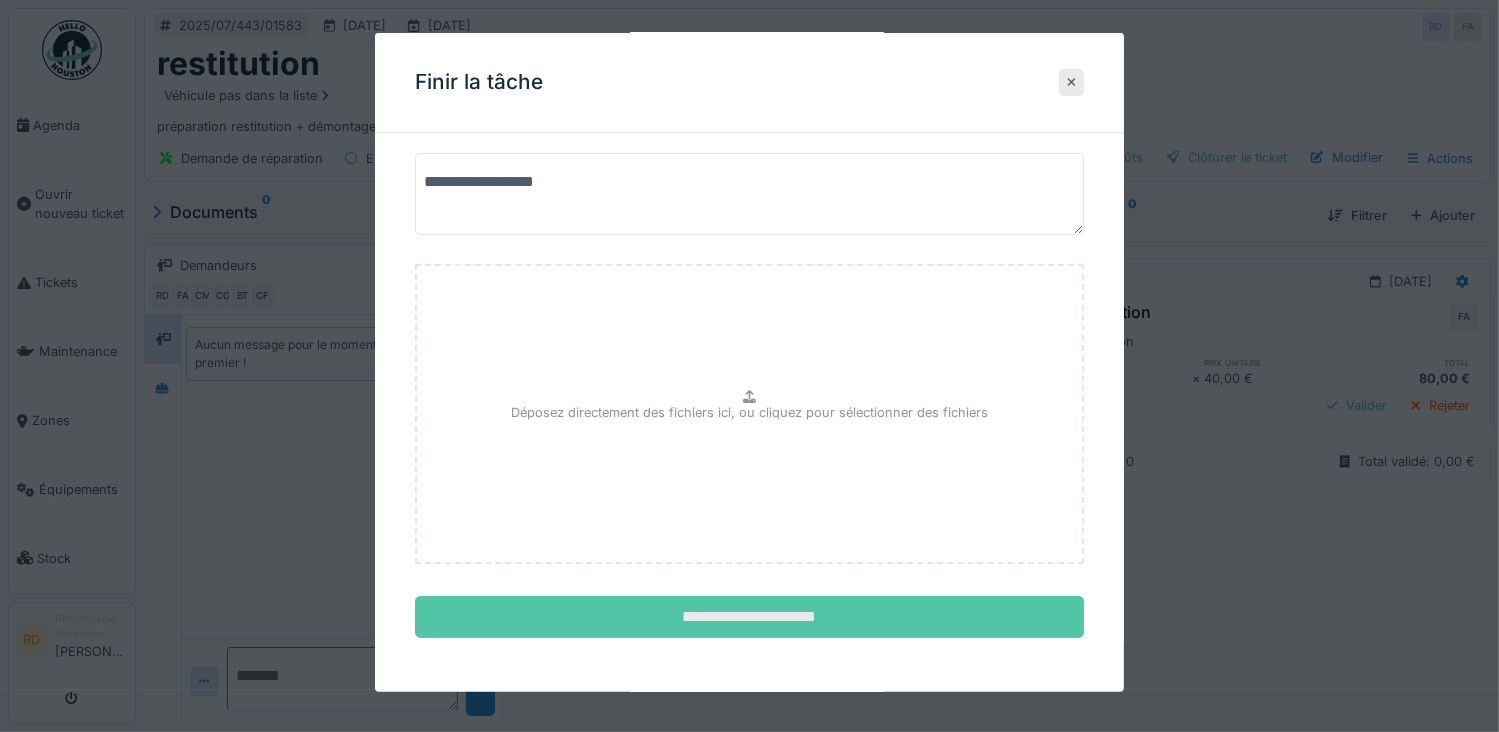 type on "**********" 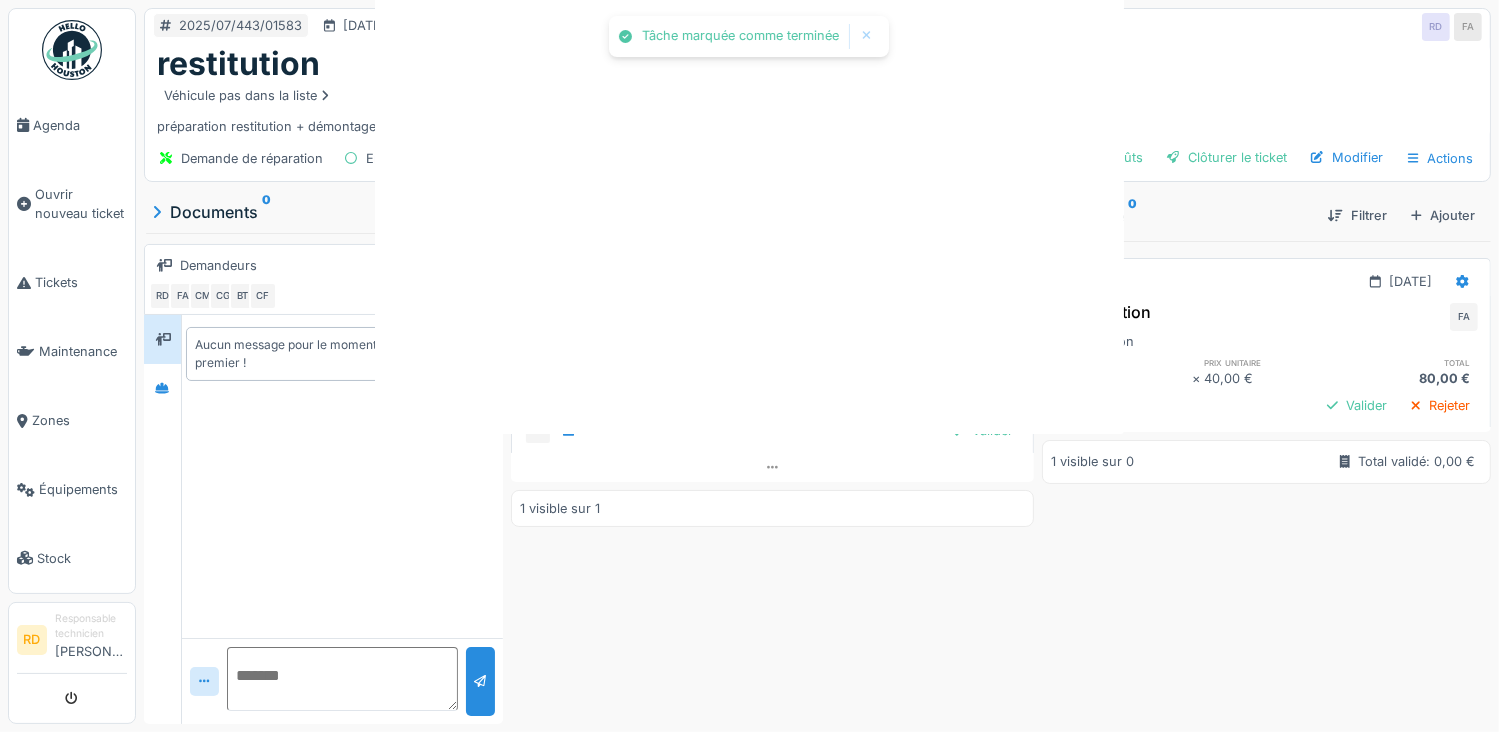 scroll, scrollTop: 0, scrollLeft: 0, axis: both 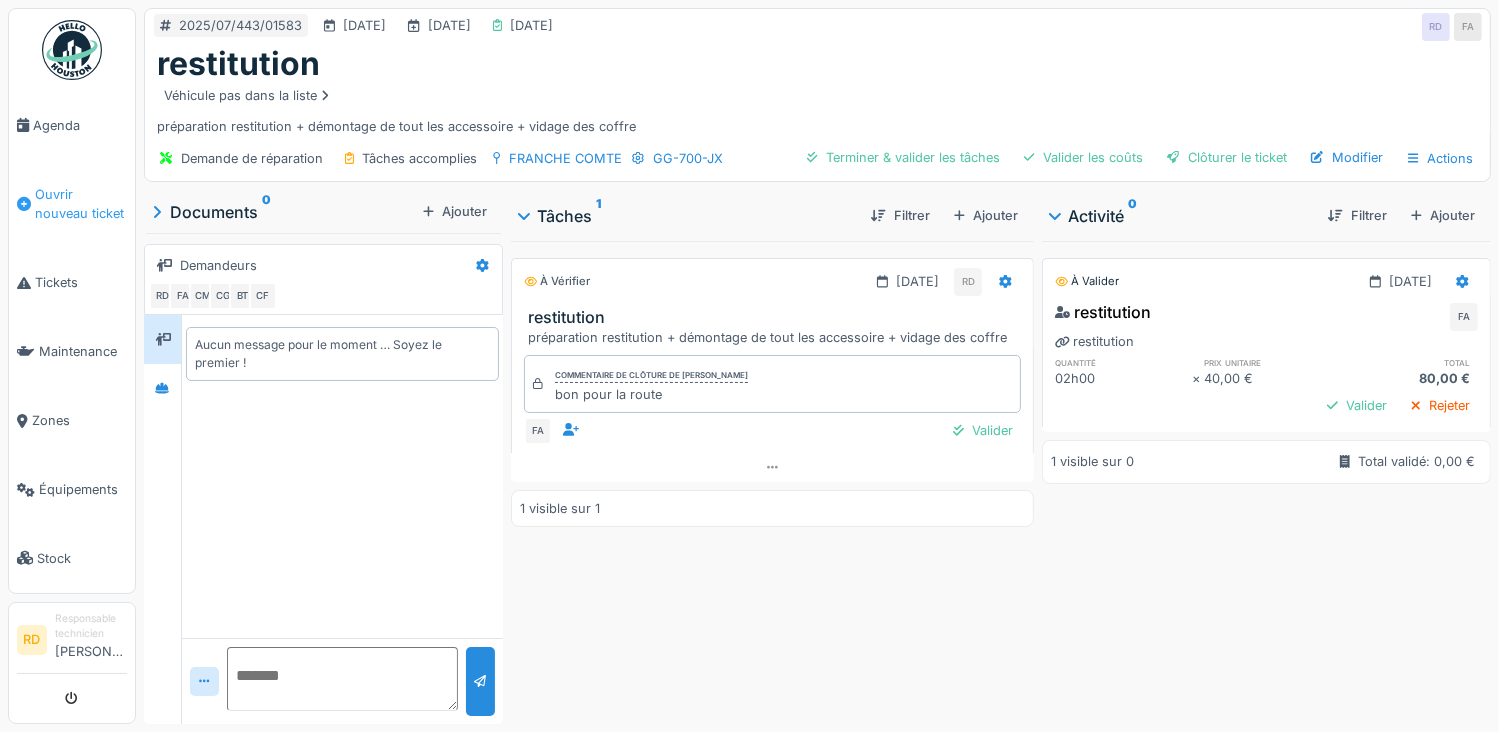 click on "Ouvrir nouveau ticket" at bounding box center [81, 204] 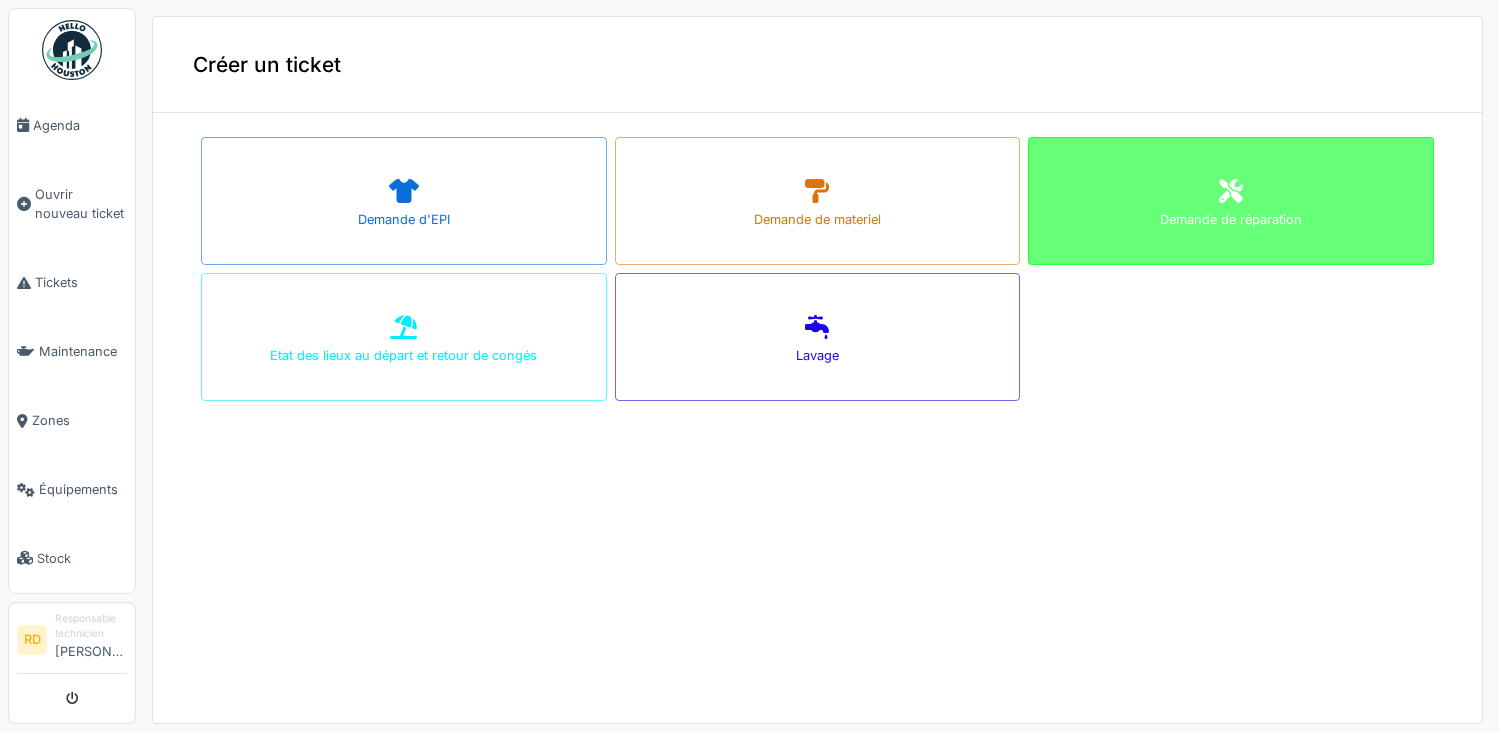 scroll, scrollTop: 0, scrollLeft: 0, axis: both 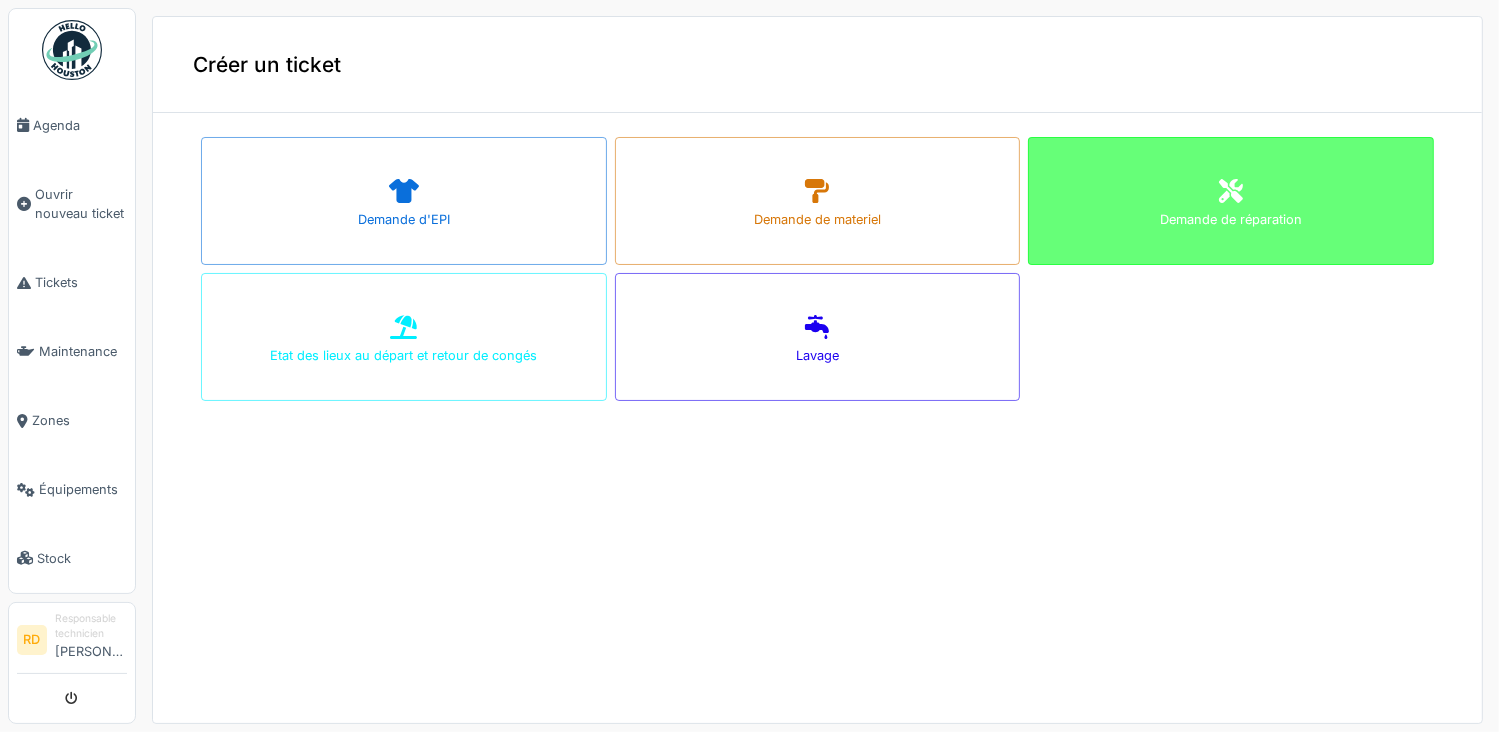 click on "Demande de réparation" at bounding box center [1231, 201] 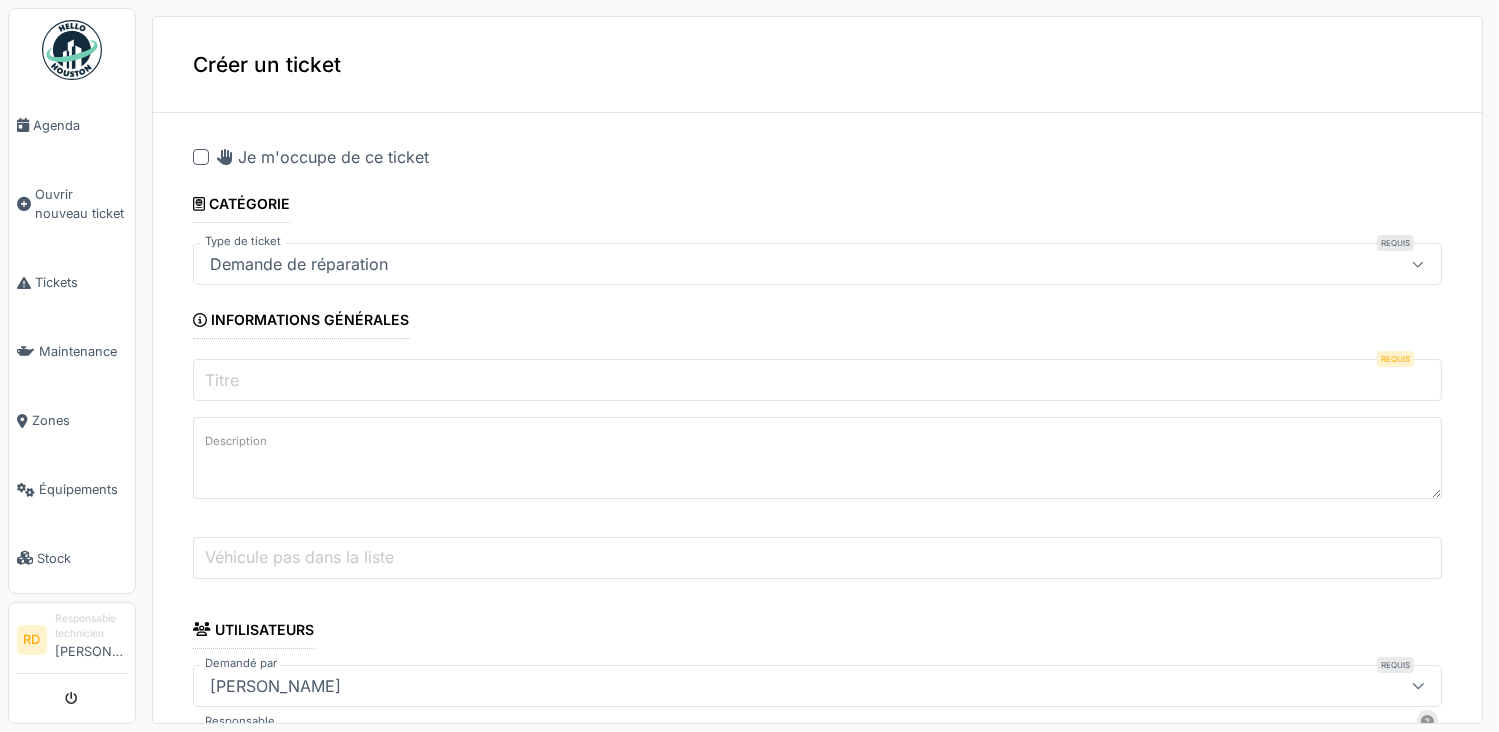 drag, startPoint x: 260, startPoint y: 402, endPoint x: 256, endPoint y: 387, distance: 15.524175 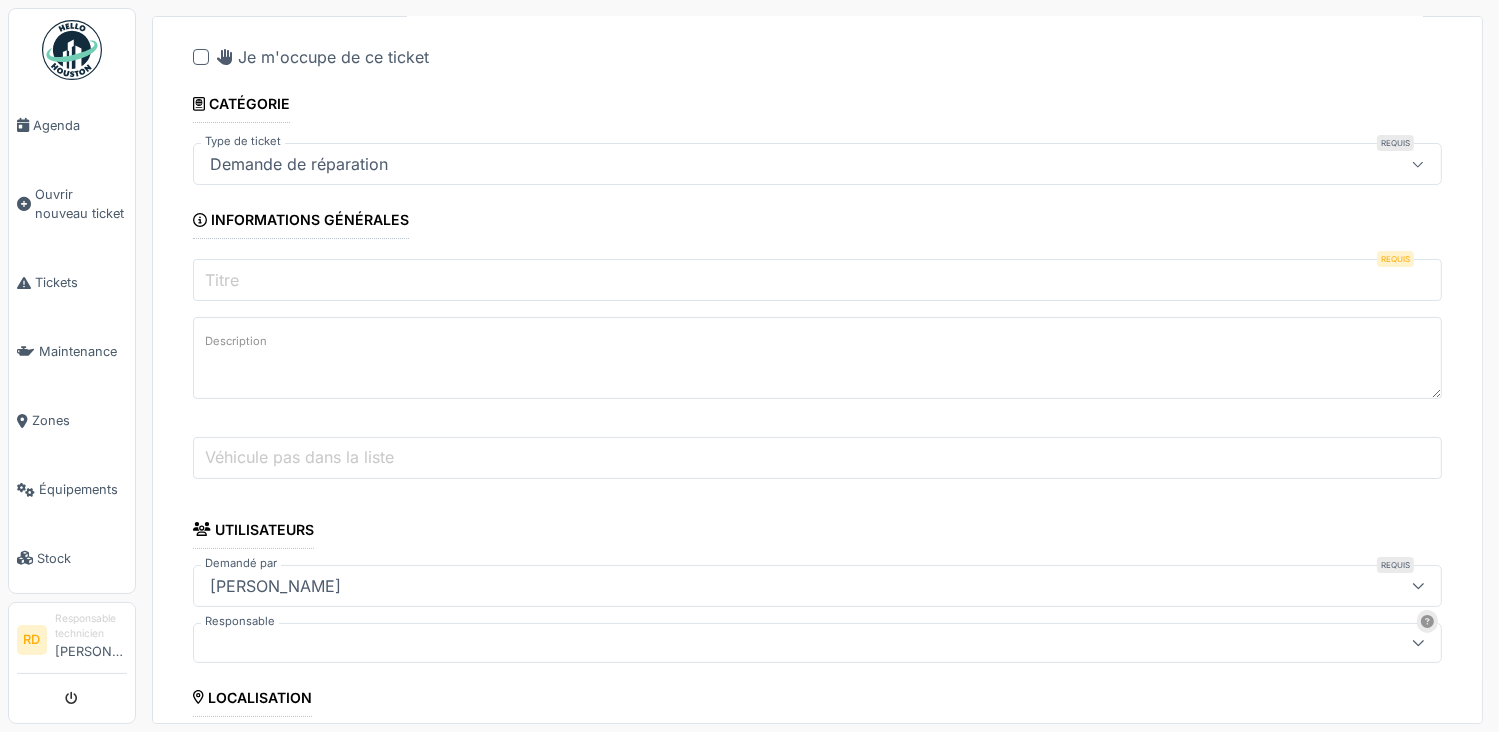 click on "Titre" at bounding box center (817, 280) 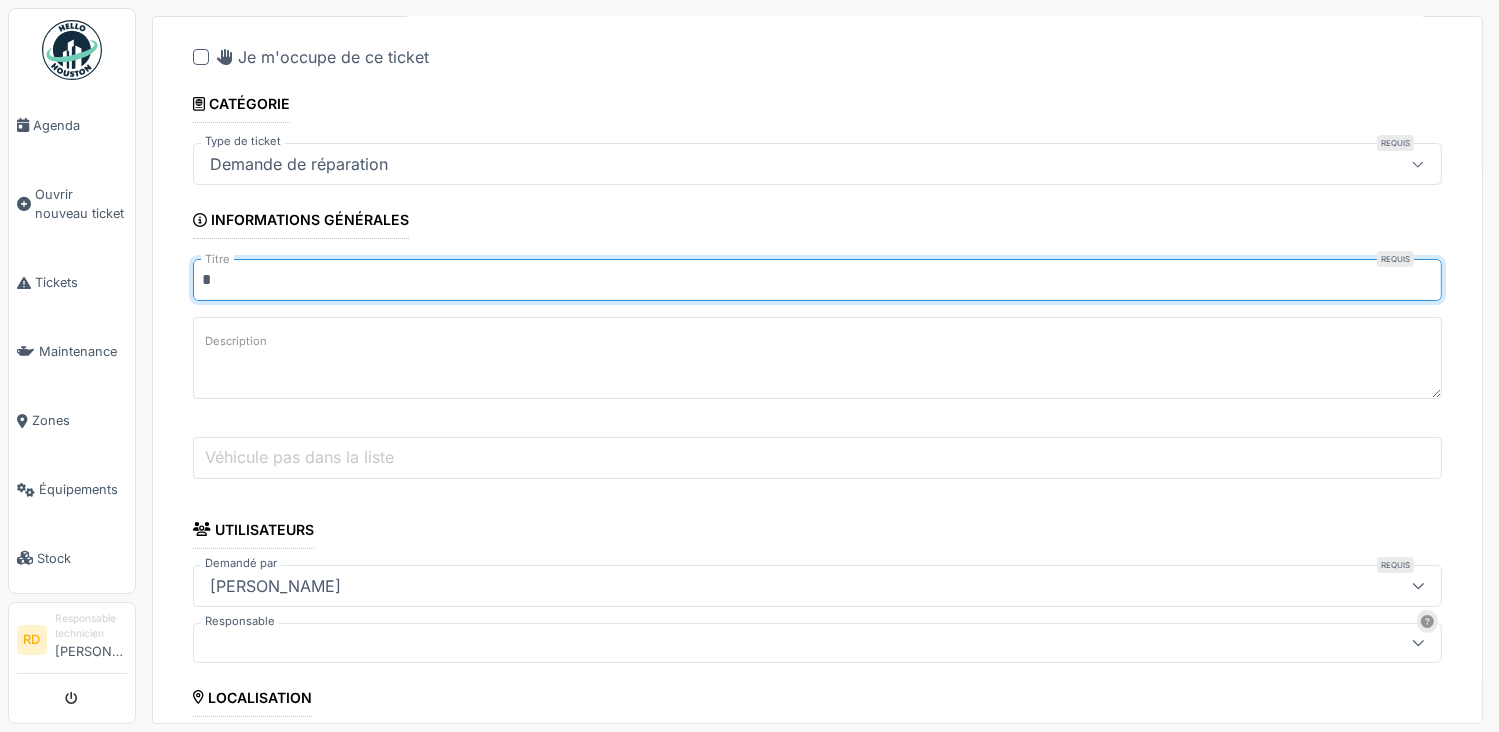 type on "**********" 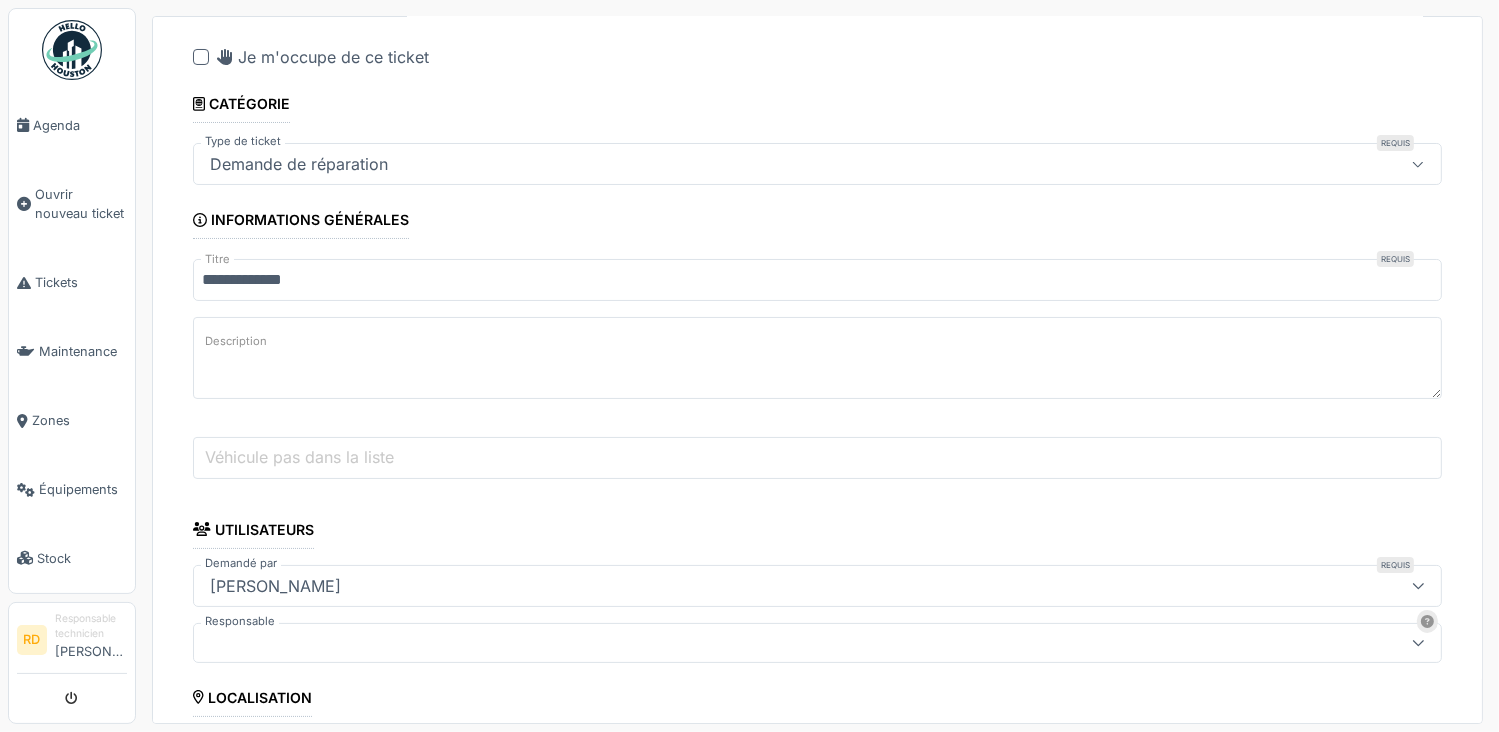 click on "Description" at bounding box center (817, 358) 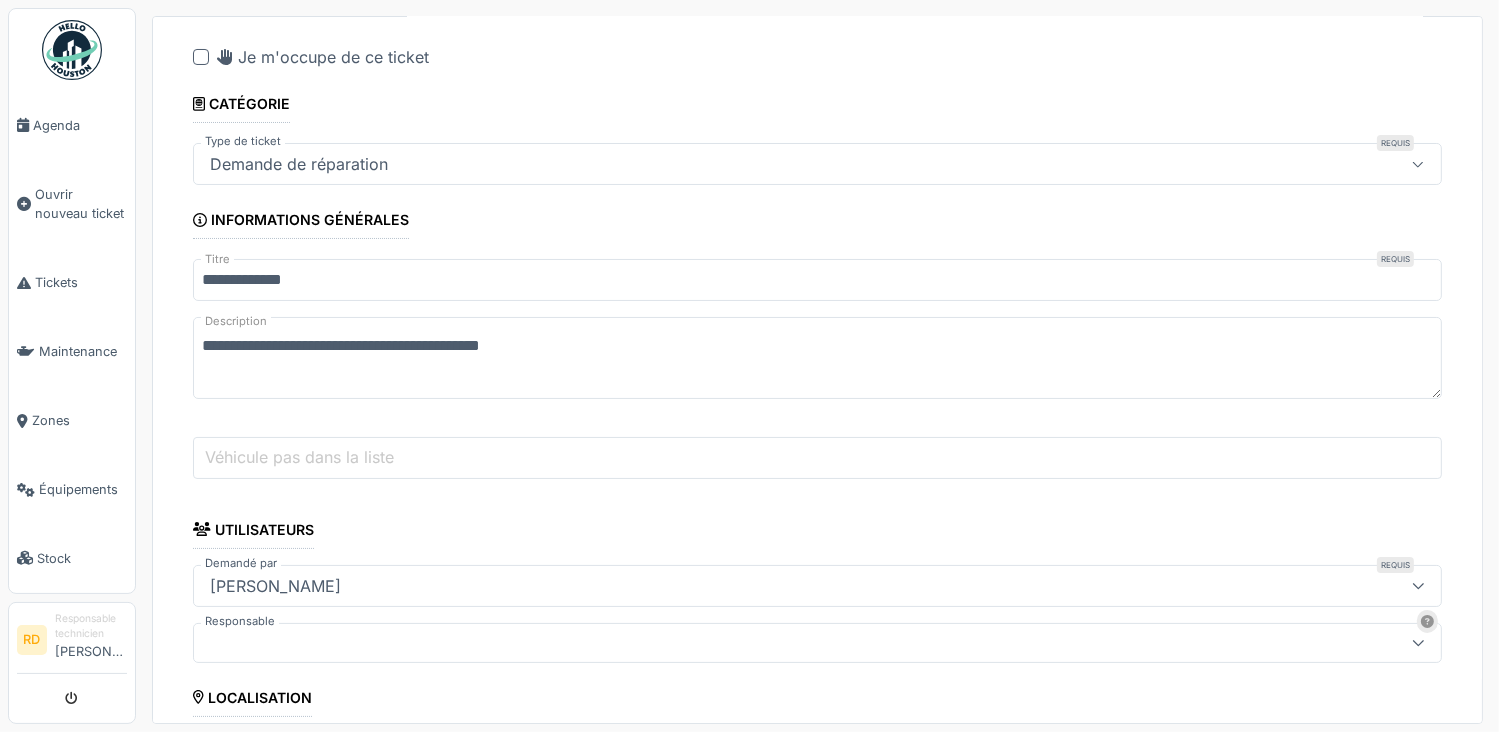 type on "**********" 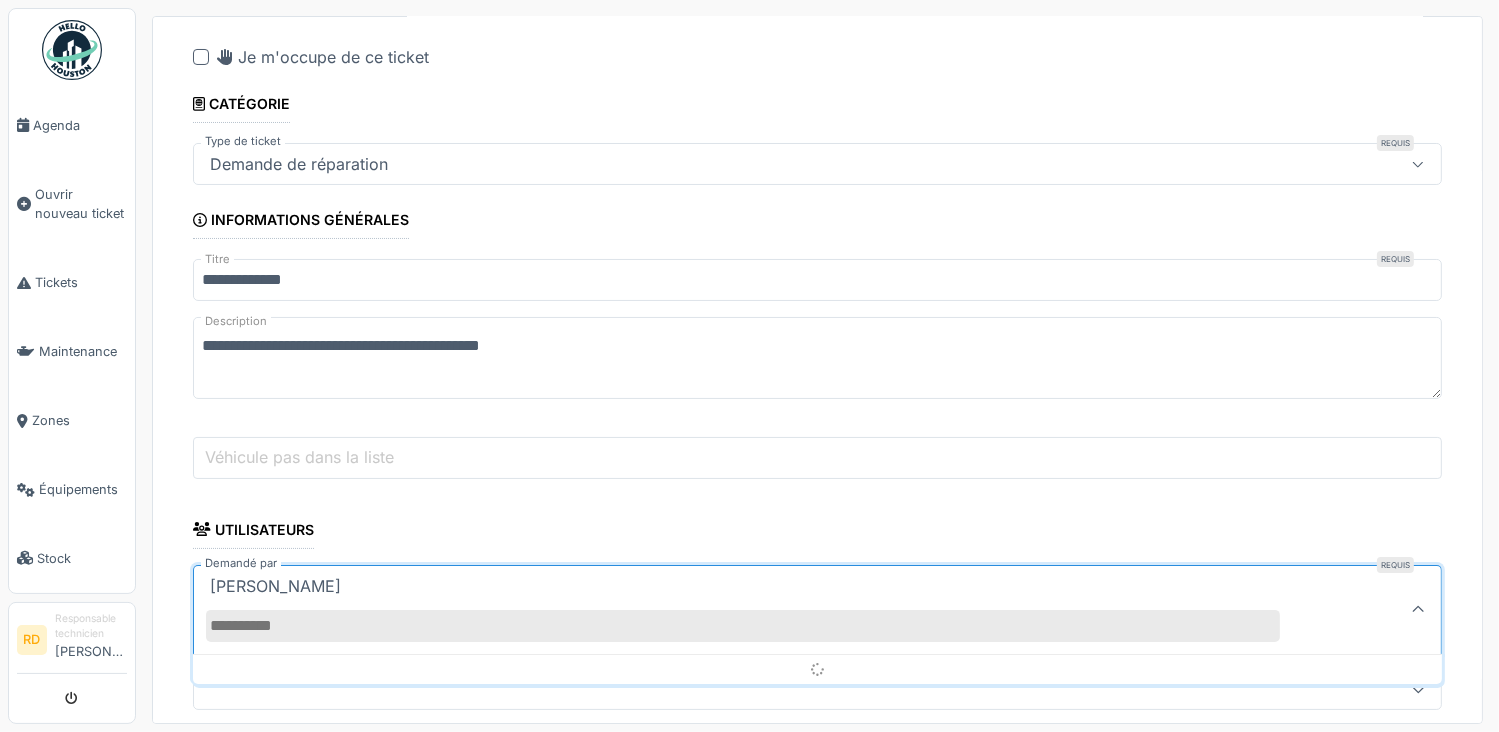 scroll, scrollTop: 336, scrollLeft: 0, axis: vertical 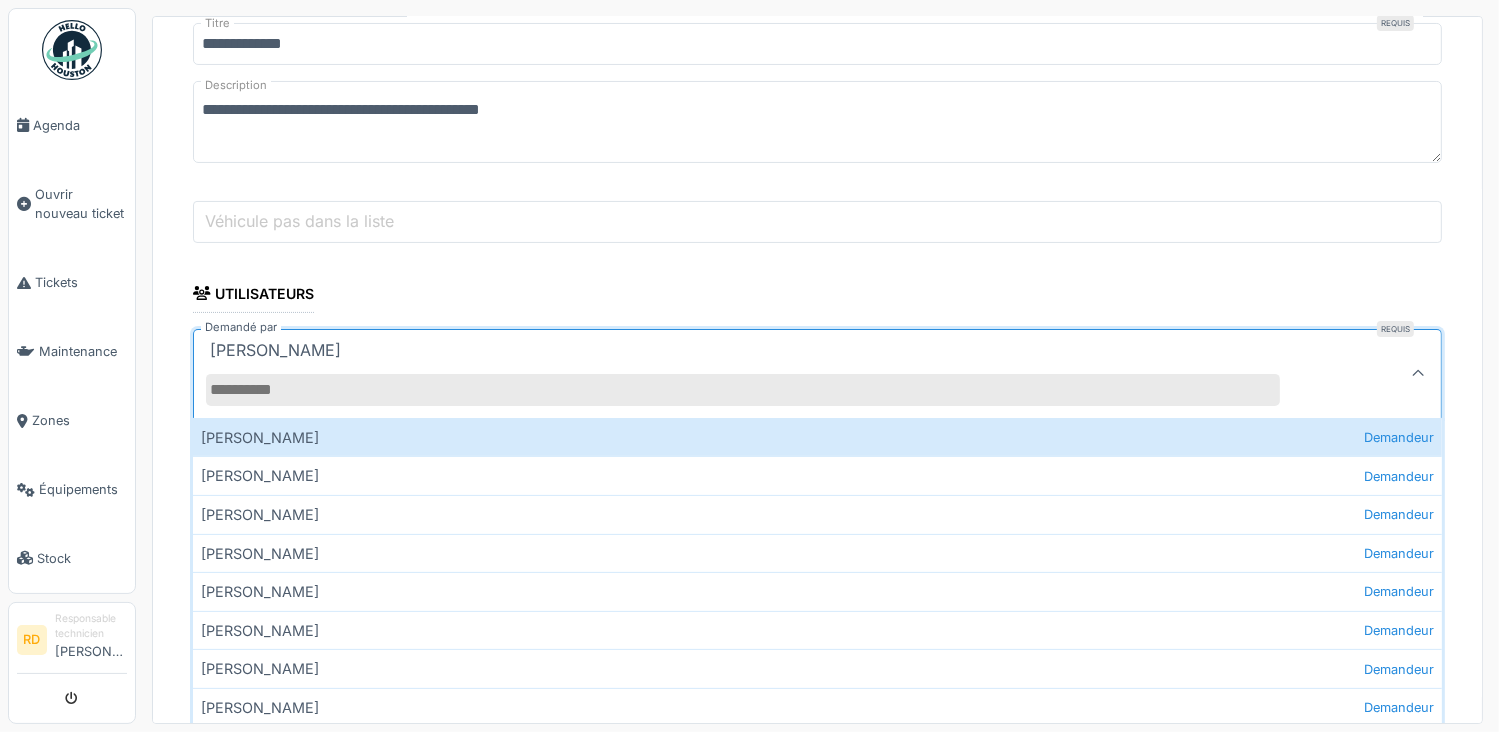 click on "Demandé par" at bounding box center (743, 390) 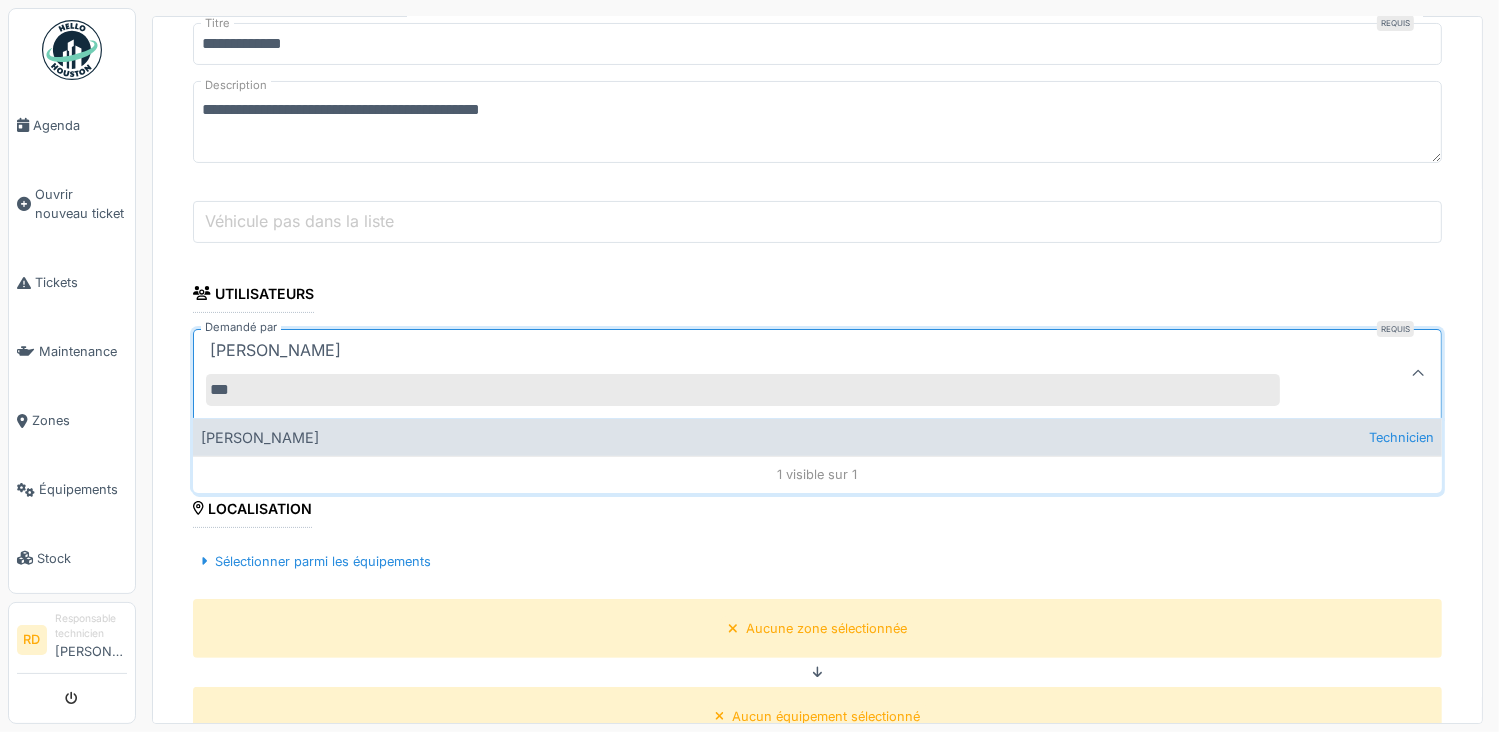 type on "***" 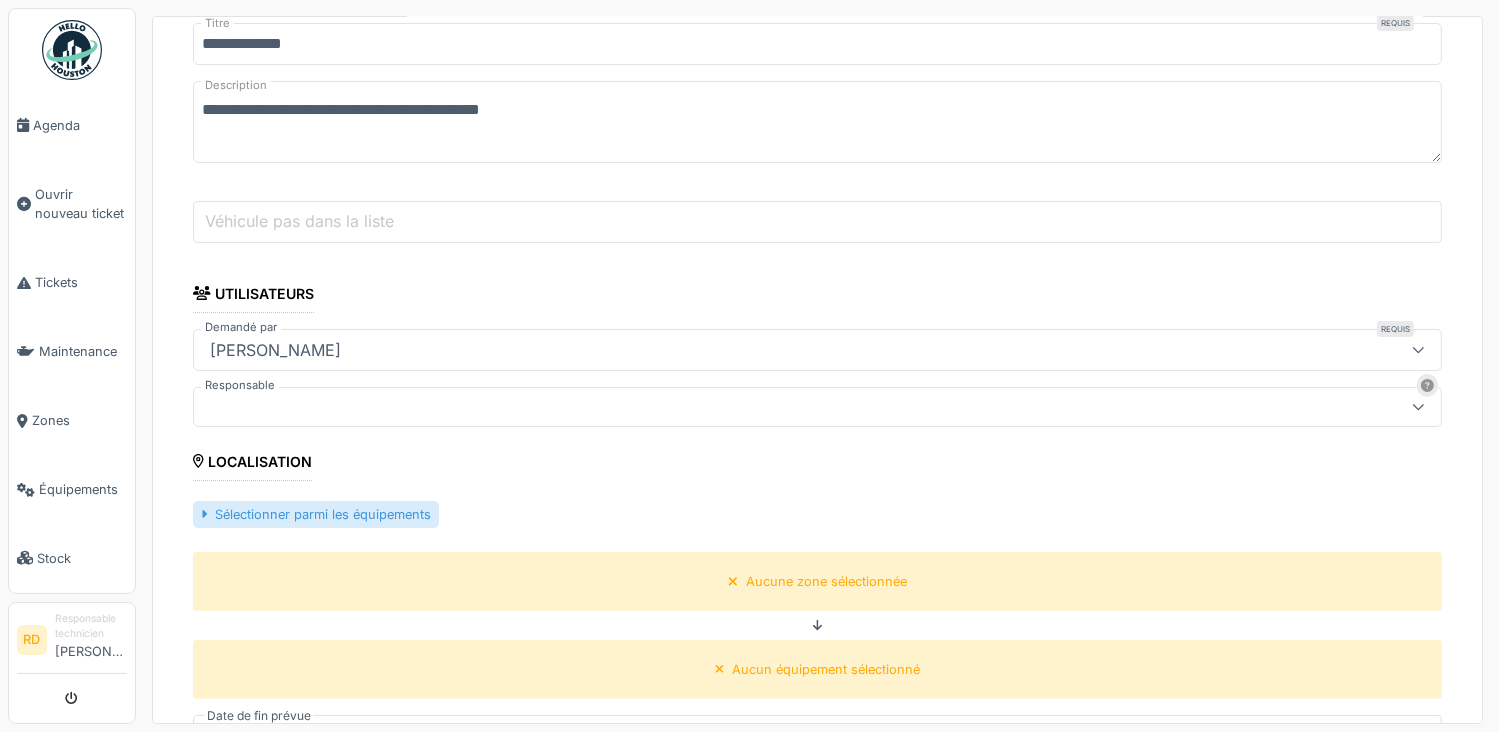 click on "Sélectionner parmi les équipements" at bounding box center [316, 514] 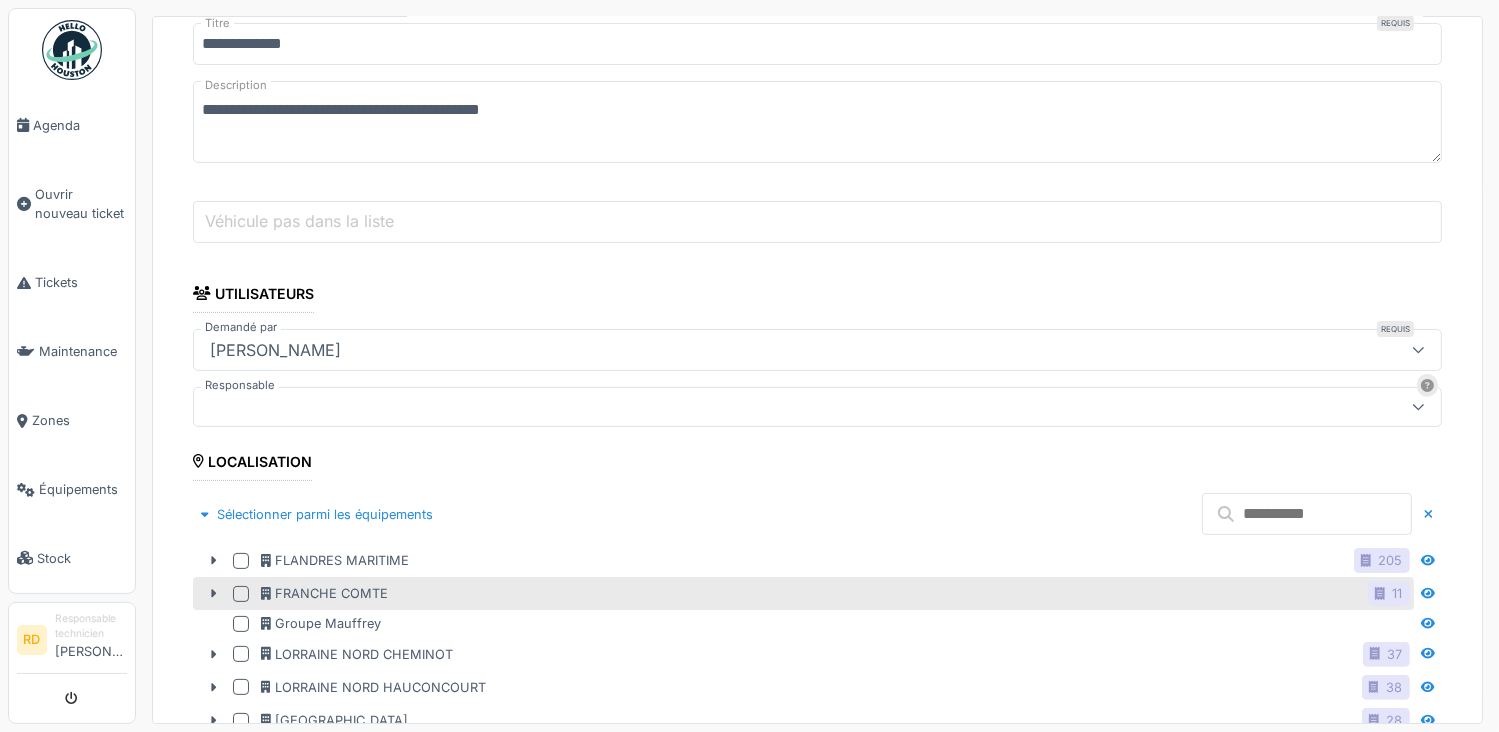 click at bounding box center [241, 594] 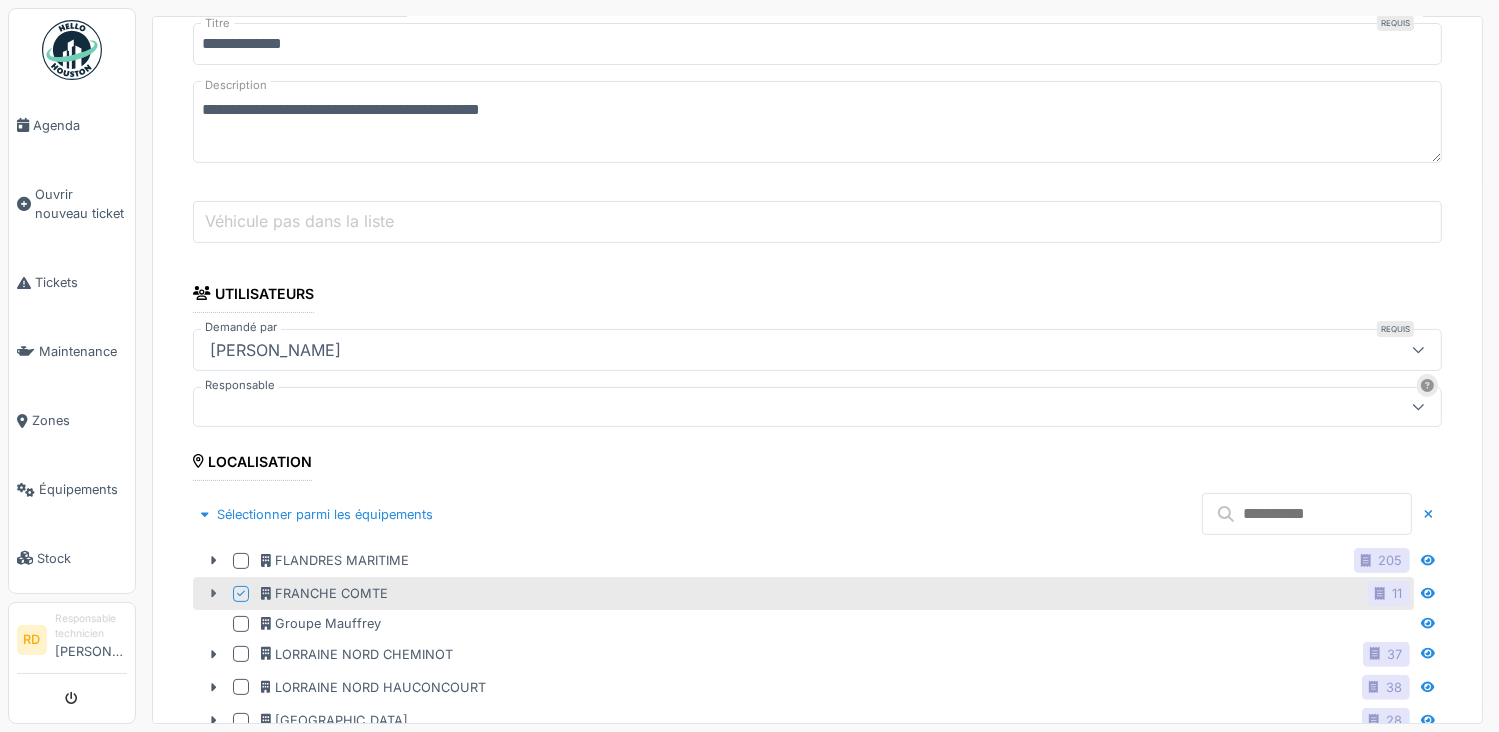 click 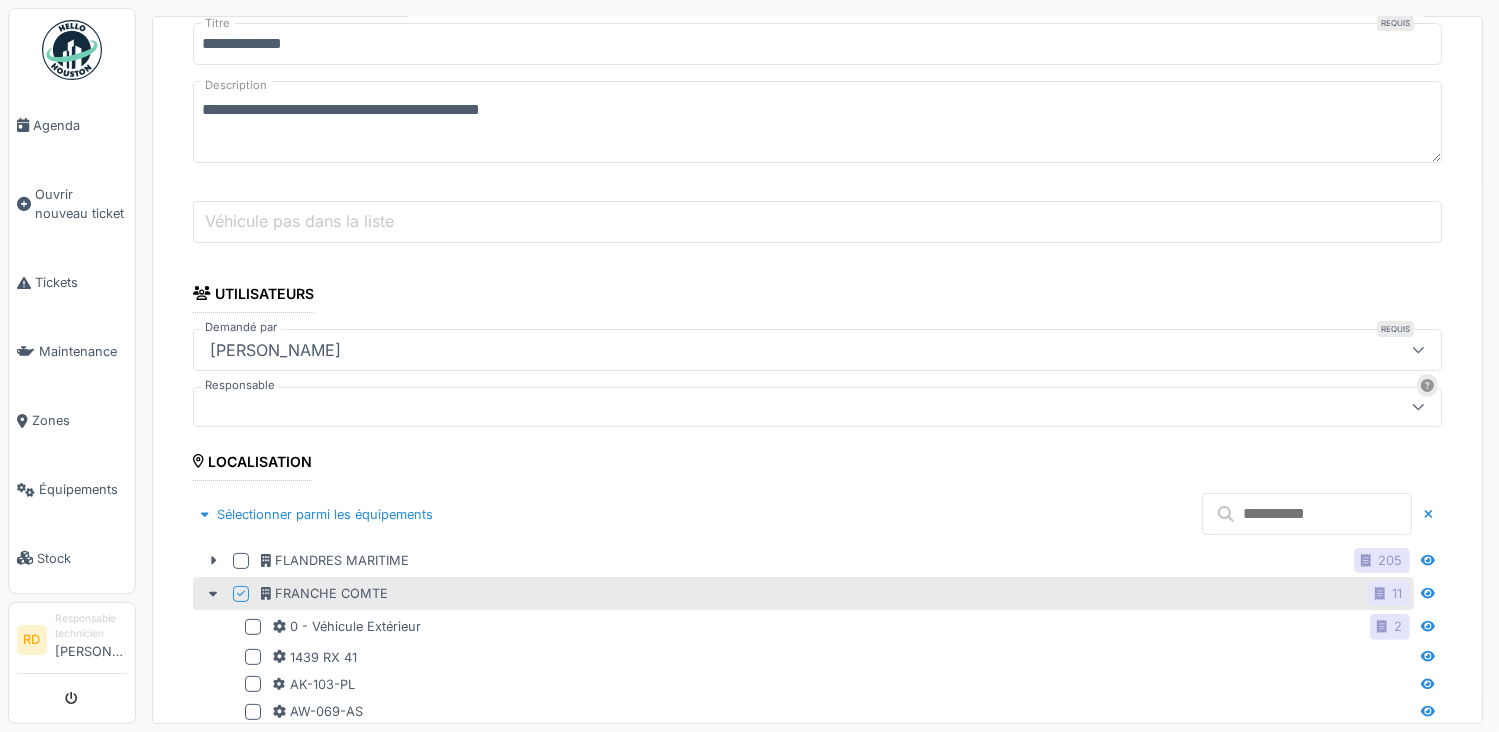 click at bounding box center (1307, 514) 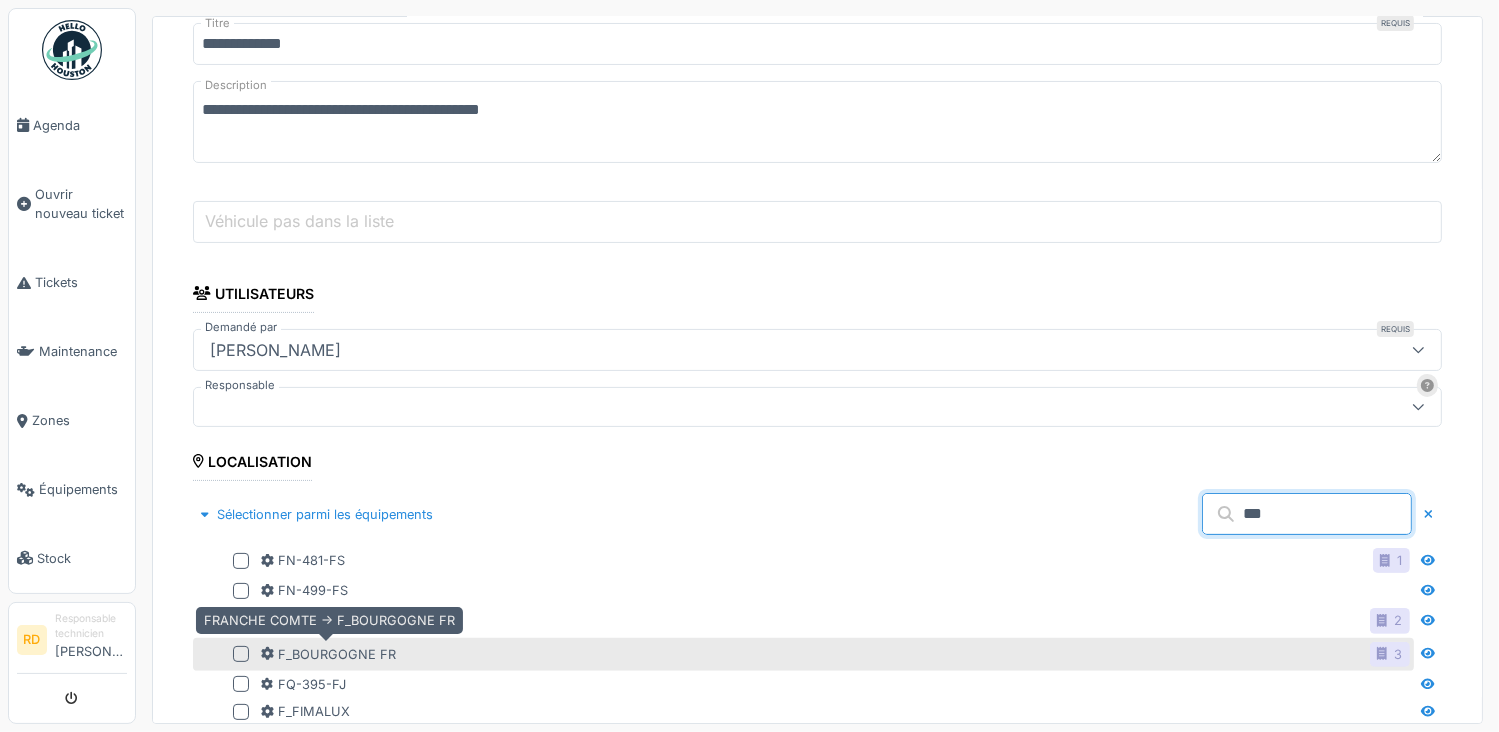 type on "***" 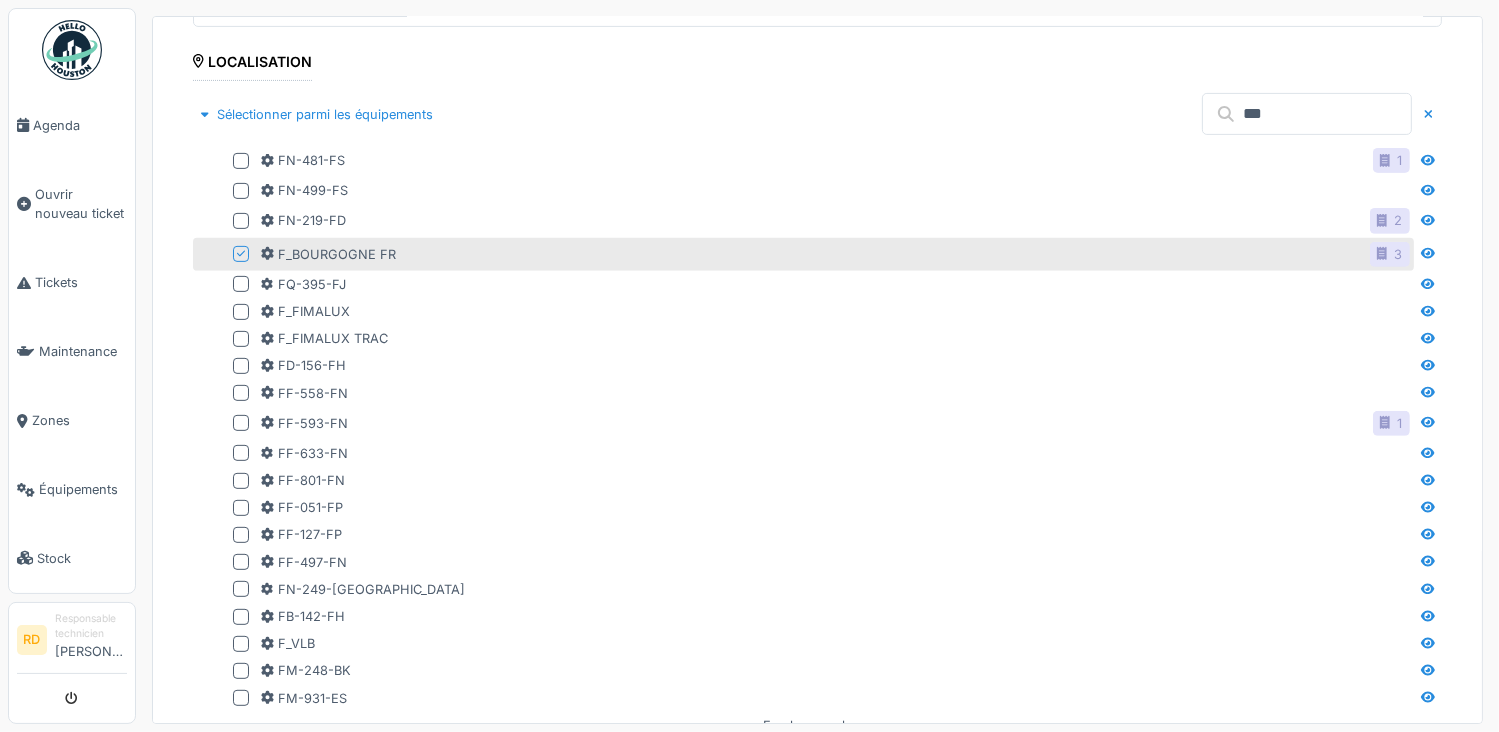 scroll, scrollTop: 1336, scrollLeft: 0, axis: vertical 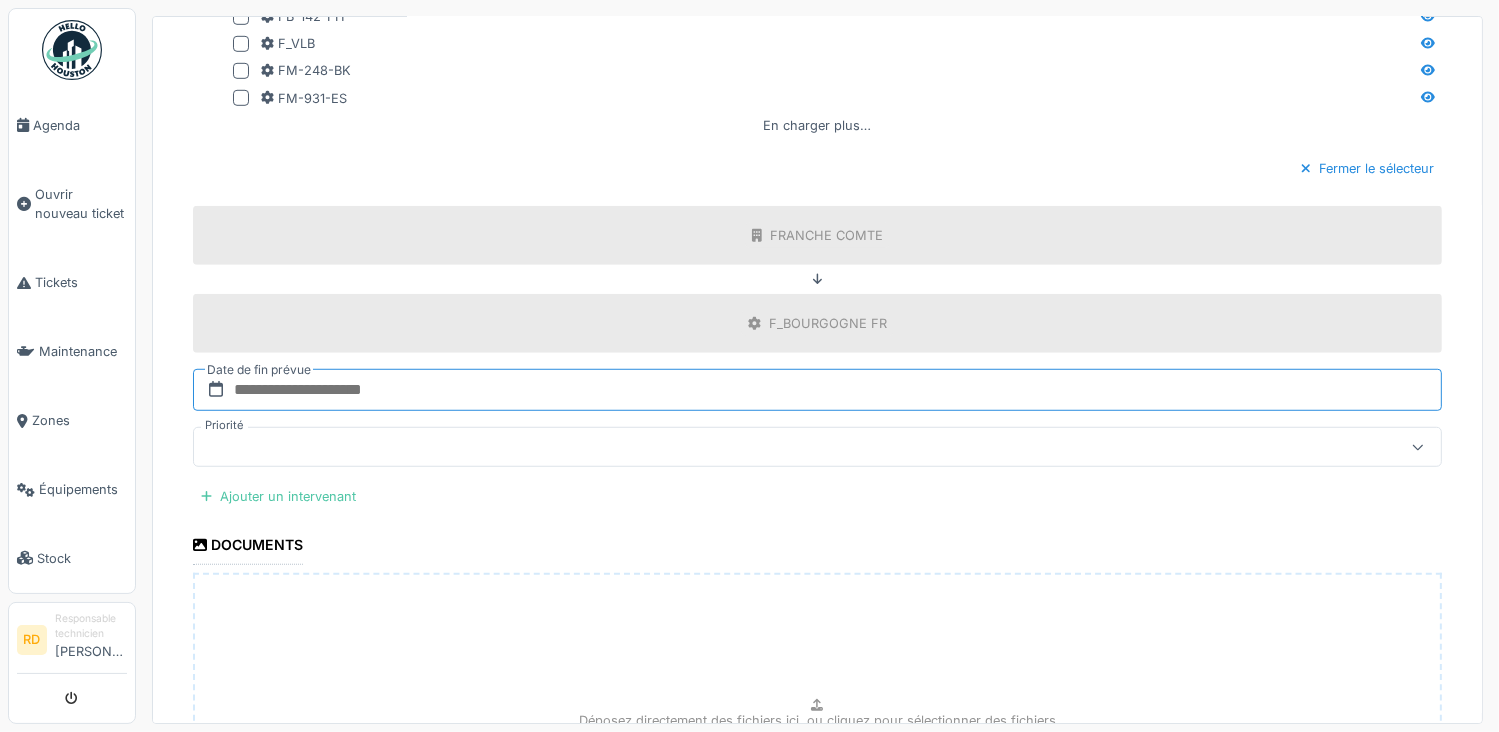 click at bounding box center [817, 390] 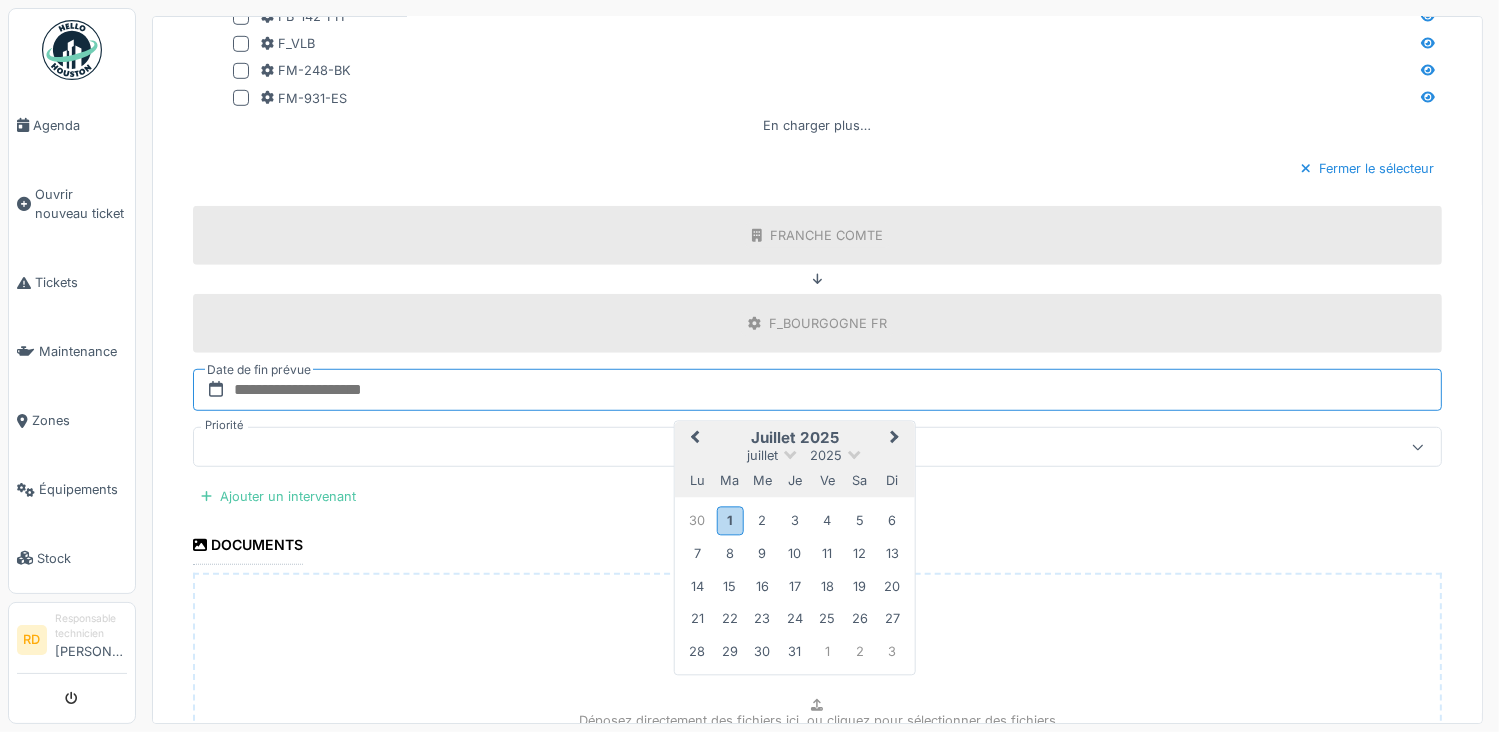 type on "**********" 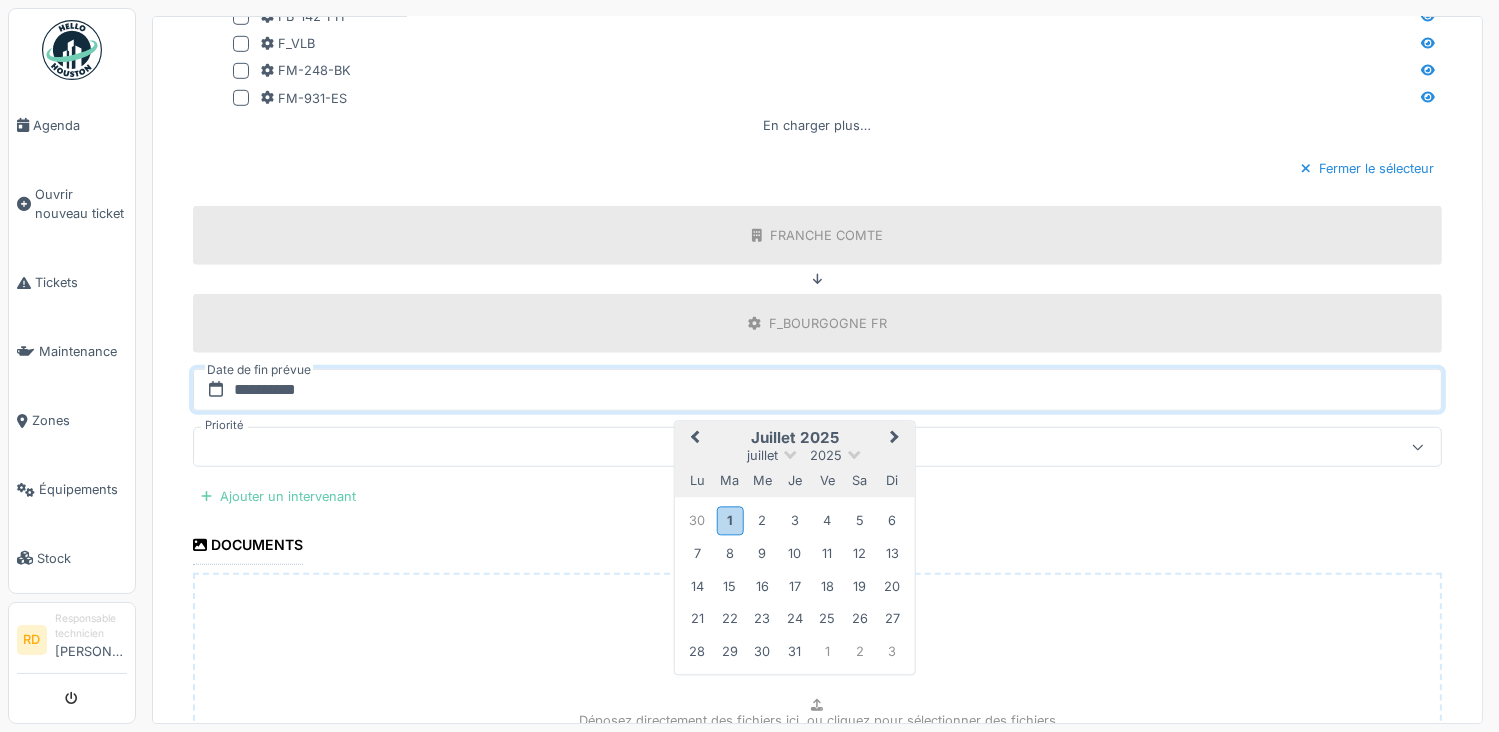 click on "Ajouter un intervenant" at bounding box center [278, 496] 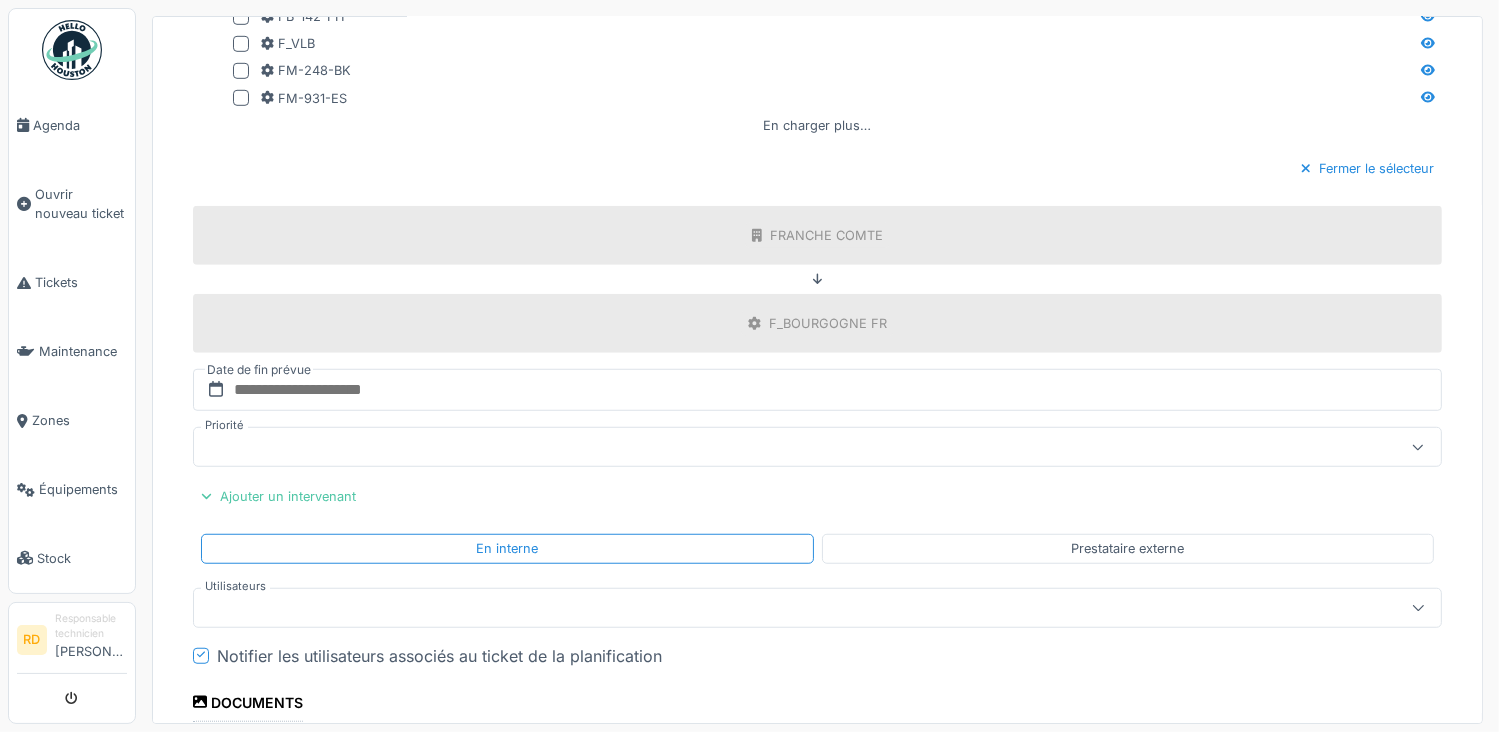 click at bounding box center (755, 608) 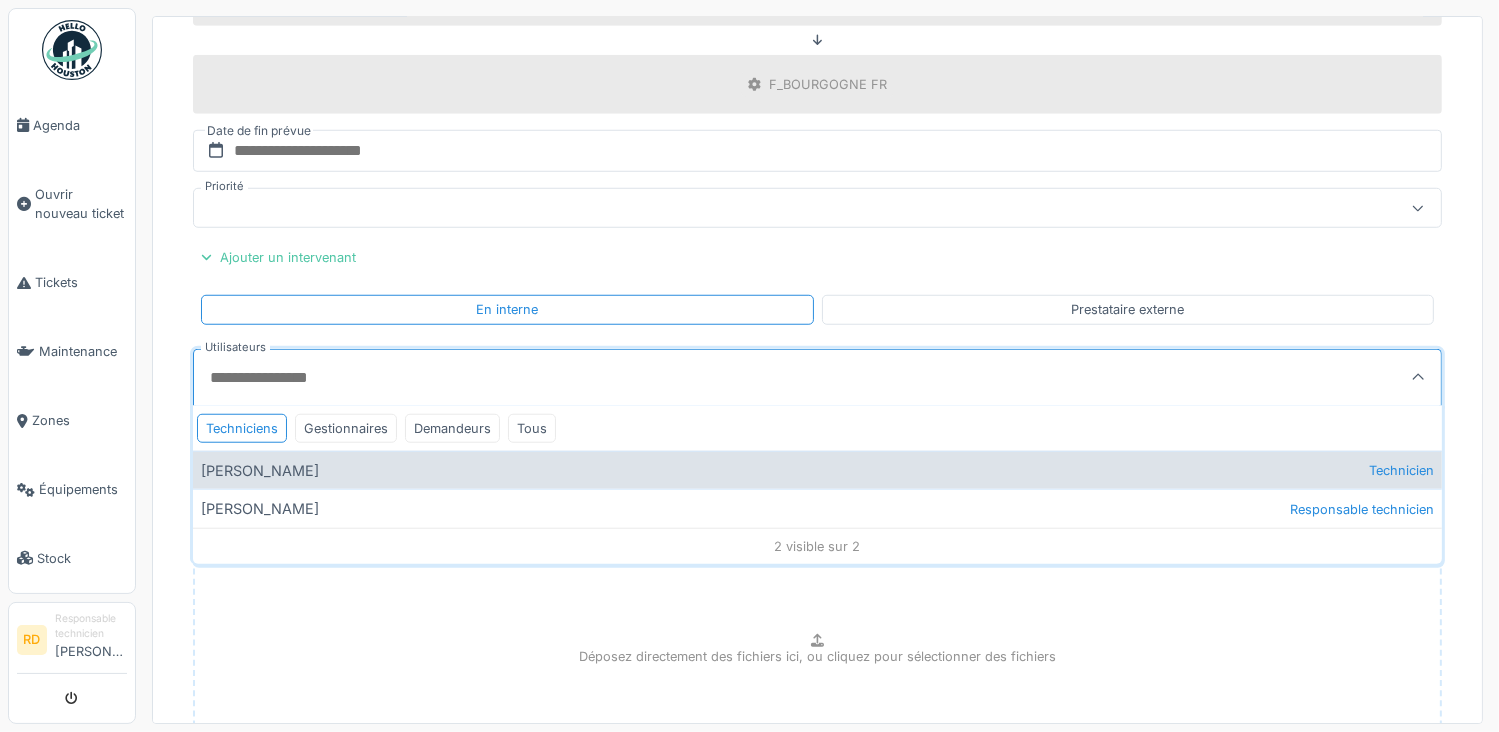 click on "[PERSON_NAME]   Technicien" at bounding box center (817, 470) 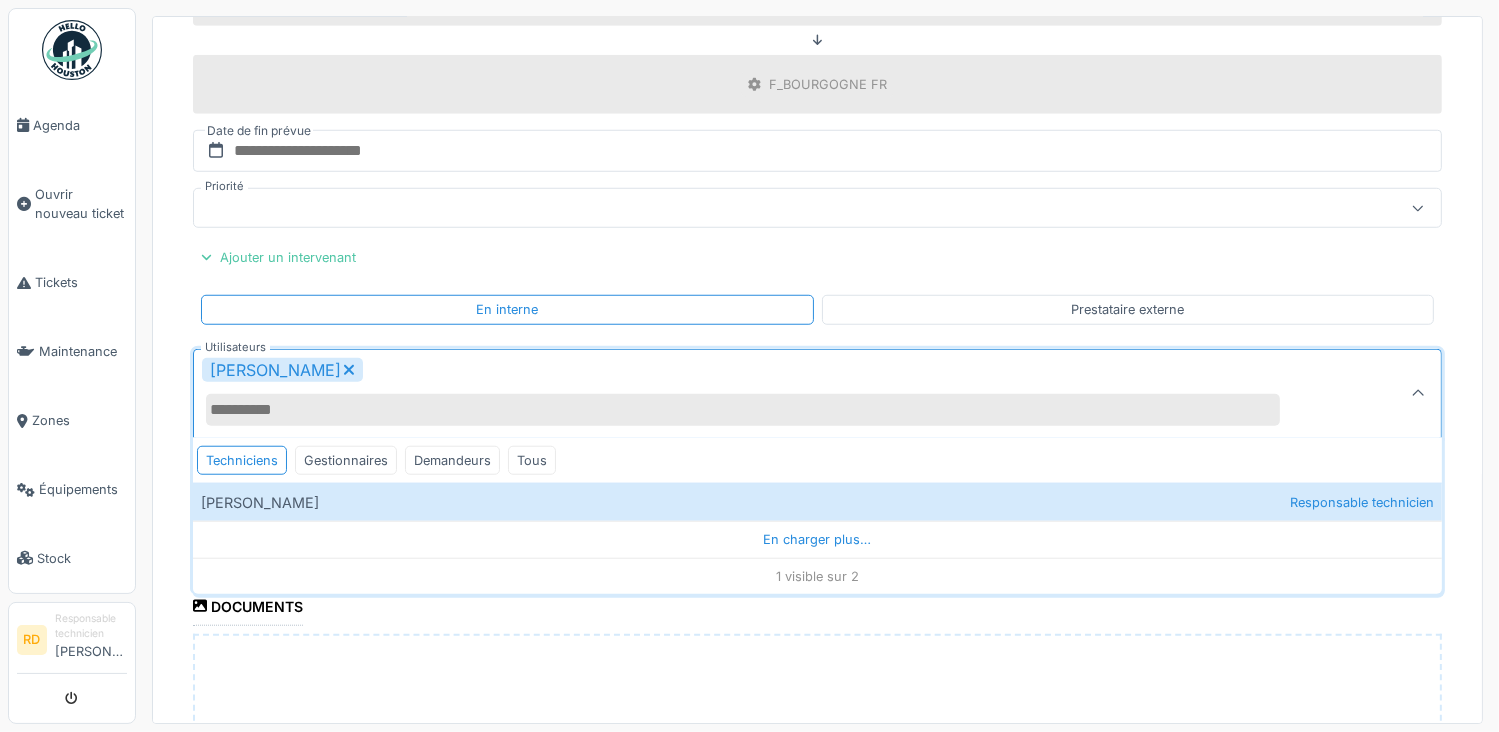 click on "**********" at bounding box center [817, -191] 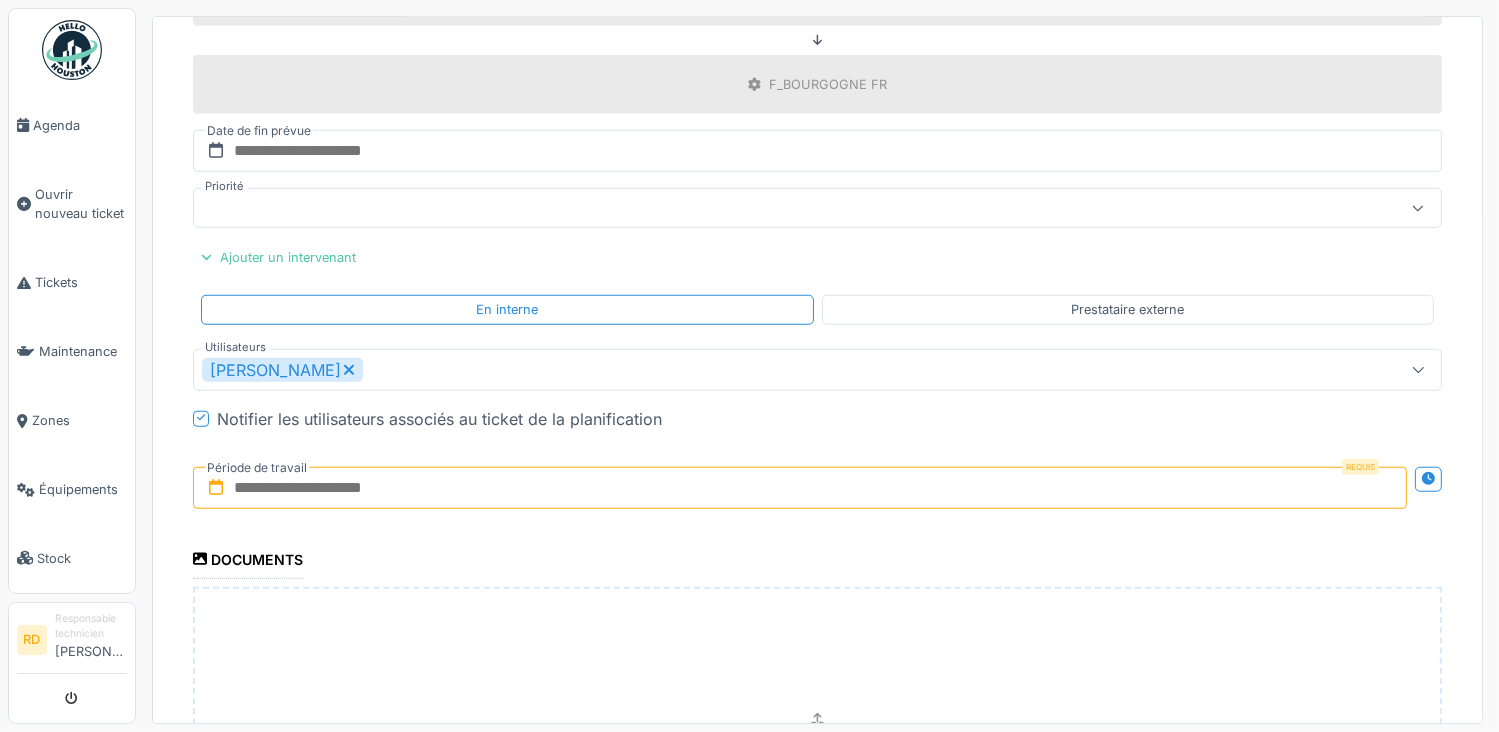 click at bounding box center (800, 488) 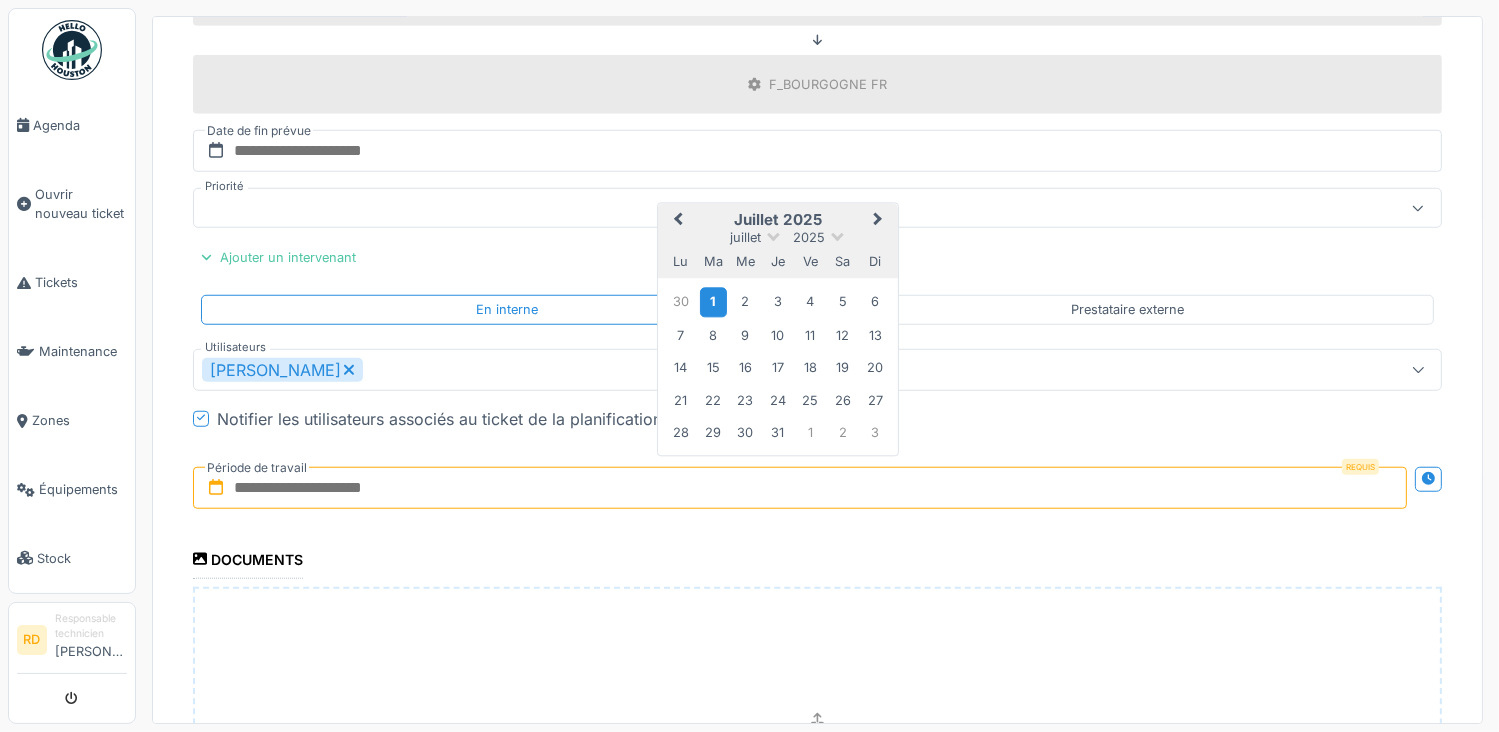 click on "1" at bounding box center (713, 302) 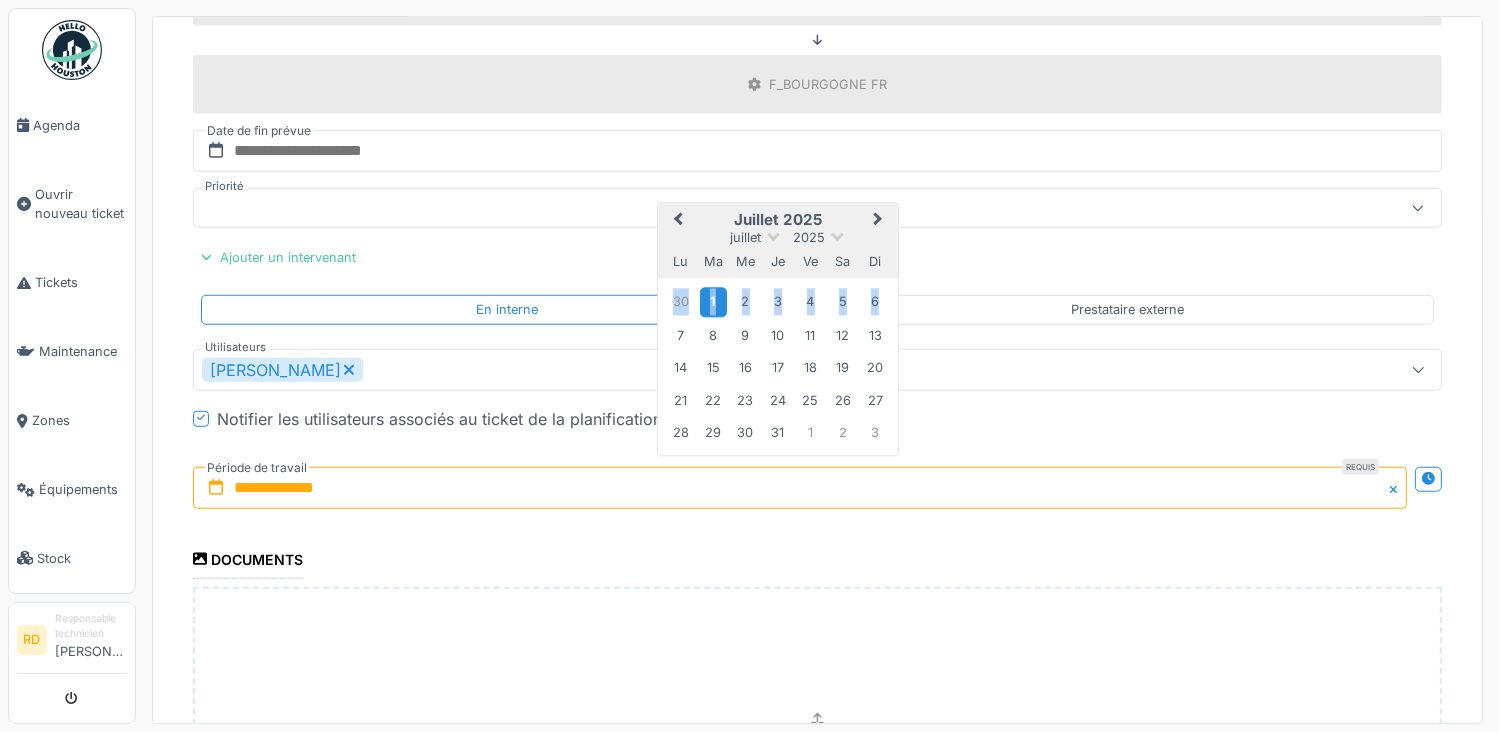 click on "1" at bounding box center [713, 302] 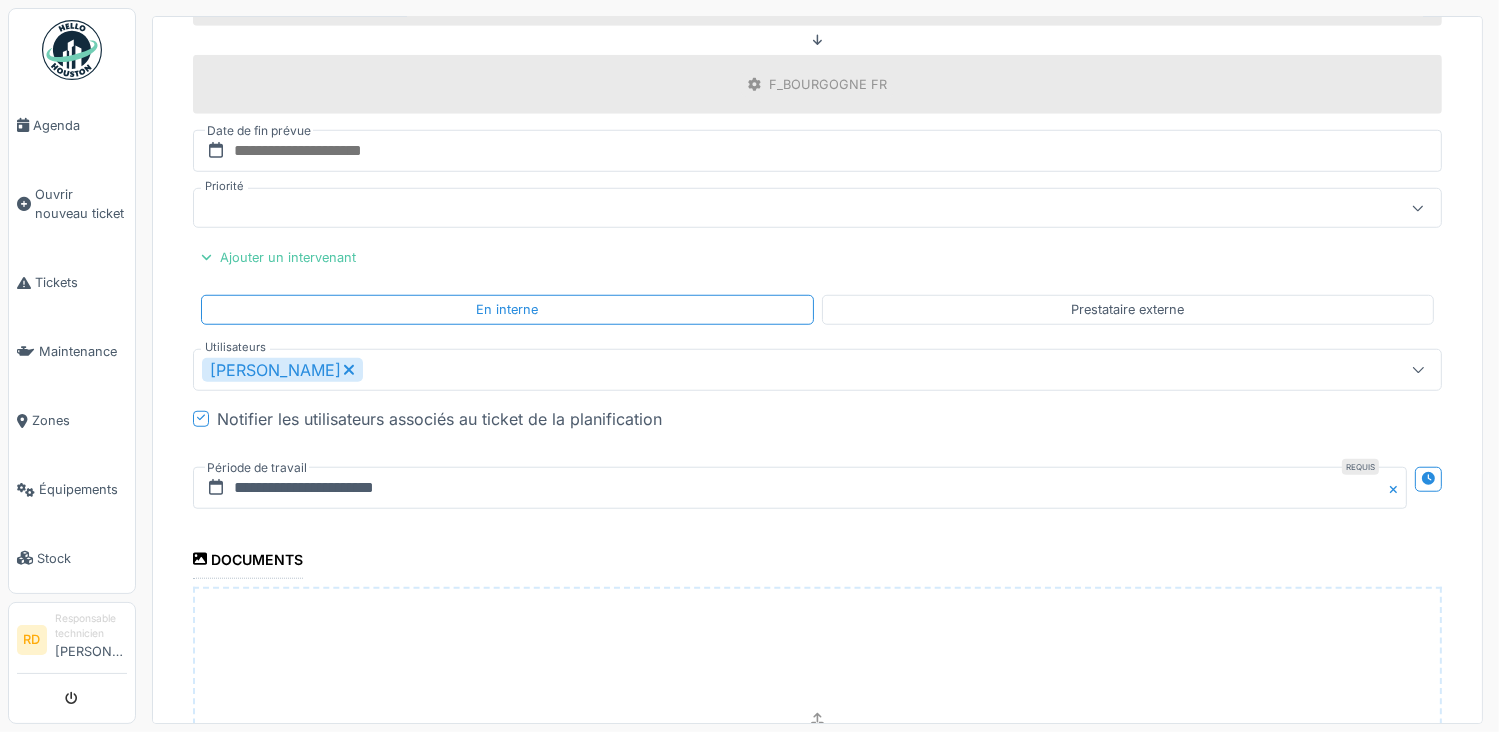 scroll, scrollTop: 1860, scrollLeft: 0, axis: vertical 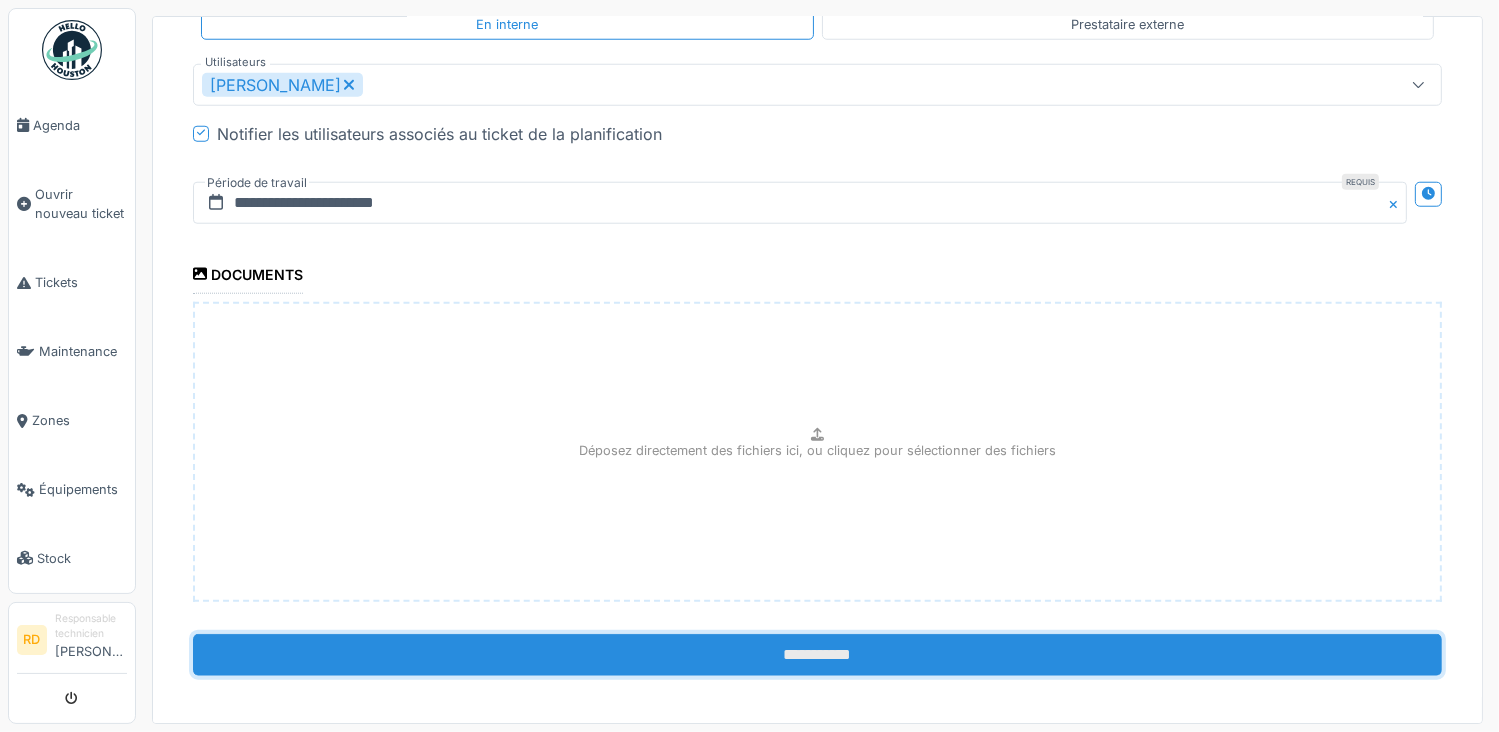 click on "**********" at bounding box center [817, 655] 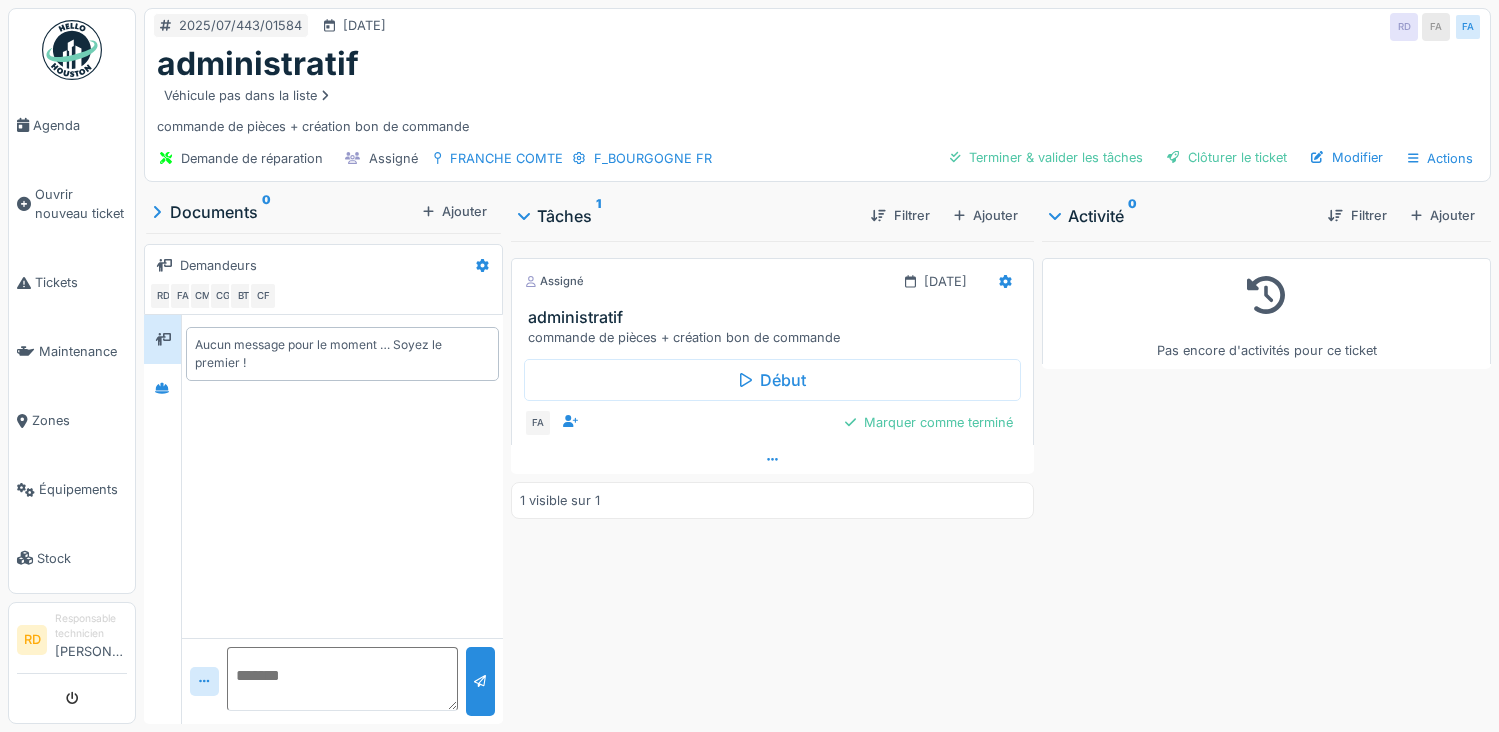 scroll, scrollTop: 0, scrollLeft: 0, axis: both 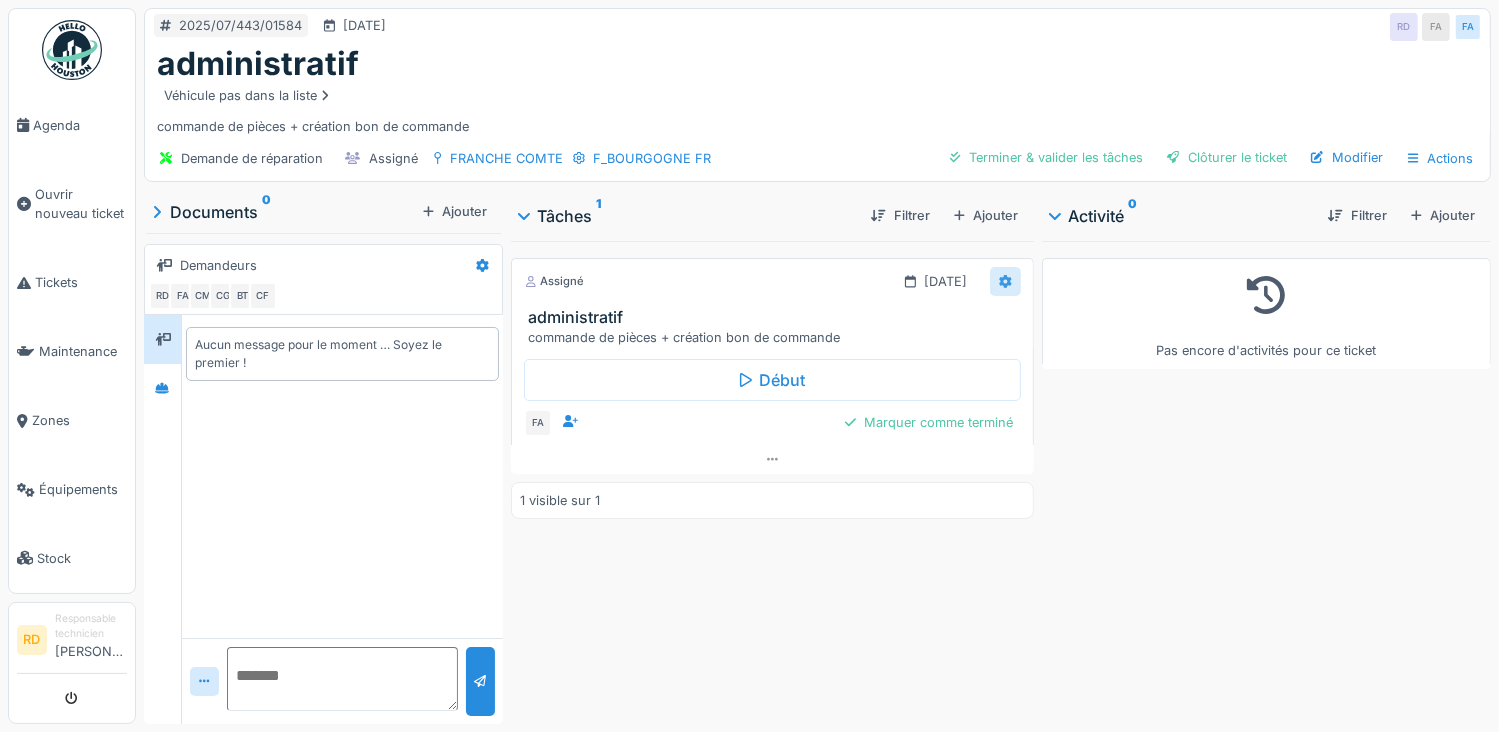 click 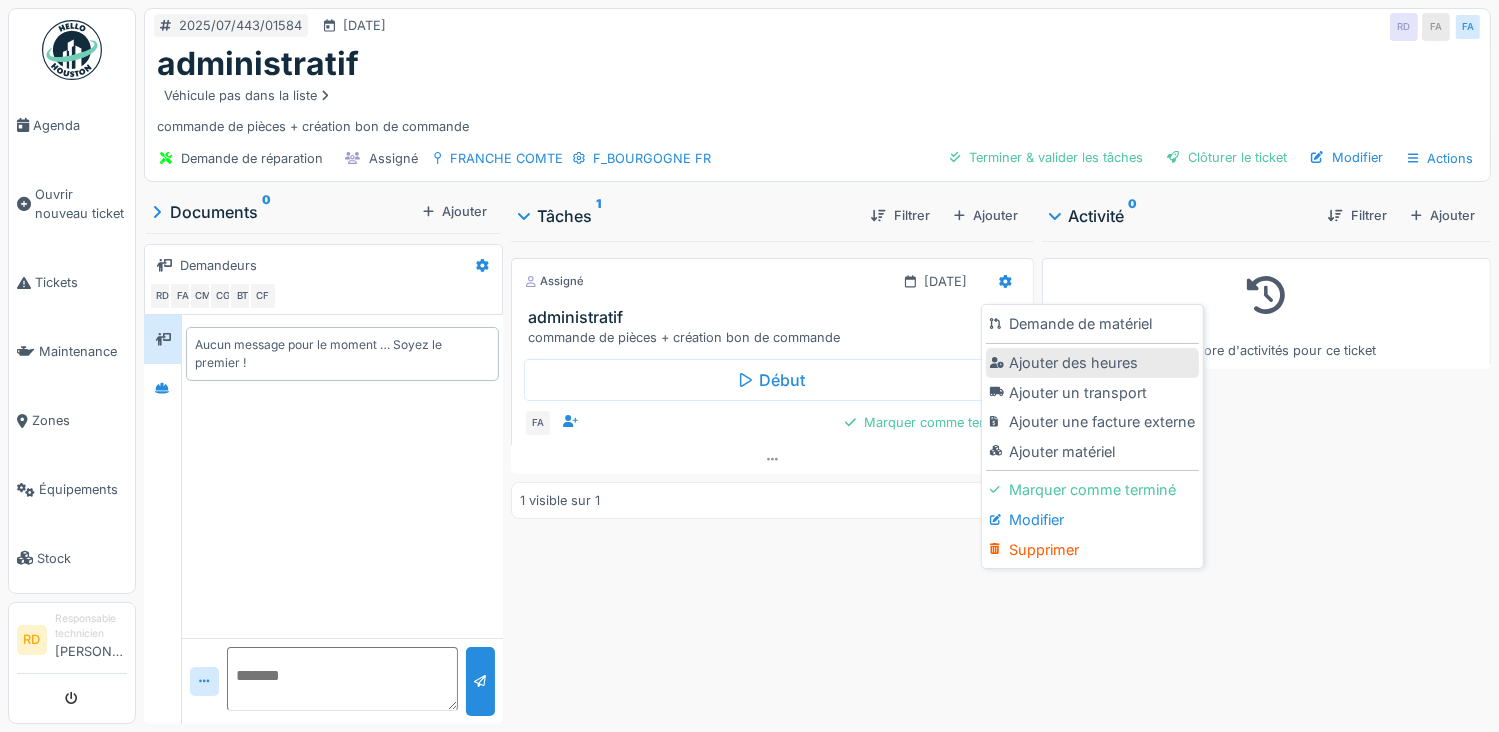 click on "Ajouter des heures" at bounding box center (1092, 363) 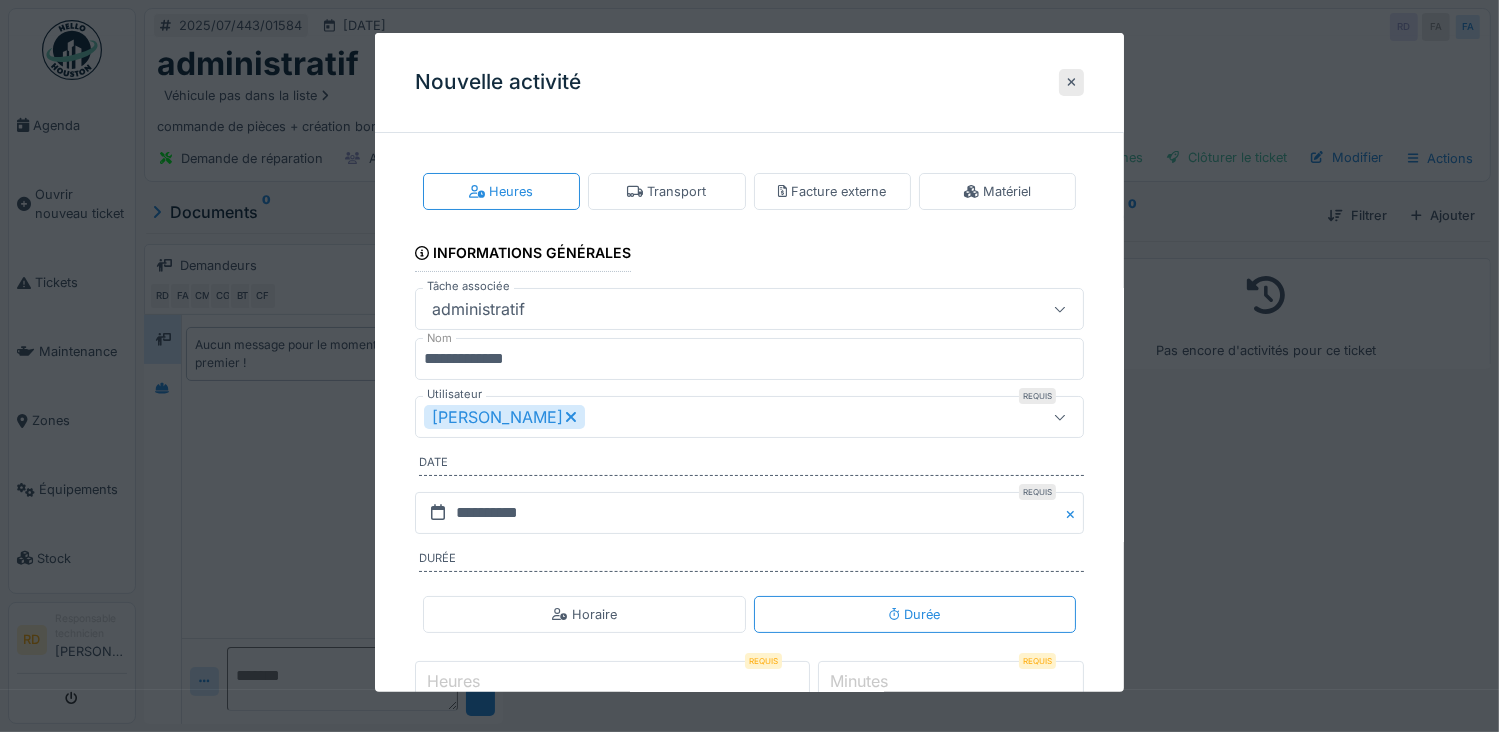 click 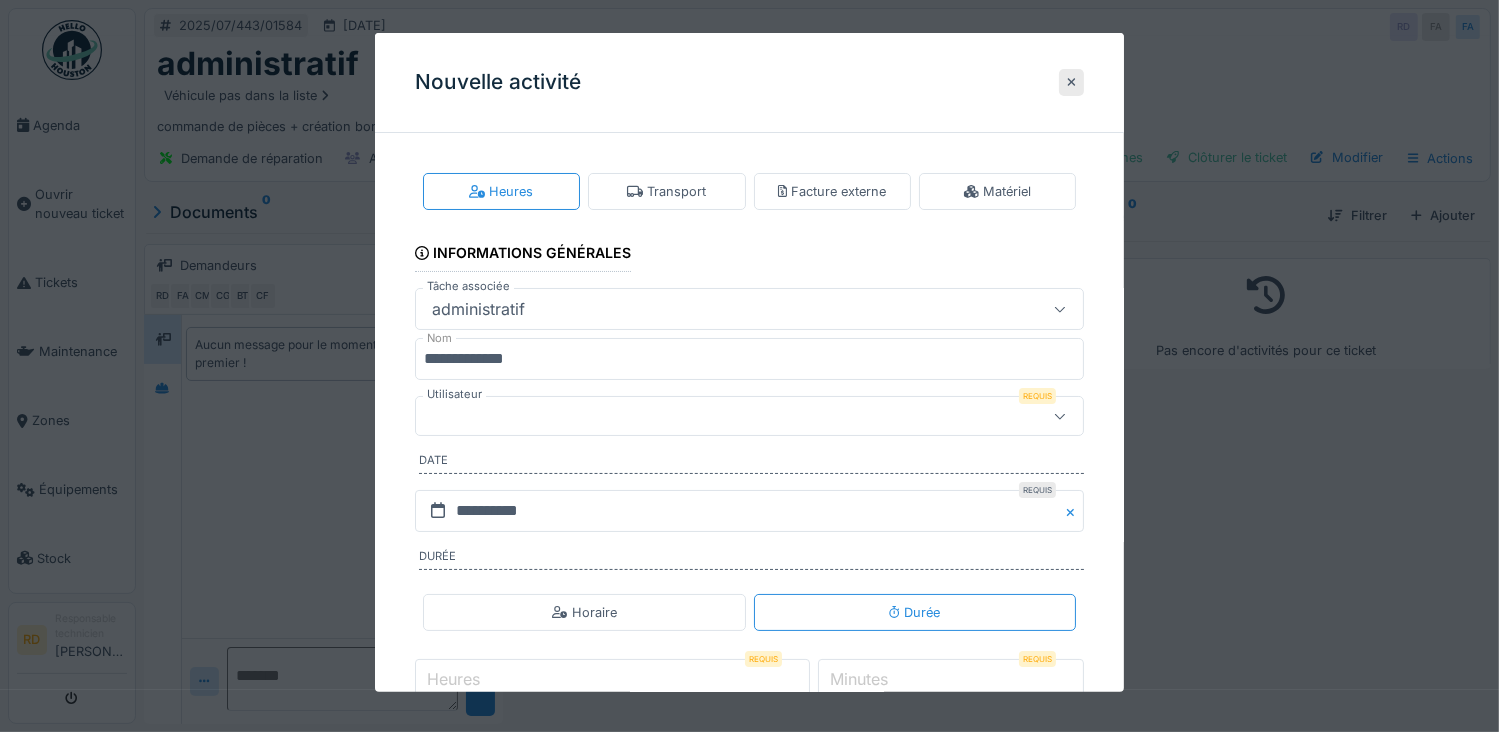 click at bounding box center (716, 416) 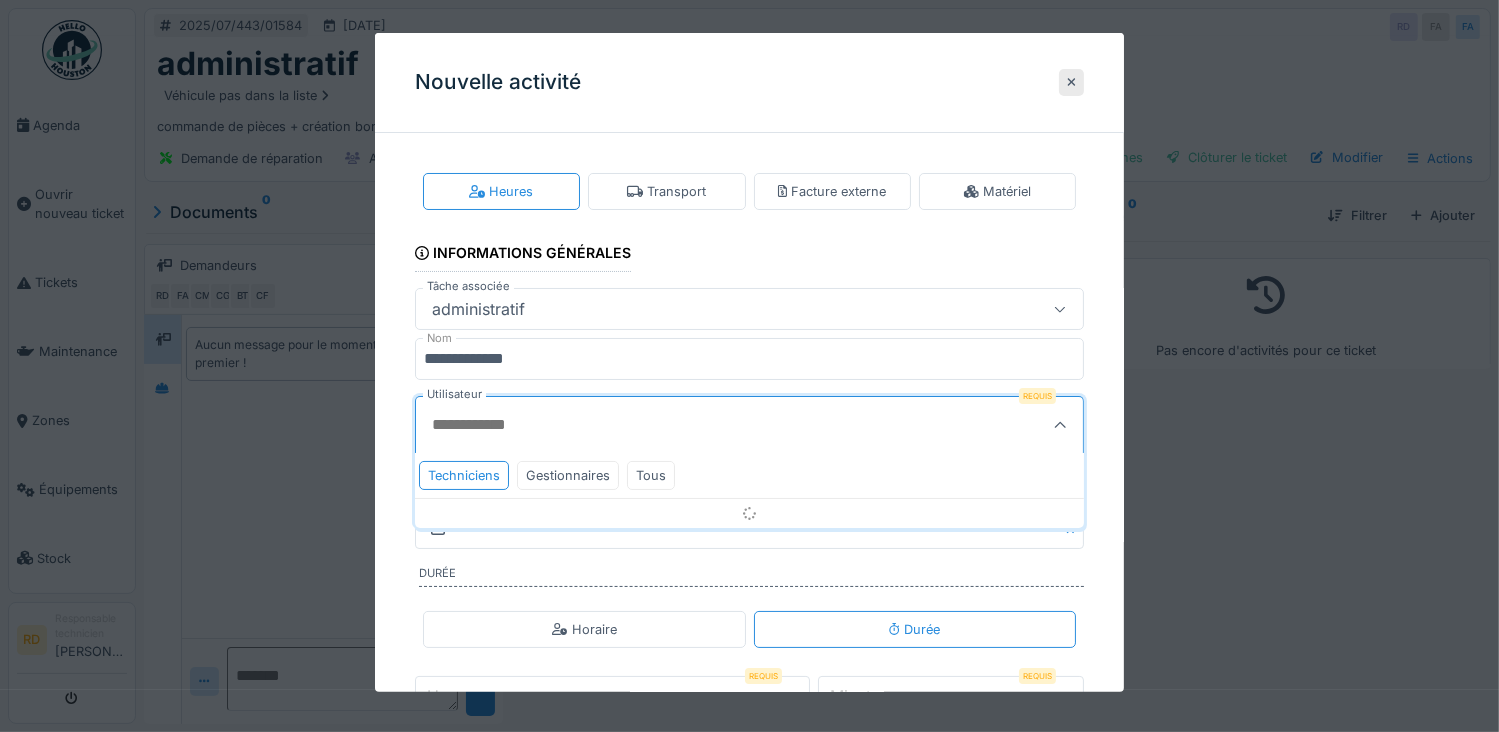 scroll, scrollTop: 60, scrollLeft: 0, axis: vertical 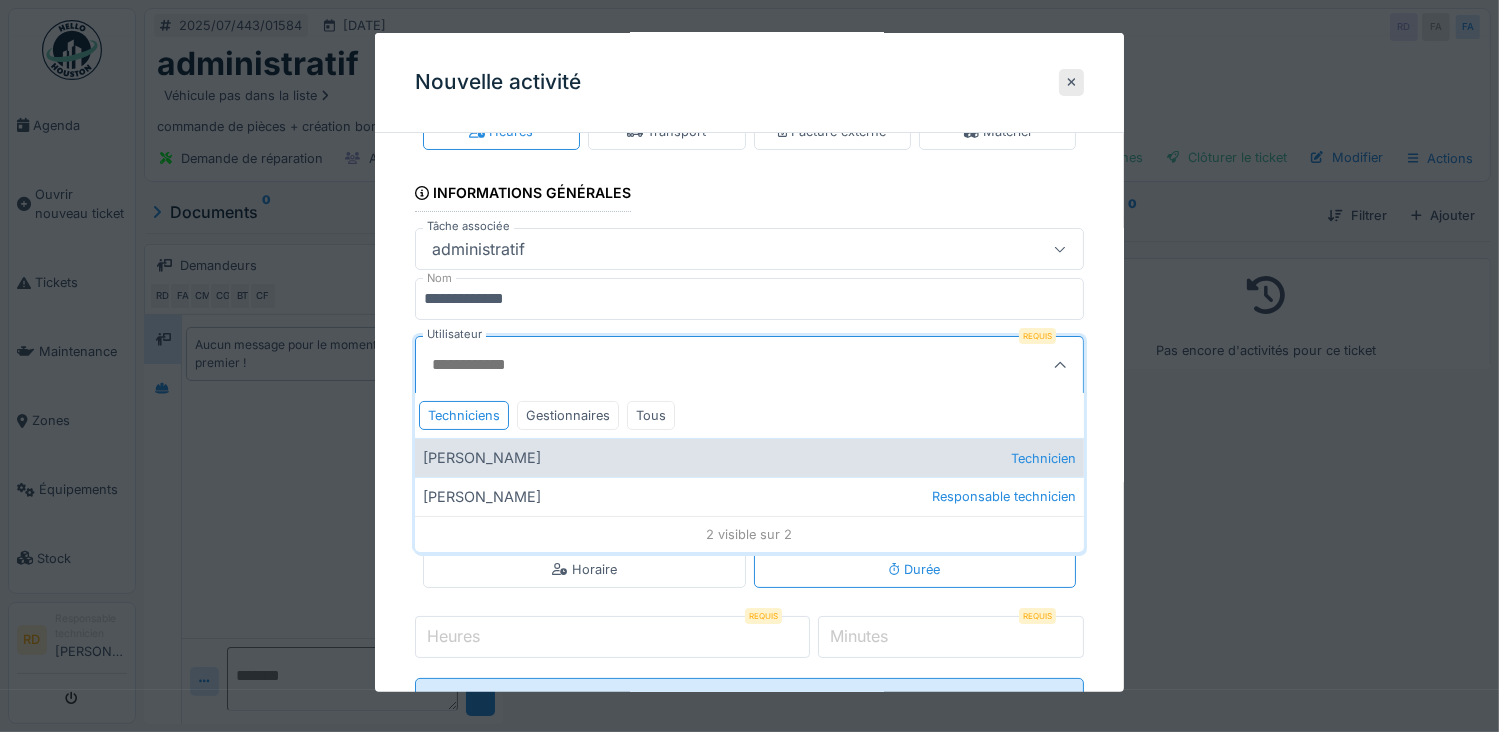 click on "[PERSON_NAME]   Technicien" at bounding box center (750, 457) 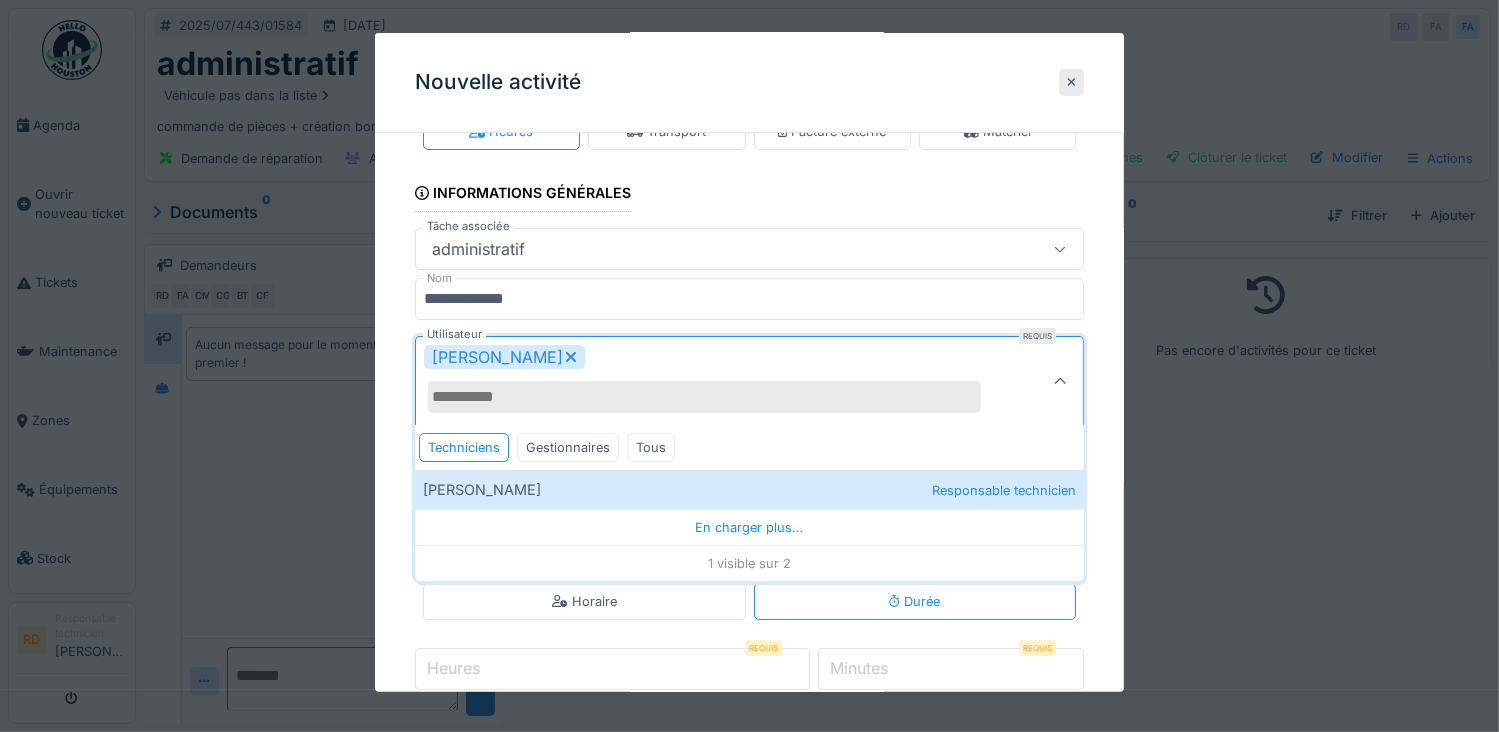 click on "**********" at bounding box center (750, 448) 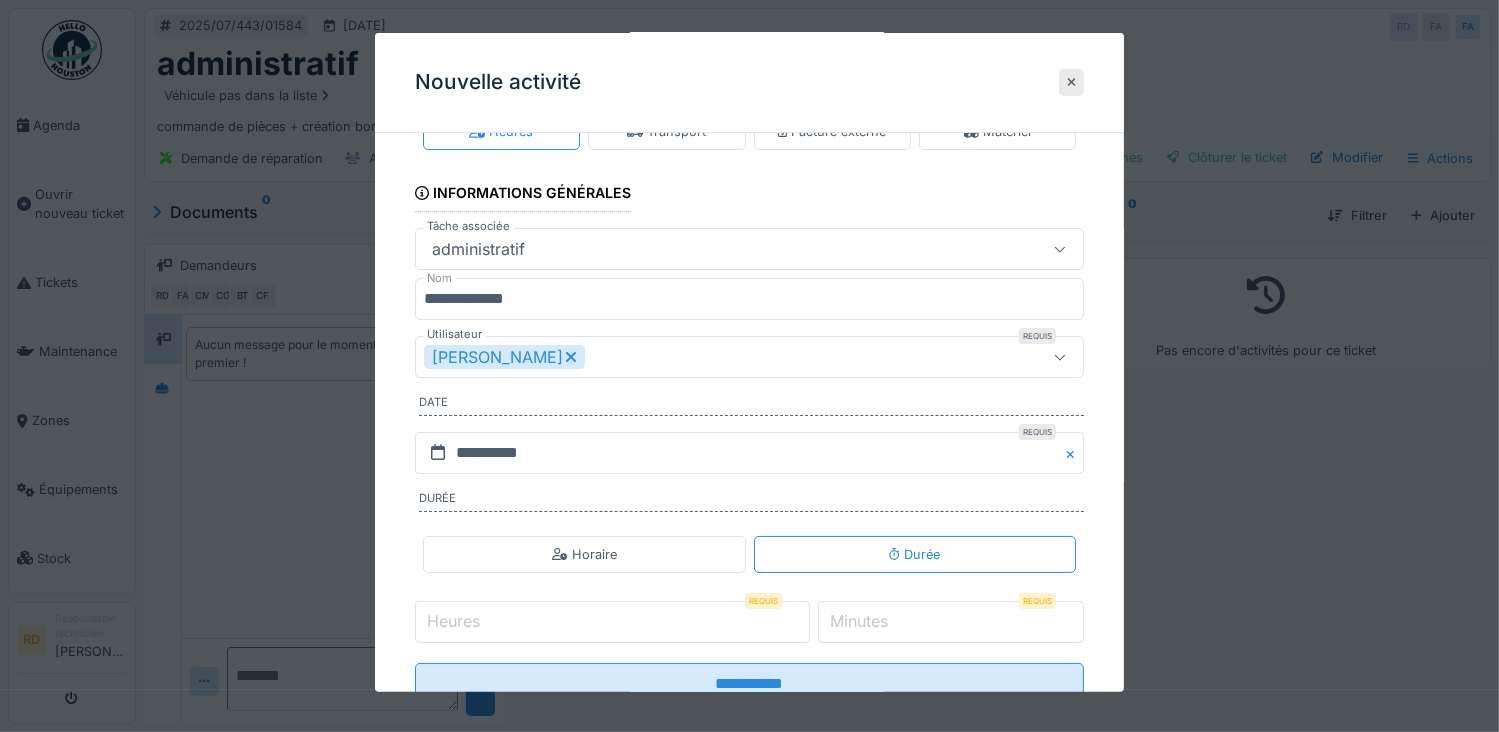 click on "Heures" at bounding box center [612, 622] 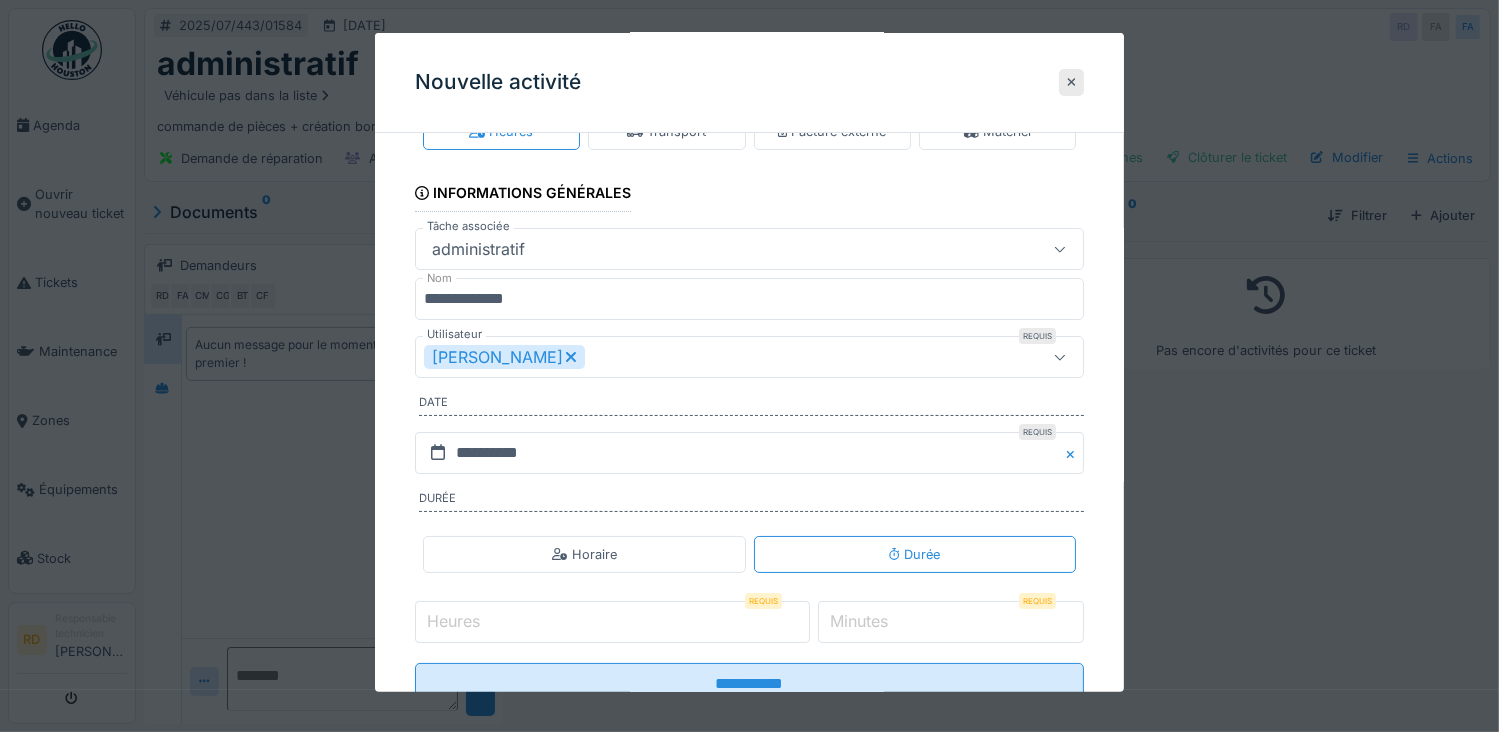 type on "*" 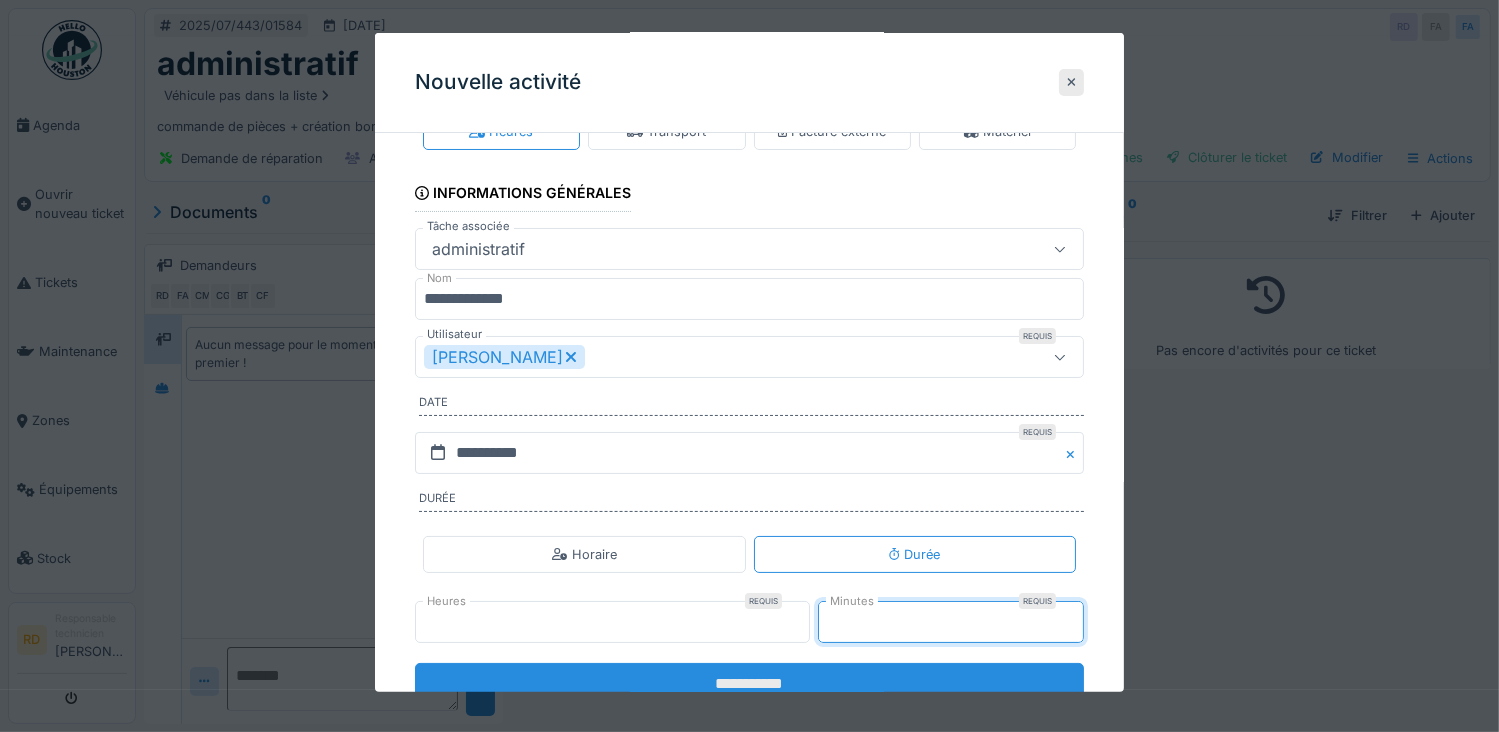 type on "**" 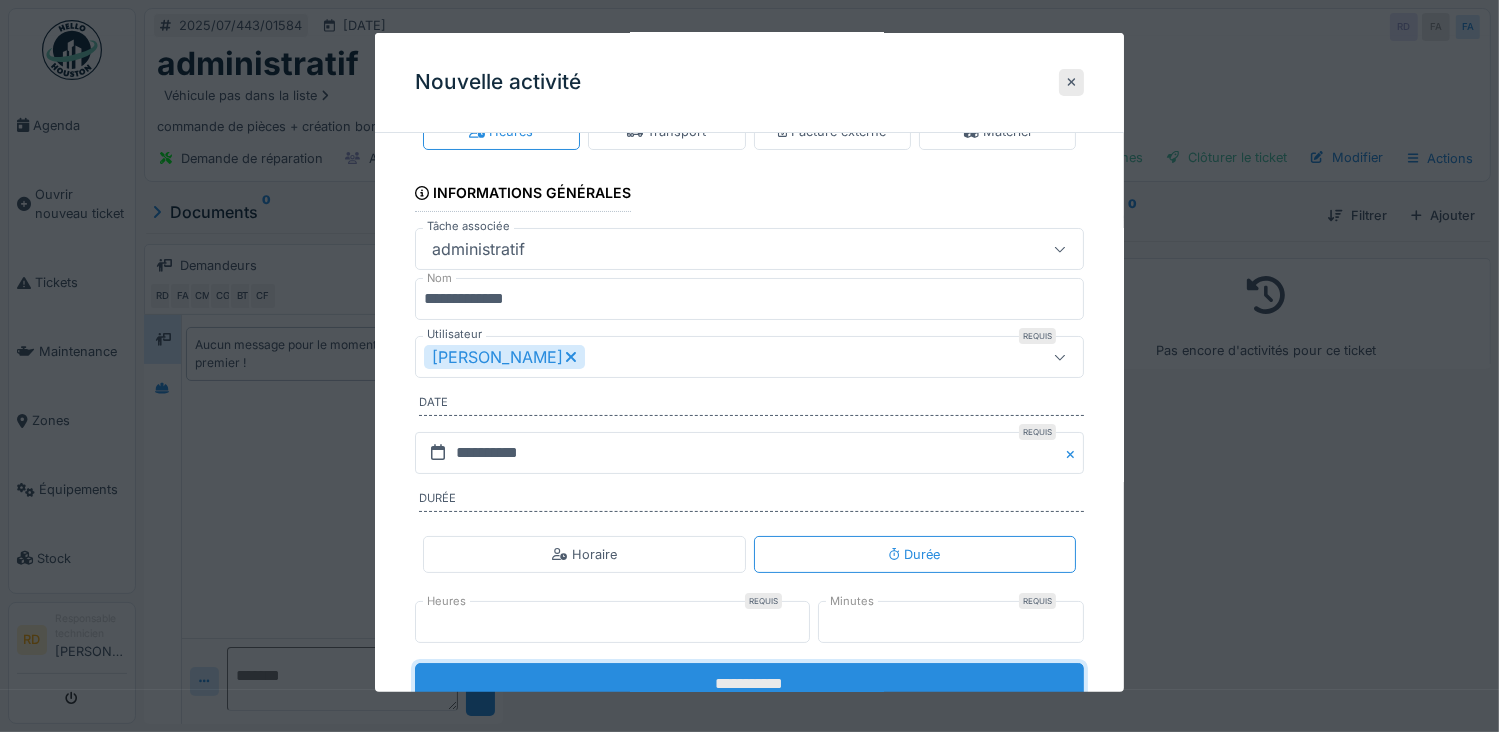 click on "**********" at bounding box center (750, 684) 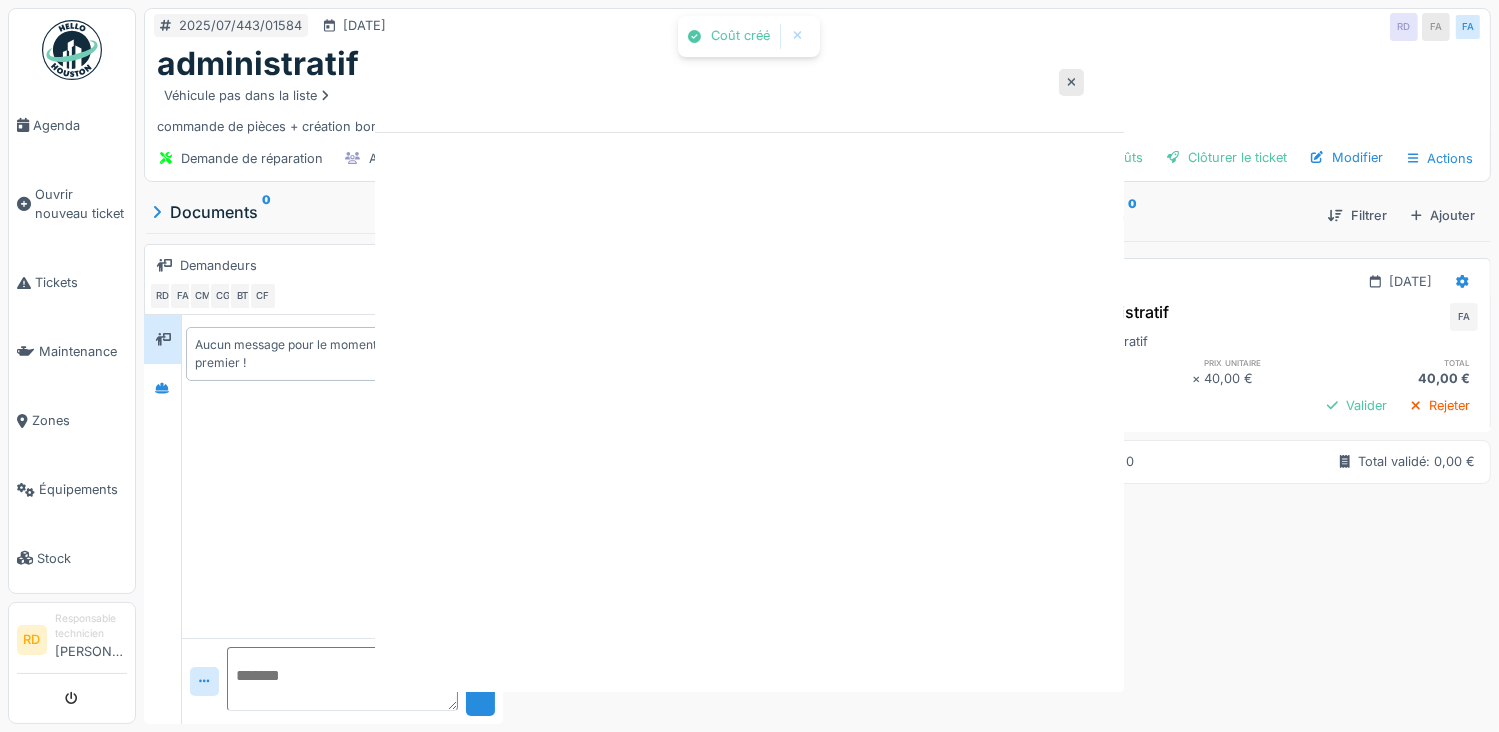 scroll, scrollTop: 0, scrollLeft: 0, axis: both 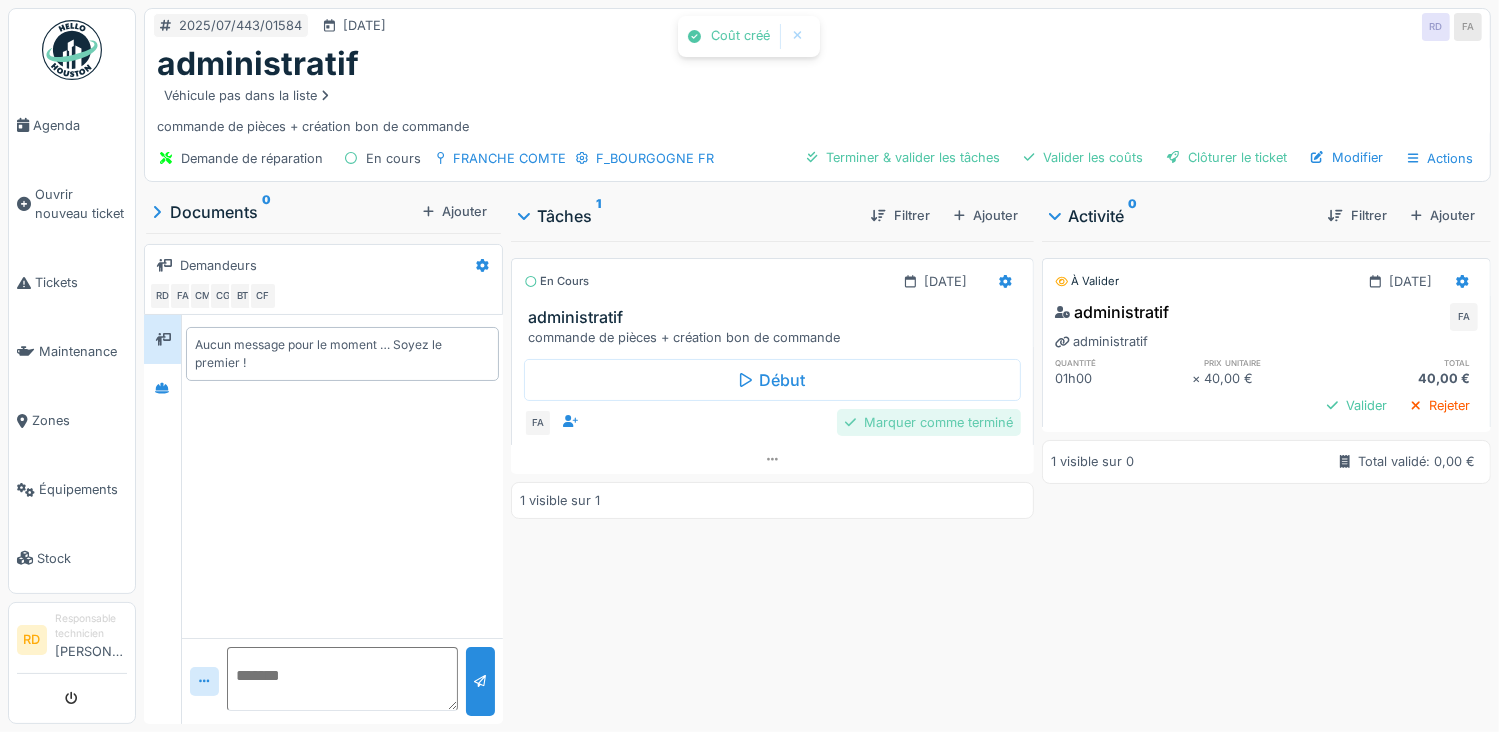 click on "Marquer comme terminé" at bounding box center (929, 422) 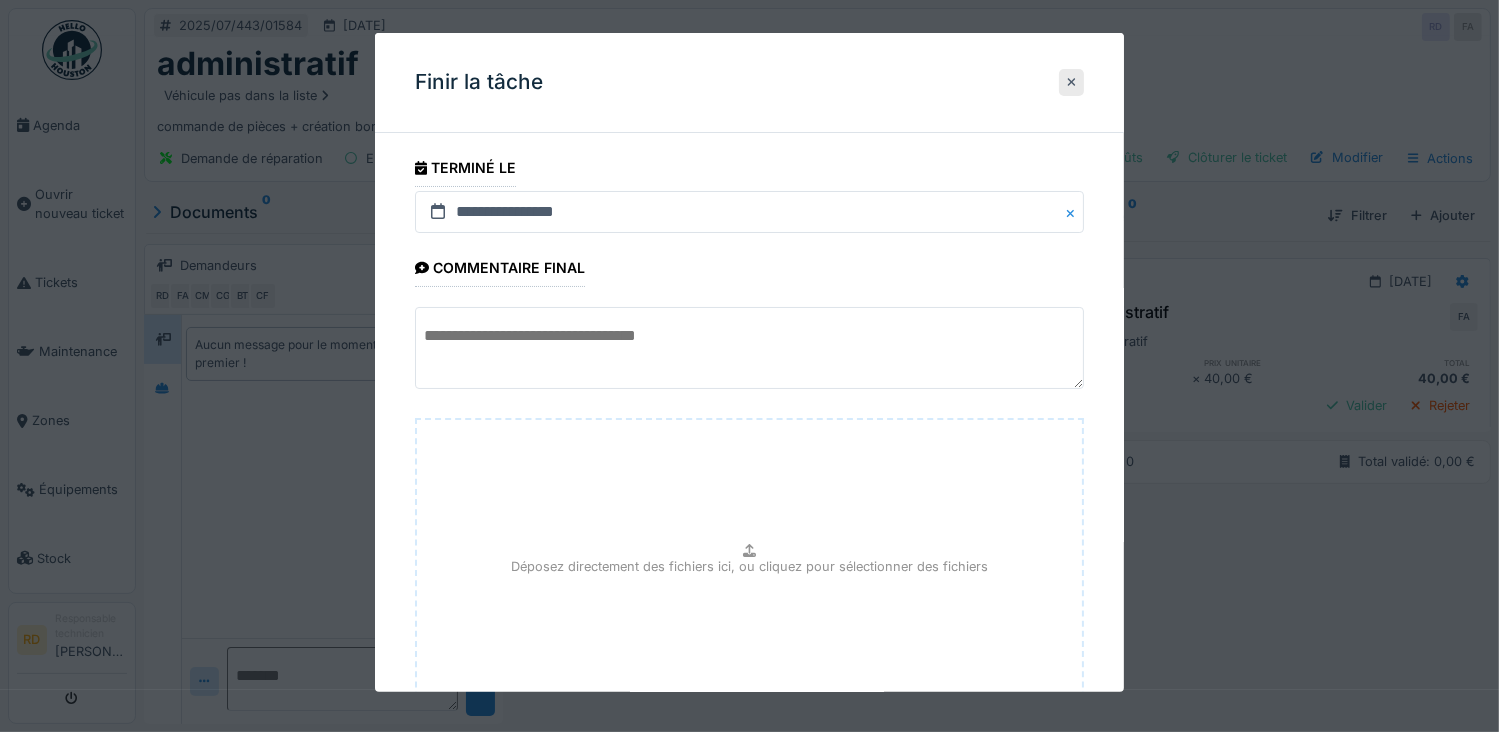 click at bounding box center (750, 348) 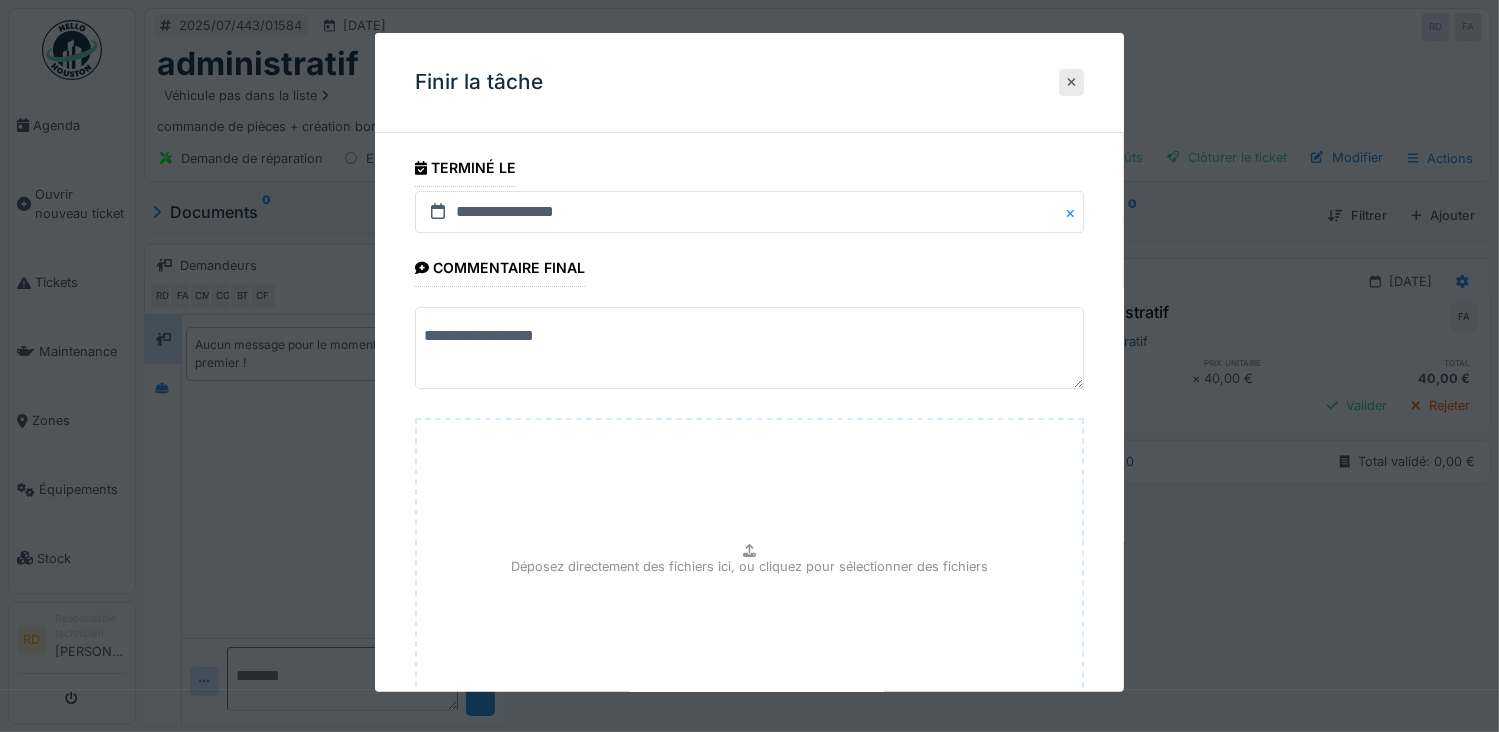 scroll, scrollTop: 154, scrollLeft: 0, axis: vertical 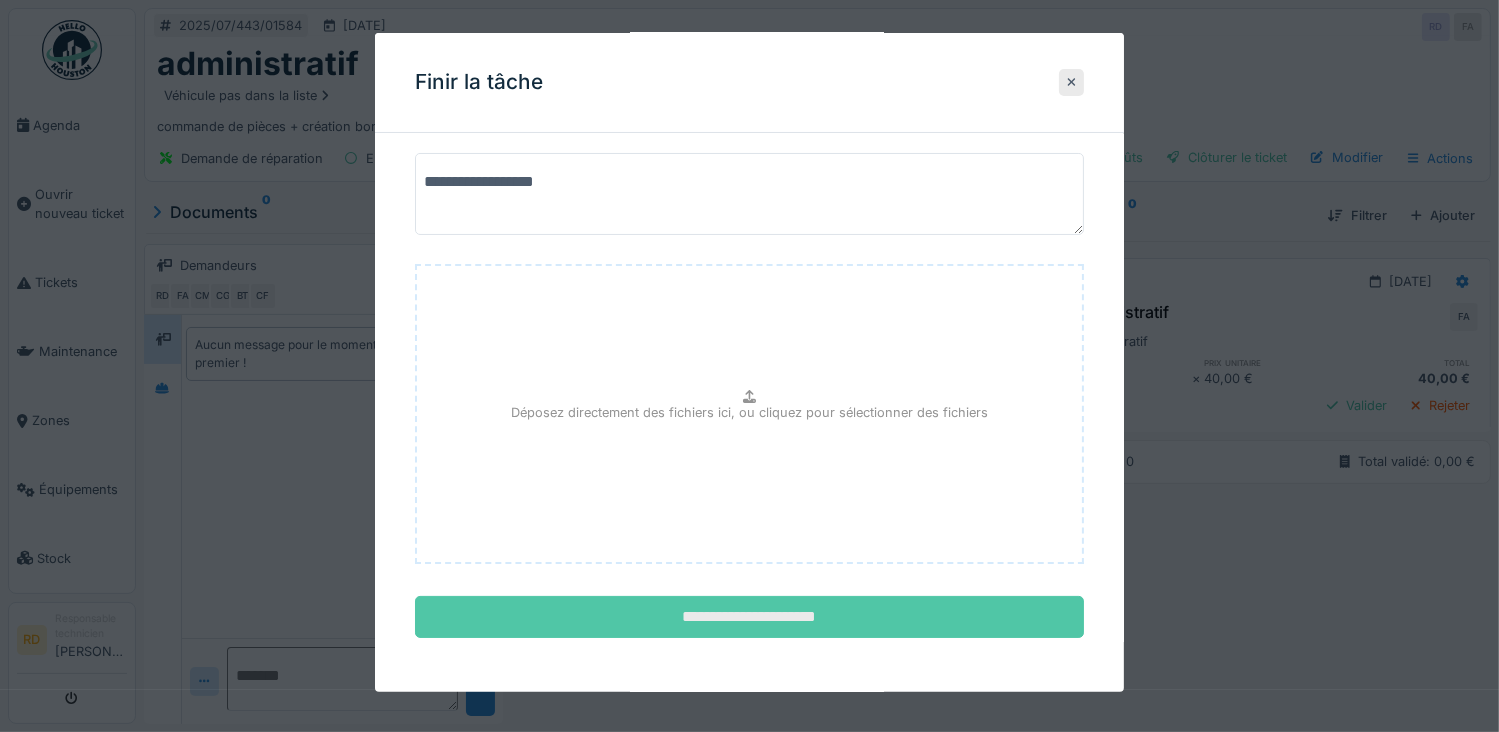 type on "**********" 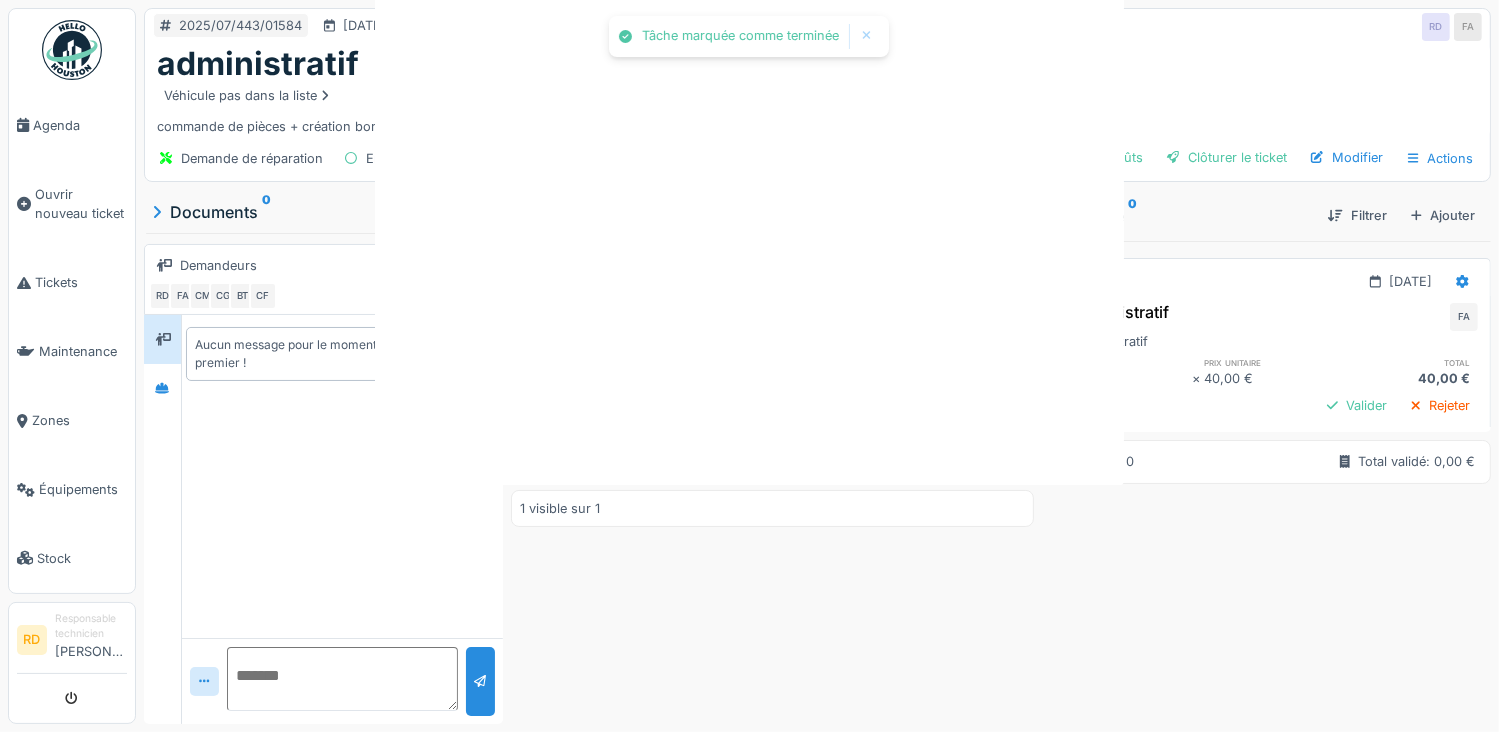 scroll, scrollTop: 0, scrollLeft: 0, axis: both 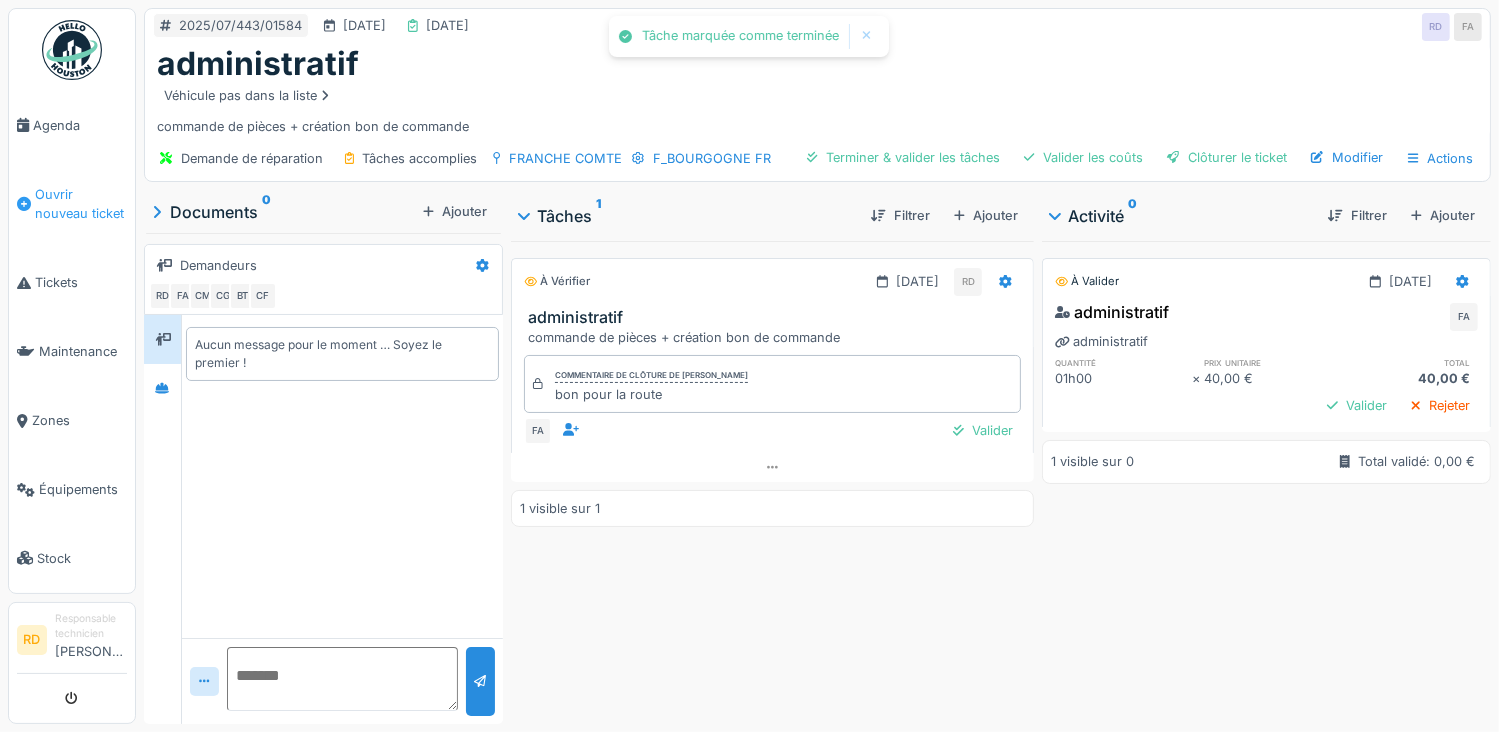 click on "Ouvrir nouveau ticket" at bounding box center (81, 204) 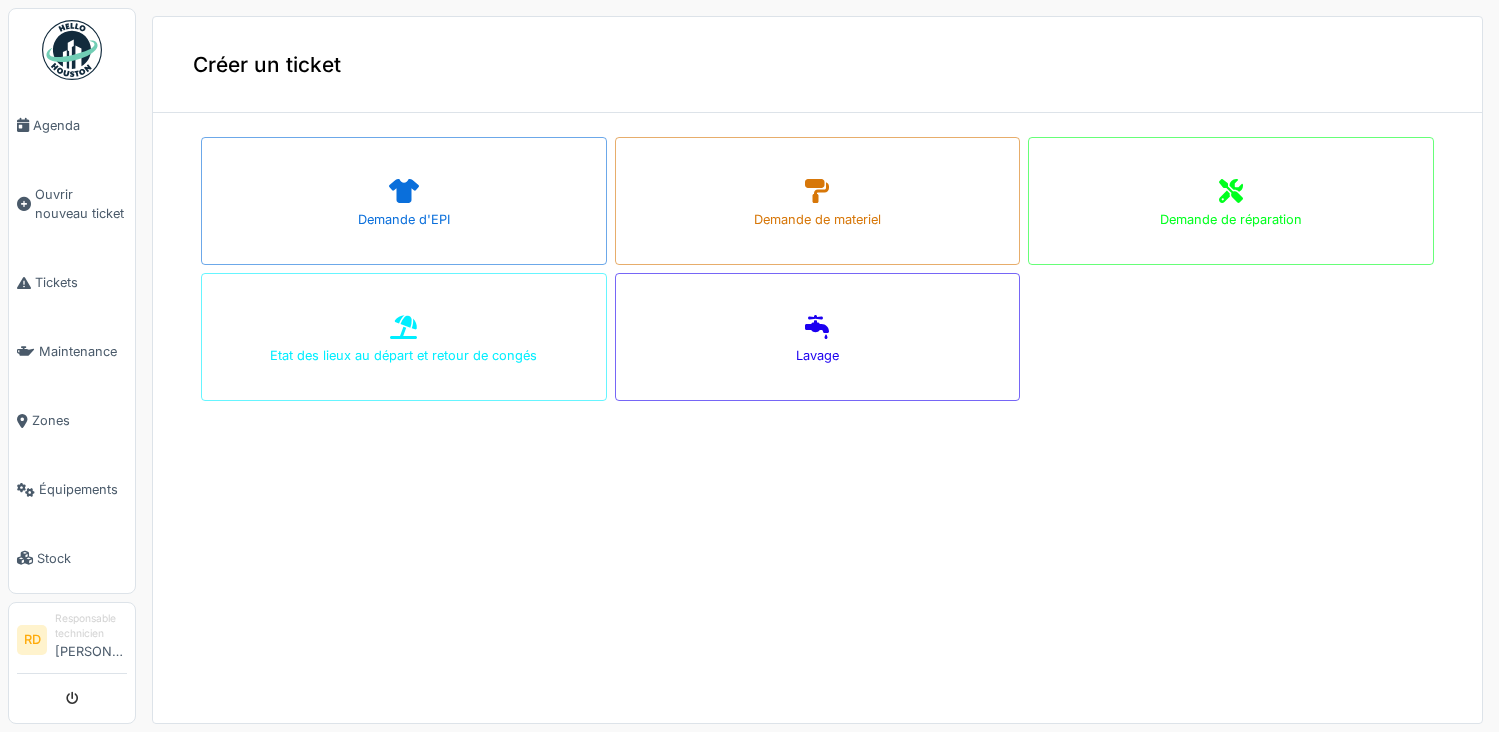 scroll, scrollTop: 0, scrollLeft: 0, axis: both 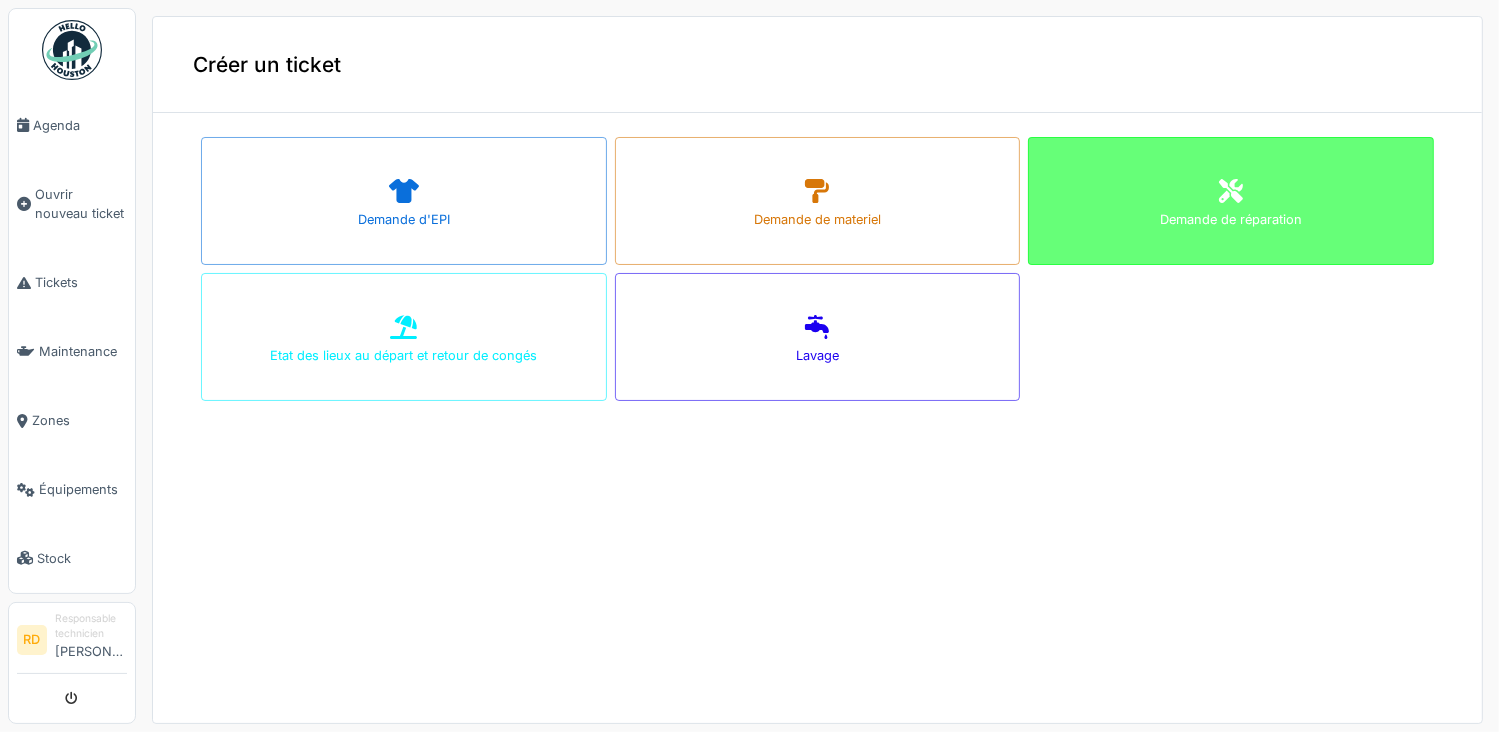 click on "Demande de réparation" at bounding box center (1231, 201) 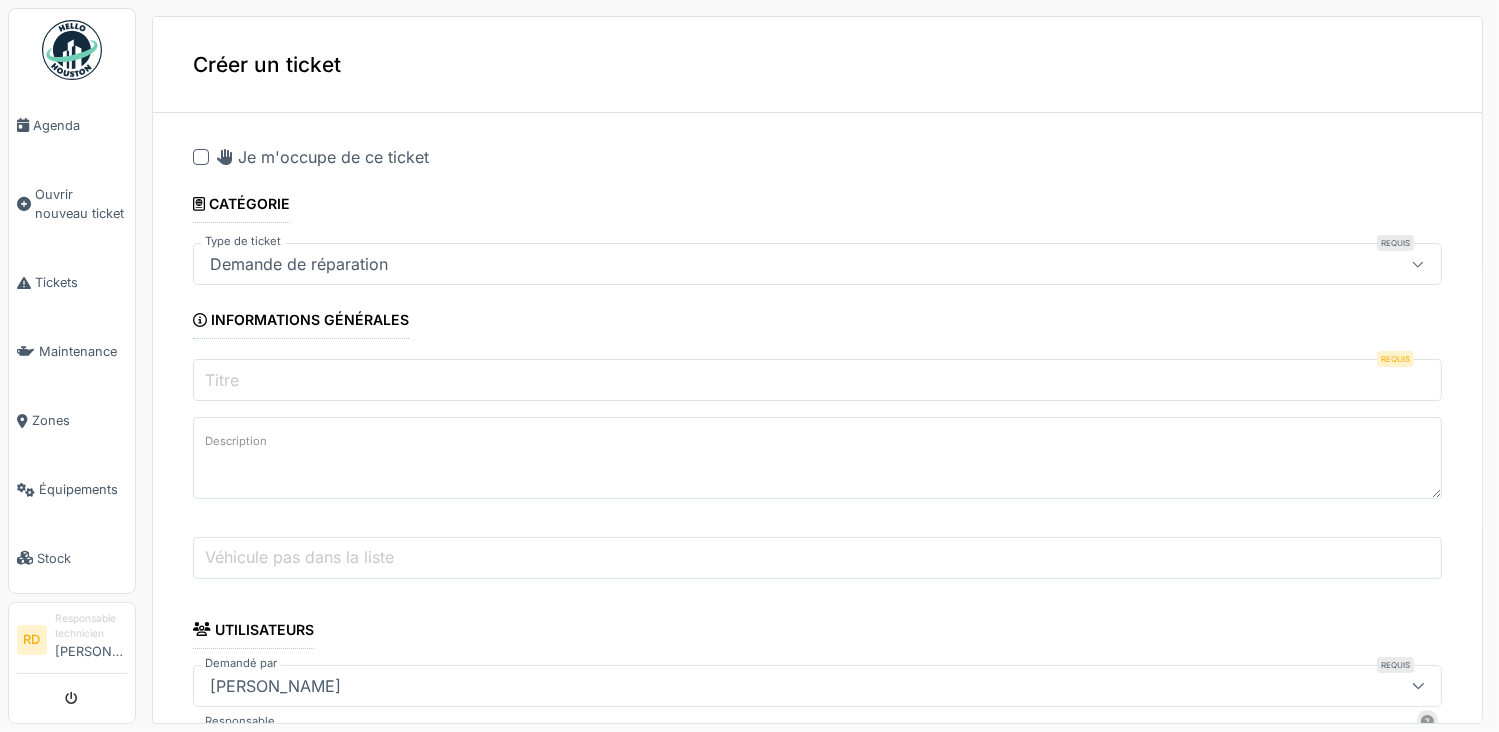 click on "Titre" at bounding box center [817, 380] 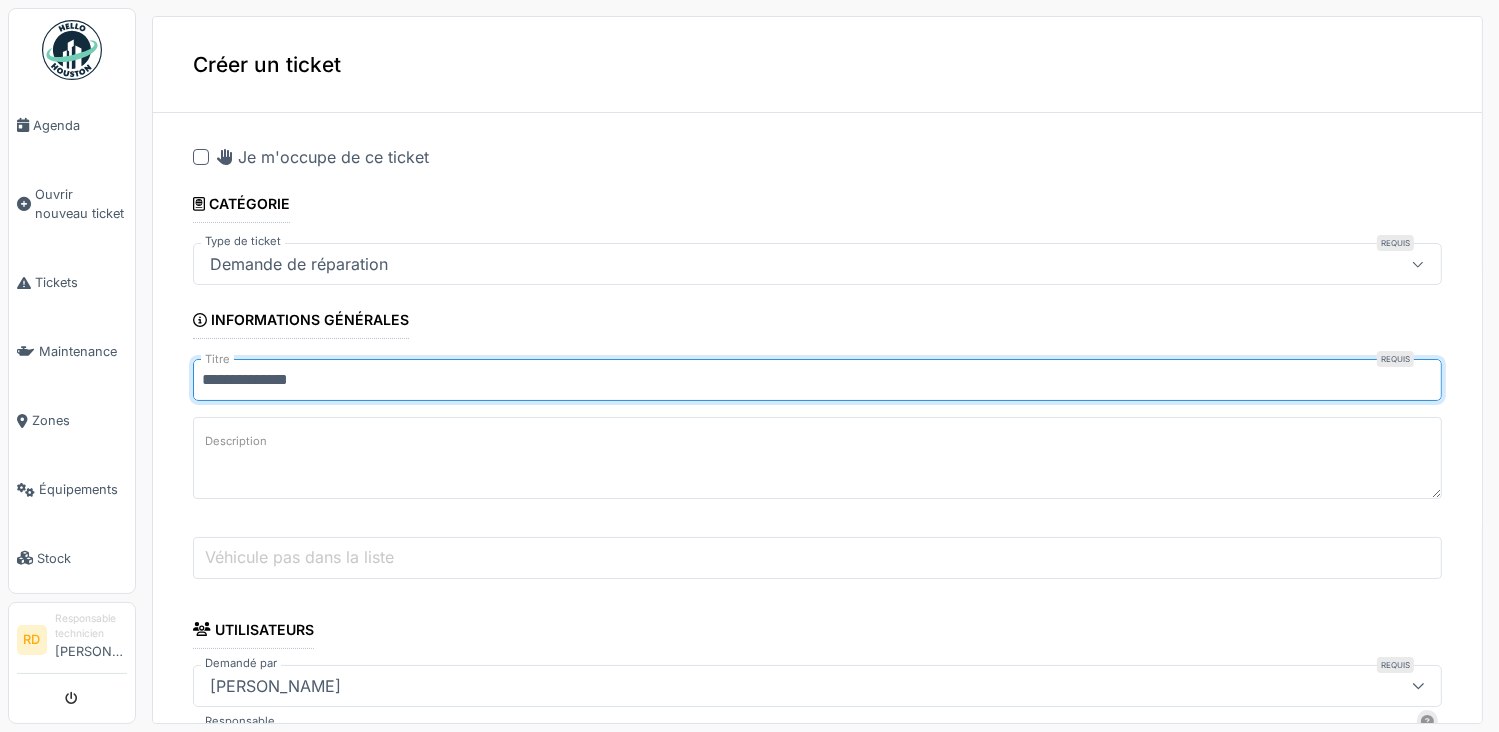 type on "**********" 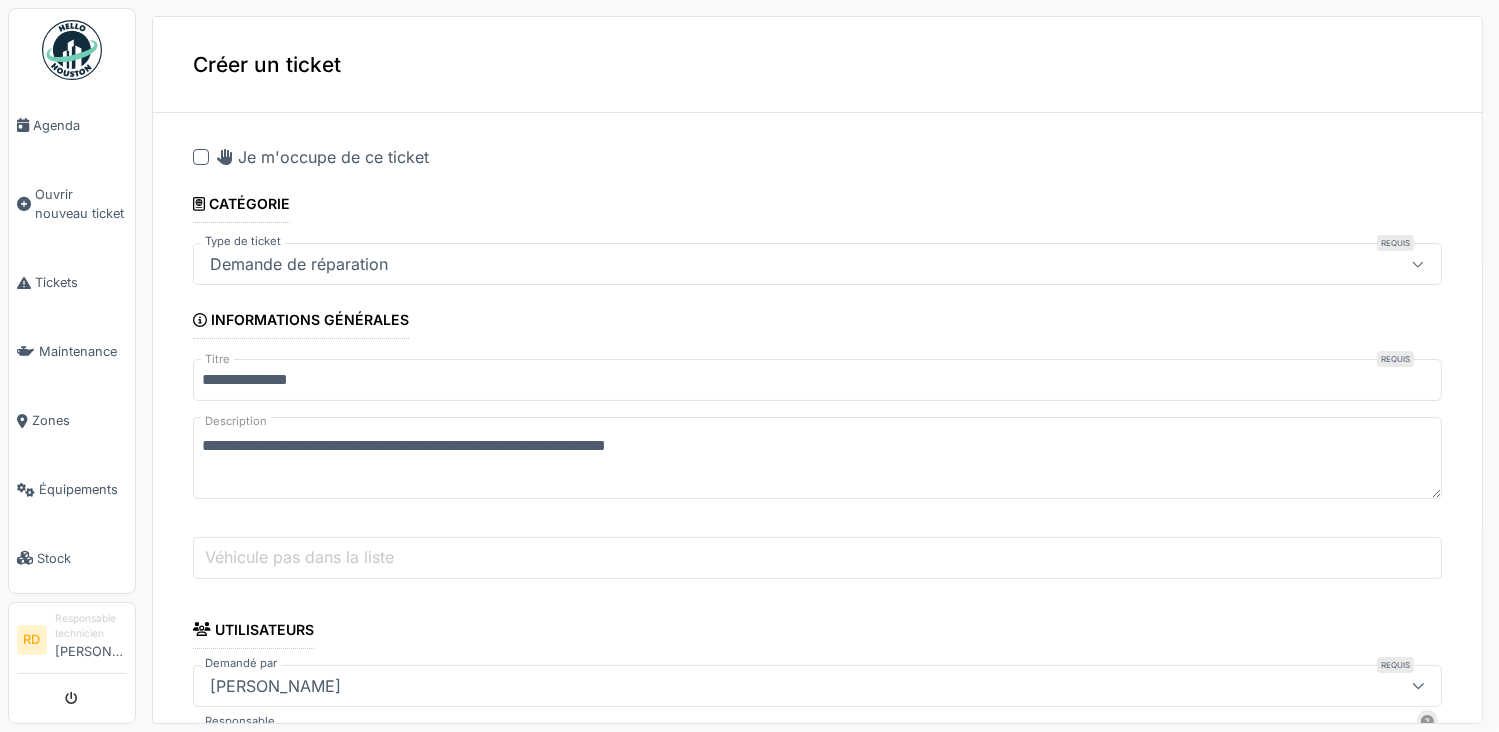 type on "**********" 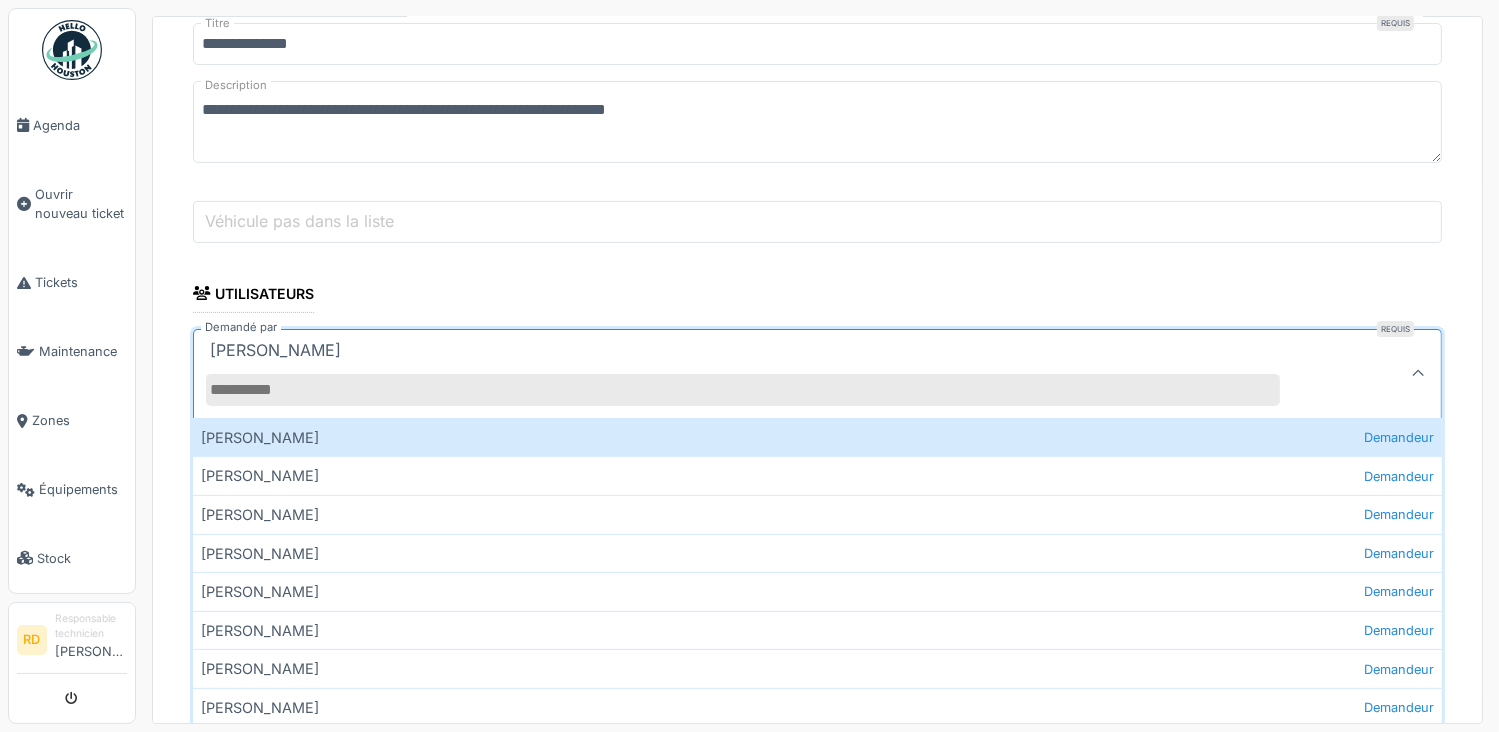 click on "Demandé par" at bounding box center (743, 390) 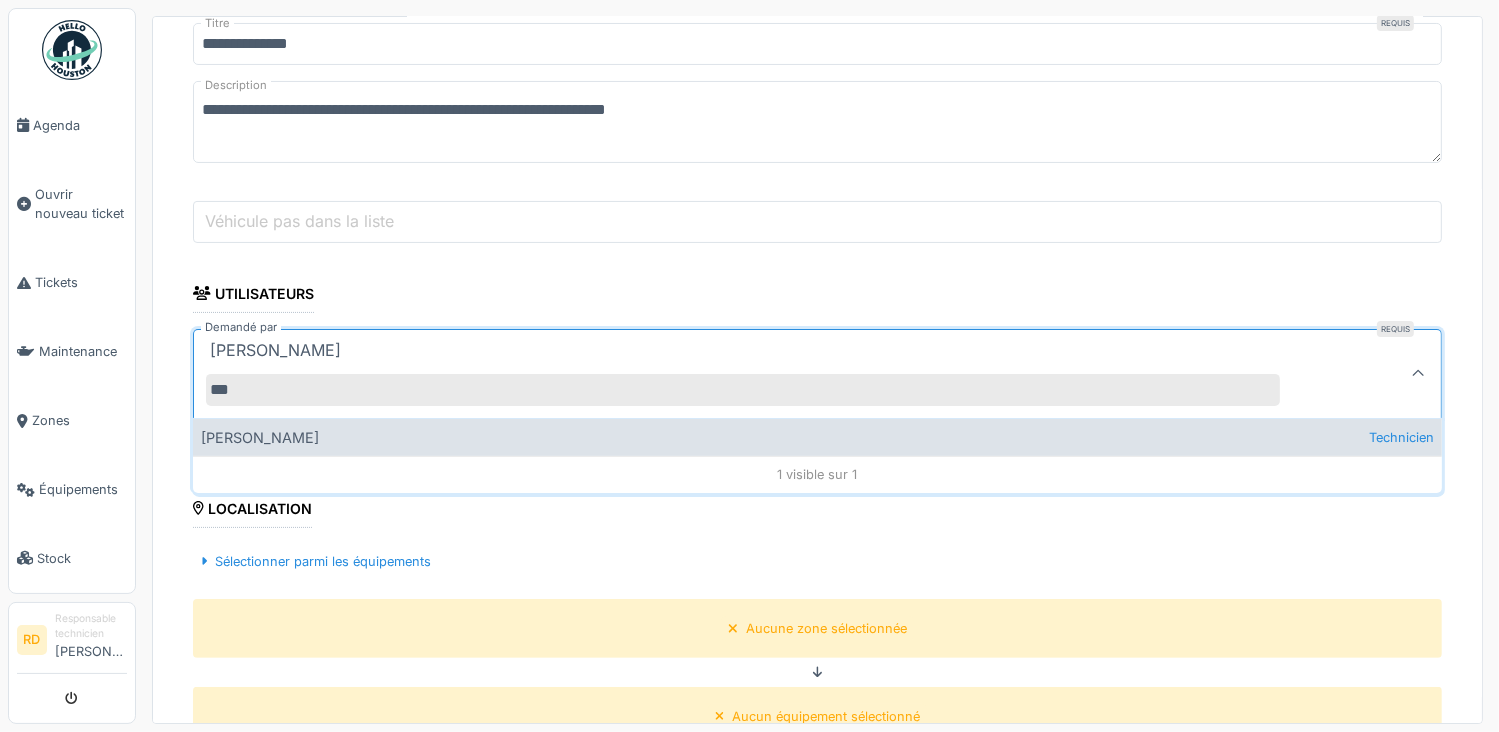 type on "***" 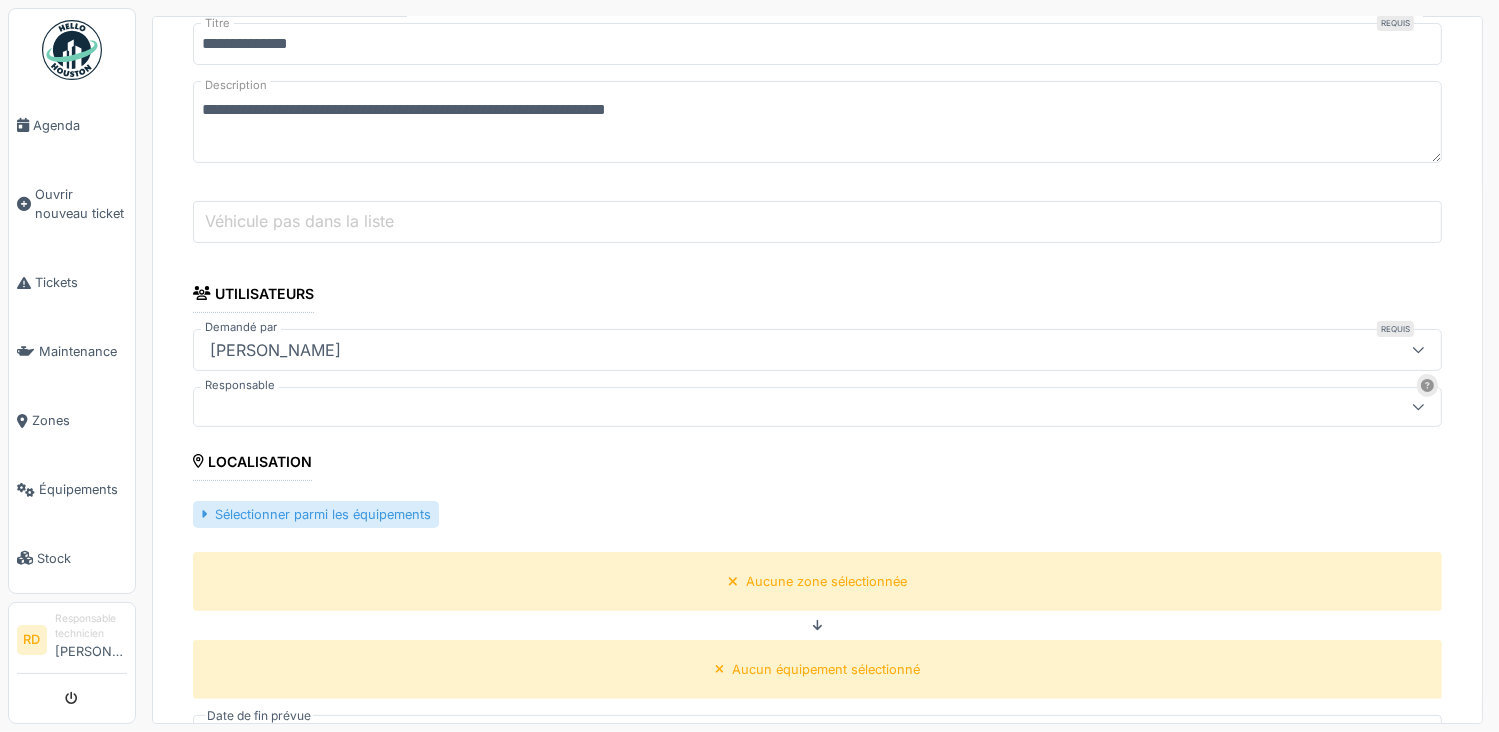 click on "Sélectionner parmi les équipements" at bounding box center (316, 514) 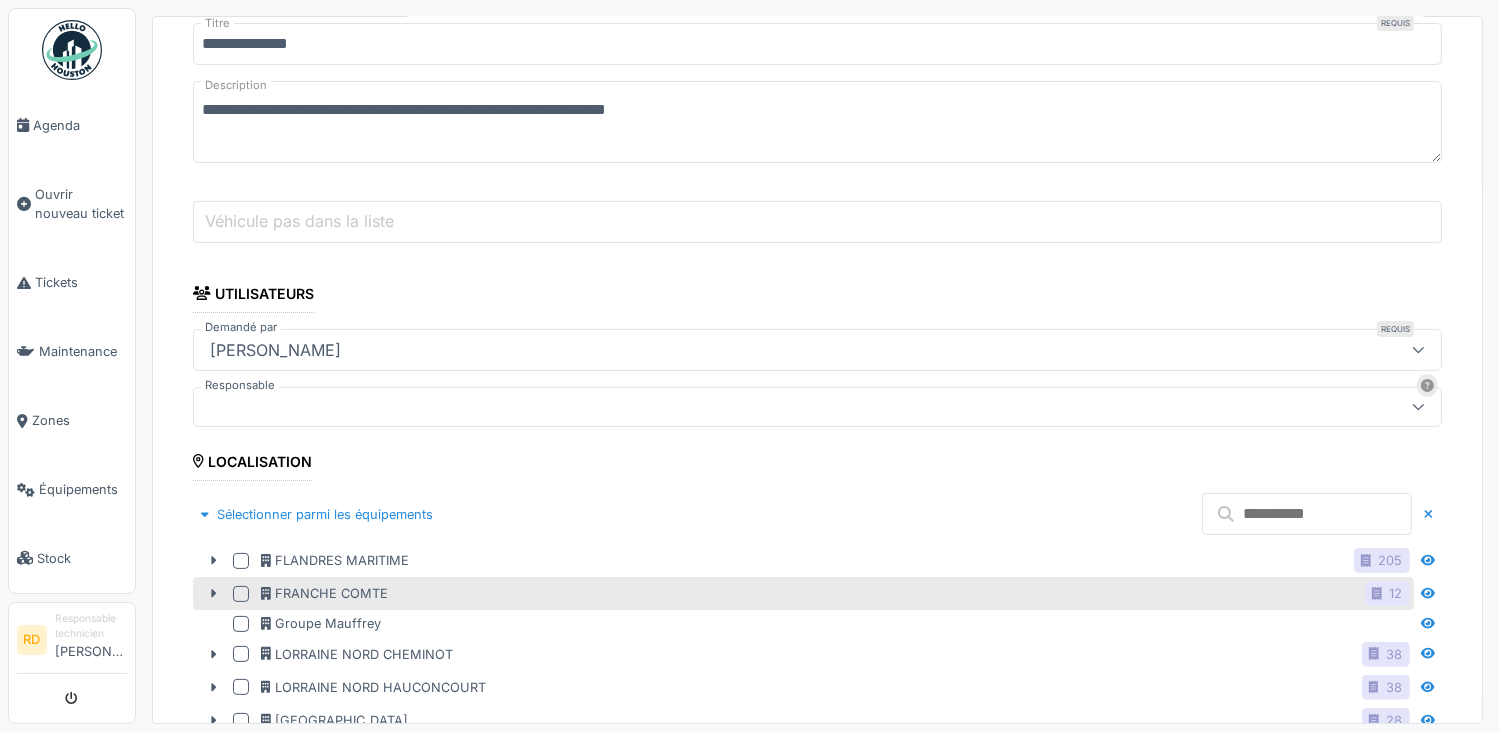 click at bounding box center (241, 594) 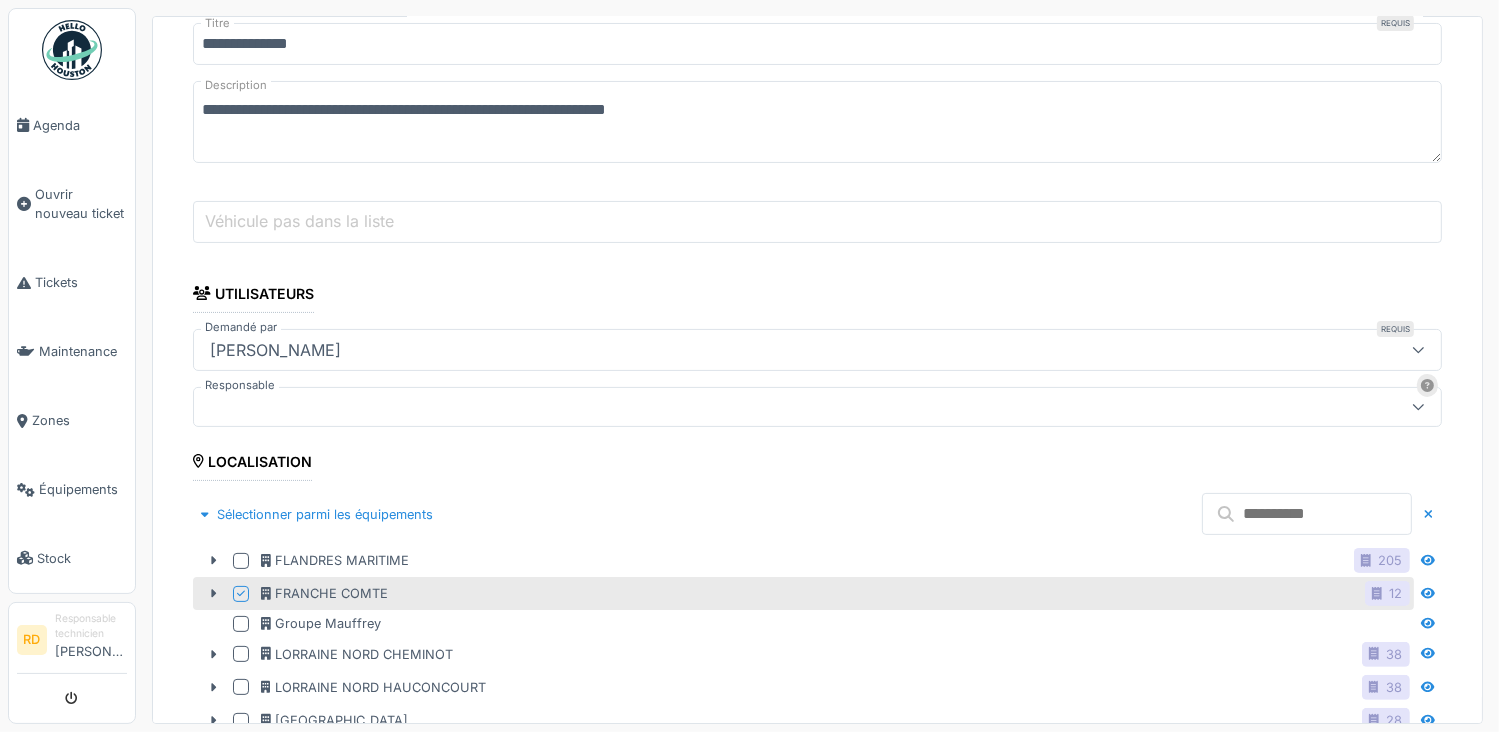 drag, startPoint x: 214, startPoint y: 584, endPoint x: 229, endPoint y: 584, distance: 15 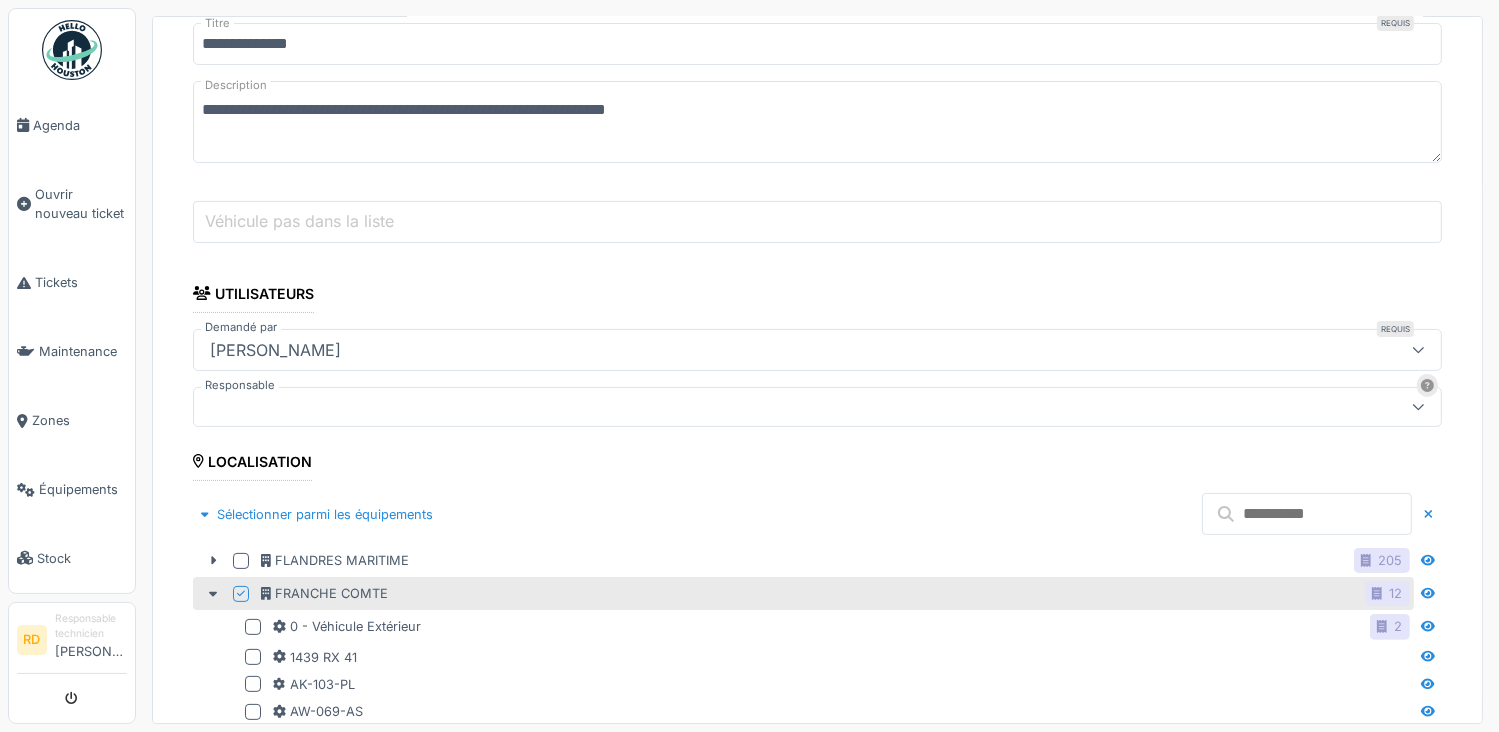 click at bounding box center [1307, 514] 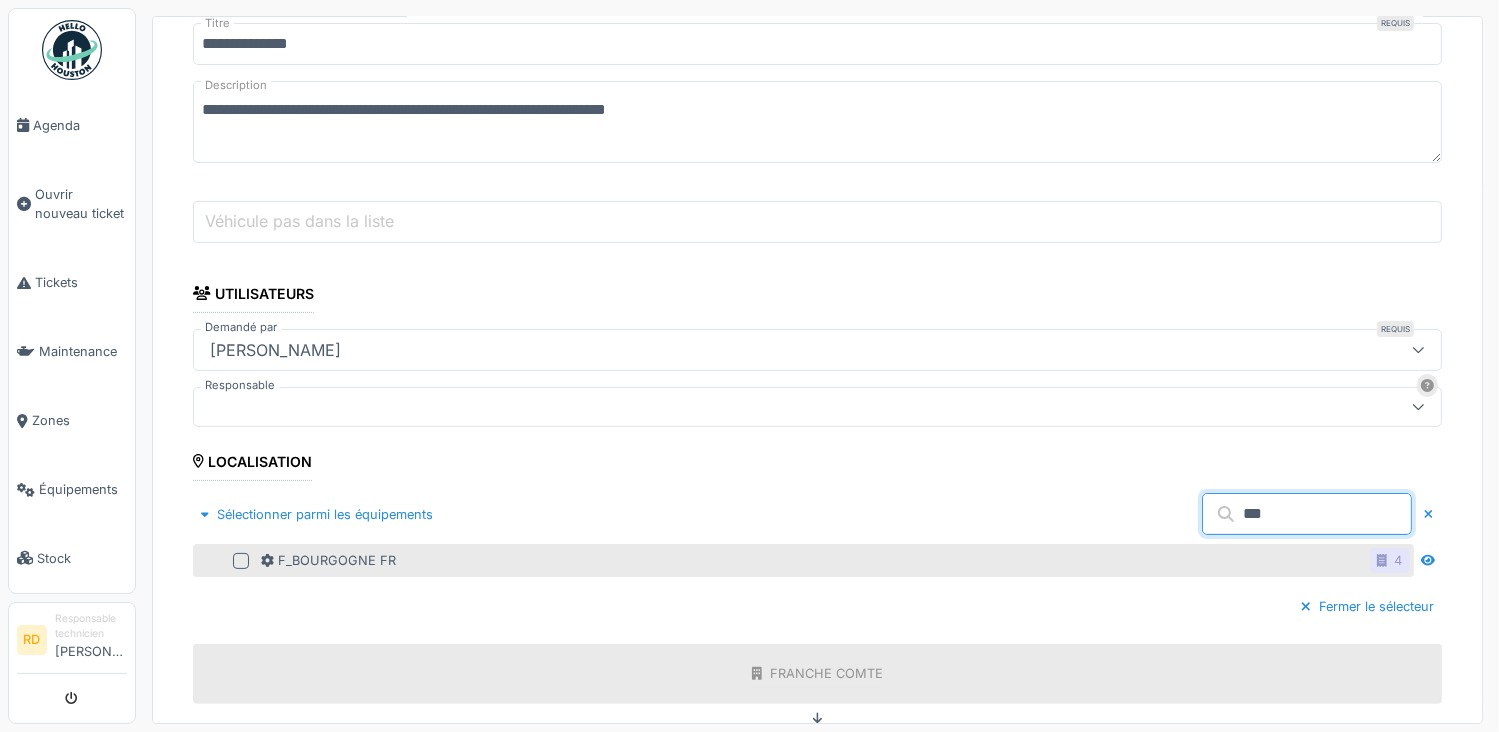 type on "***" 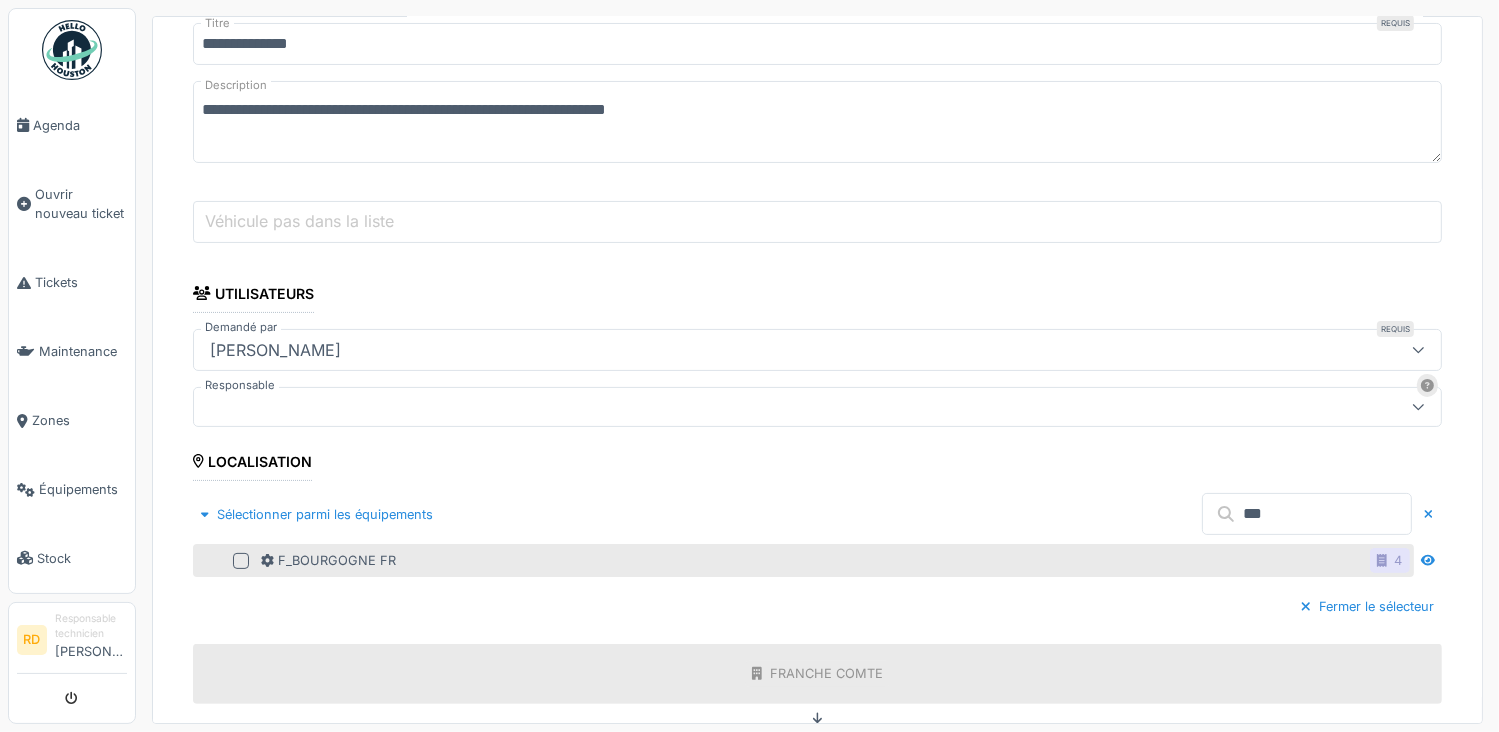 click on "F_BOURGOGNE FR 4" at bounding box center [835, 560] 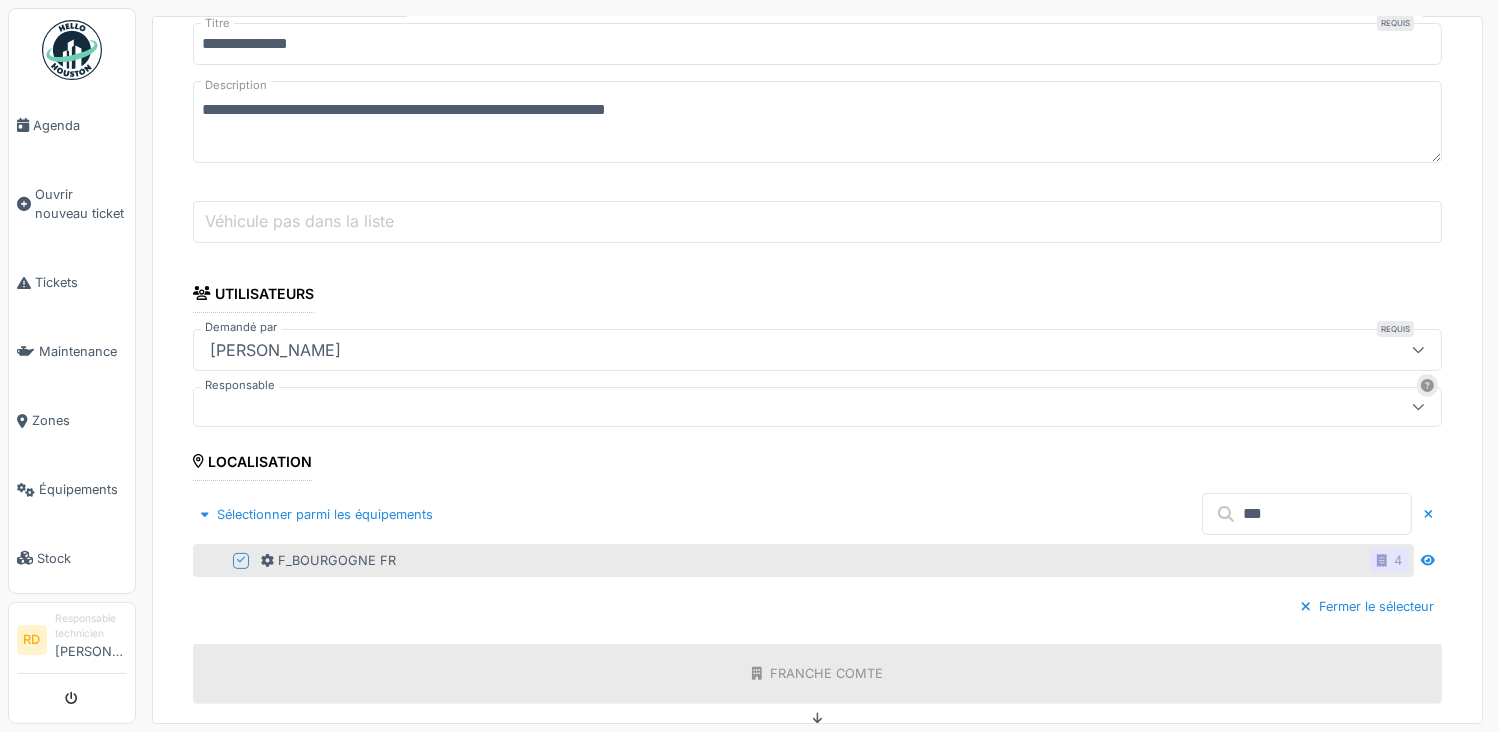 scroll, scrollTop: 836, scrollLeft: 0, axis: vertical 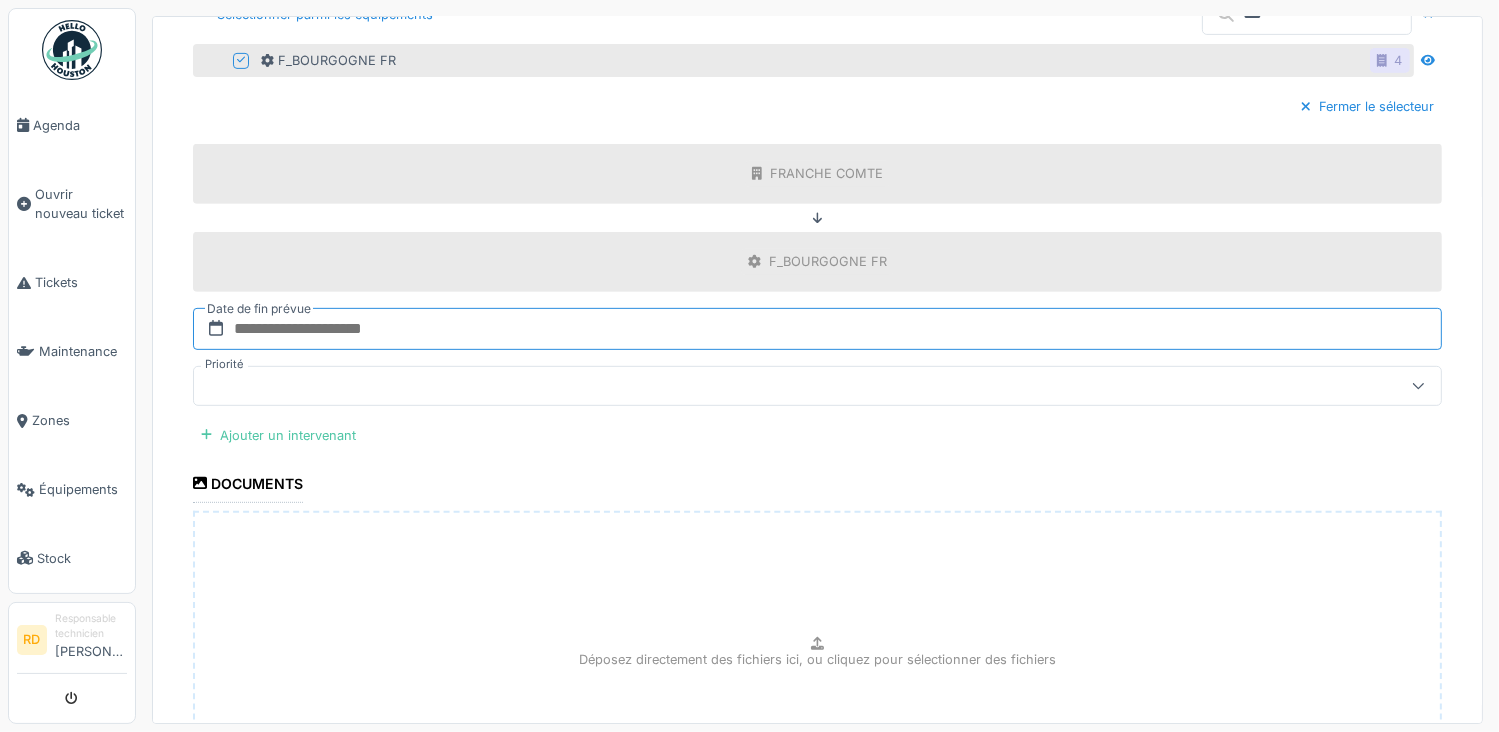 click at bounding box center (817, 329) 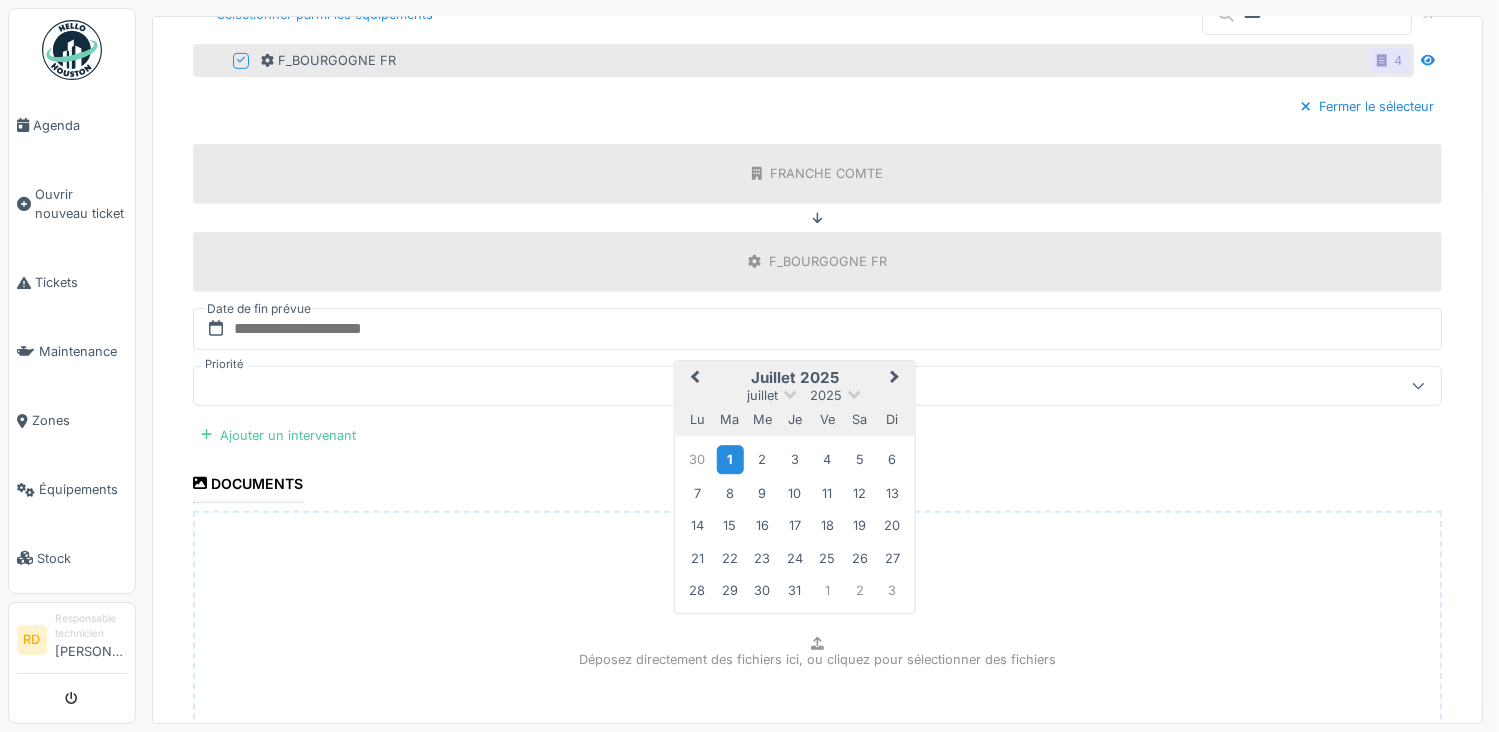 click on "1" at bounding box center (729, 460) 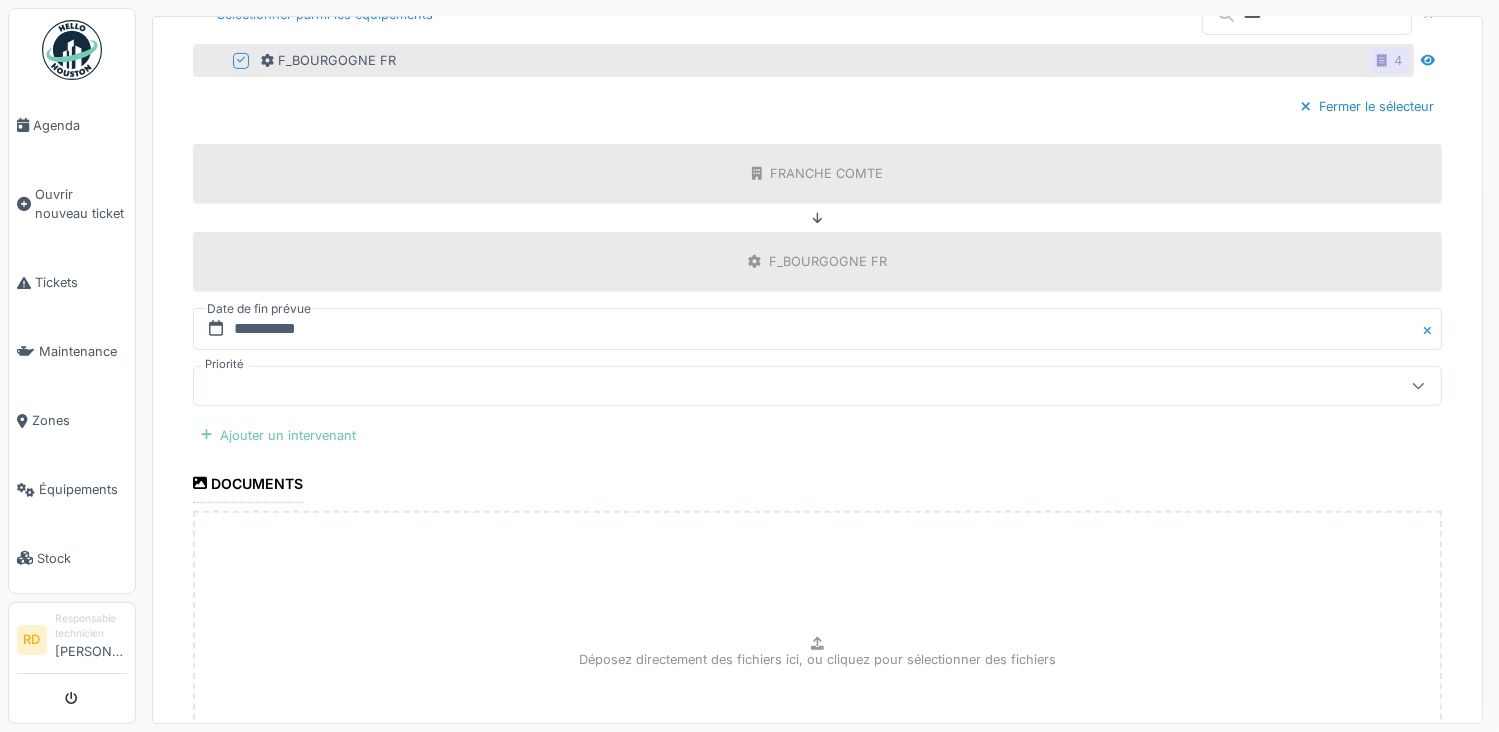 click on "Ajouter un intervenant" at bounding box center (278, 435) 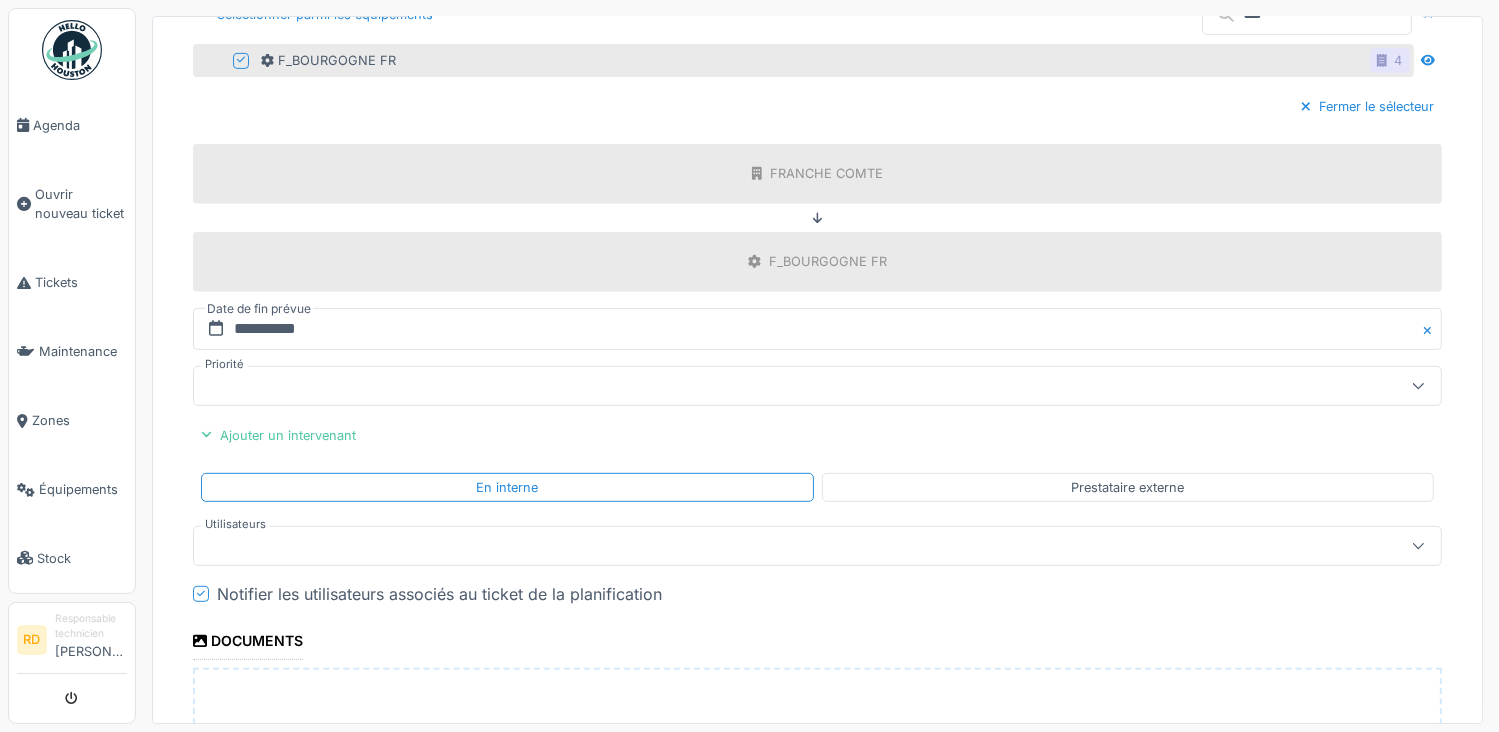 click at bounding box center (755, 546) 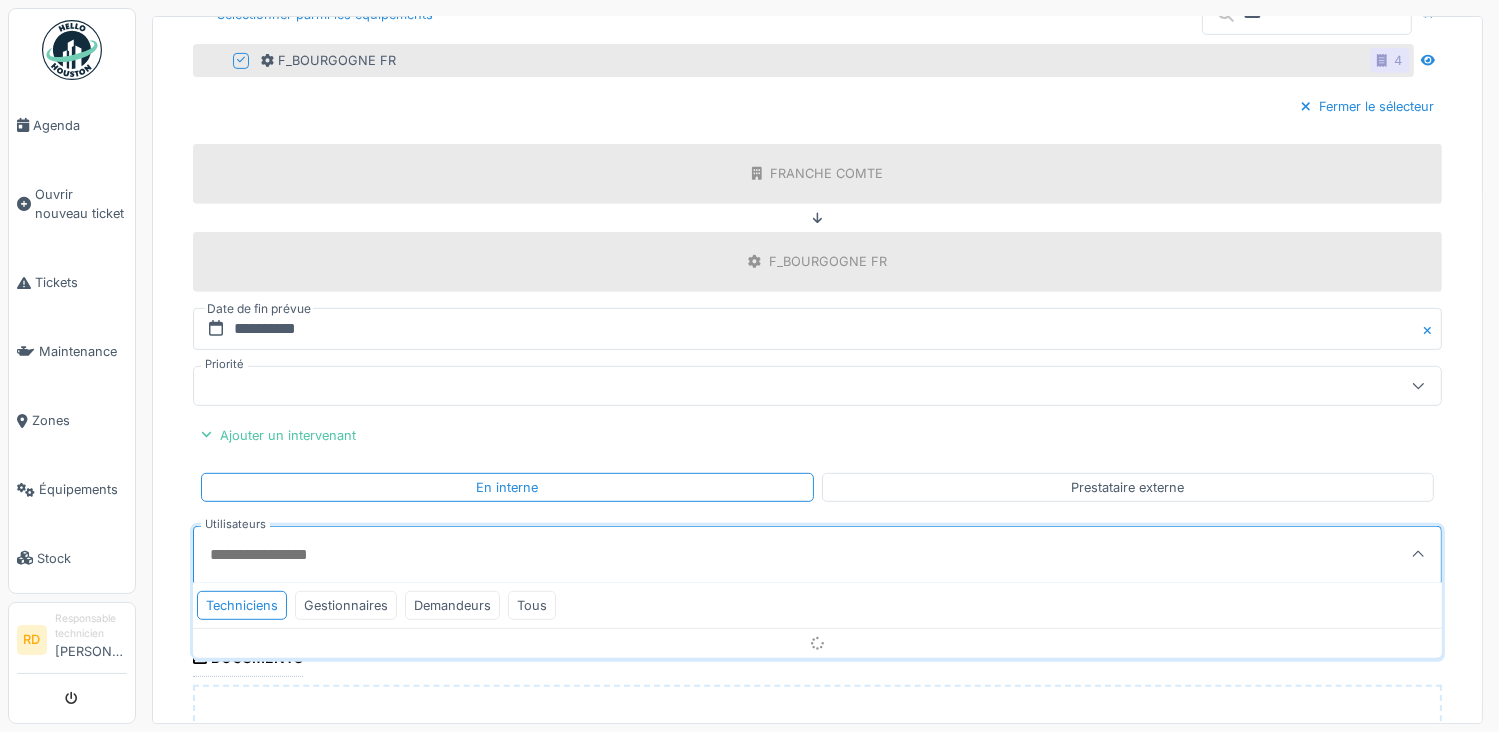scroll, scrollTop: 1014, scrollLeft: 0, axis: vertical 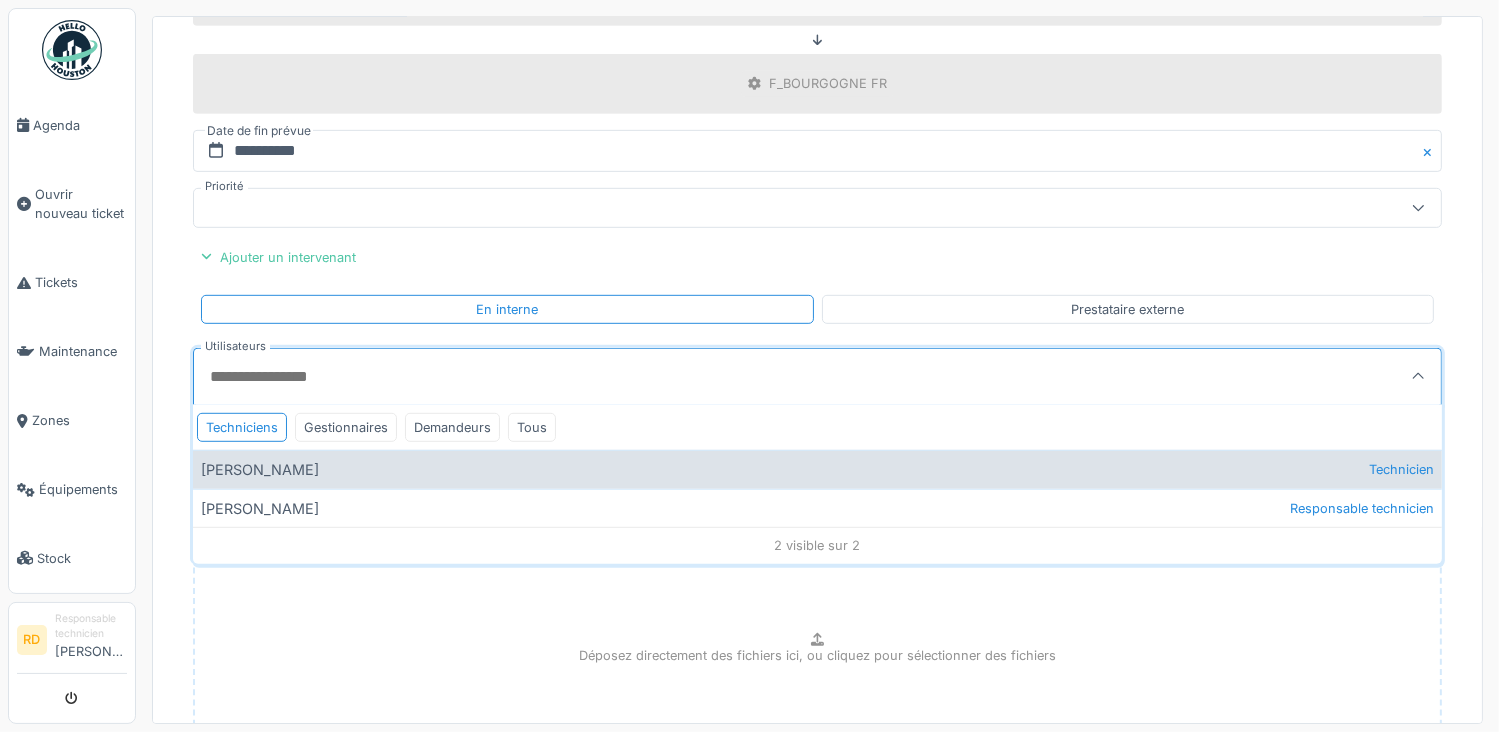 click on "[PERSON_NAME]   Technicien" at bounding box center [817, 469] 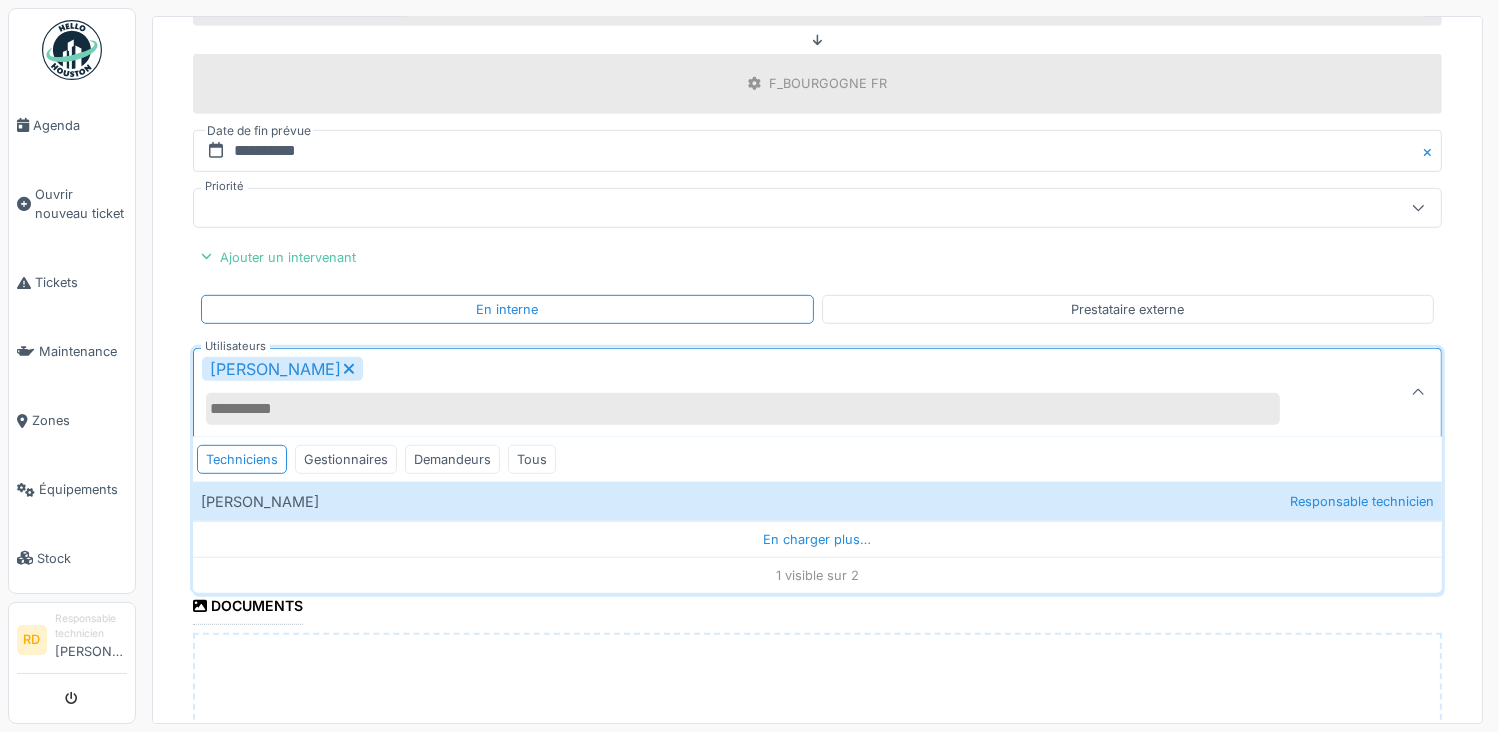 click on "**********" at bounding box center (817, 89) 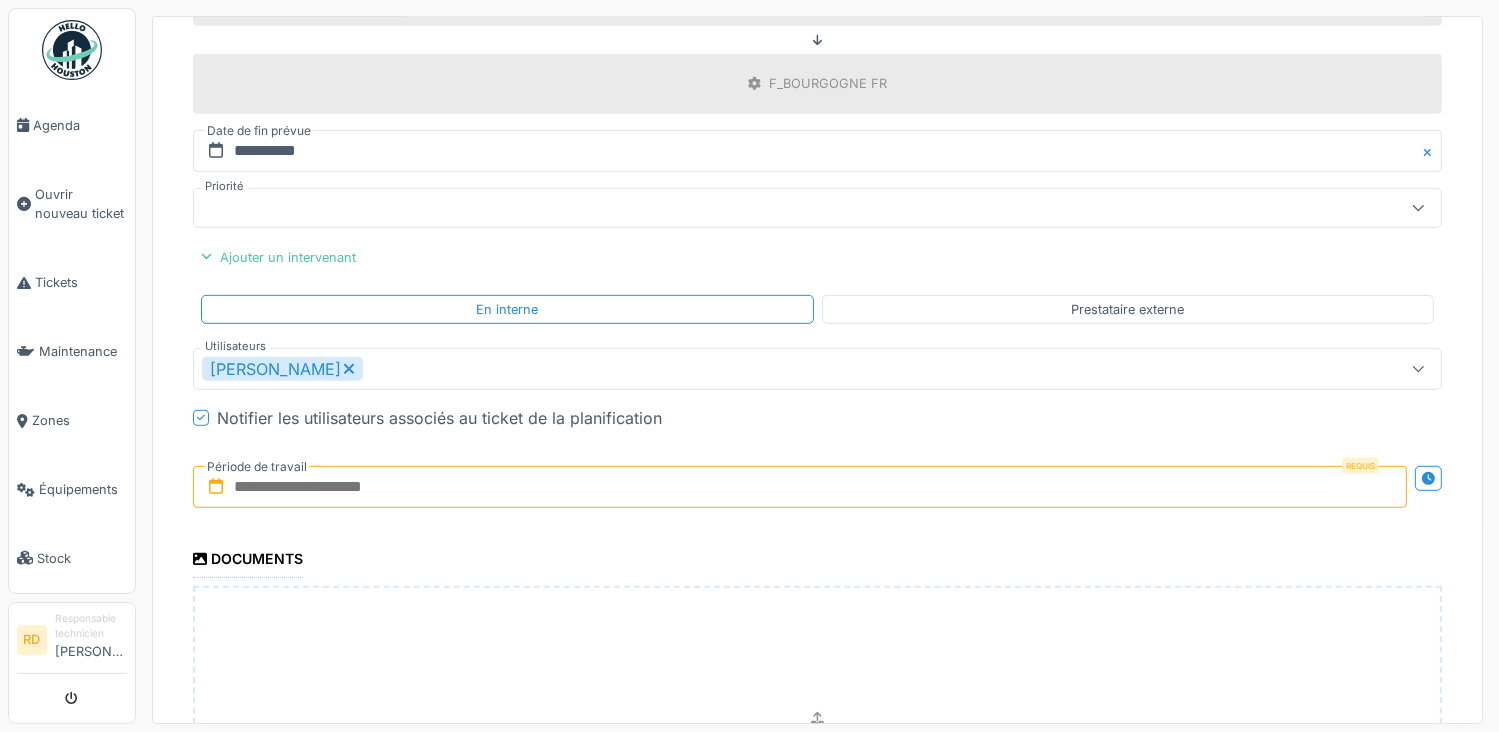 click at bounding box center (800, 487) 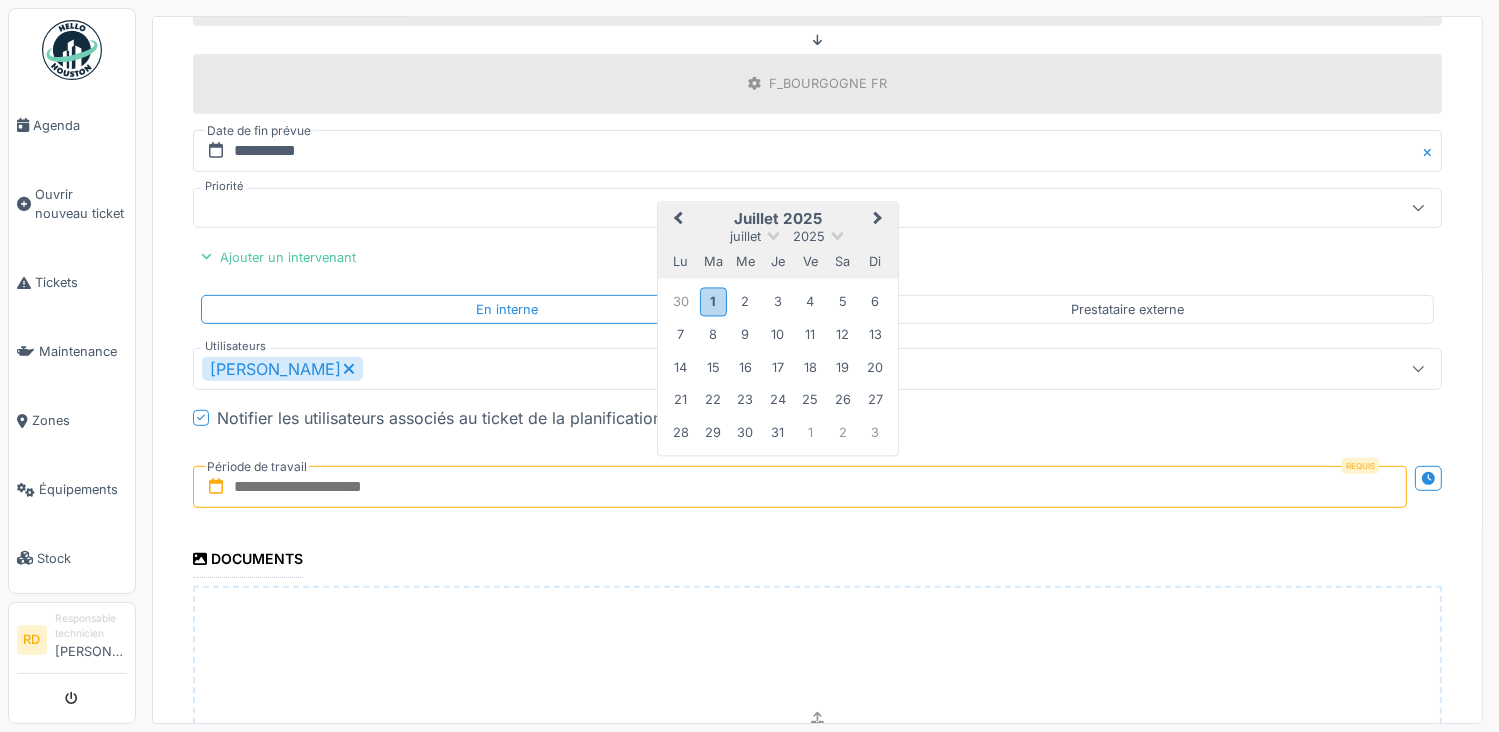 type on "**********" 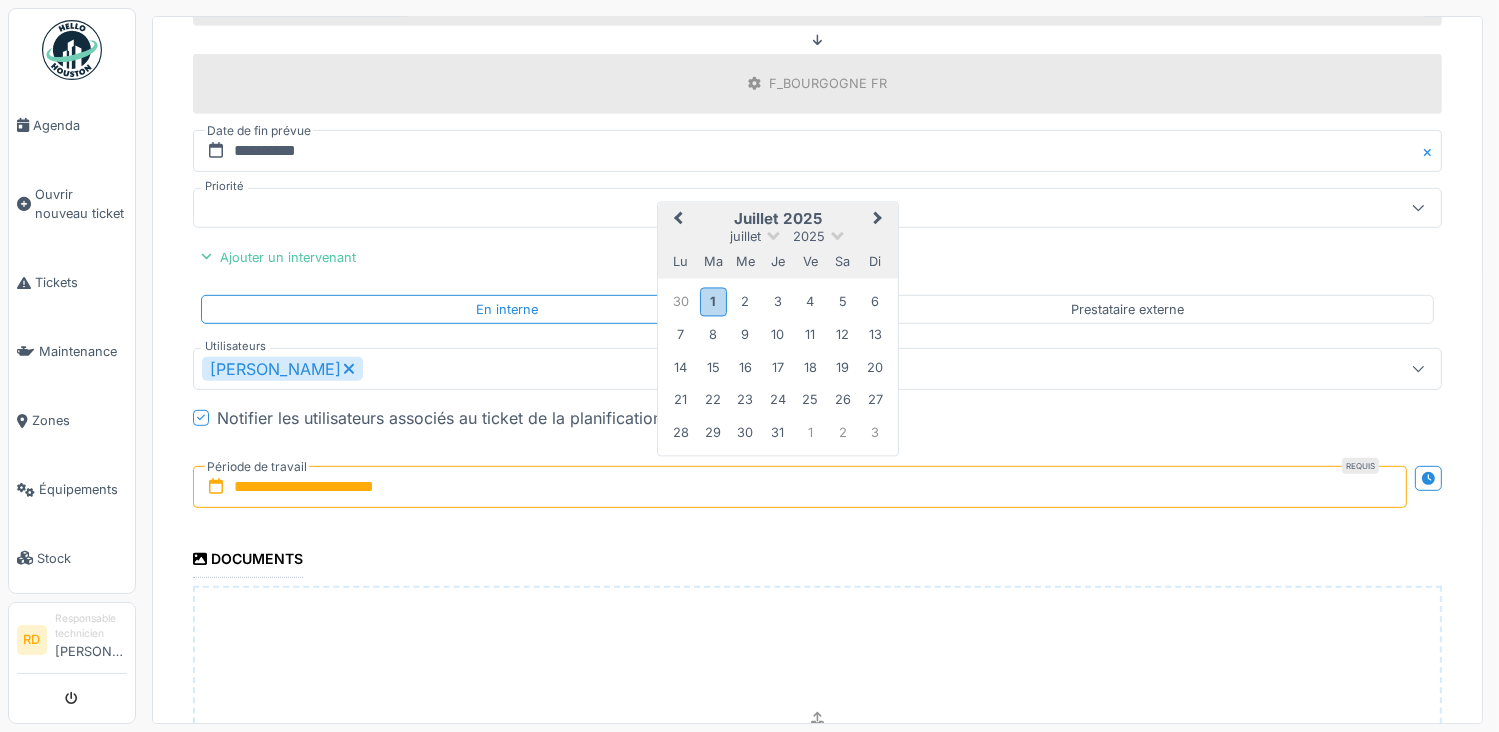 scroll, scrollTop: 1299, scrollLeft: 0, axis: vertical 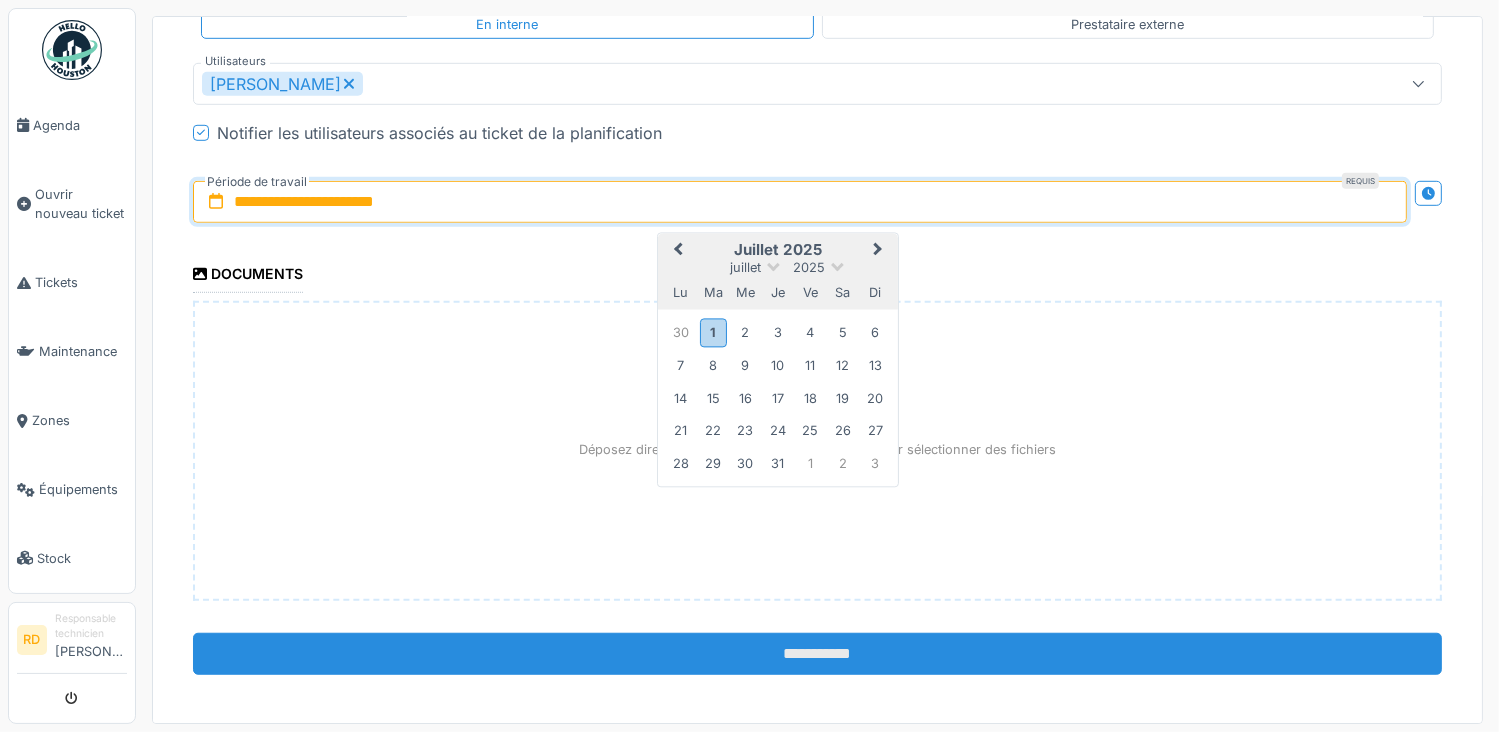 click on "**********" at bounding box center (817, 654) 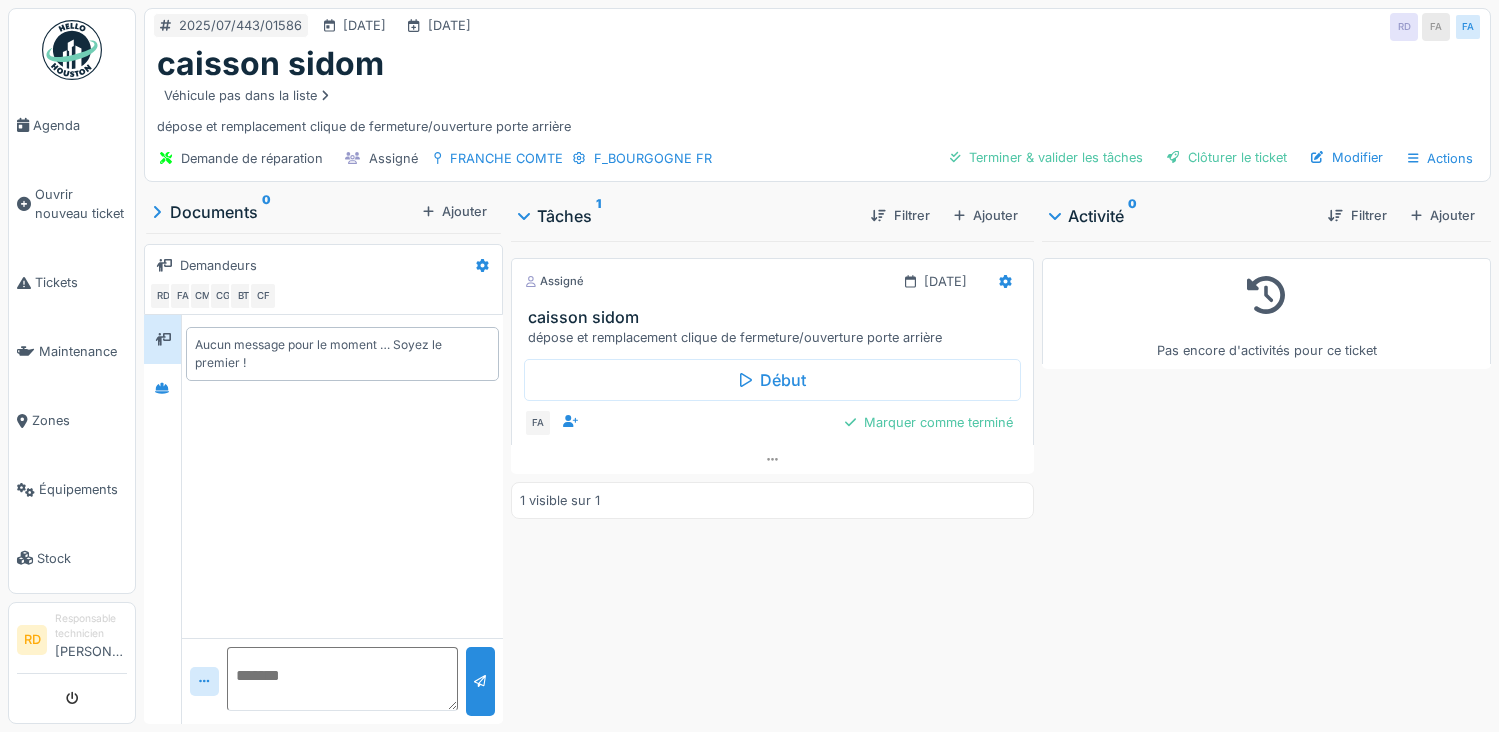 scroll, scrollTop: 0, scrollLeft: 0, axis: both 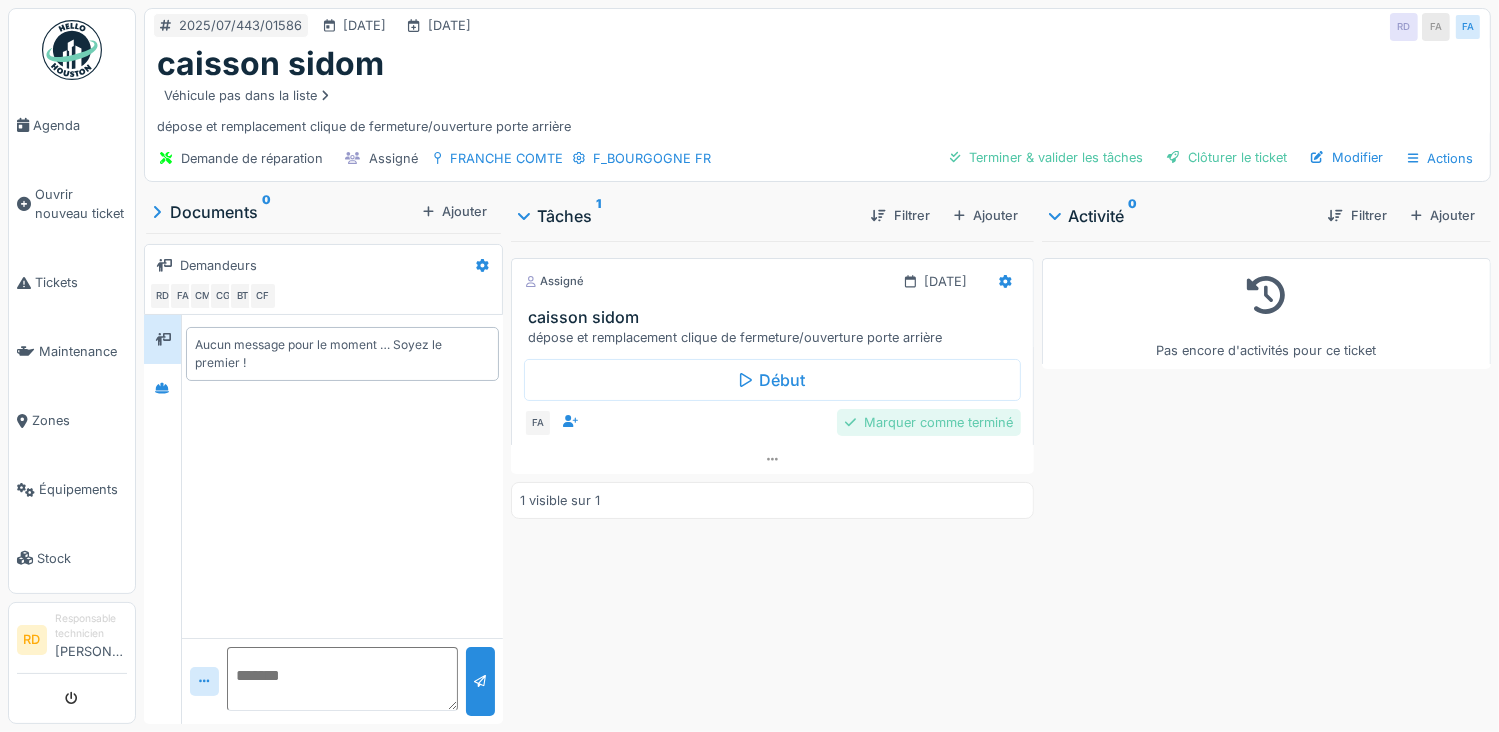 click on "Marquer comme terminé" at bounding box center (929, 422) 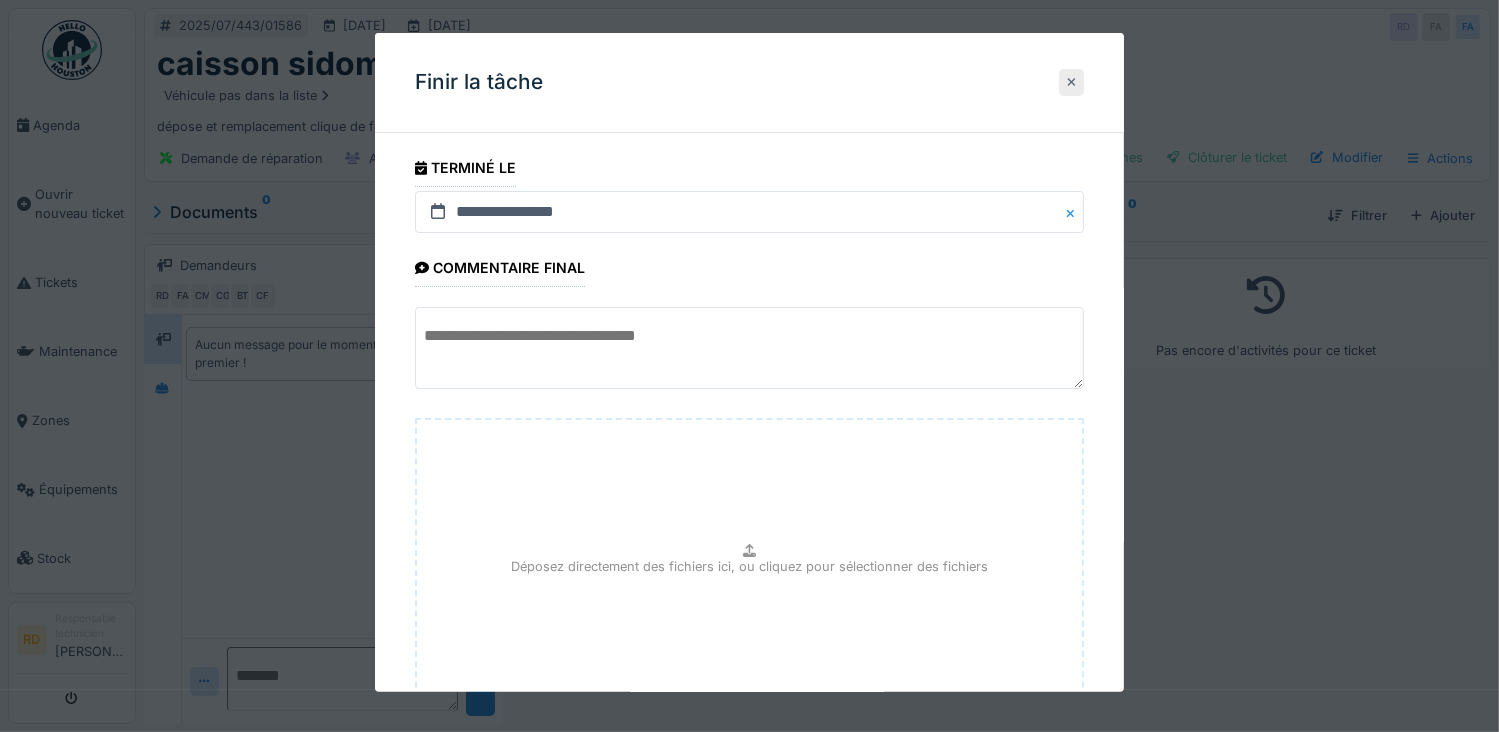 click at bounding box center (1072, 82) 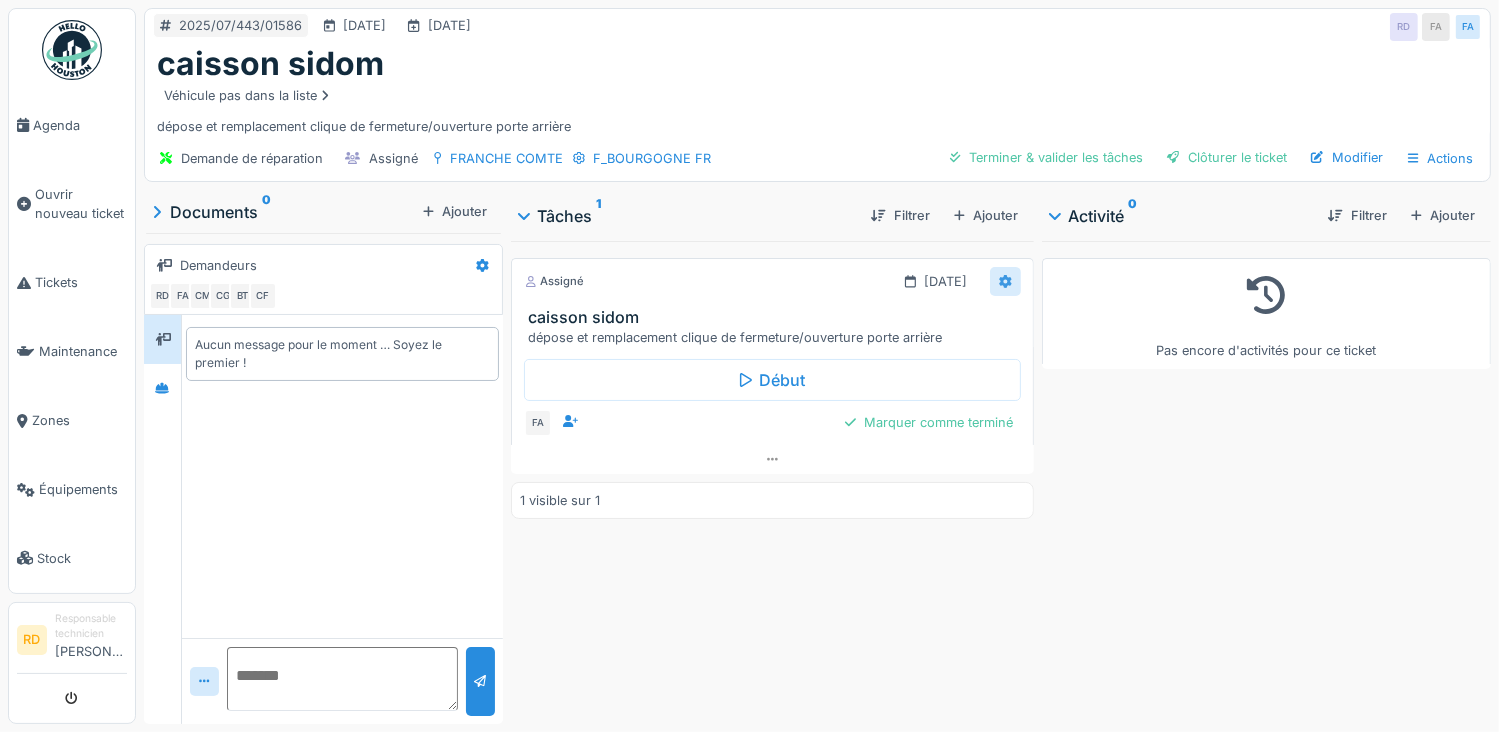 click at bounding box center (1005, 281) 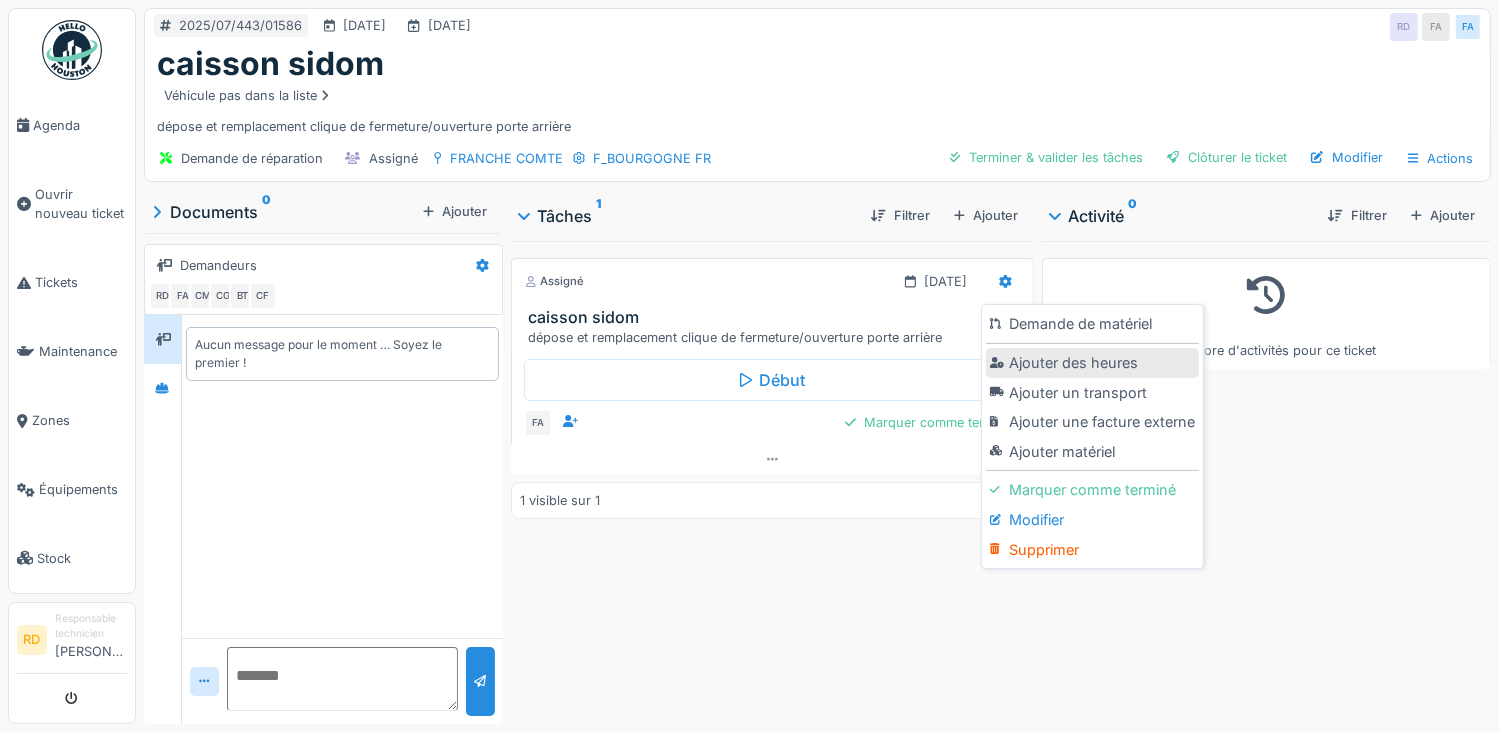 click on "Ajouter des heures" at bounding box center [1092, 363] 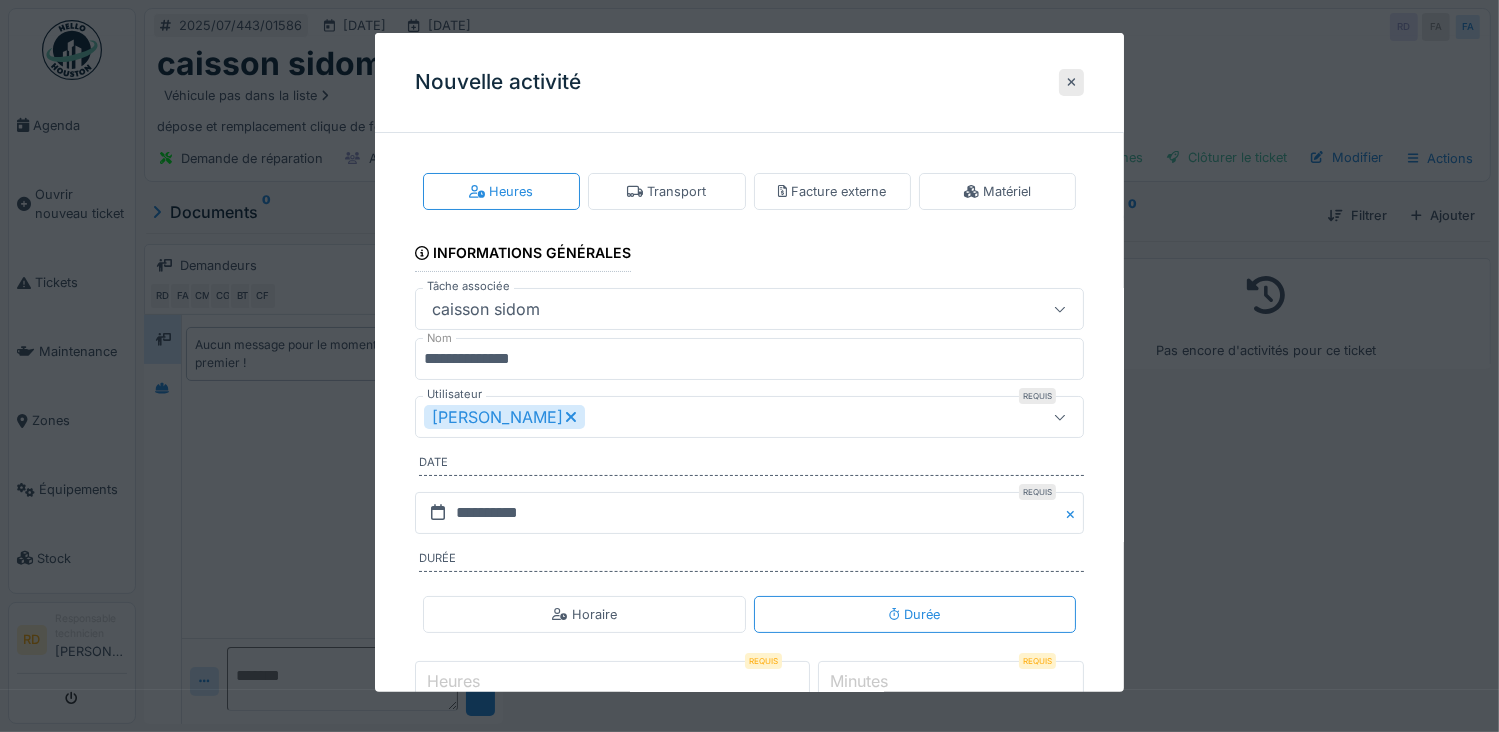 click 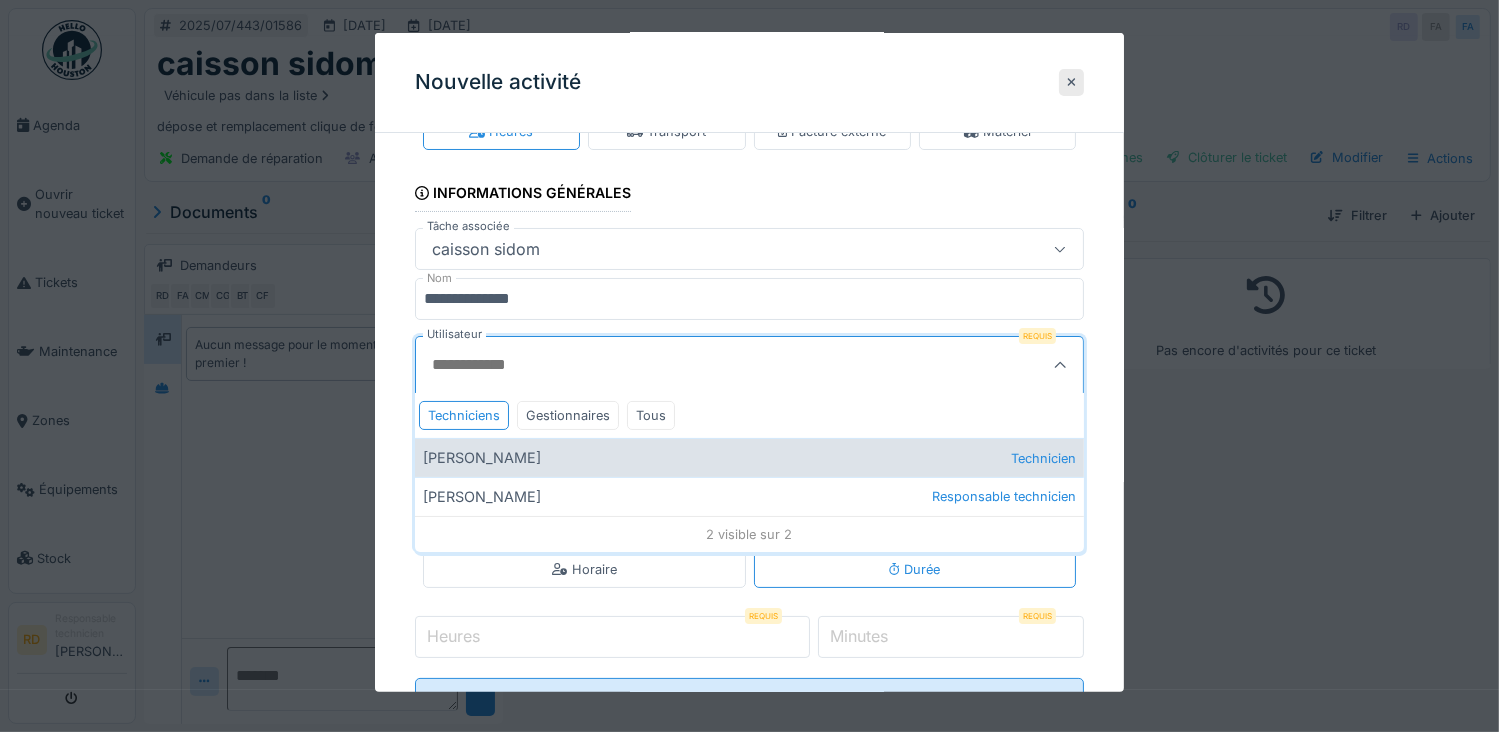 click on "[PERSON_NAME]   Technicien" at bounding box center (750, 457) 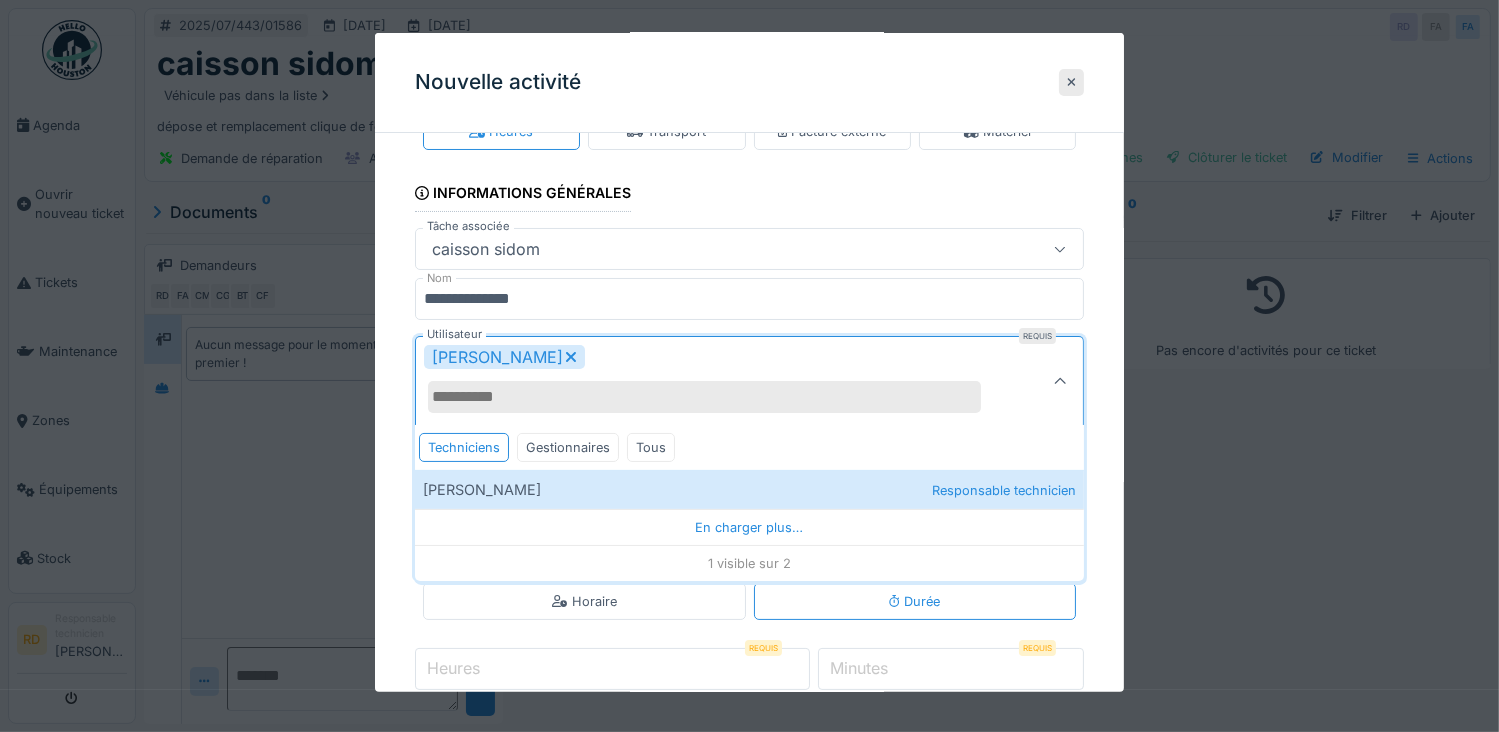 click on "**********" at bounding box center (750, 448) 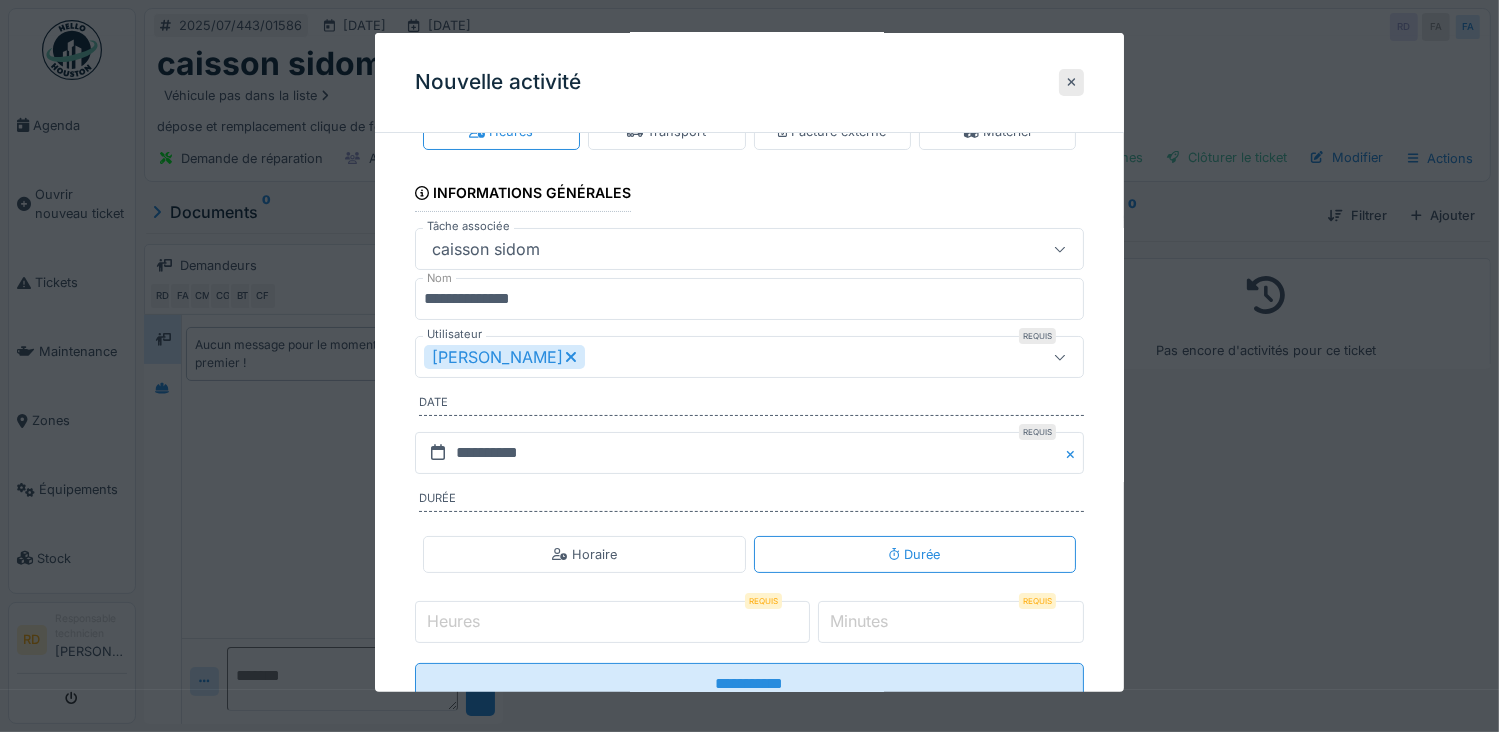 click on "Heures" at bounding box center [612, 622] 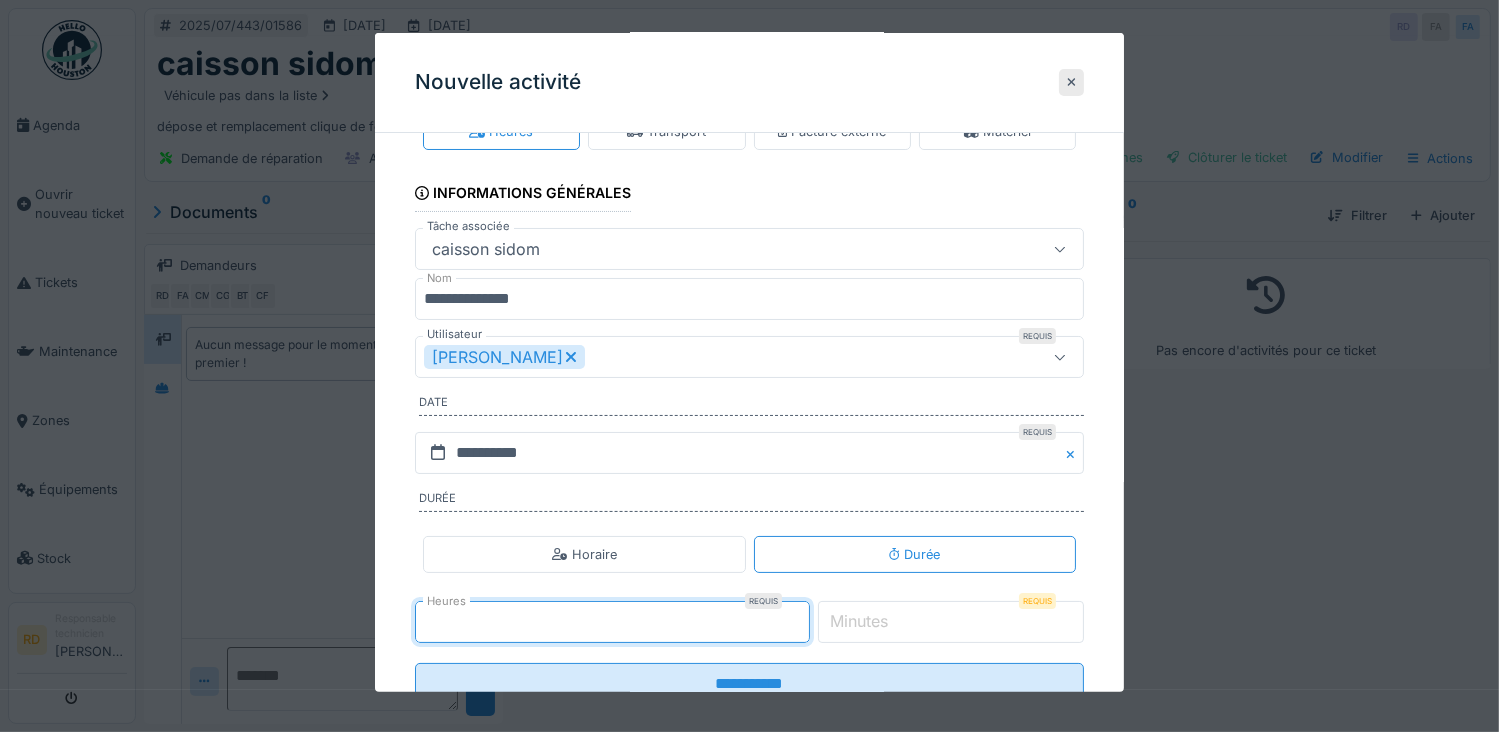 type on "*" 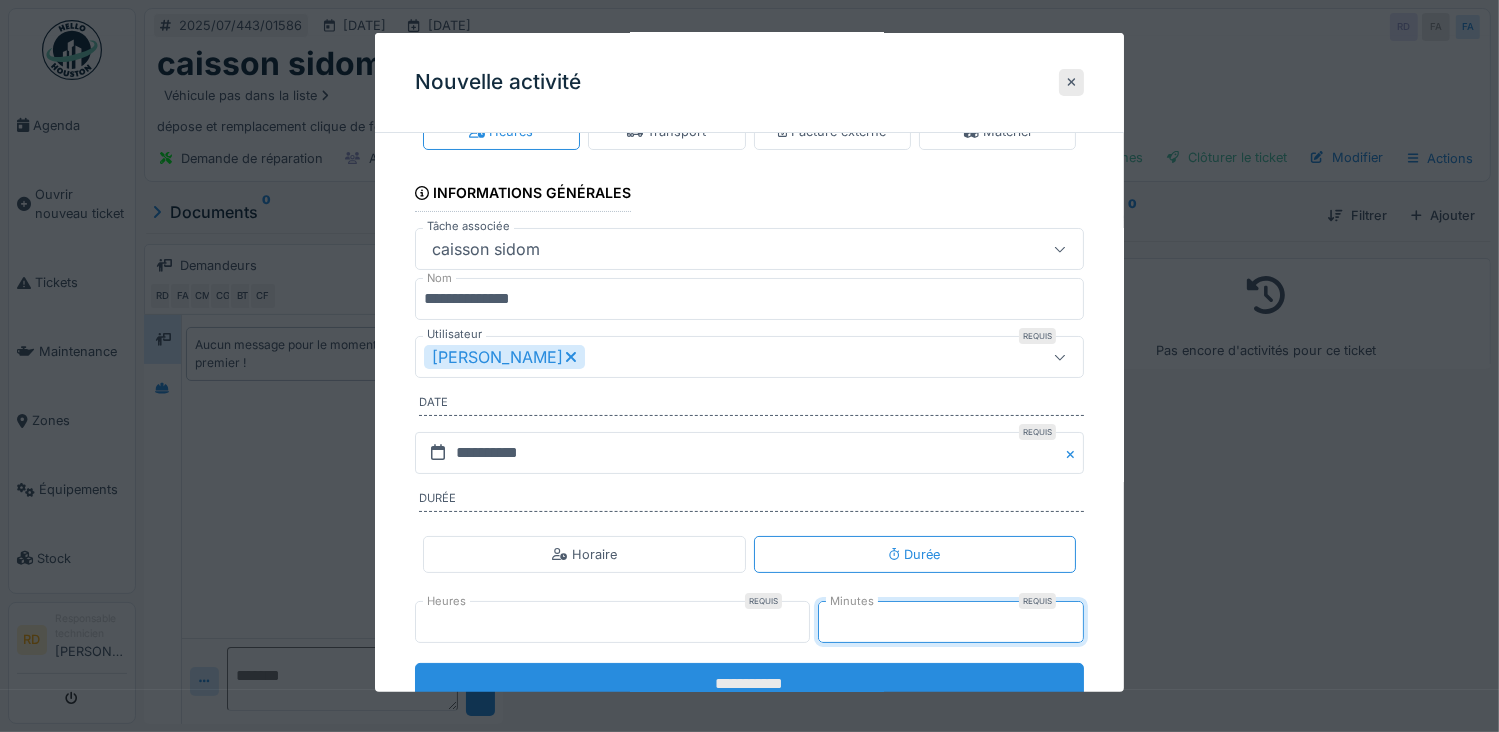 type on "**" 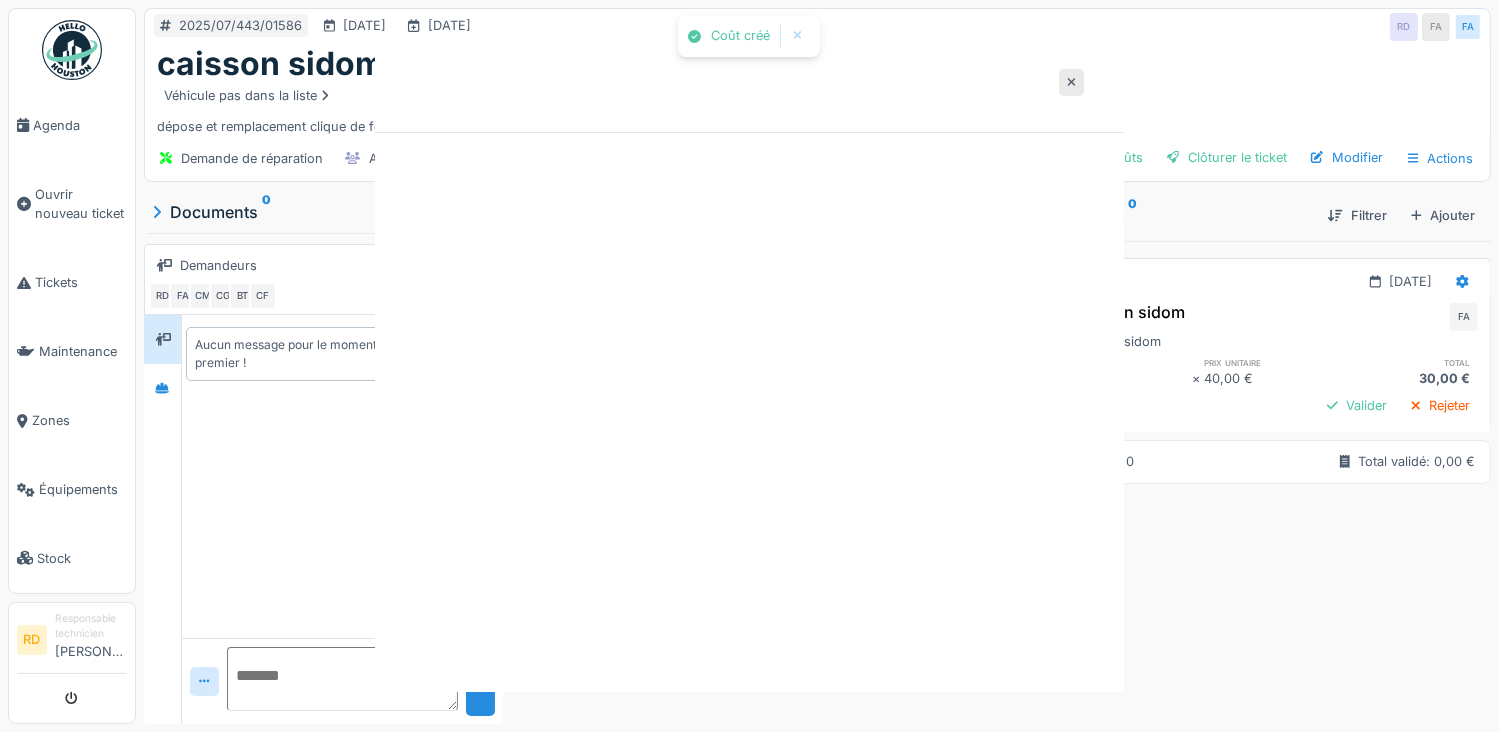 scroll, scrollTop: 0, scrollLeft: 0, axis: both 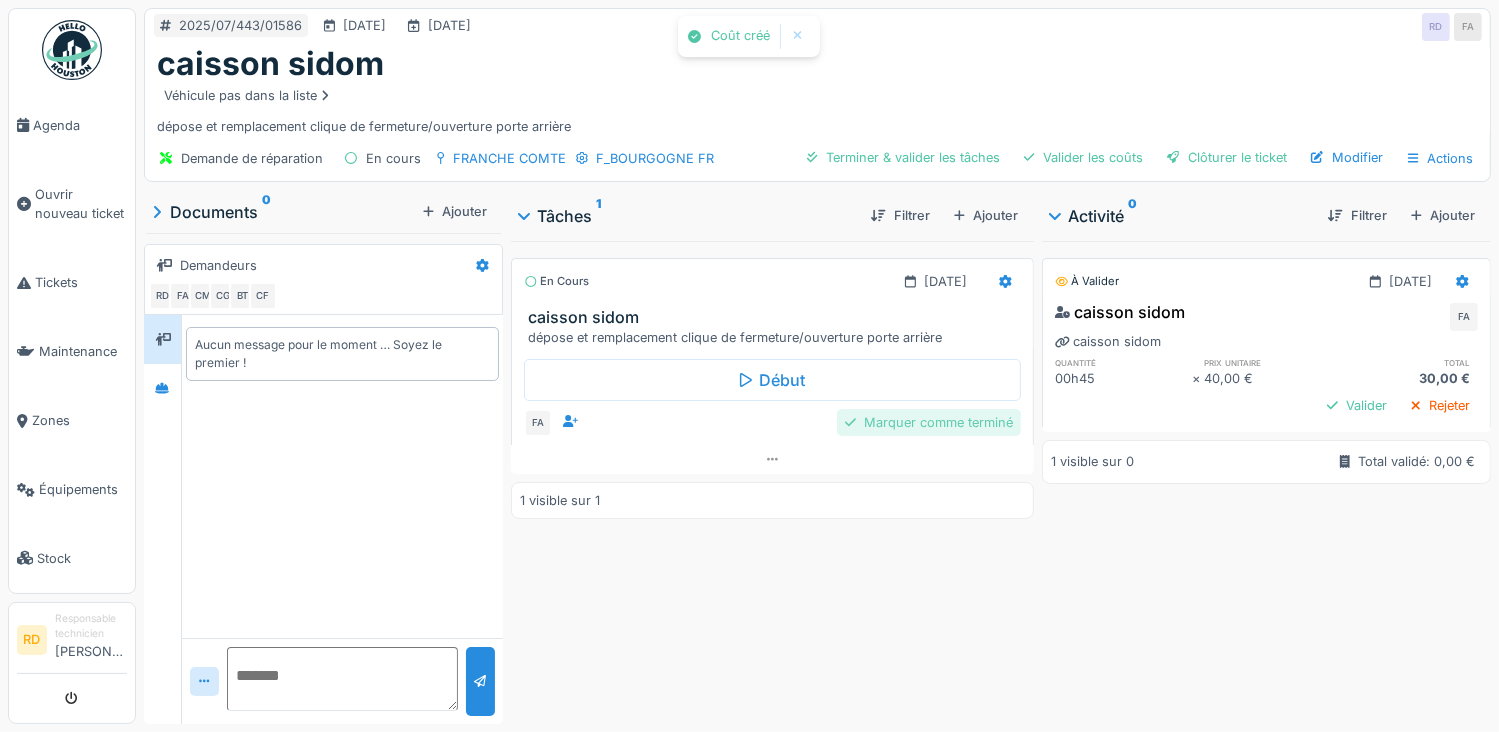 click on "Marquer comme terminé" at bounding box center (929, 422) 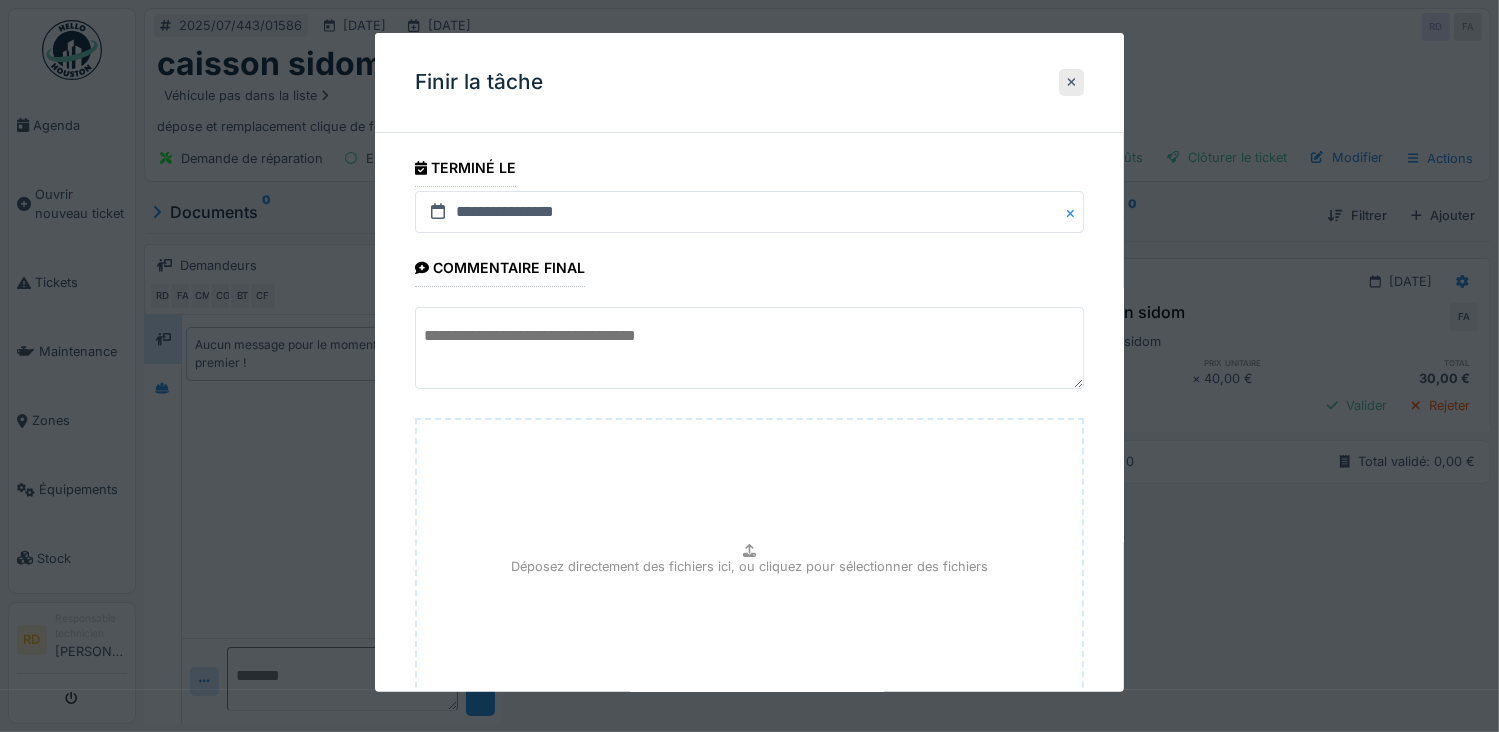 click at bounding box center [750, 348] 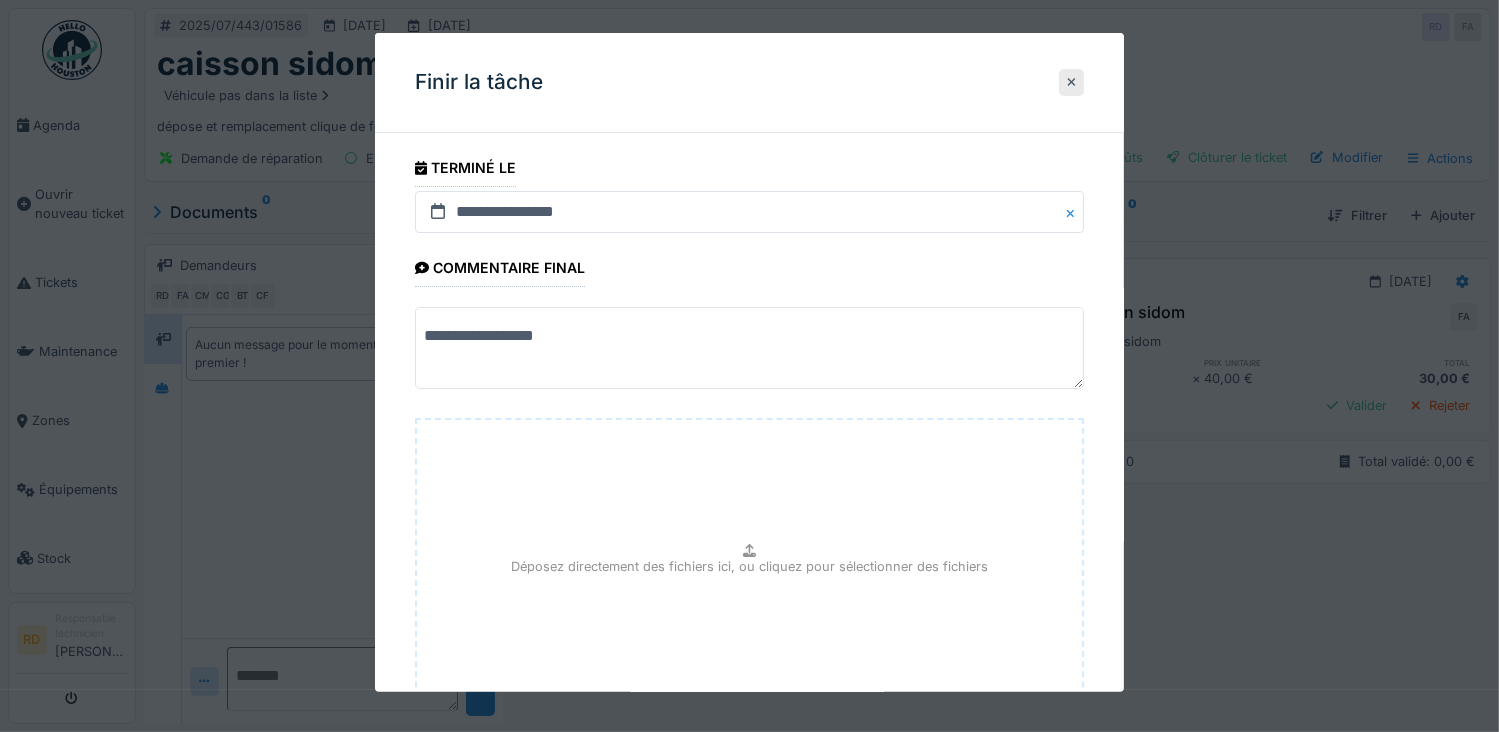 scroll, scrollTop: 154, scrollLeft: 0, axis: vertical 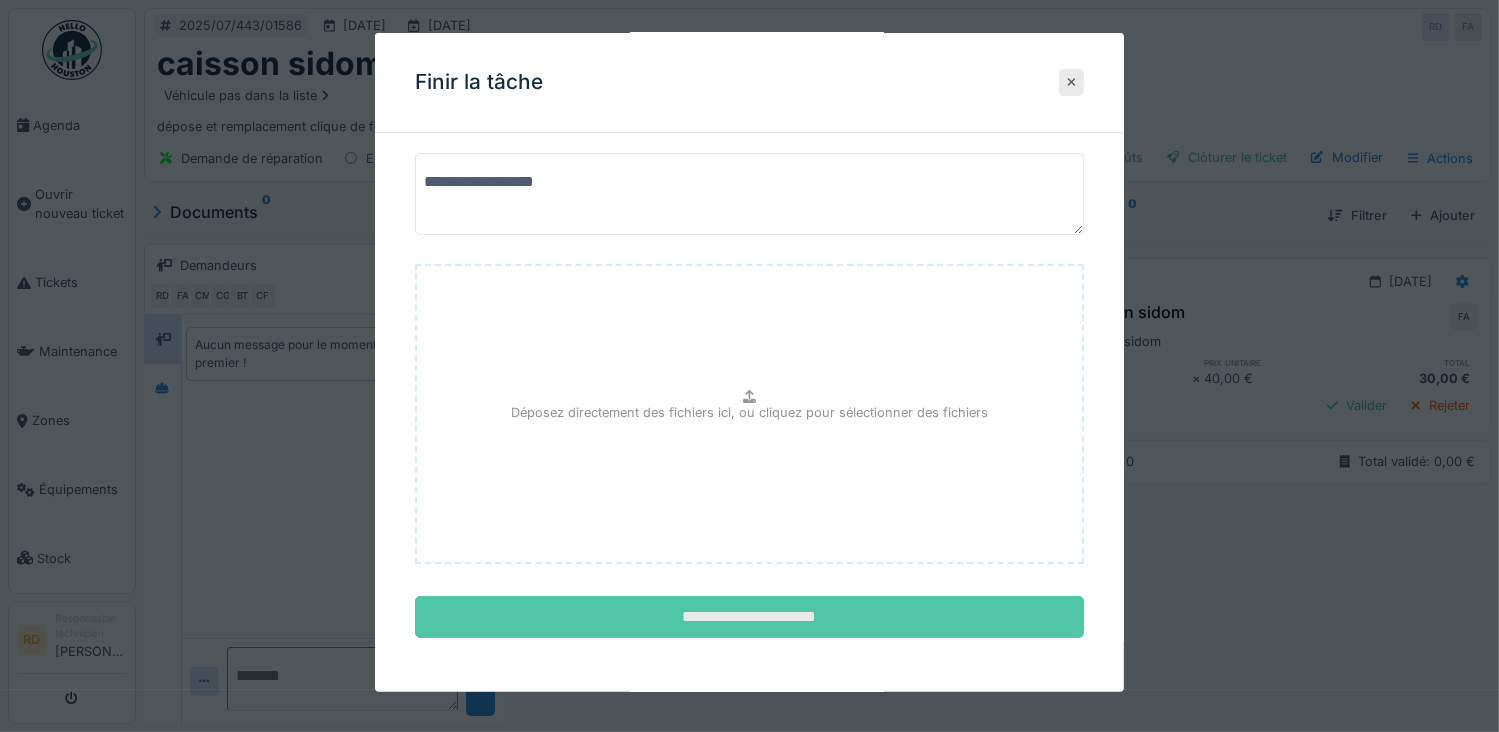 type on "**********" 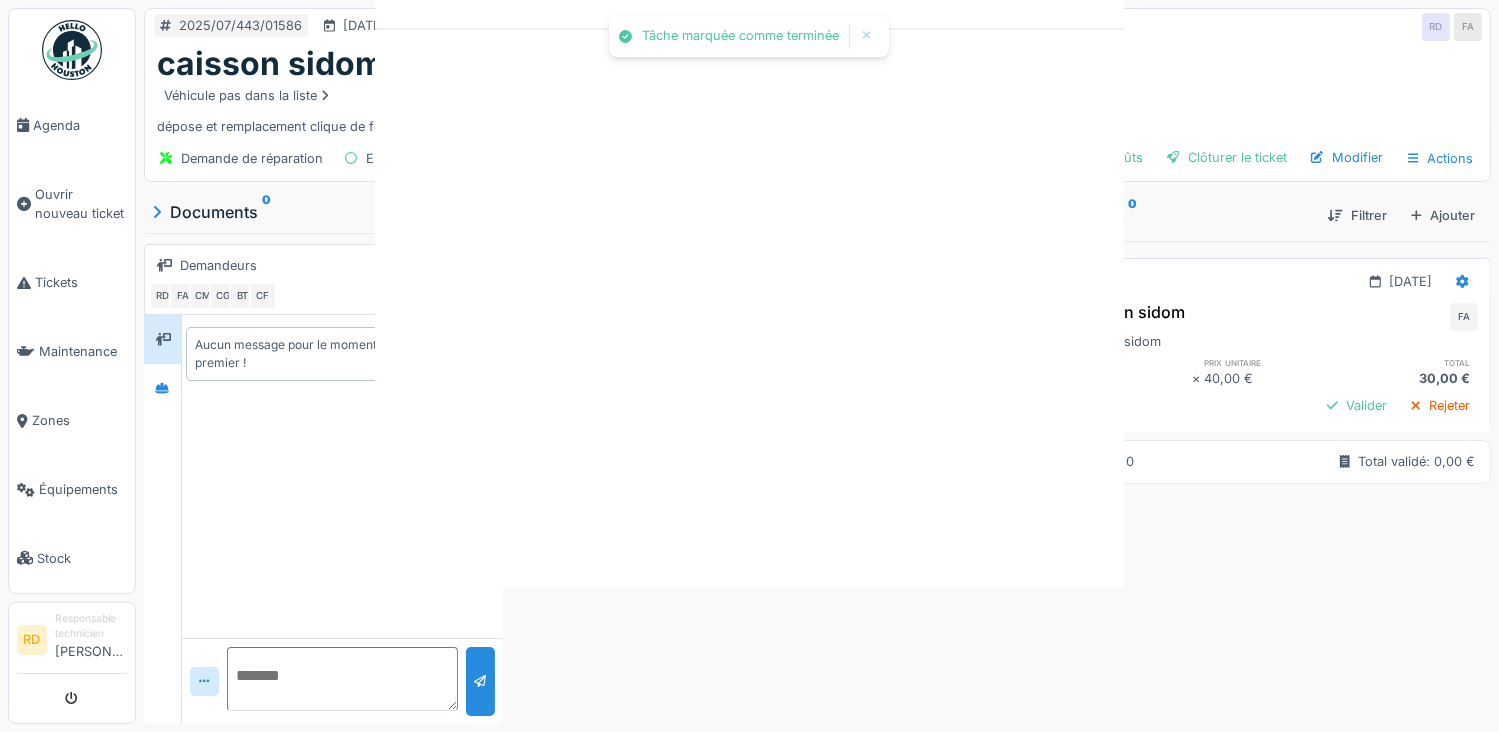 scroll, scrollTop: 0, scrollLeft: 0, axis: both 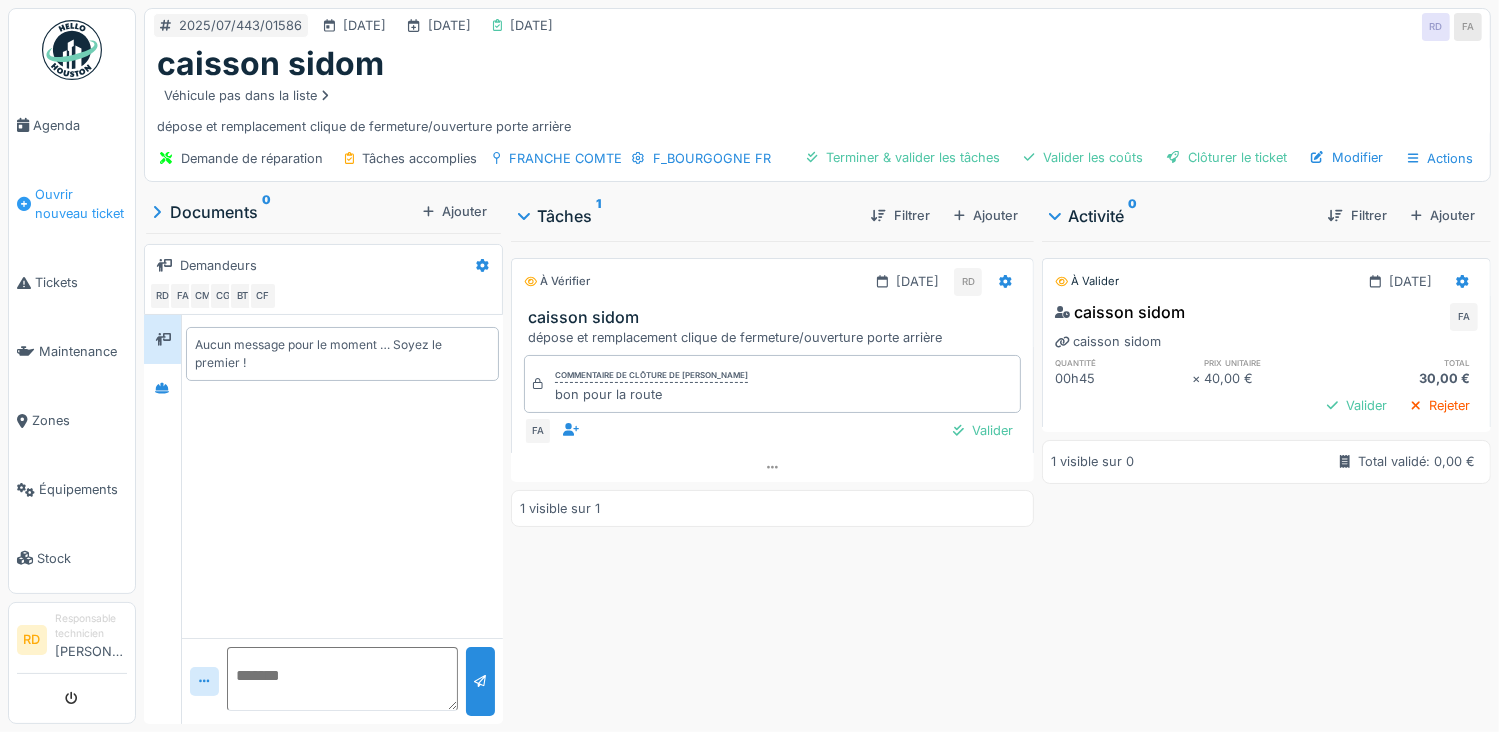 click on "Ouvrir nouveau ticket" at bounding box center (81, 204) 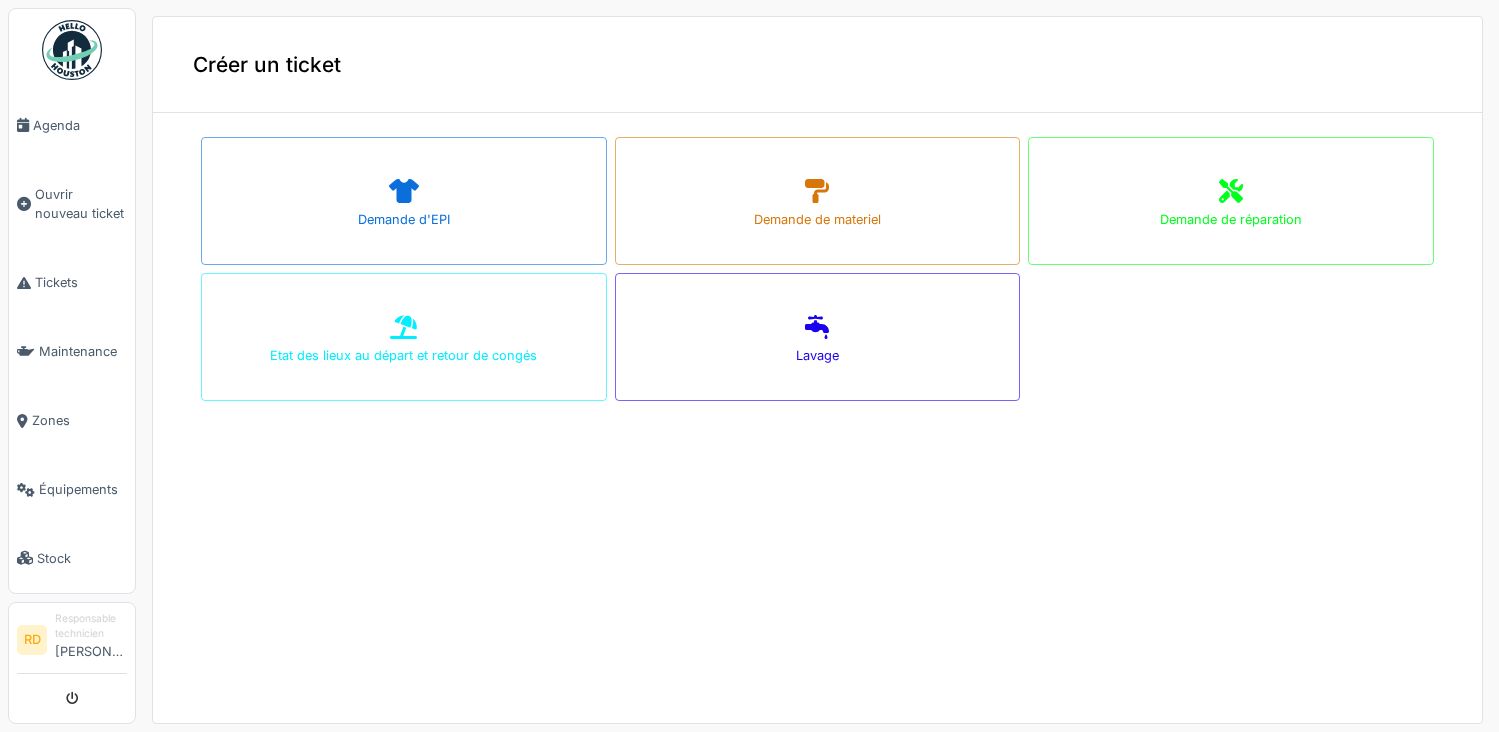 scroll, scrollTop: 0, scrollLeft: 0, axis: both 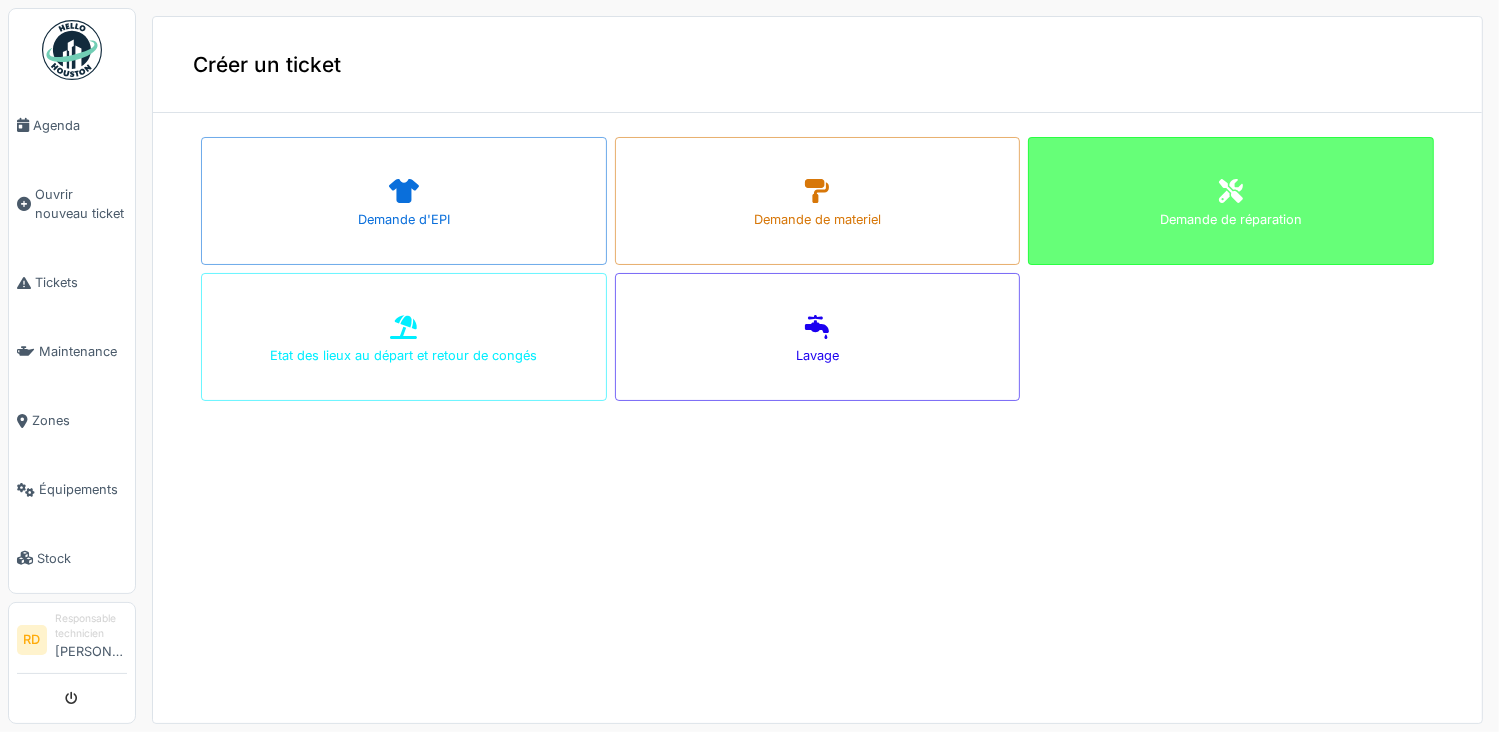click on "Demande de réparation" at bounding box center (1231, 201) 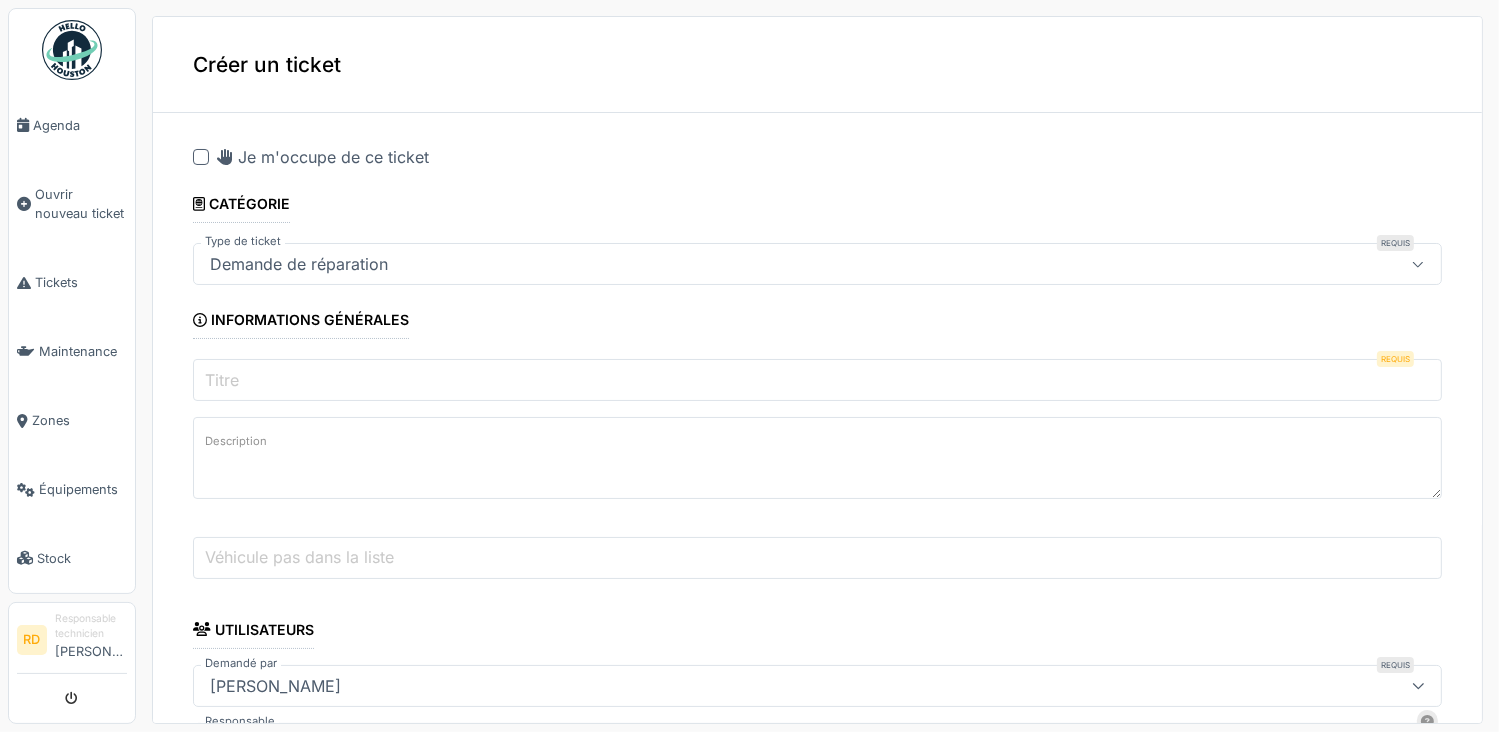 click on "Titre" at bounding box center (817, 380) 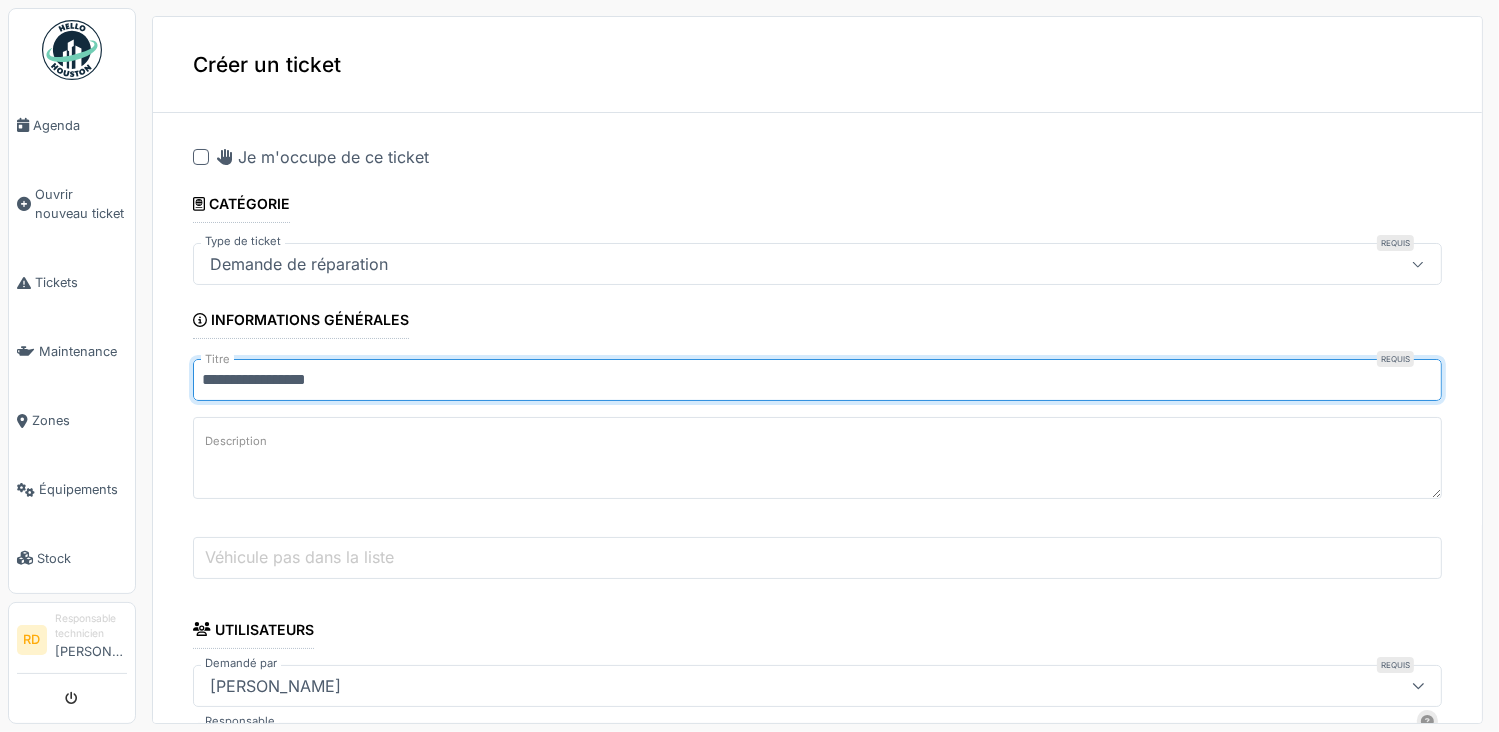 type on "**********" 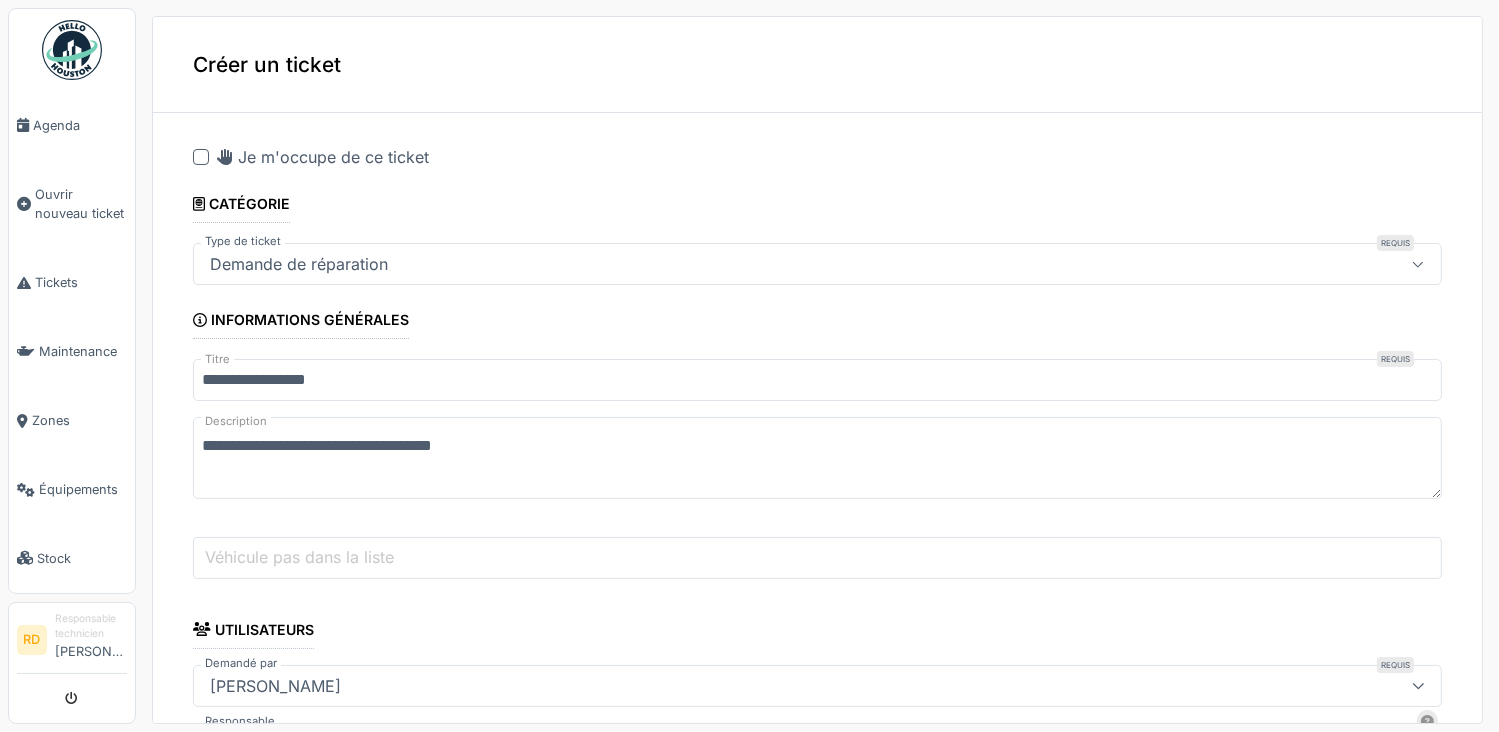 type on "**********" 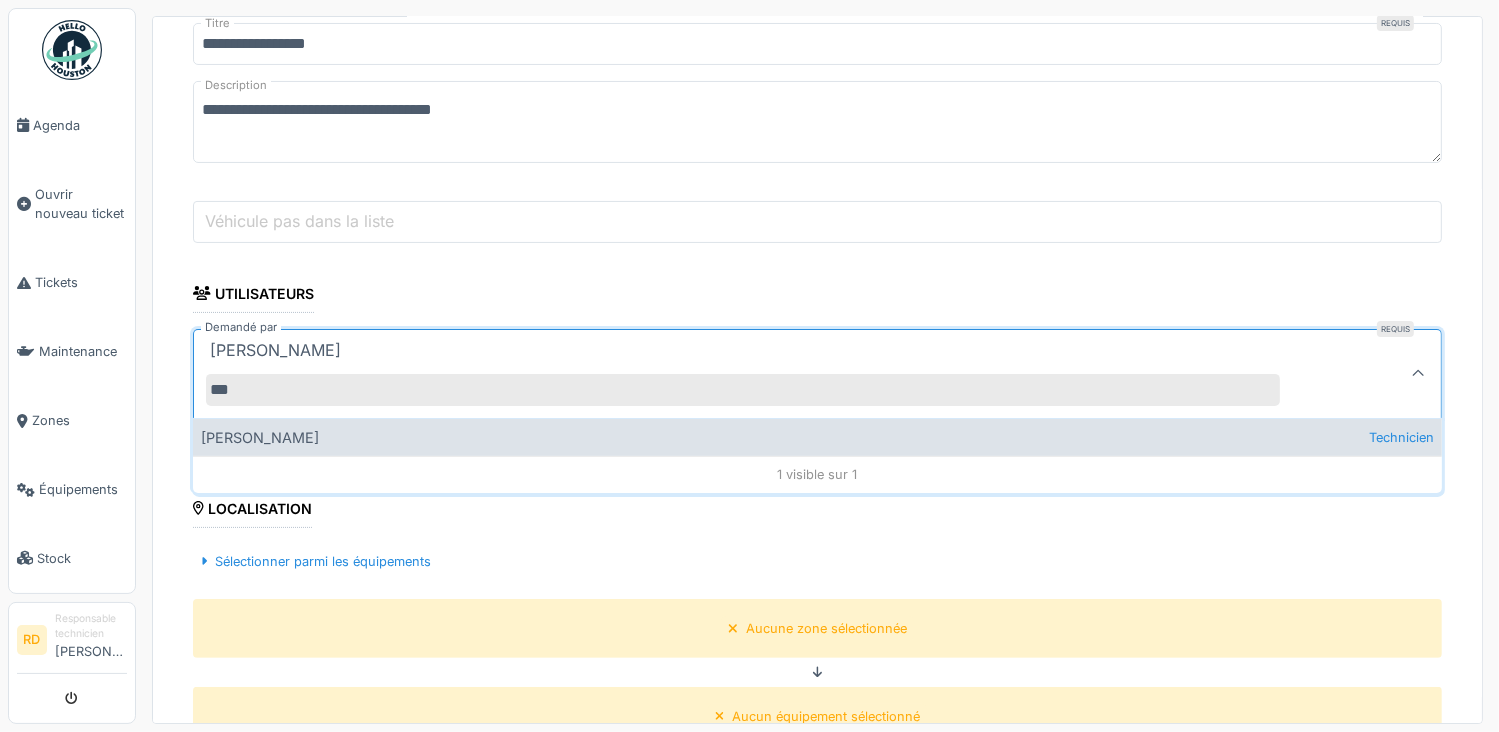 type on "***" 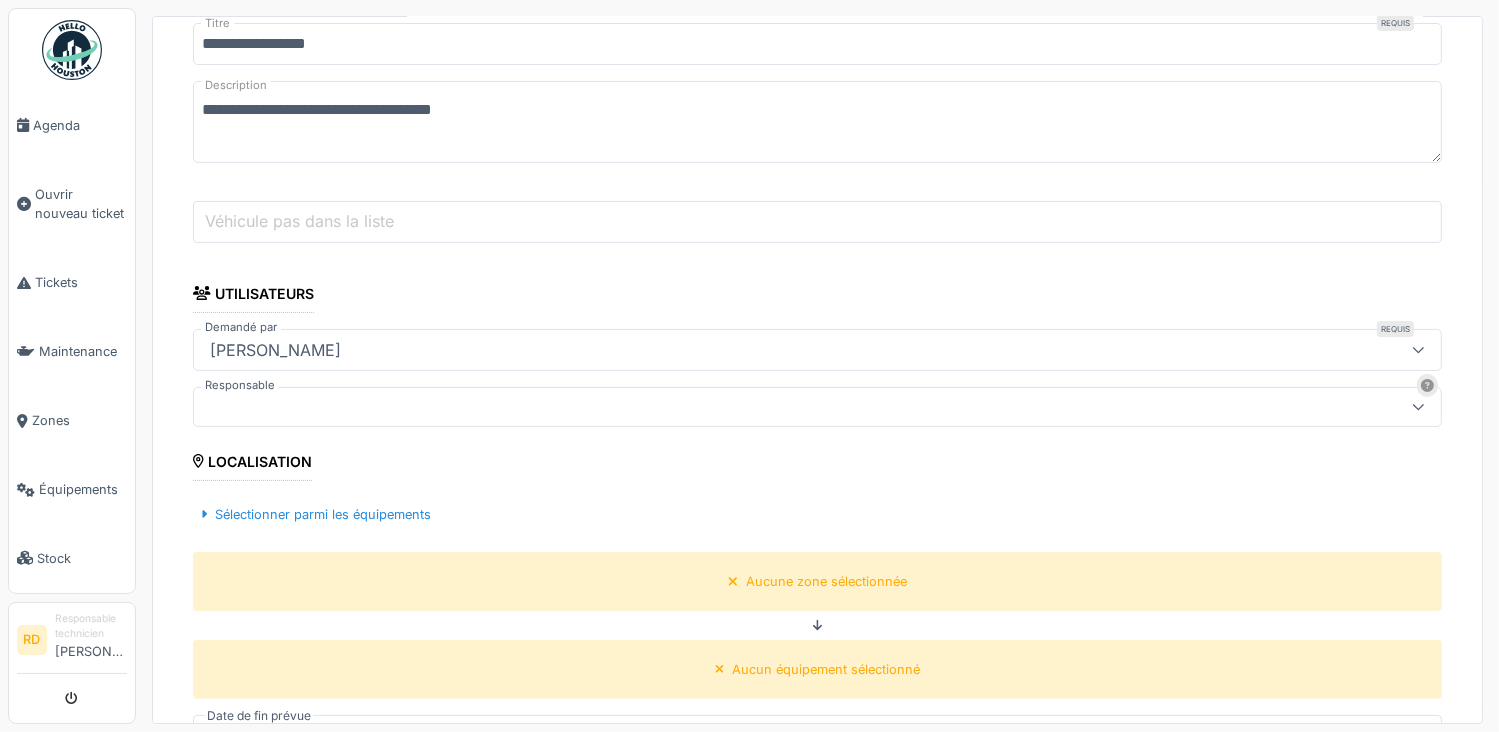 type on "*****" 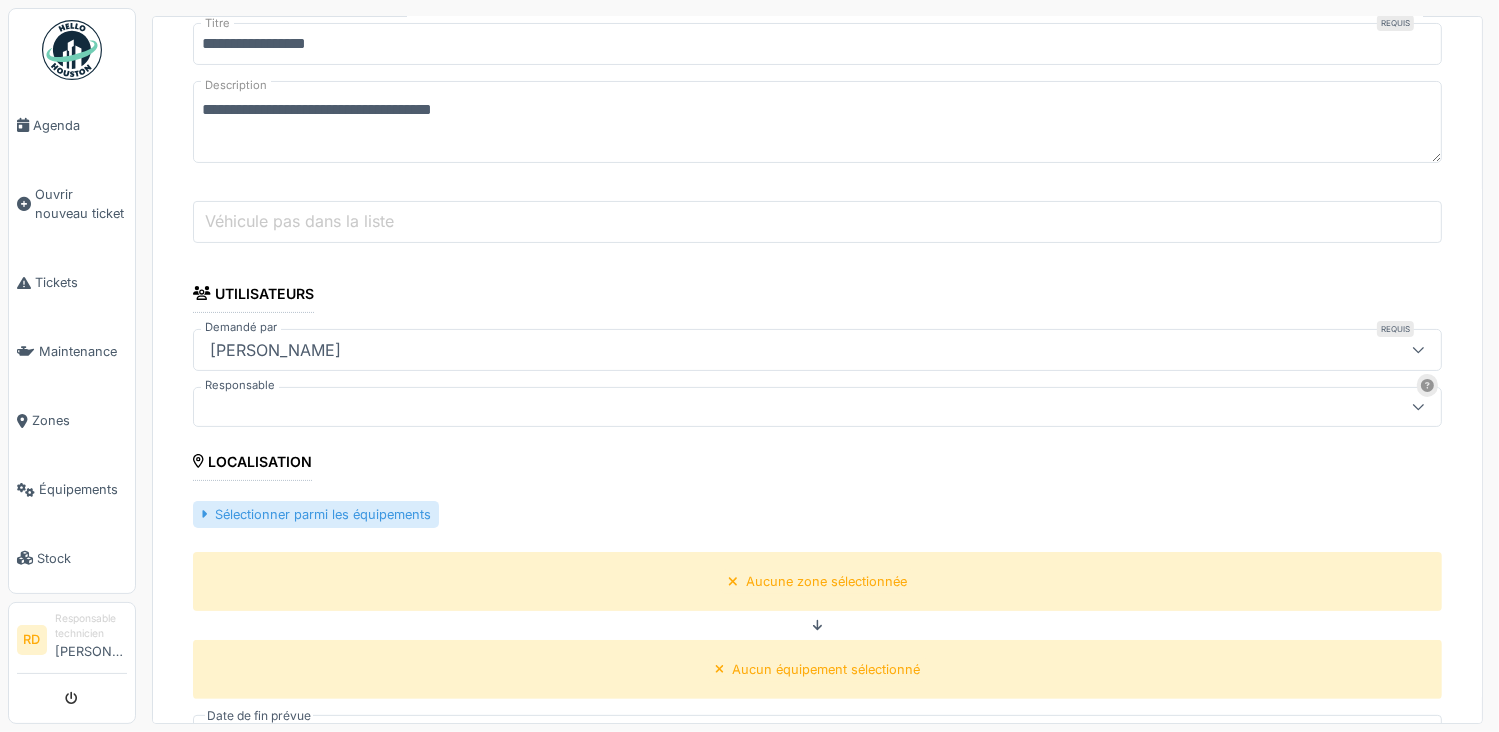 click on "Sélectionner parmi les équipements" at bounding box center (316, 514) 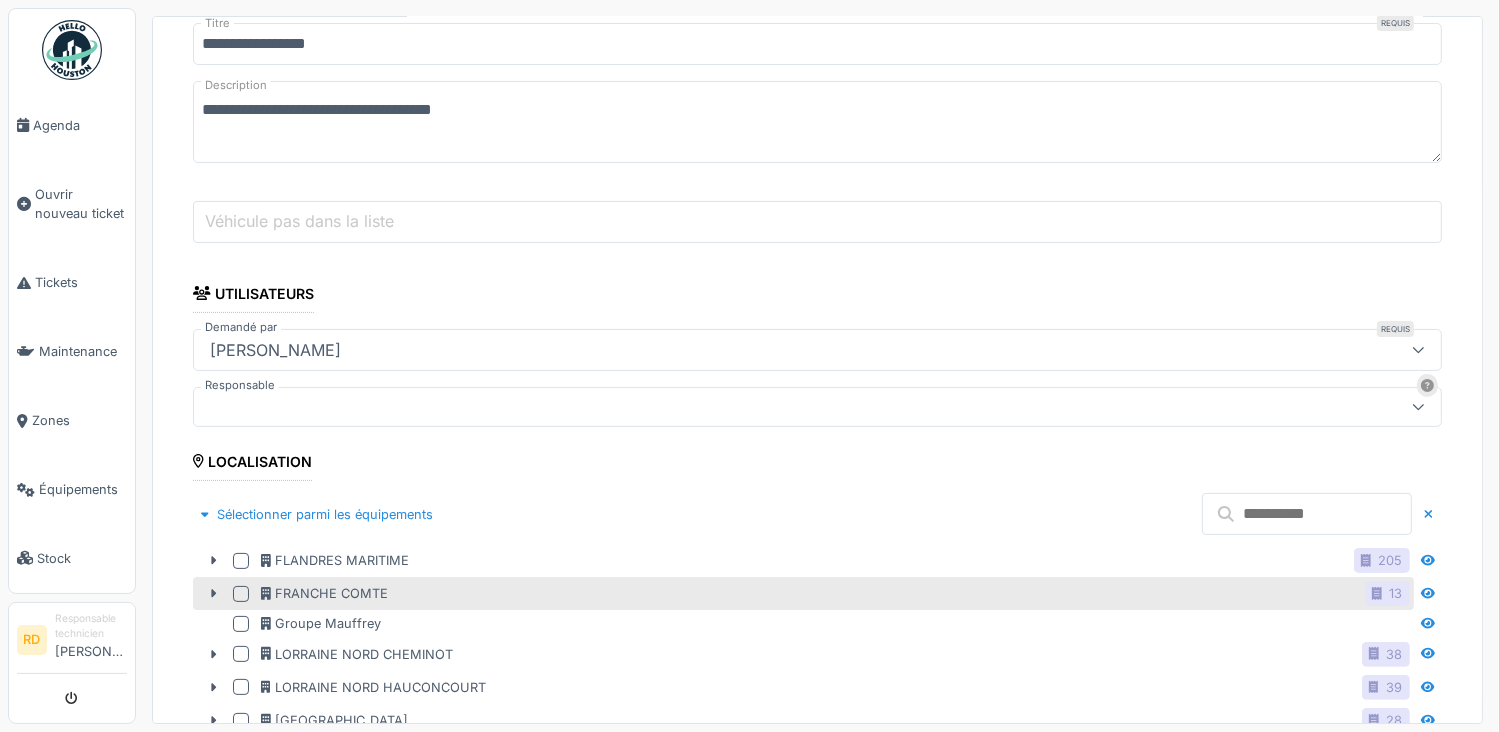 click at bounding box center [241, 594] 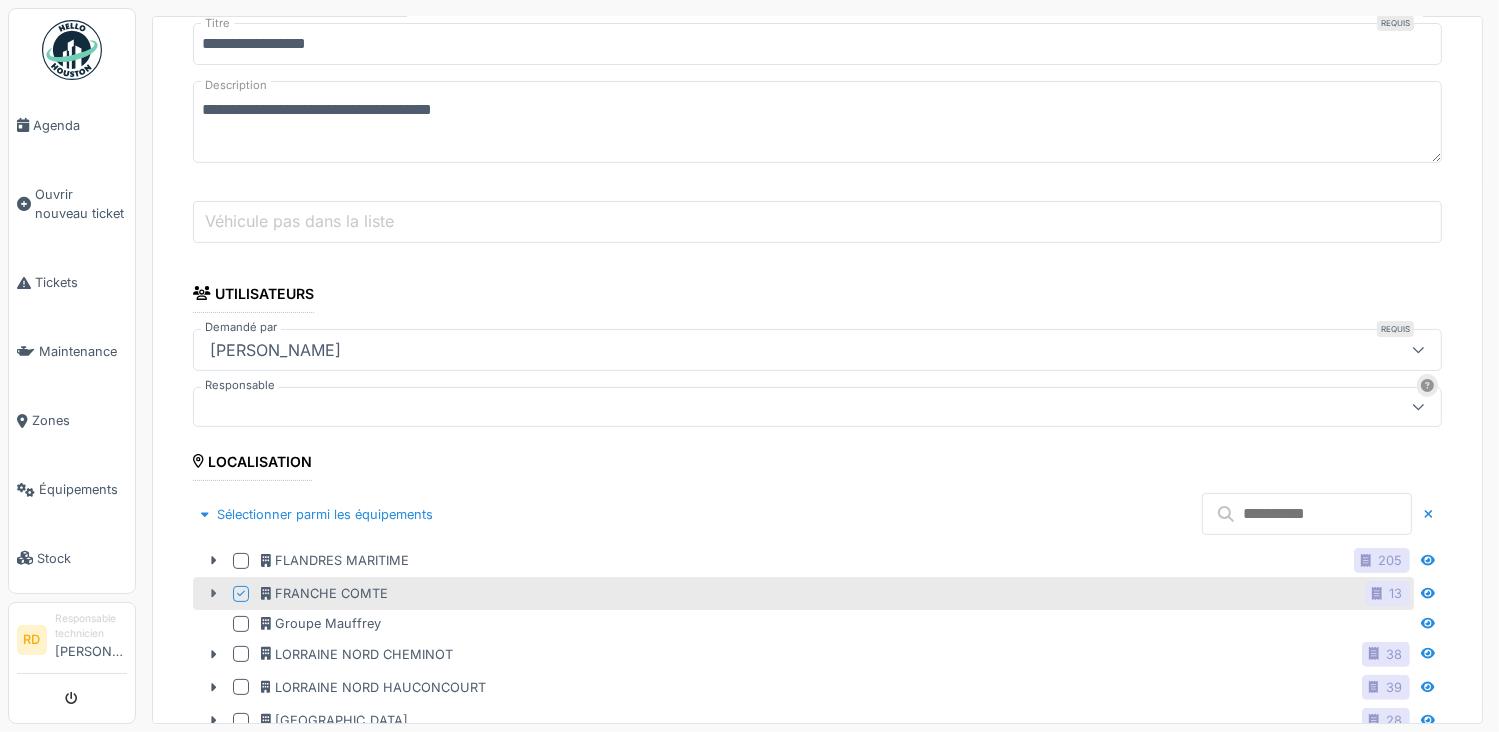 click 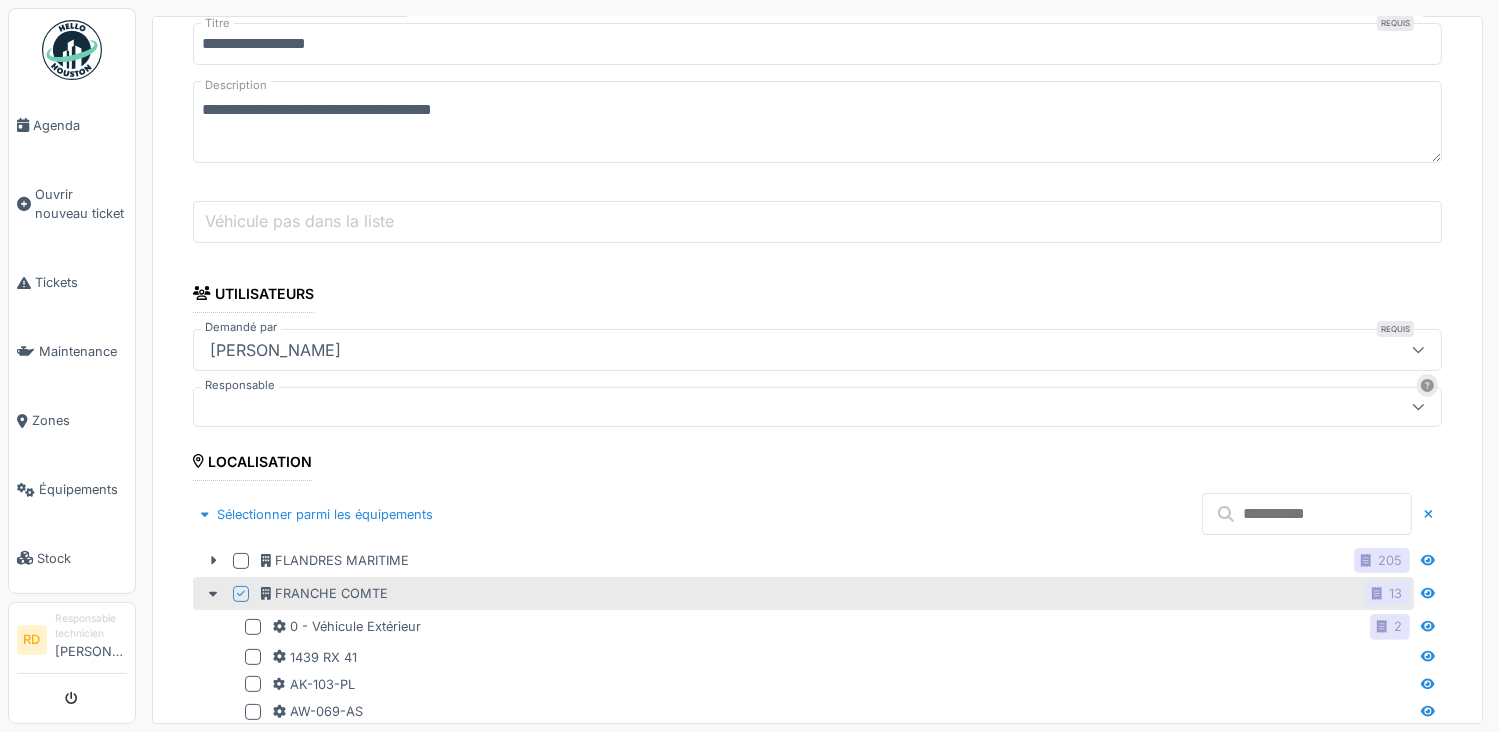 click at bounding box center [1307, 514] 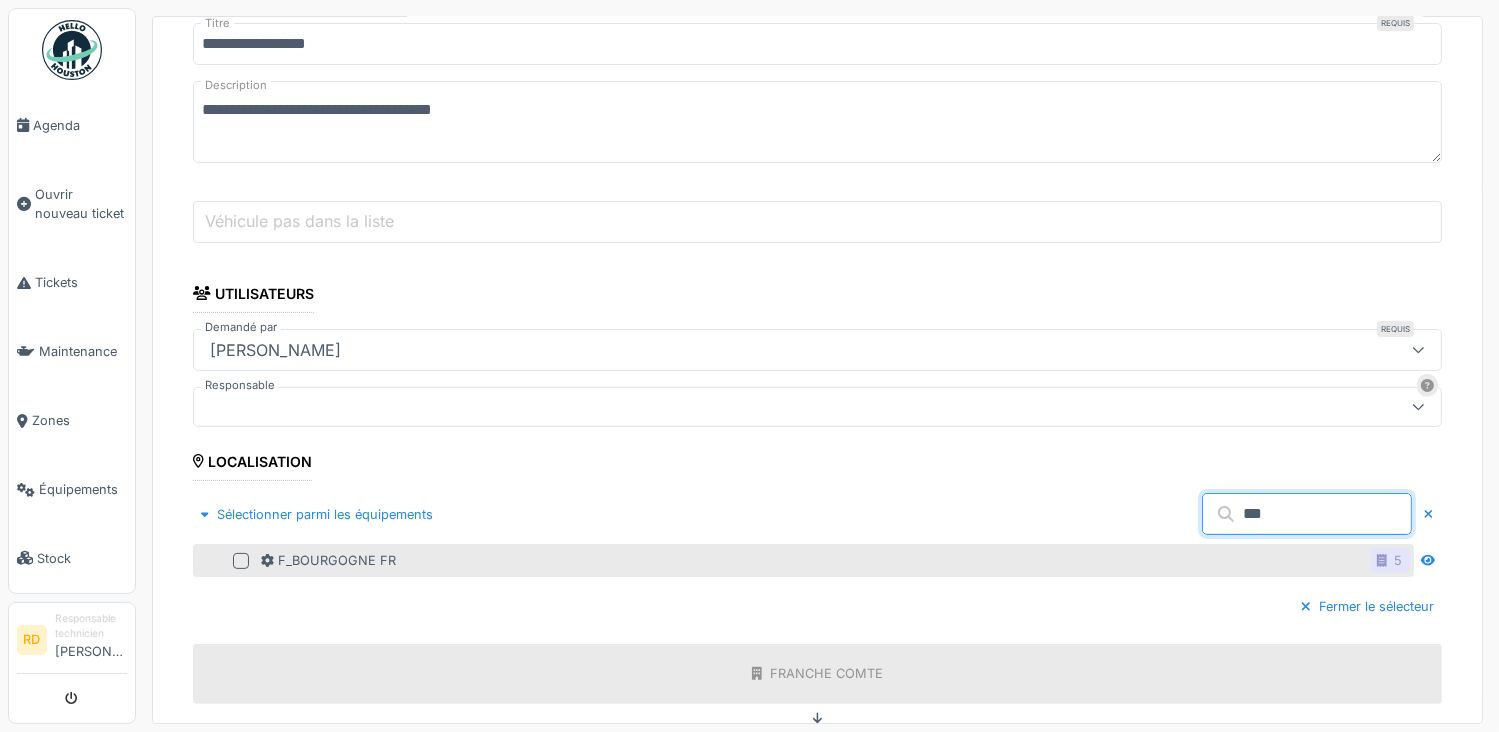 type on "***" 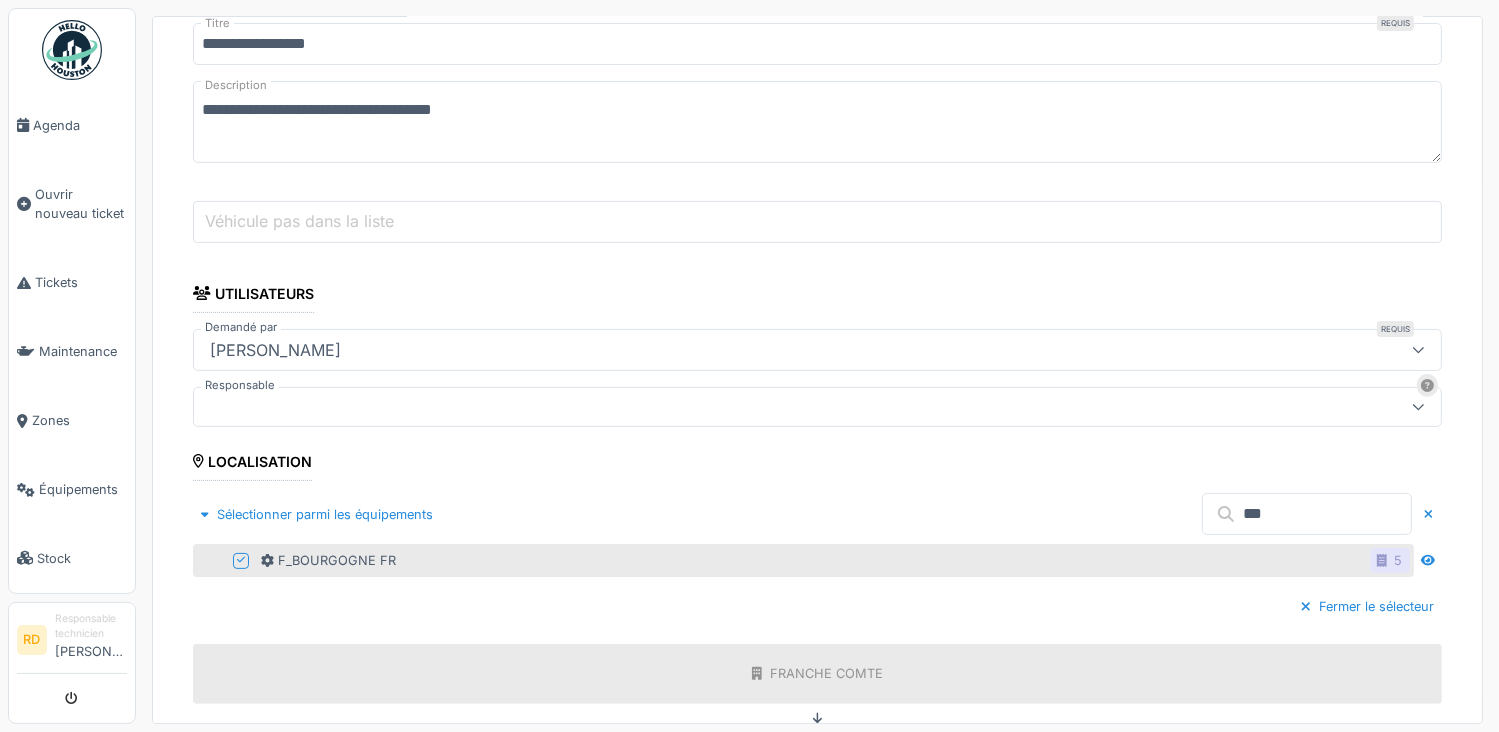 scroll, scrollTop: 836, scrollLeft: 0, axis: vertical 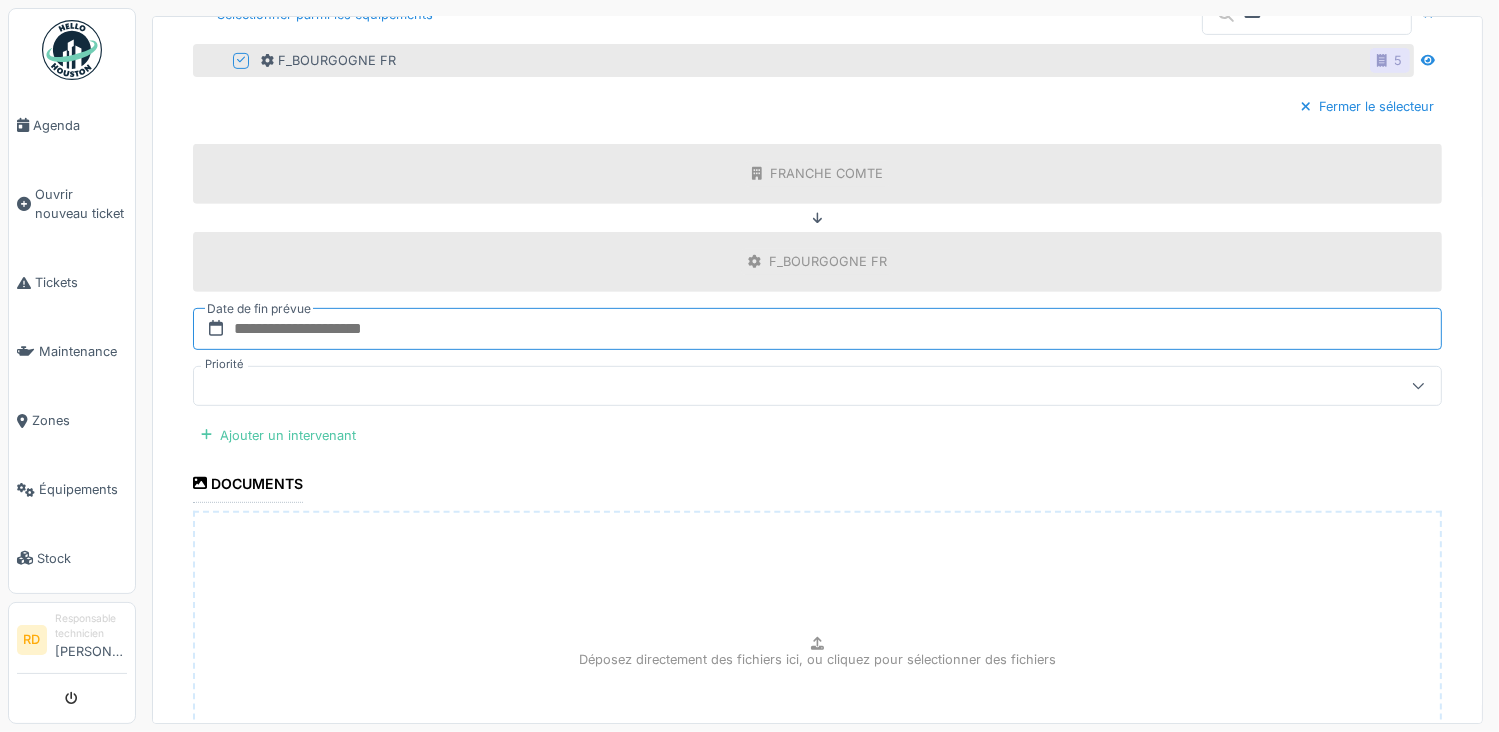 click at bounding box center (817, 329) 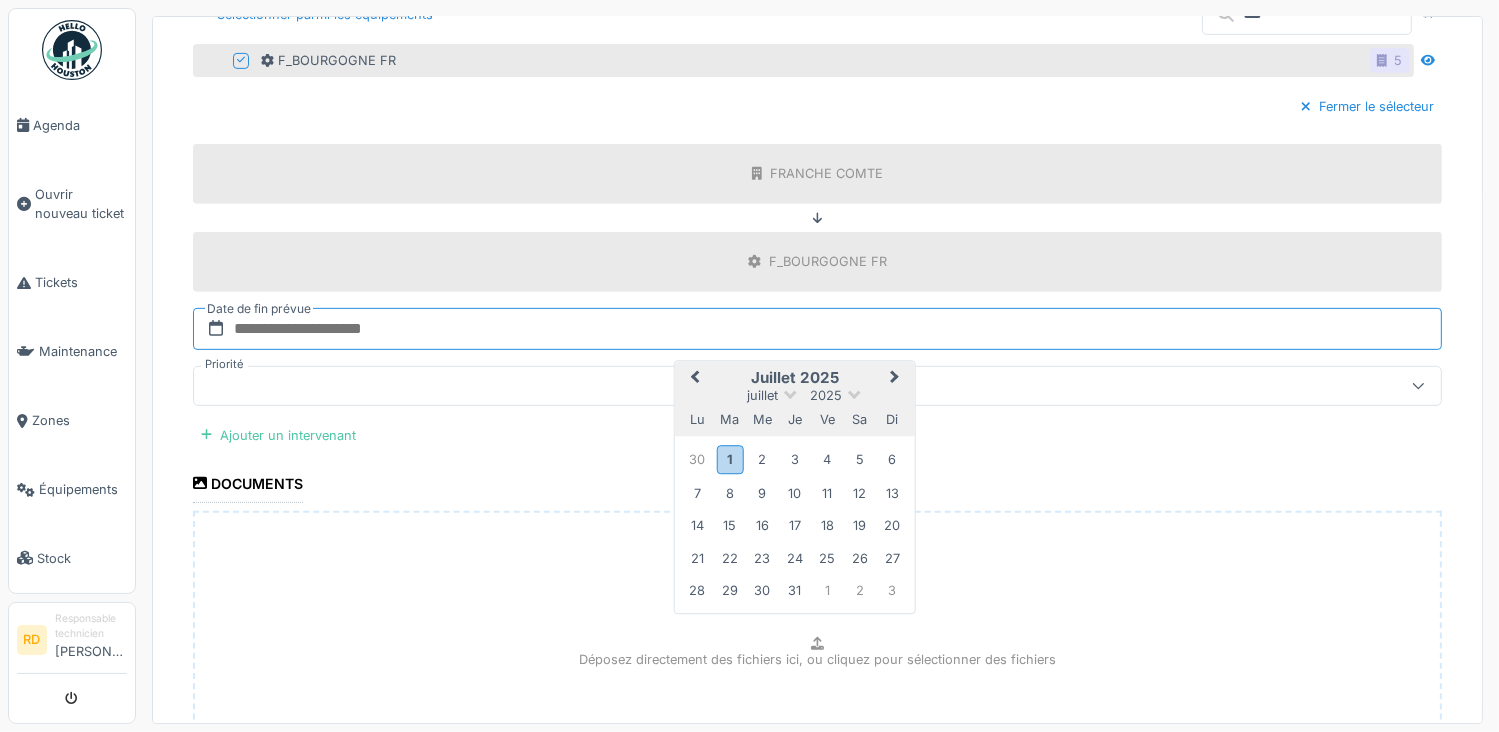 type on "**********" 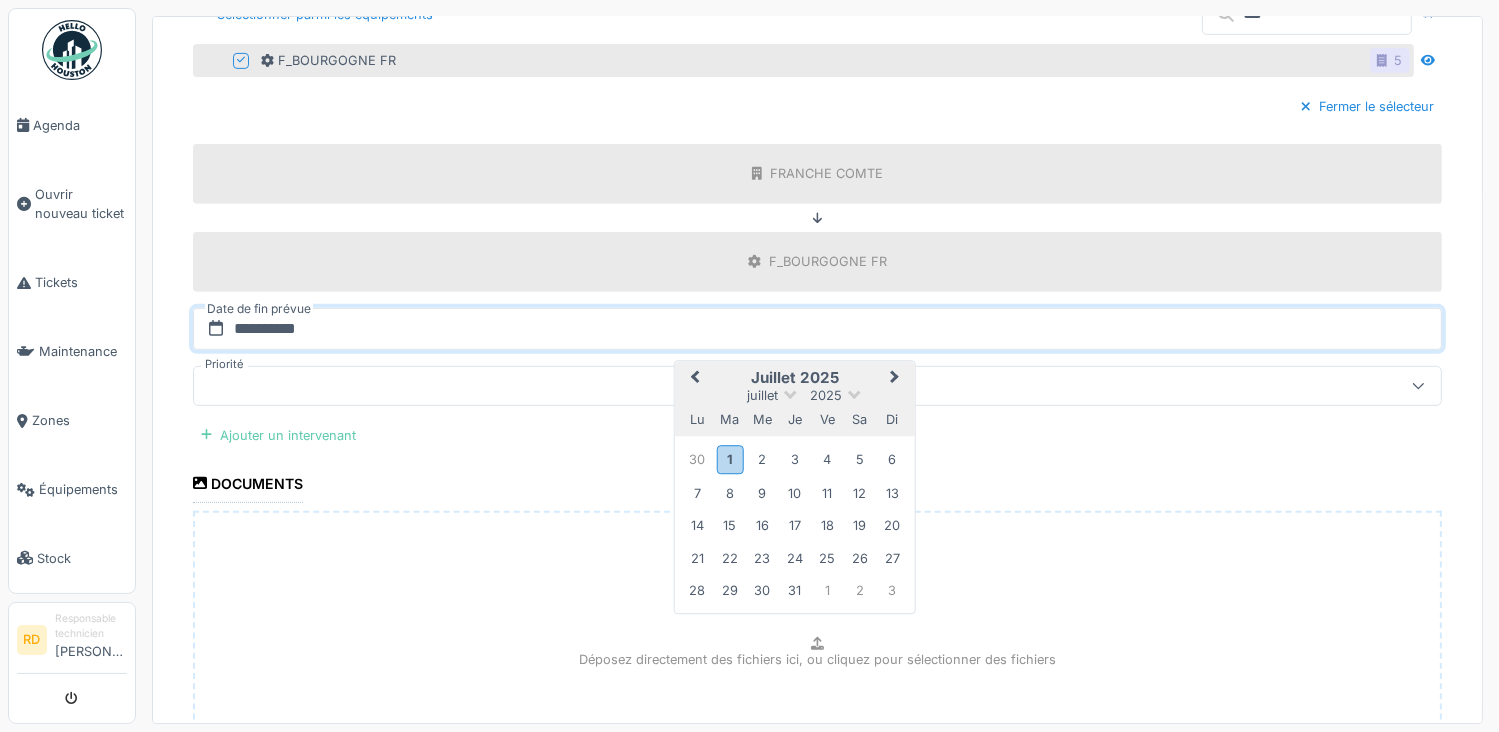 click on "Ajouter un intervenant" at bounding box center [278, 435] 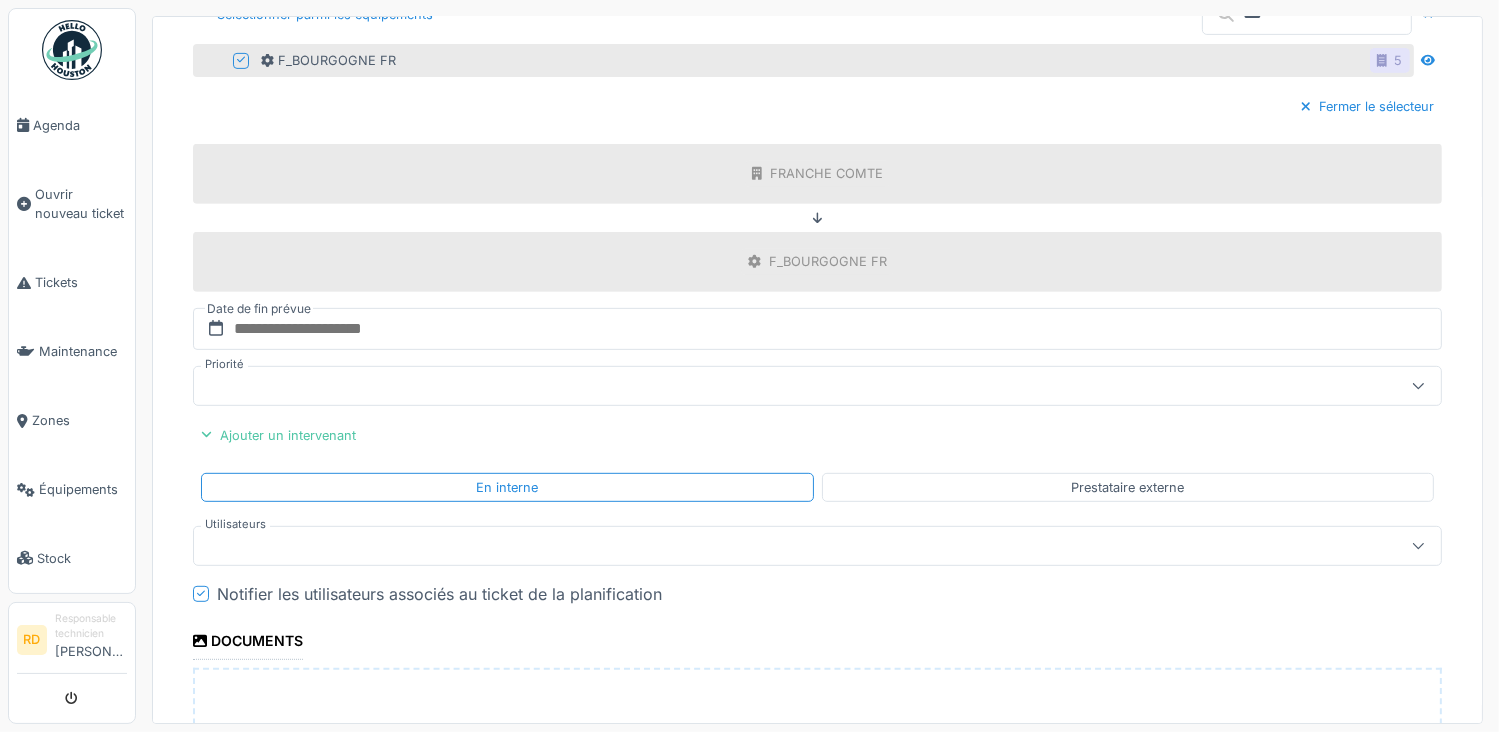 click at bounding box center (755, 546) 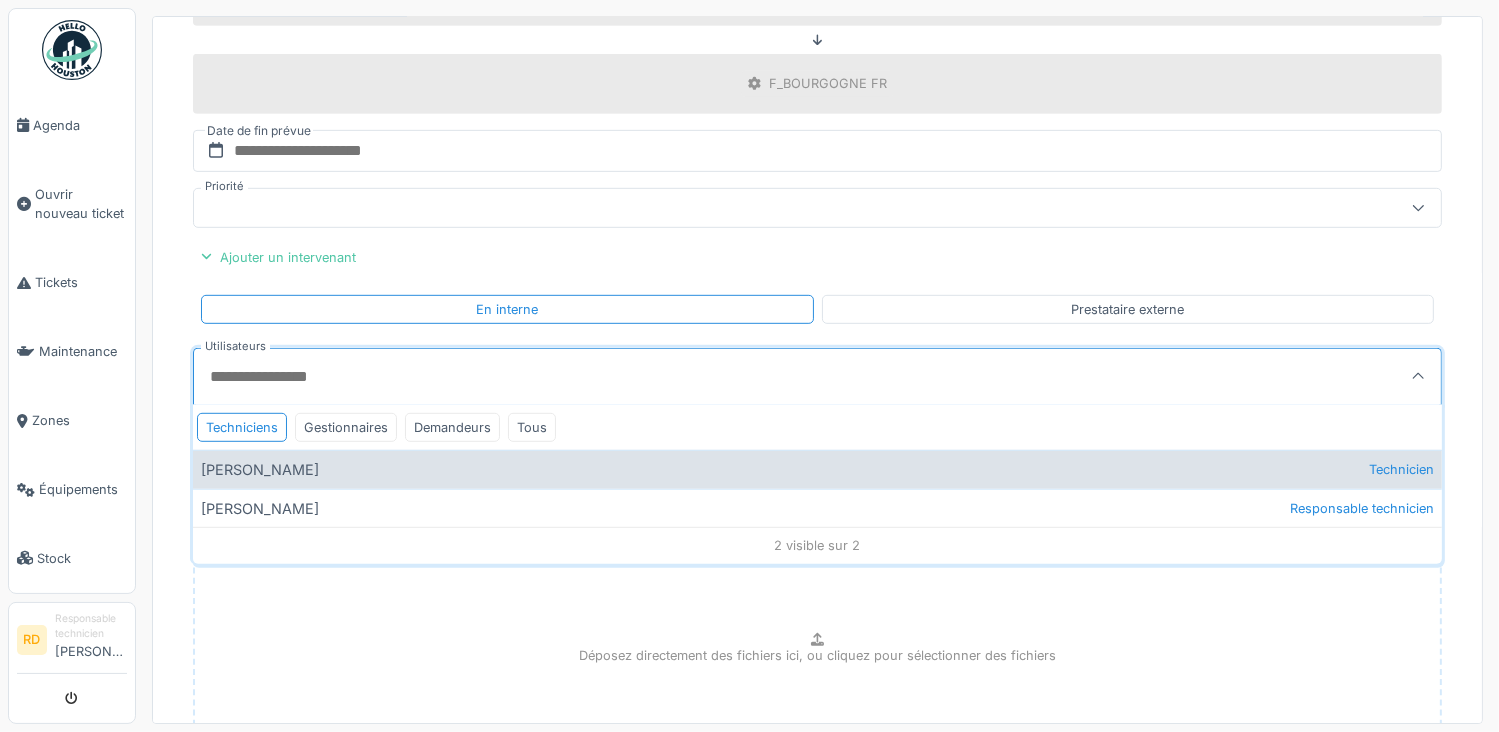 click on "[PERSON_NAME]   Technicien" at bounding box center (817, 469) 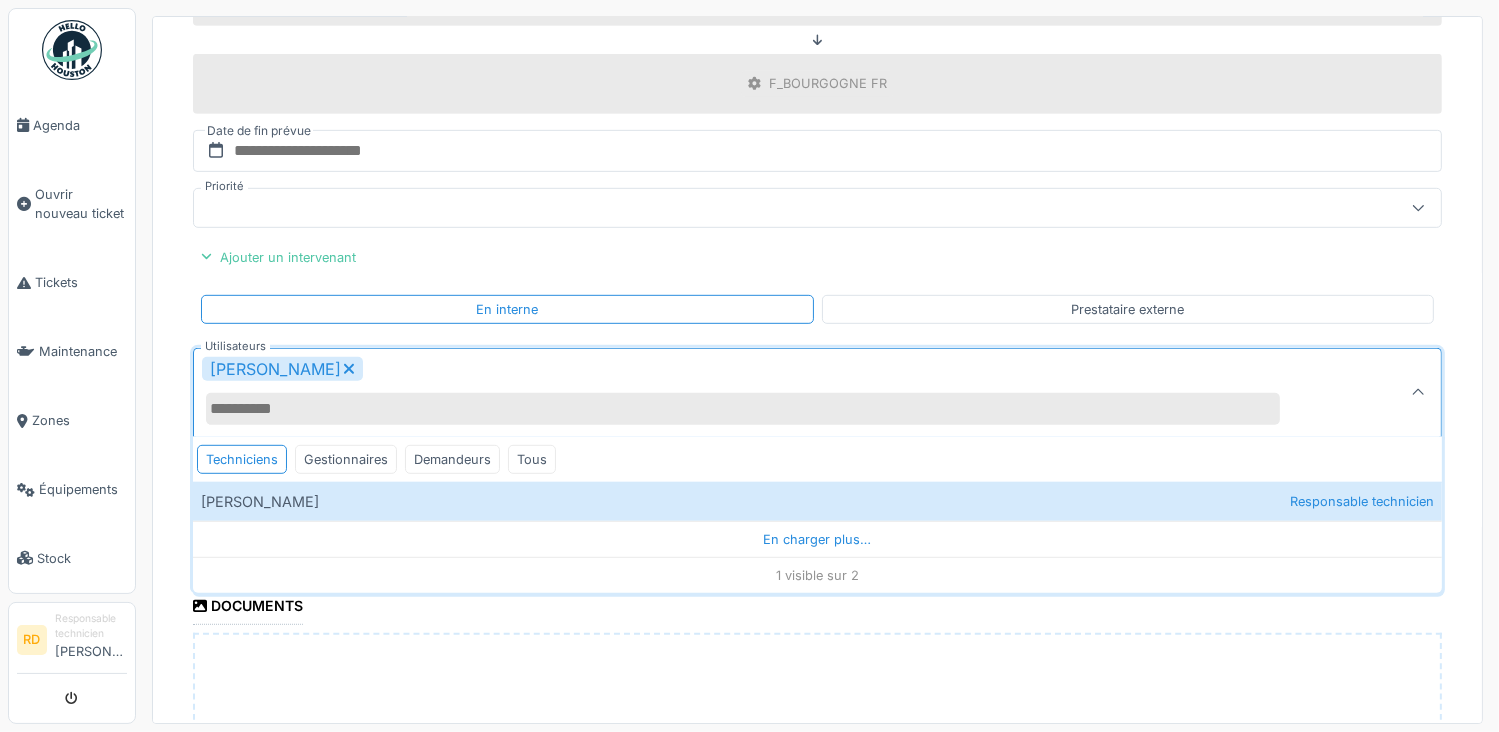 click on "**********" at bounding box center (817, 89) 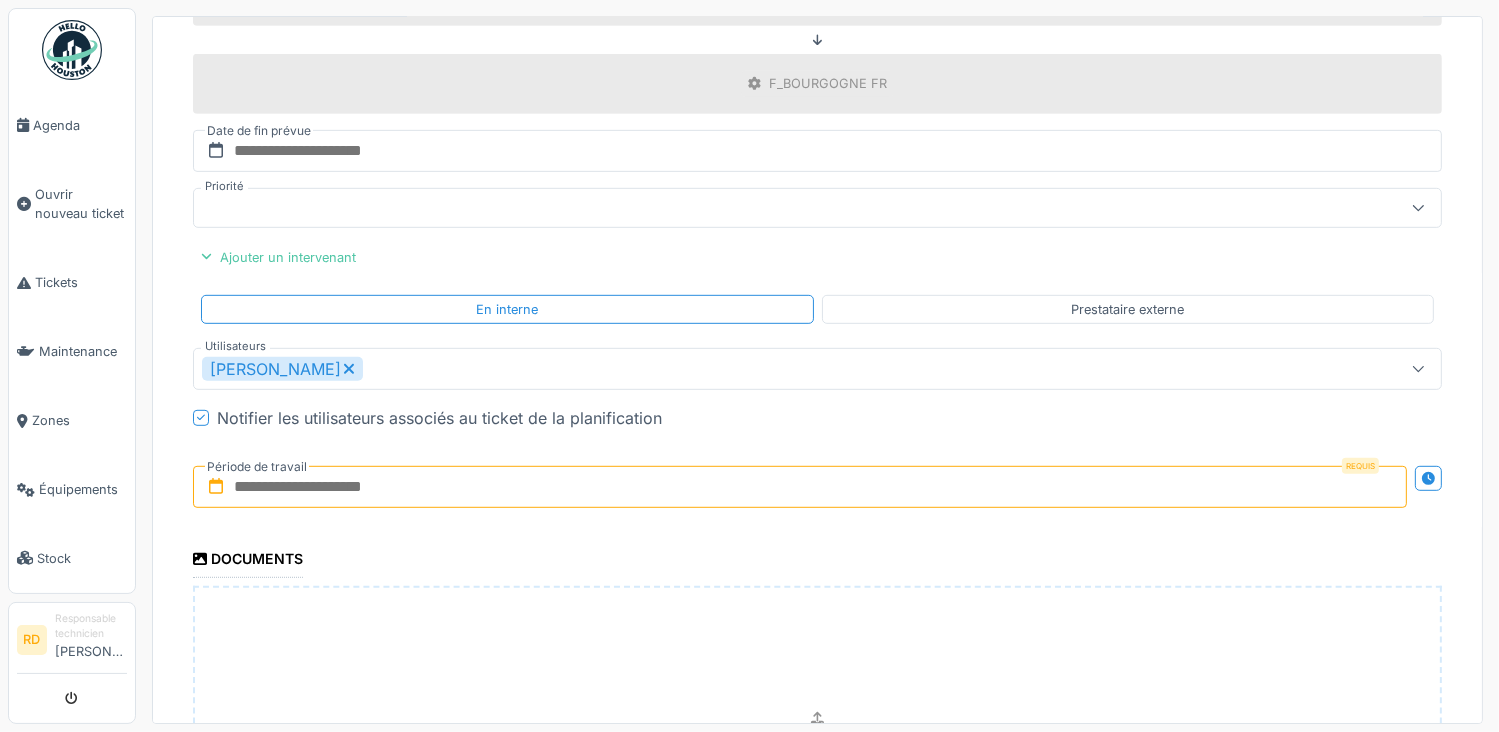 click at bounding box center (800, 487) 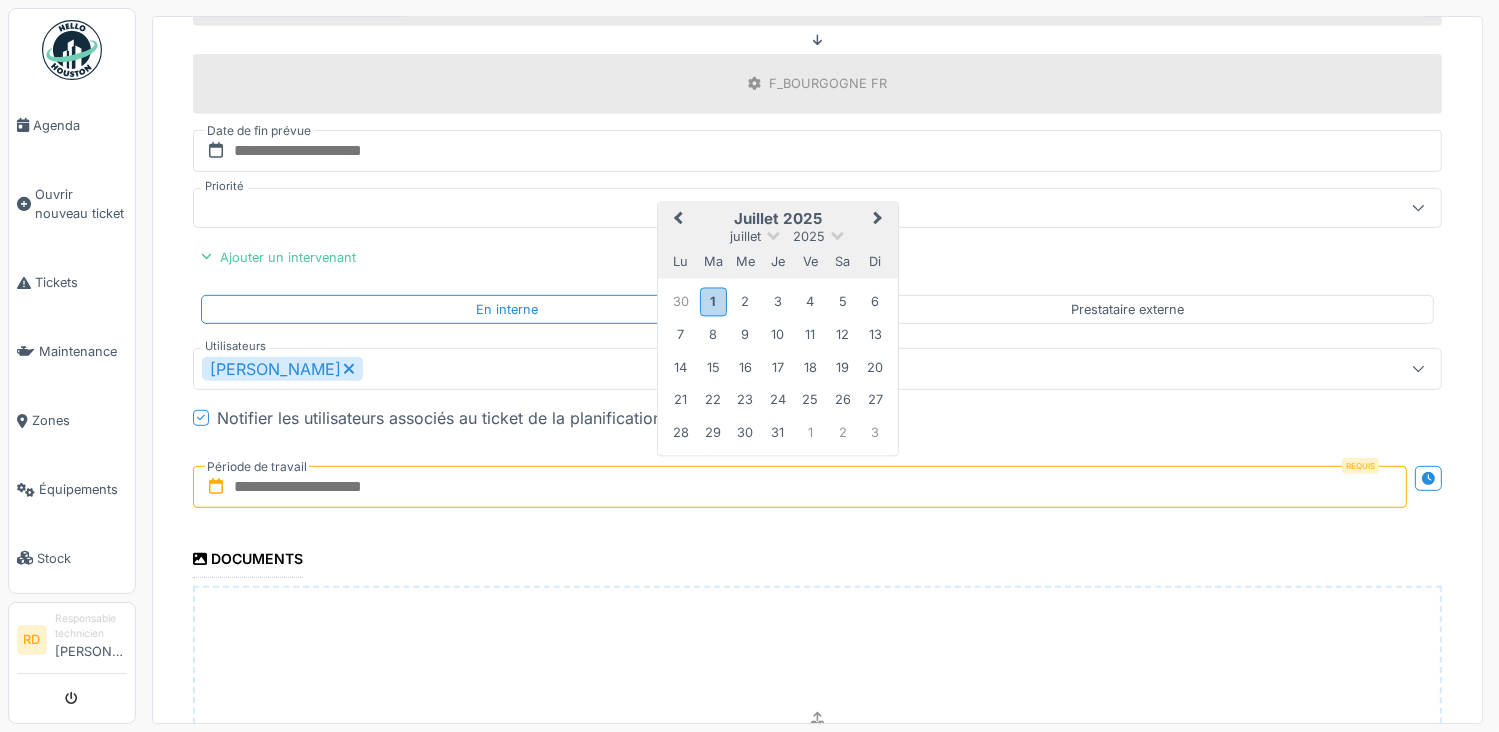 type on "**********" 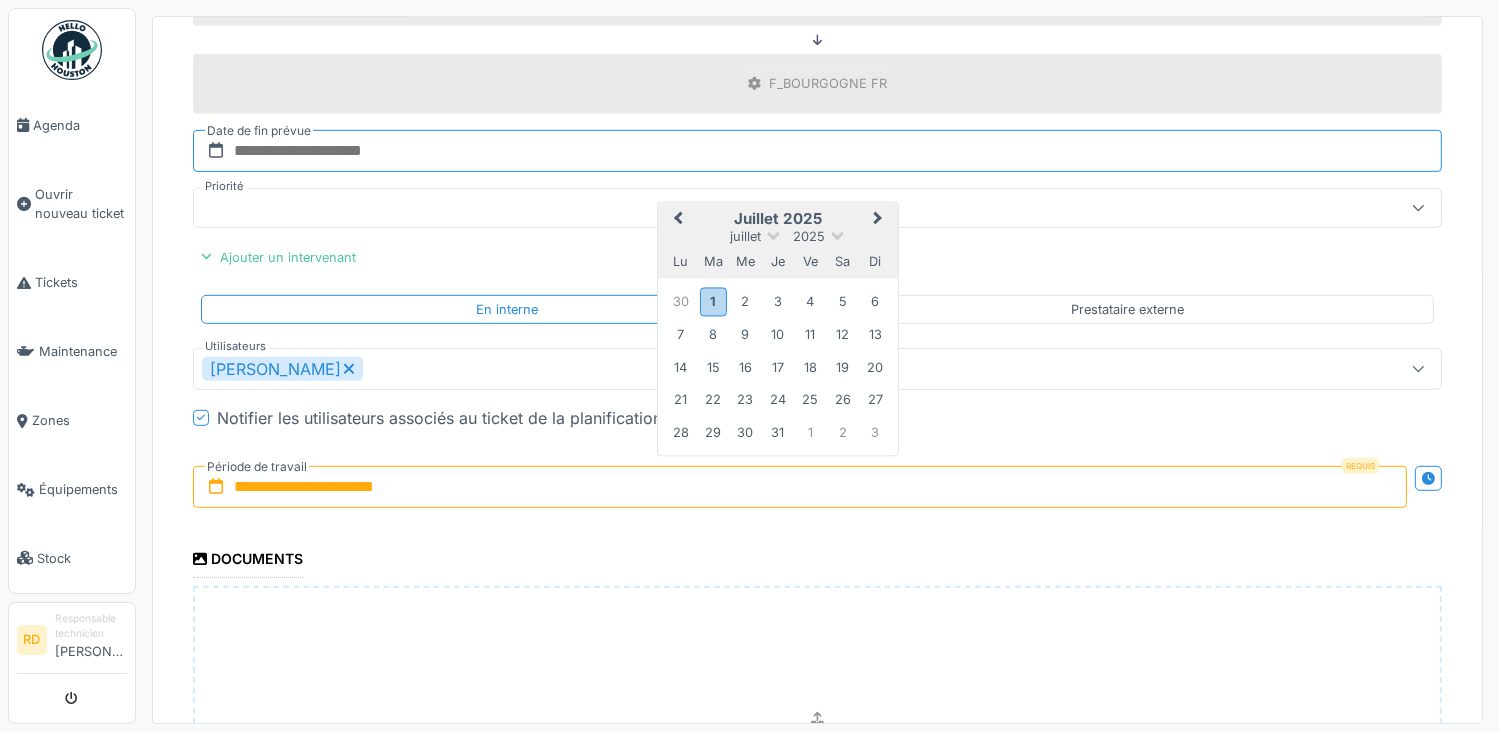 type on "**********" 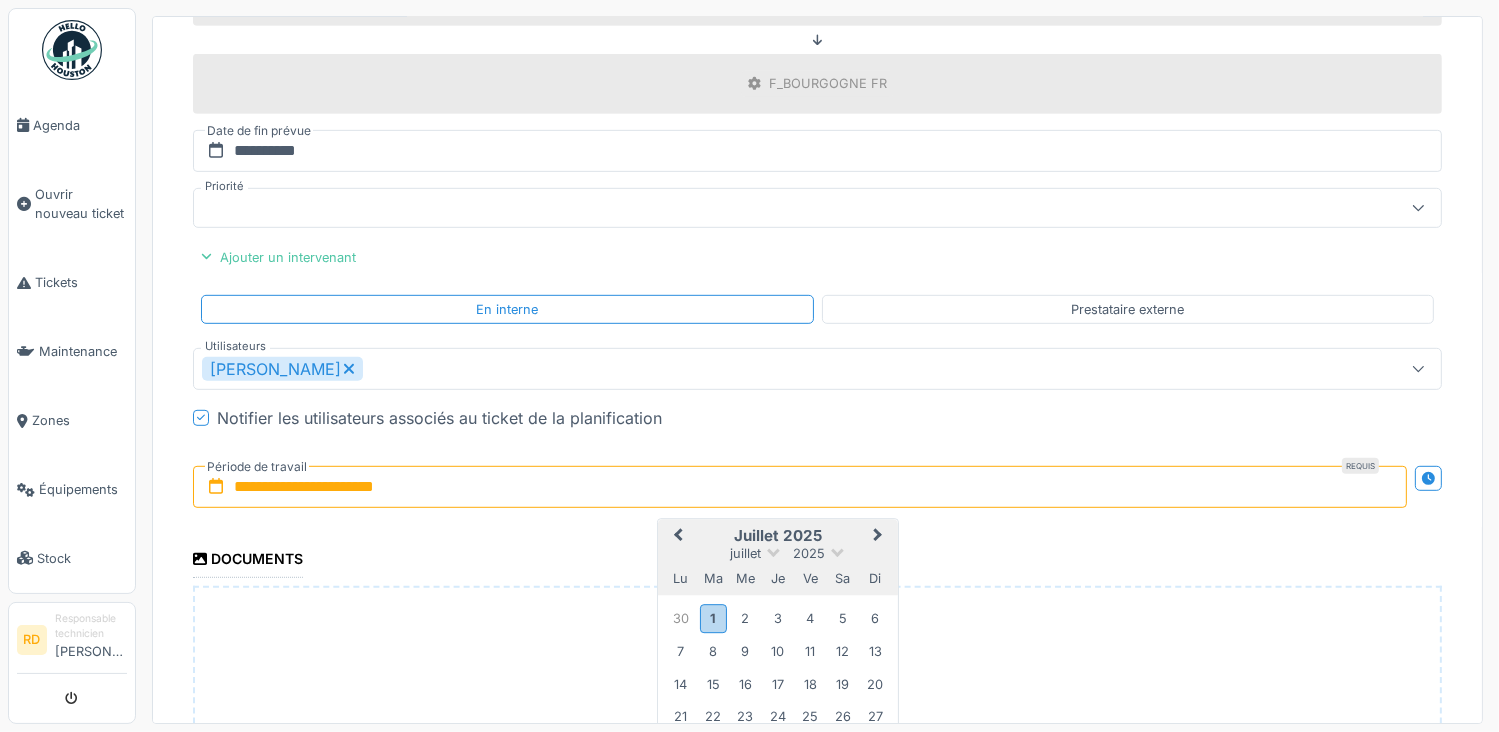 scroll, scrollTop: 1299, scrollLeft: 0, axis: vertical 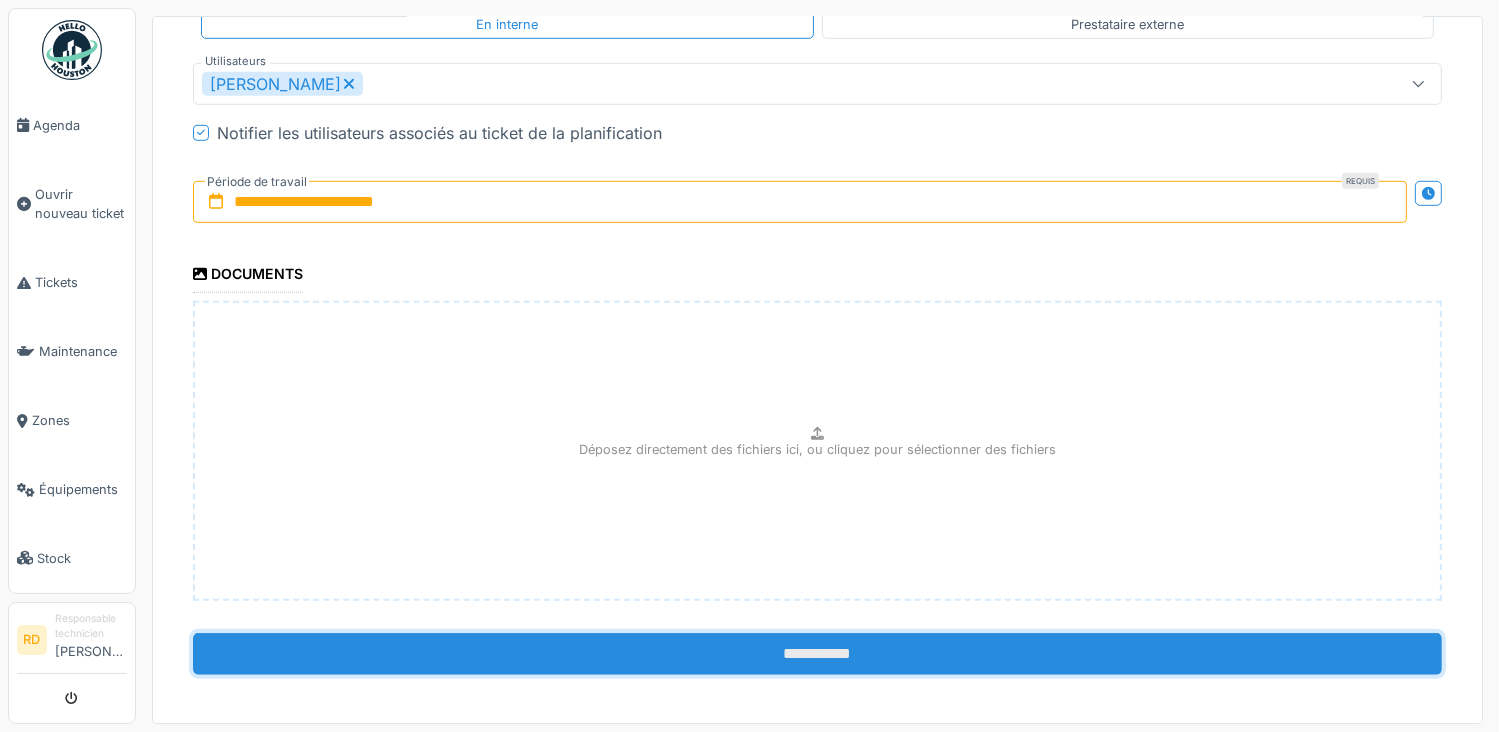 click on "**********" at bounding box center (817, 654) 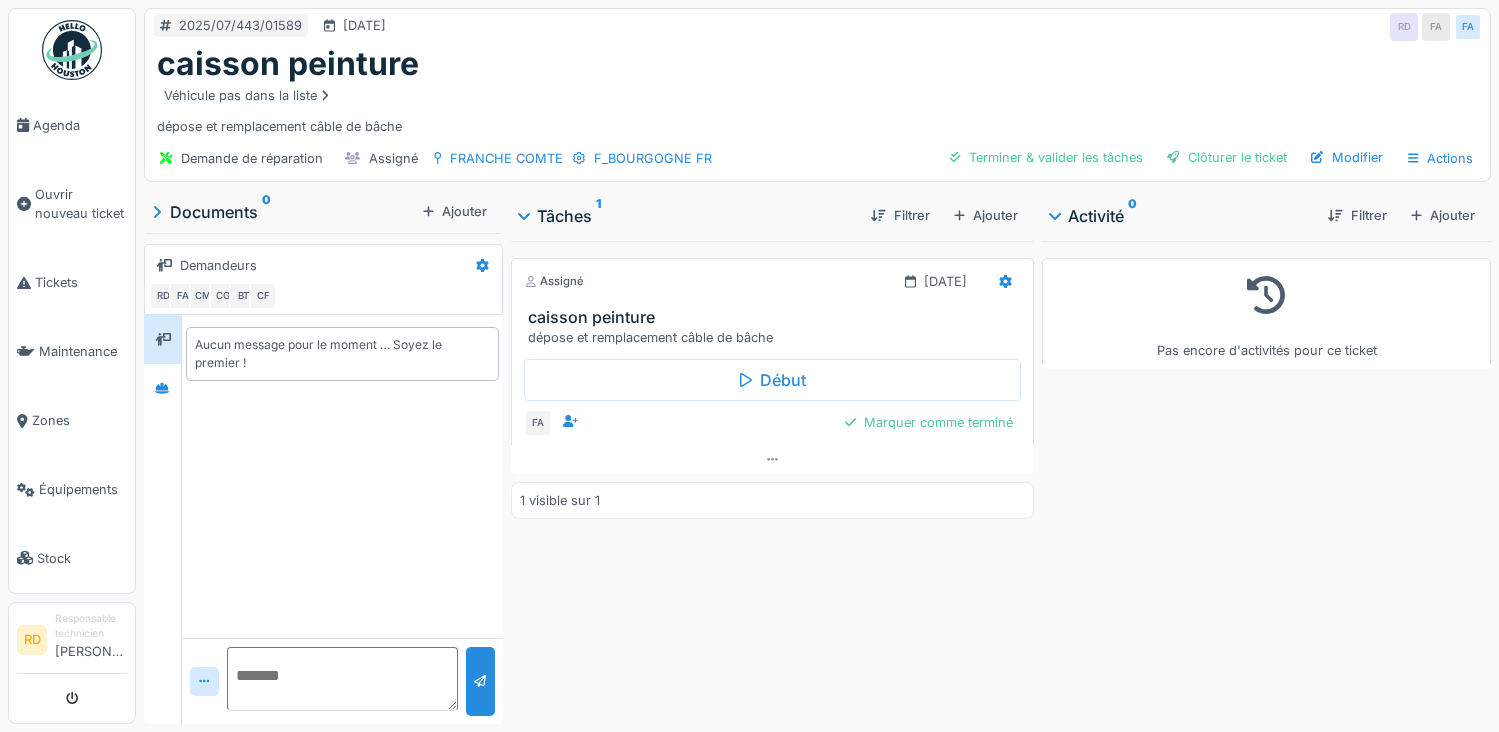 scroll, scrollTop: 0, scrollLeft: 0, axis: both 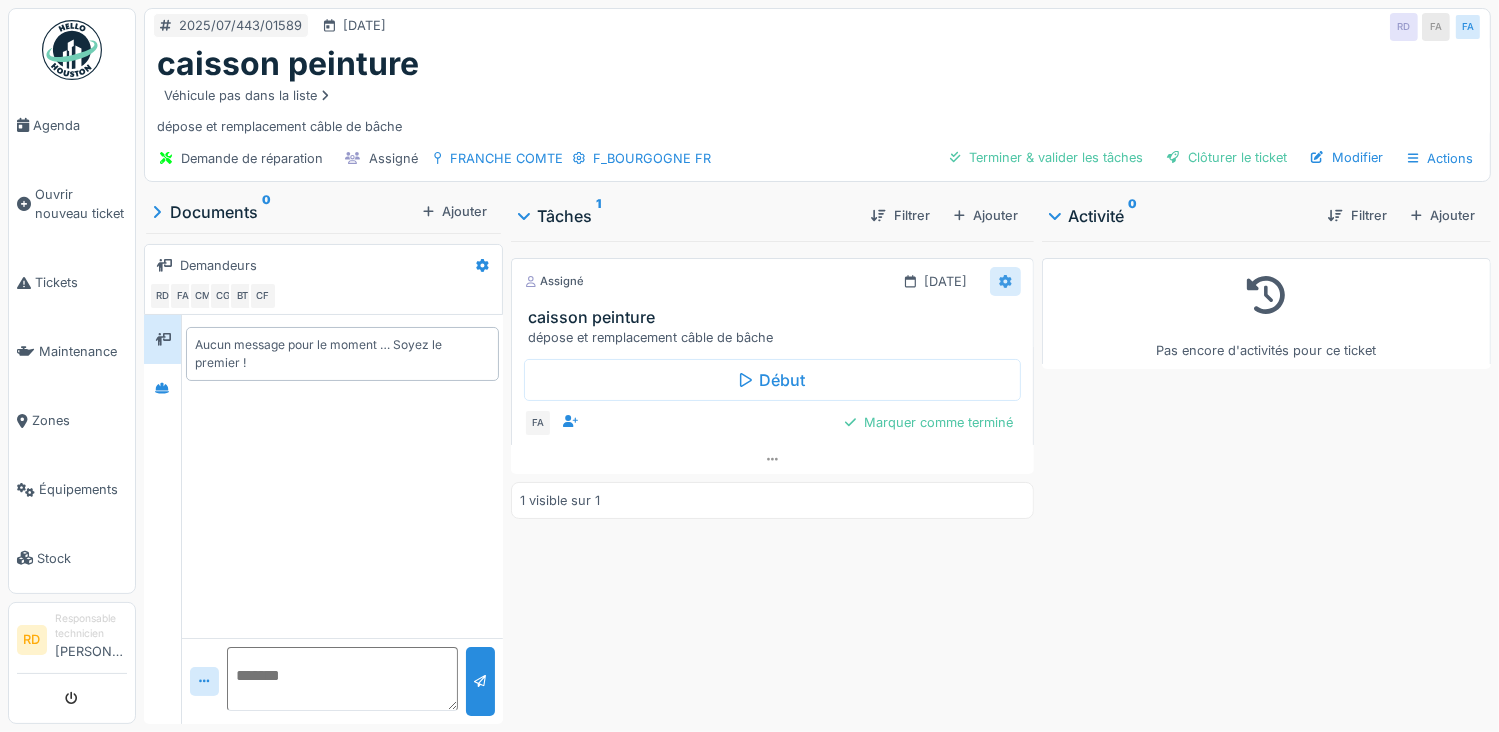 click 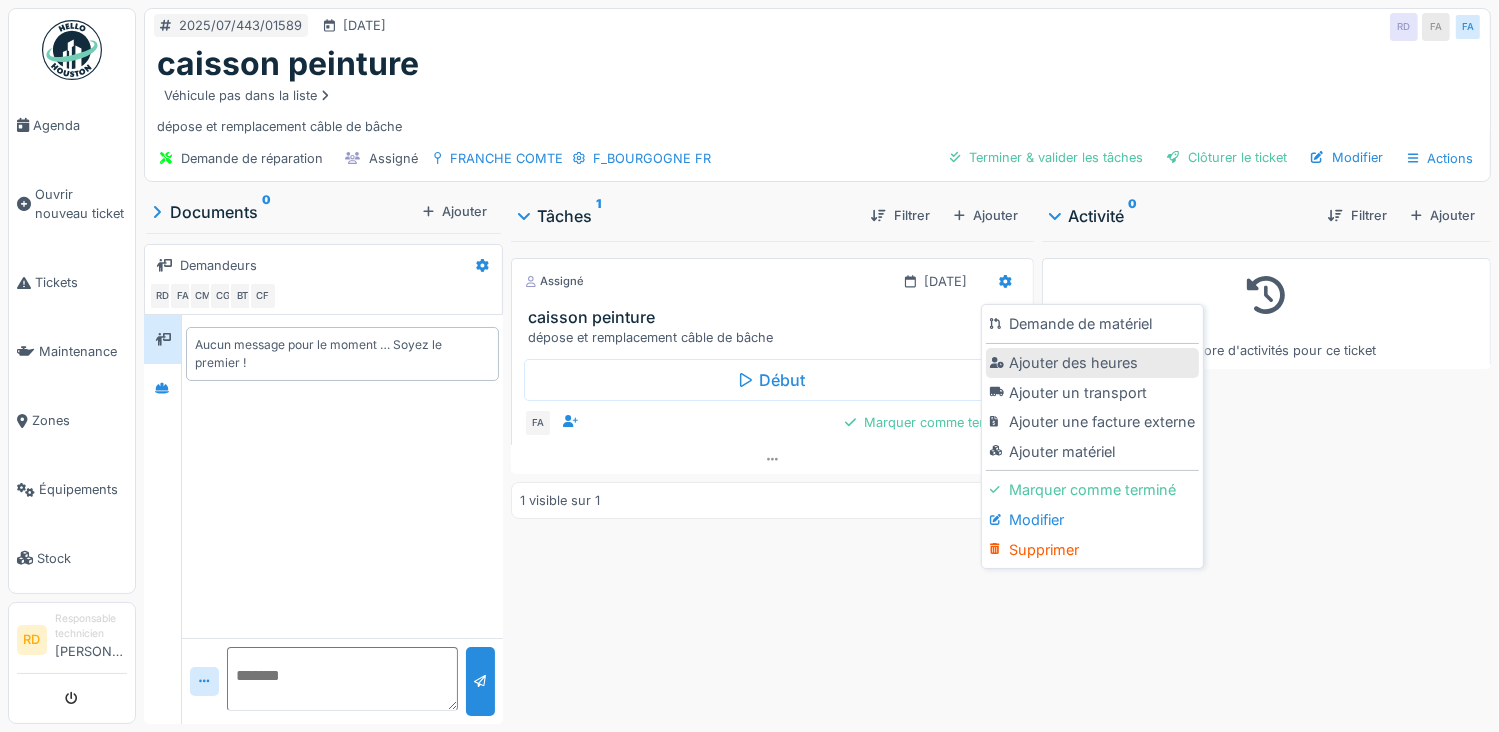 click on "Ajouter des heures" at bounding box center [1092, 363] 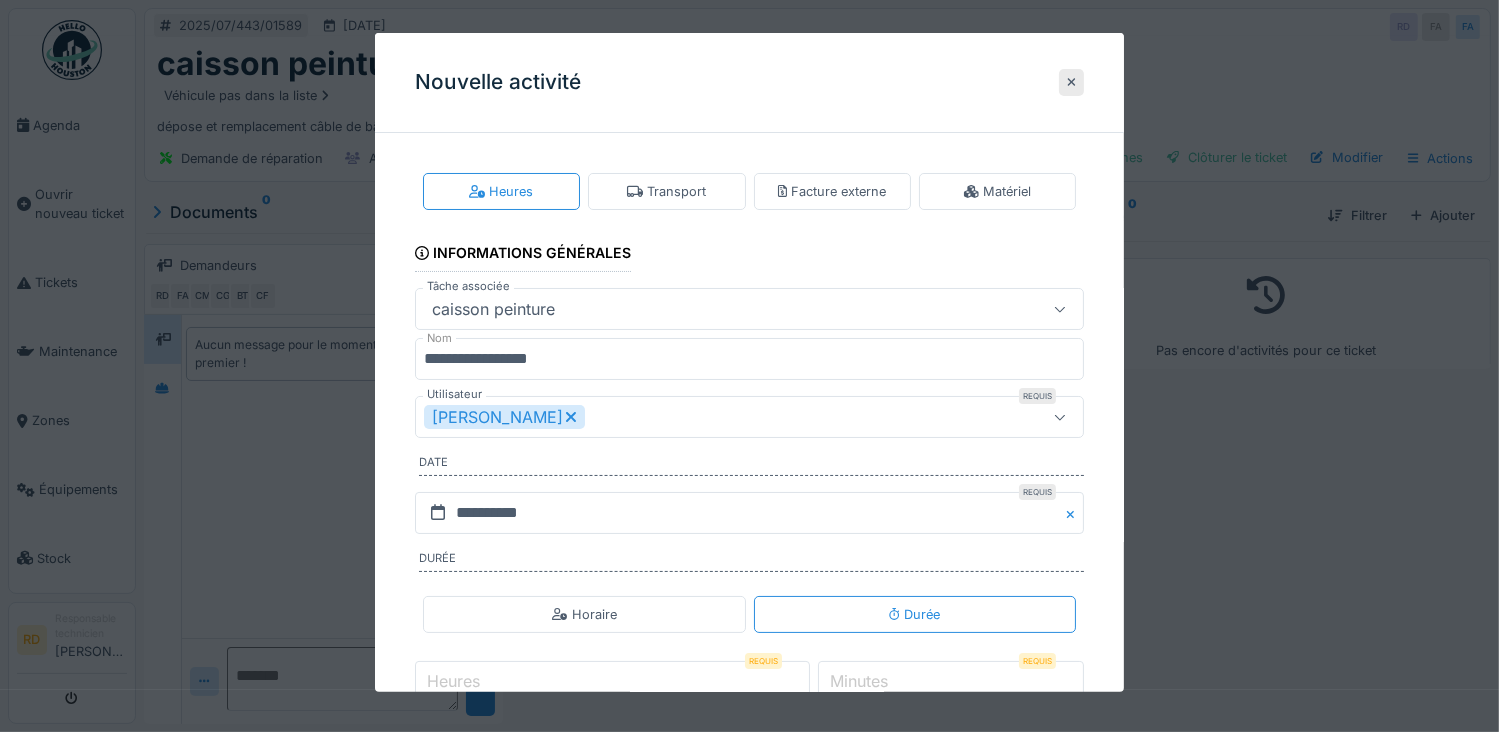 click 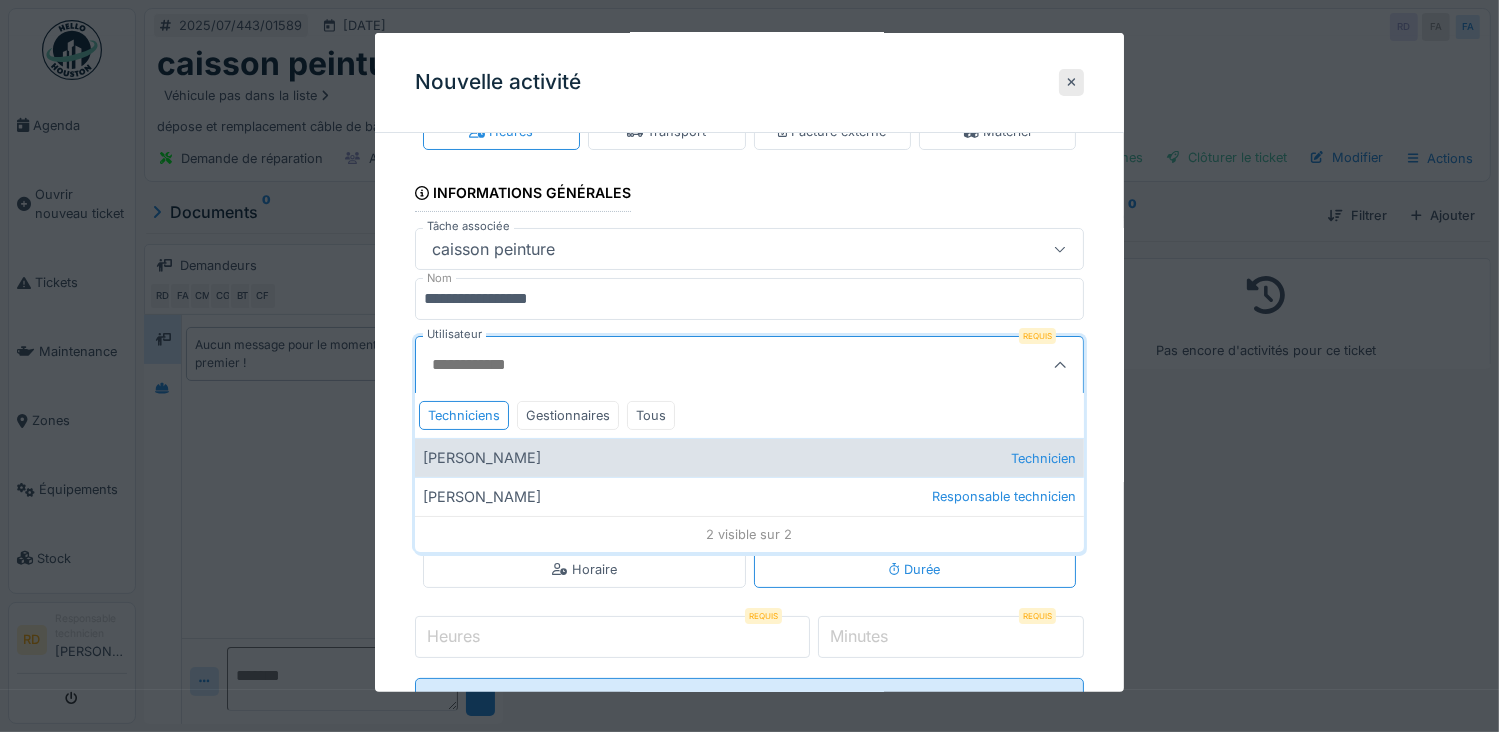 click on "[PERSON_NAME]   Technicien" at bounding box center [750, 457] 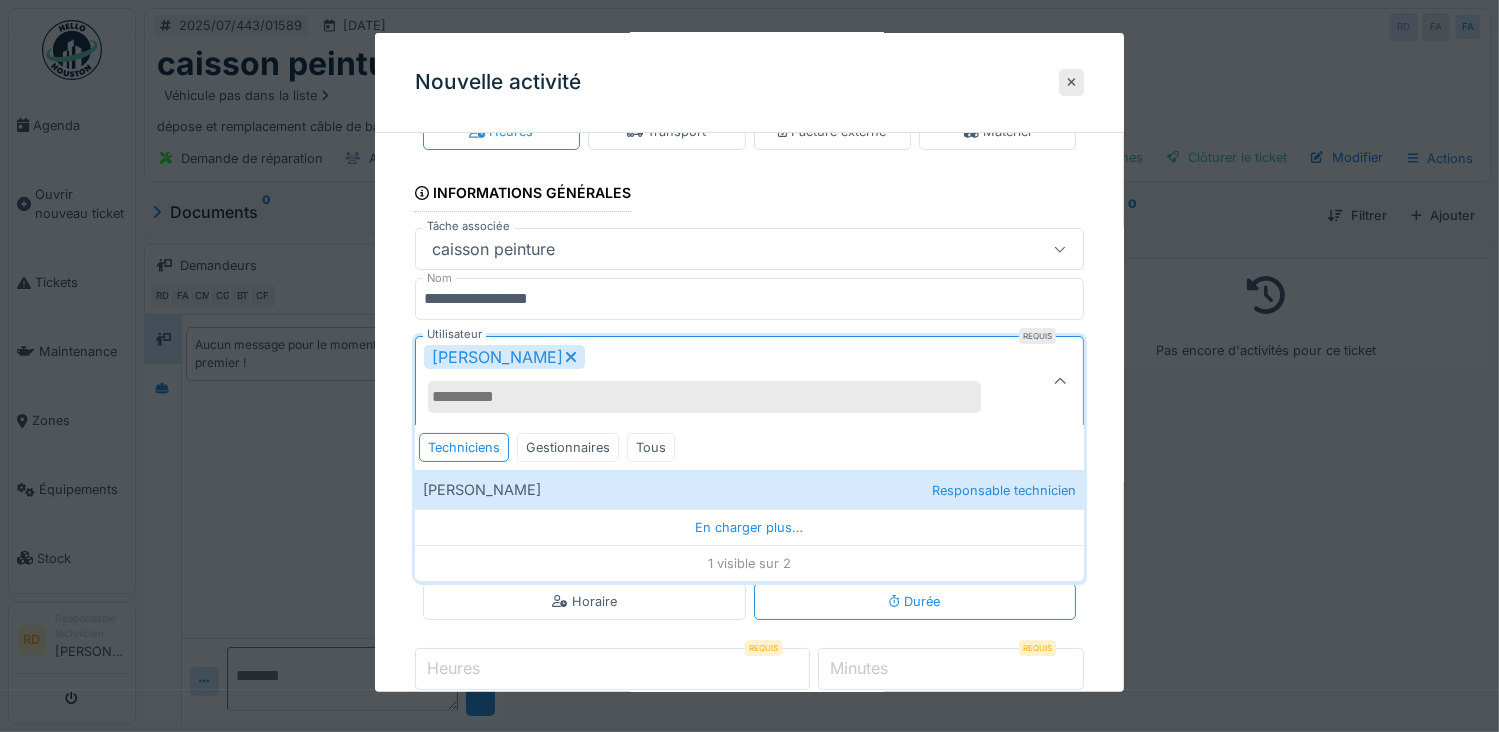 click on "**********" at bounding box center [750, 448] 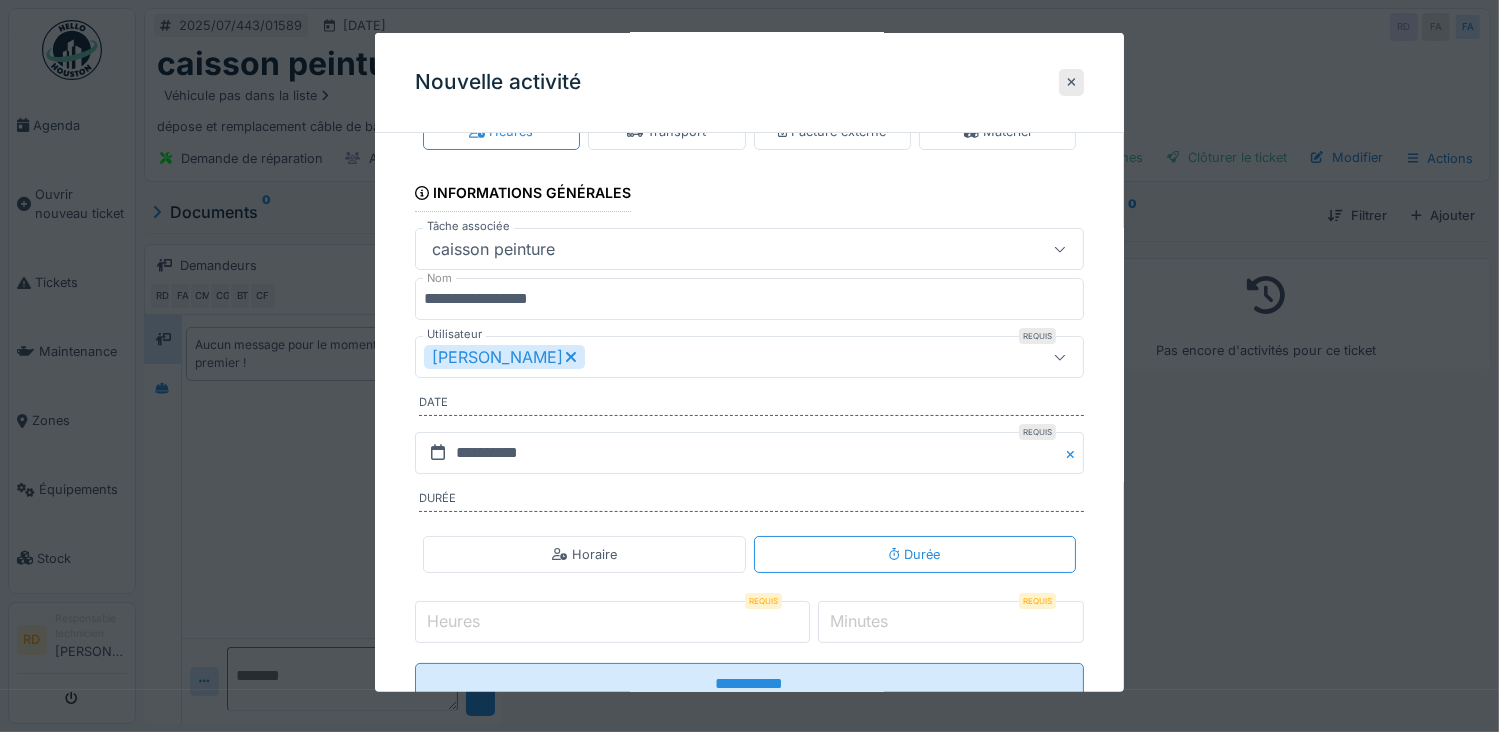 click on "Heures" at bounding box center (612, 622) 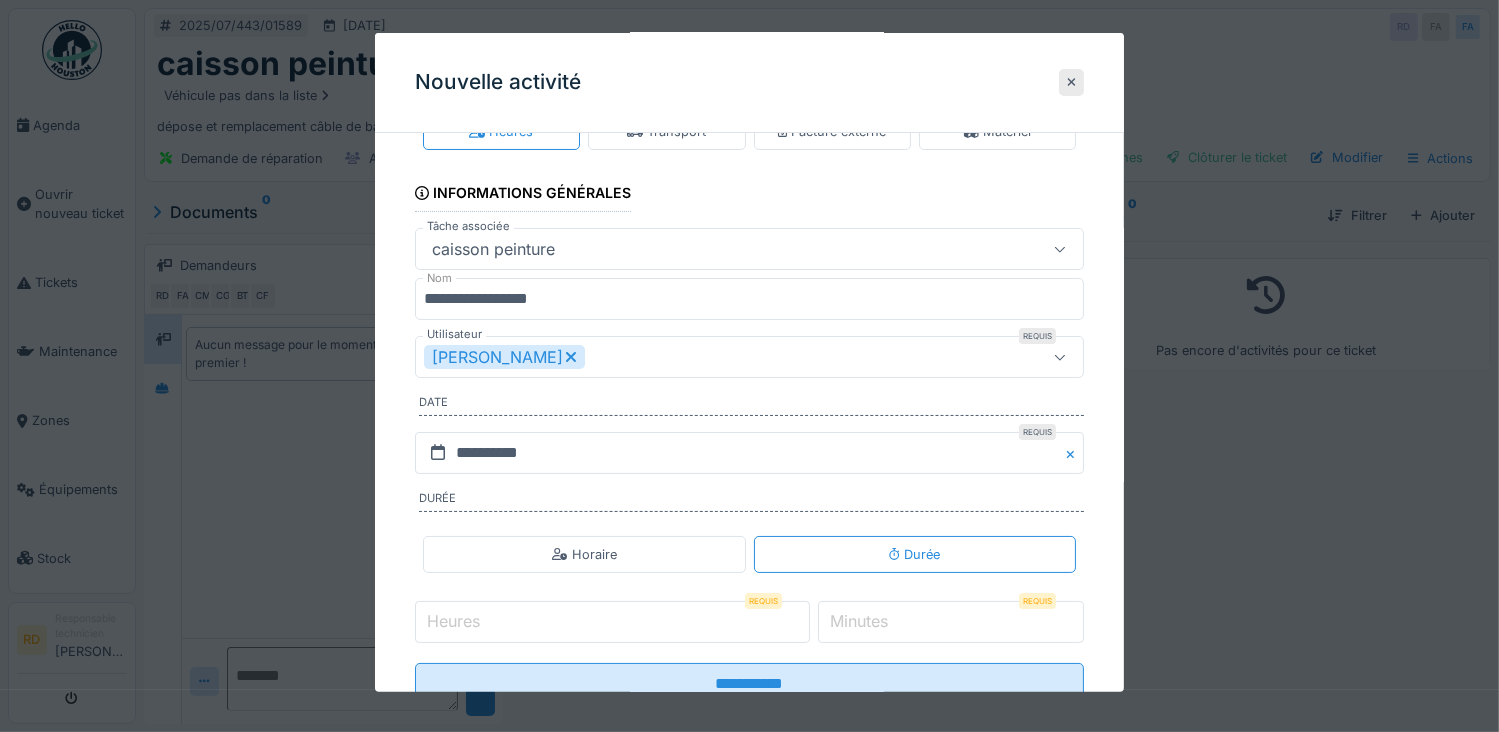 type on "*" 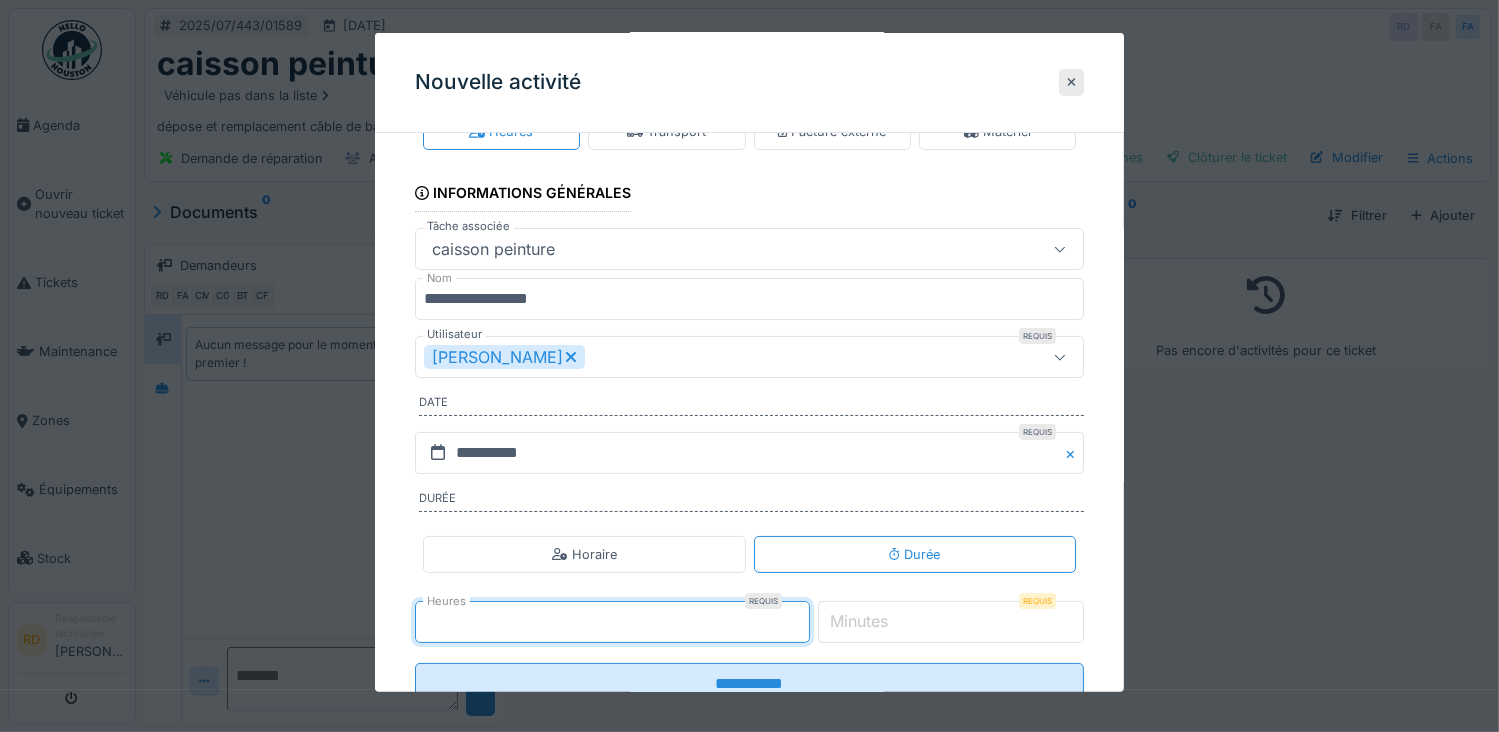 type on "***" 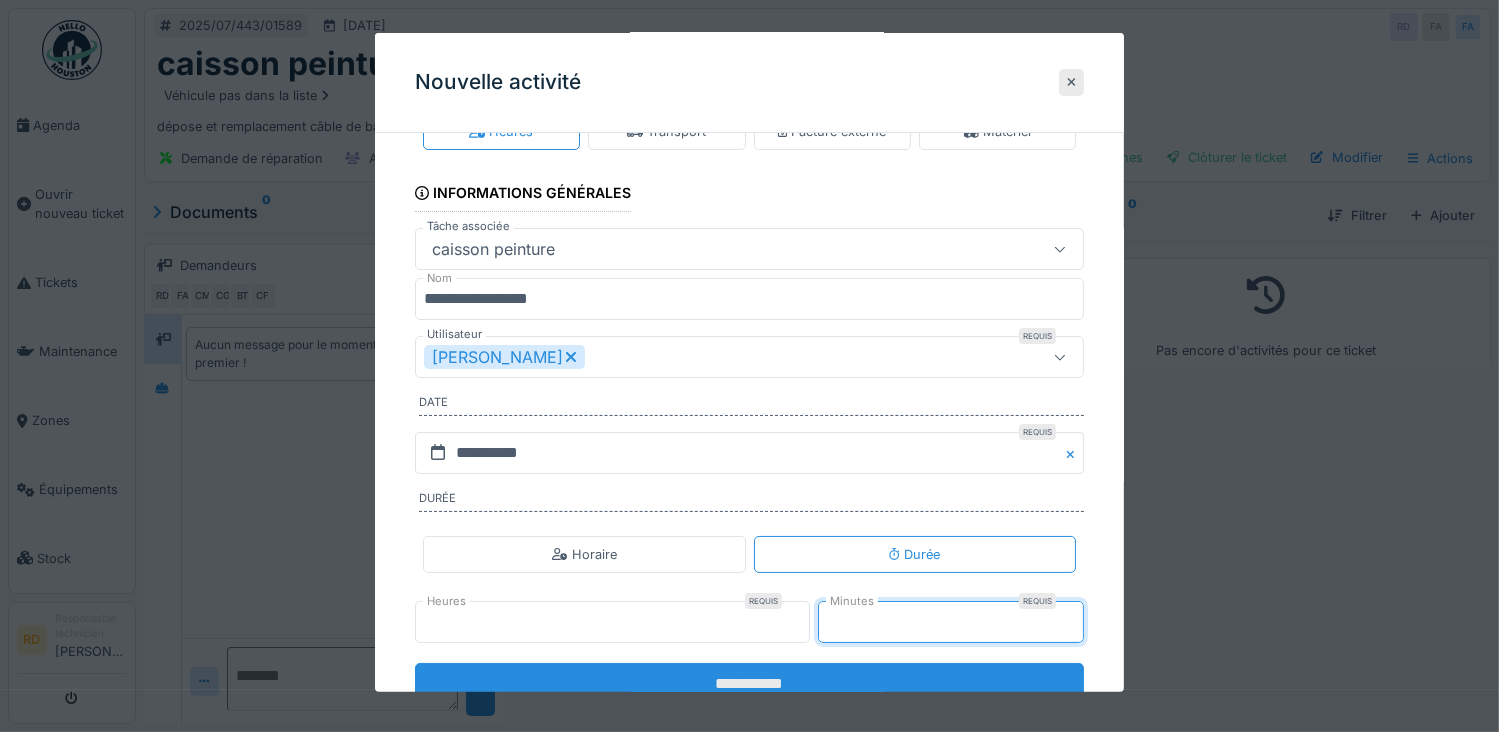 type on "**" 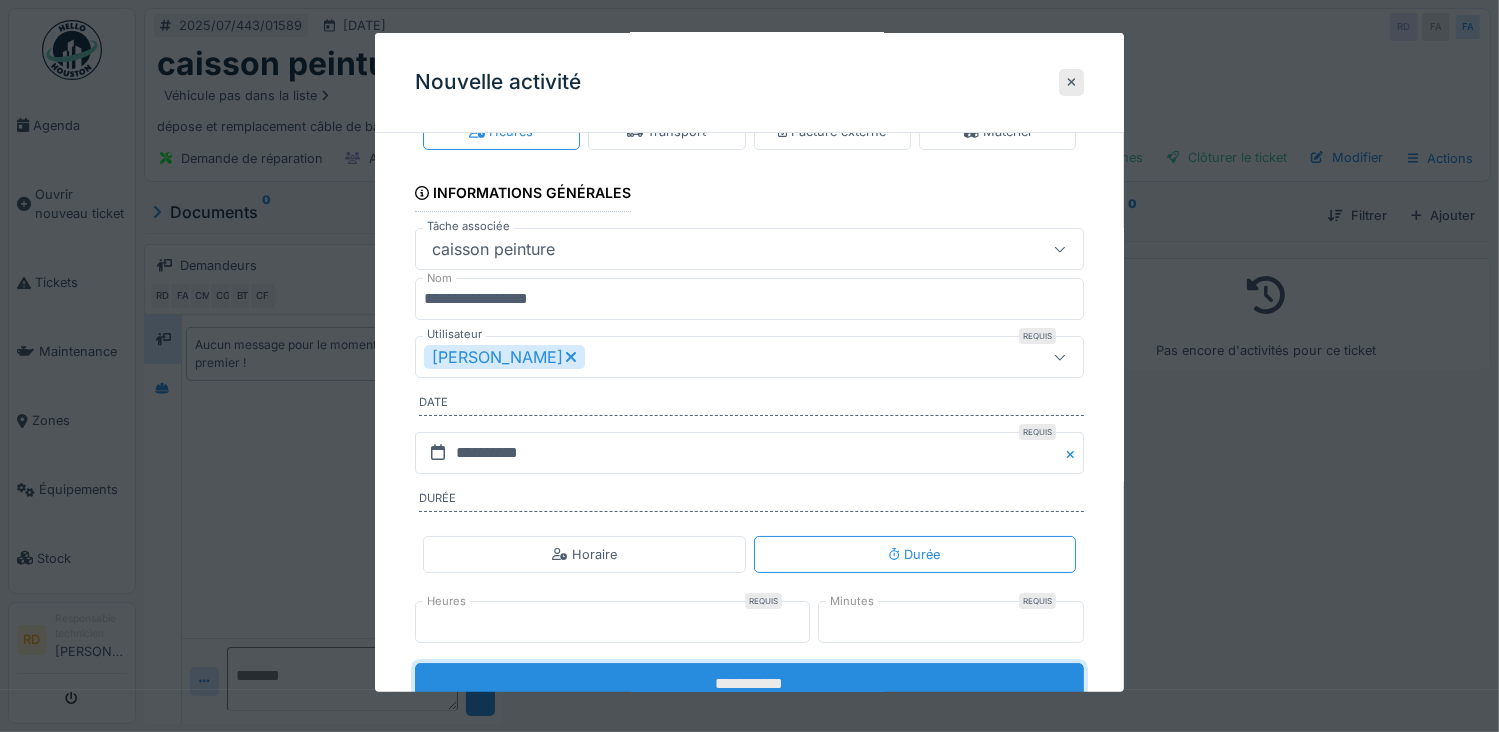 click on "**********" at bounding box center (750, 684) 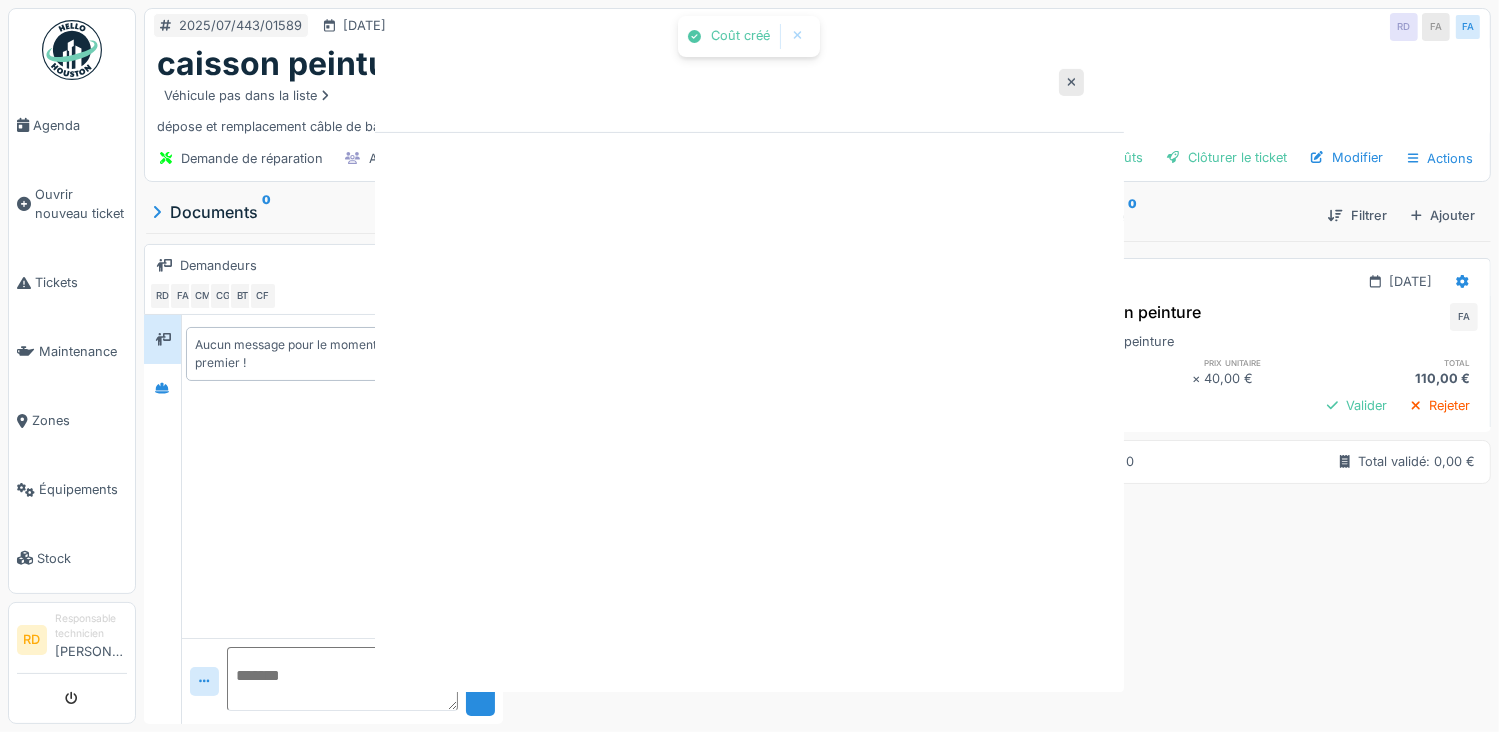scroll, scrollTop: 0, scrollLeft: 0, axis: both 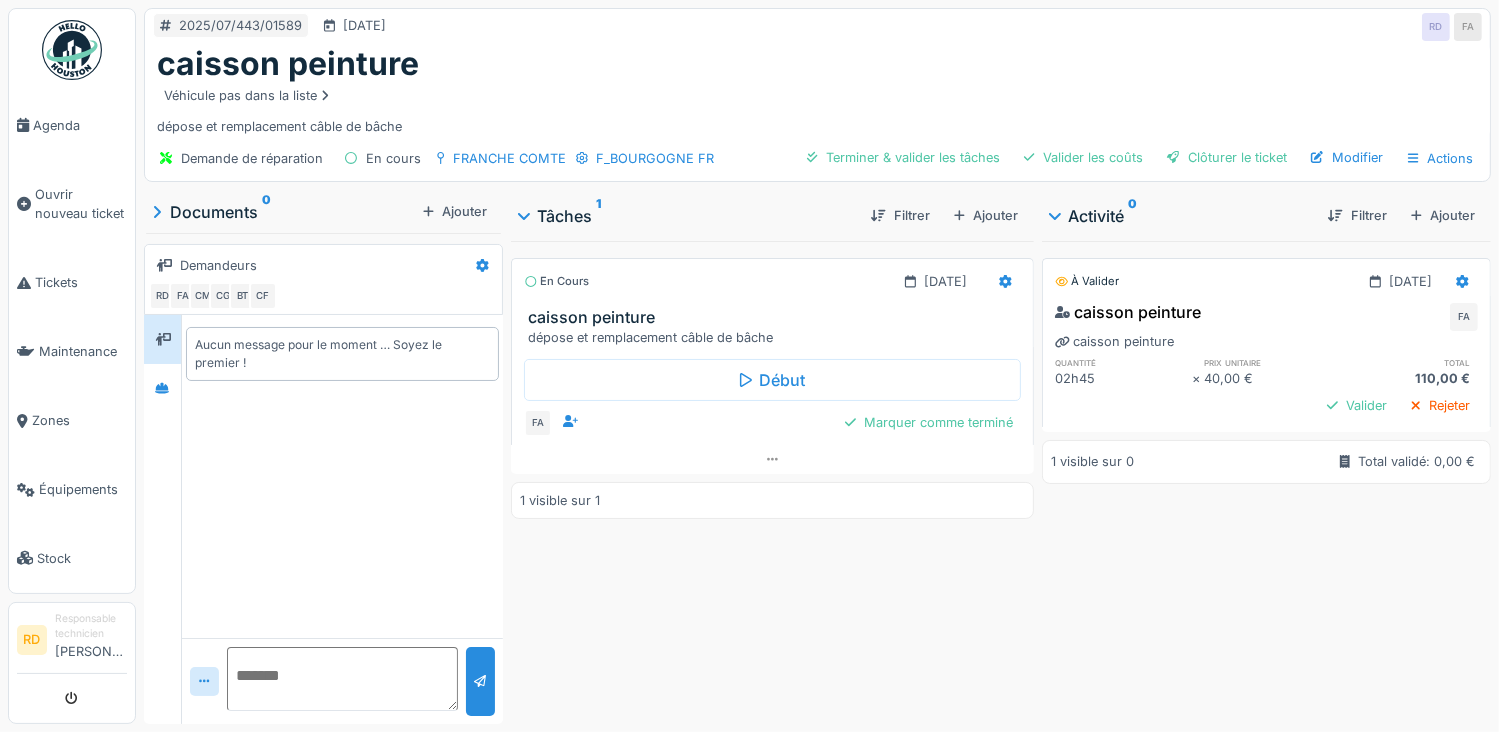 click on "dépose et remplacement câble de bâche" at bounding box center [776, 337] 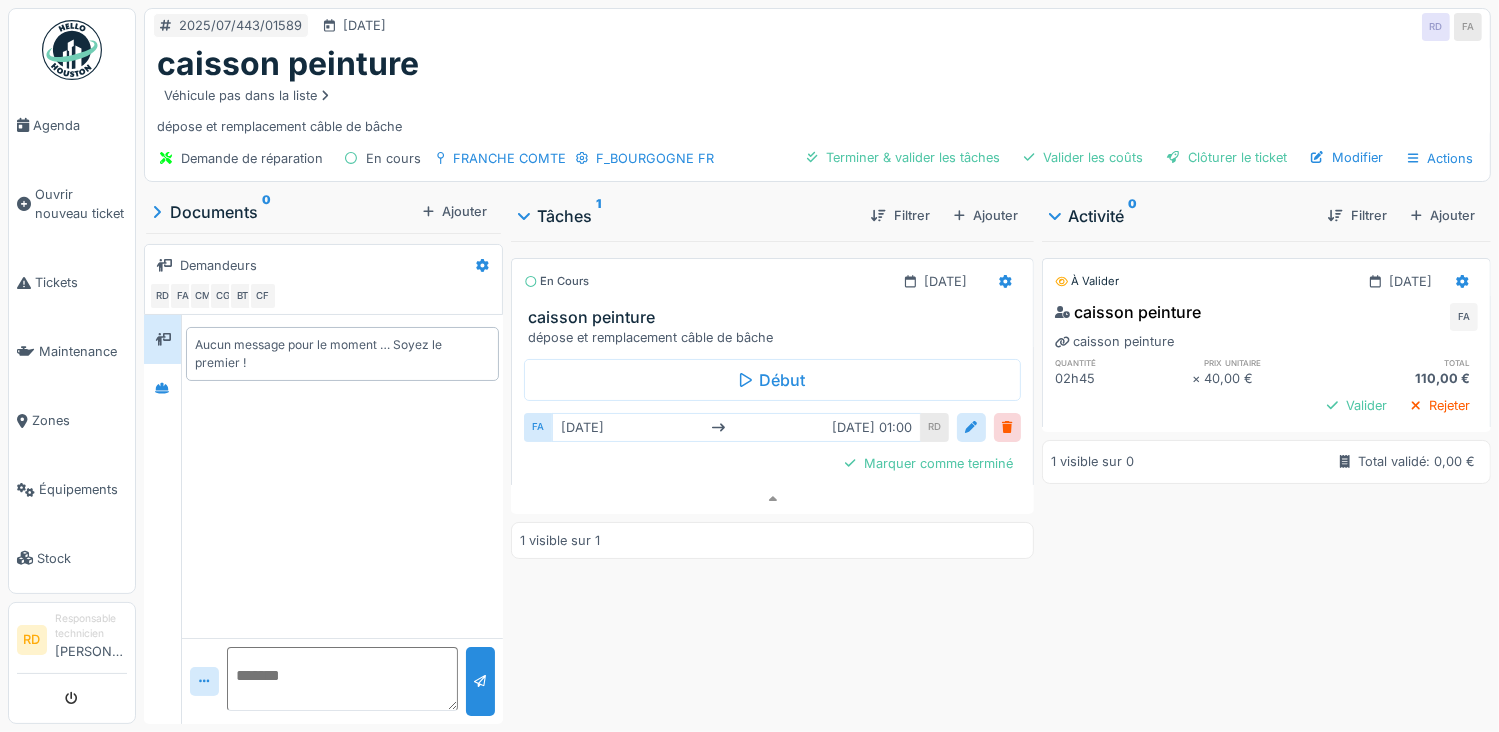 click on "Début FA mar. 1 juil.   mar. 1 juil.   01:00 RD Marquer comme terminé" at bounding box center (772, 416) 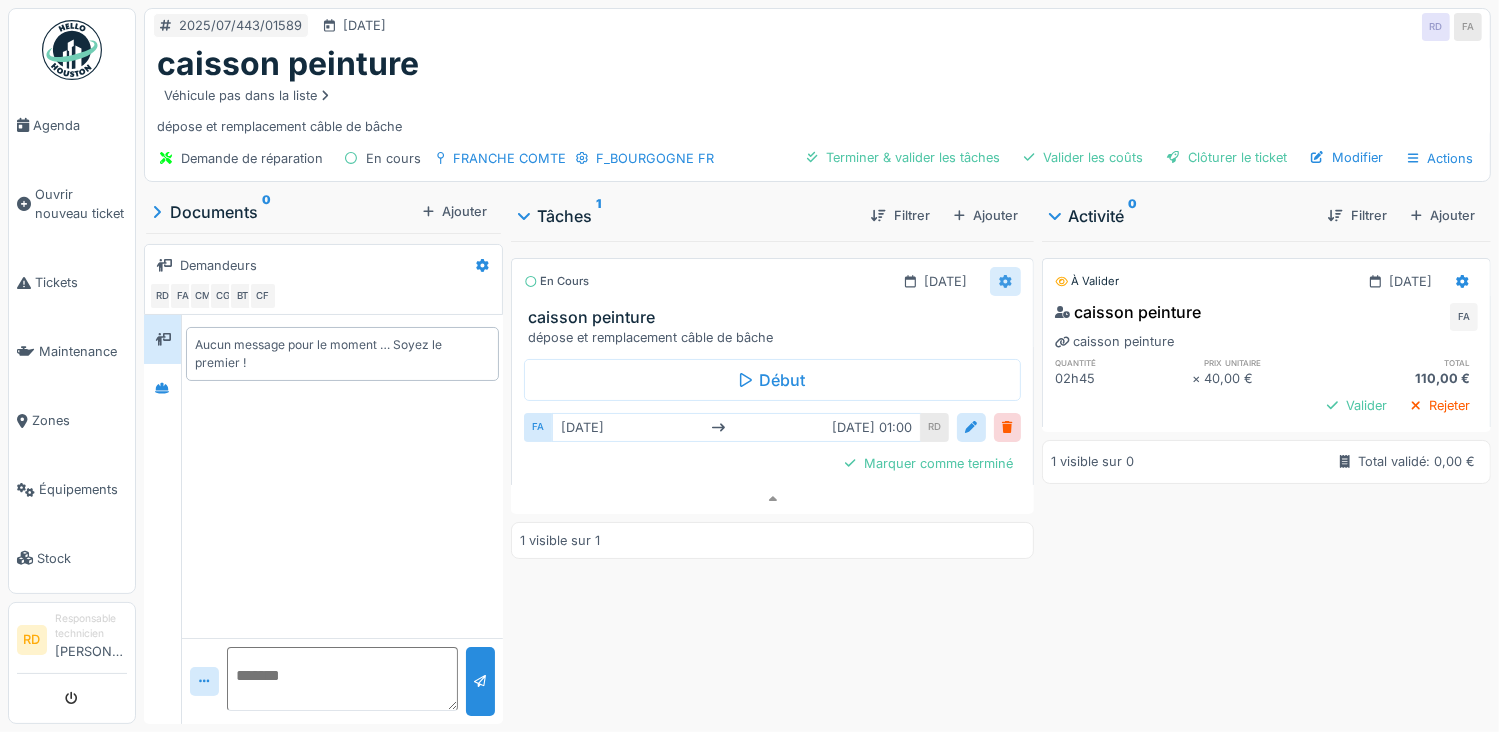 click 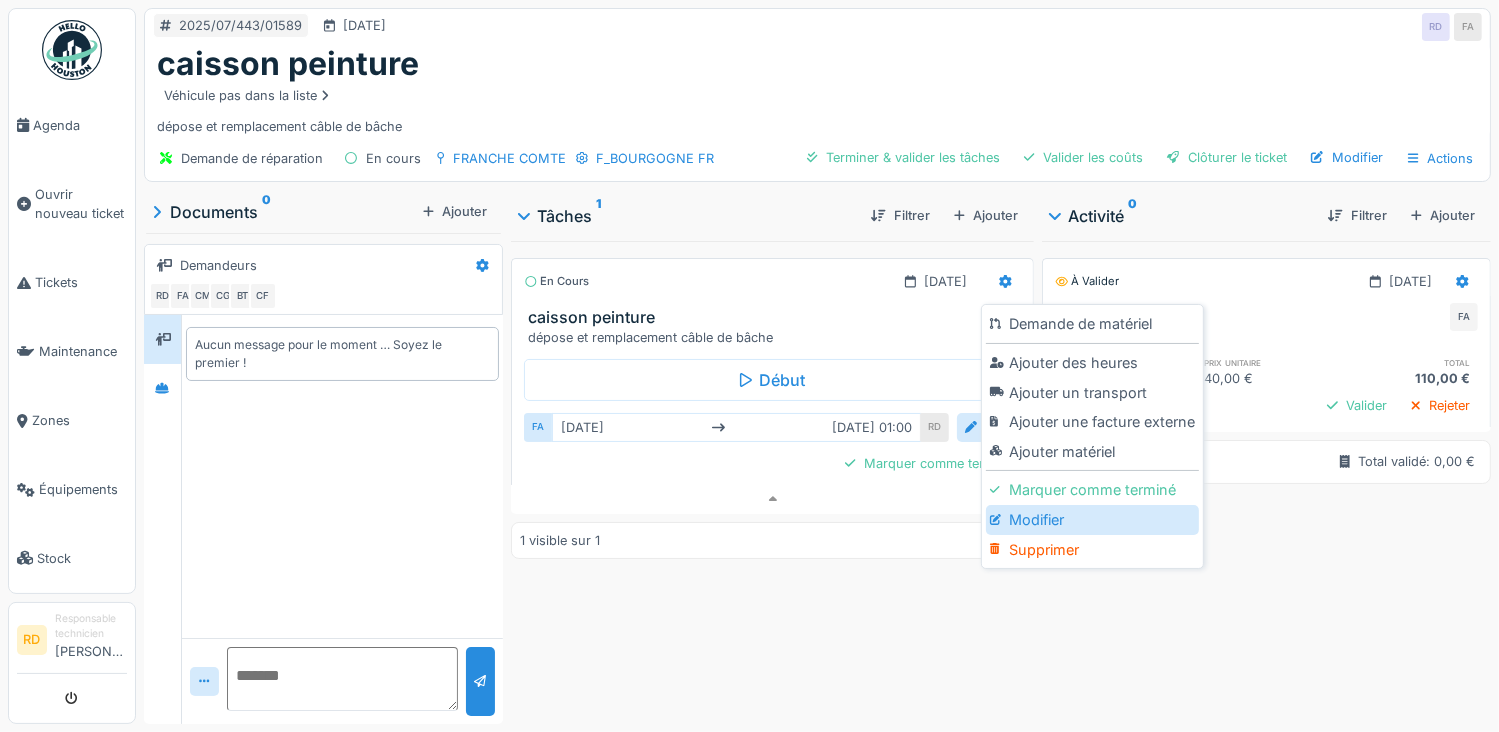 click on "Modifier" at bounding box center [1092, 520] 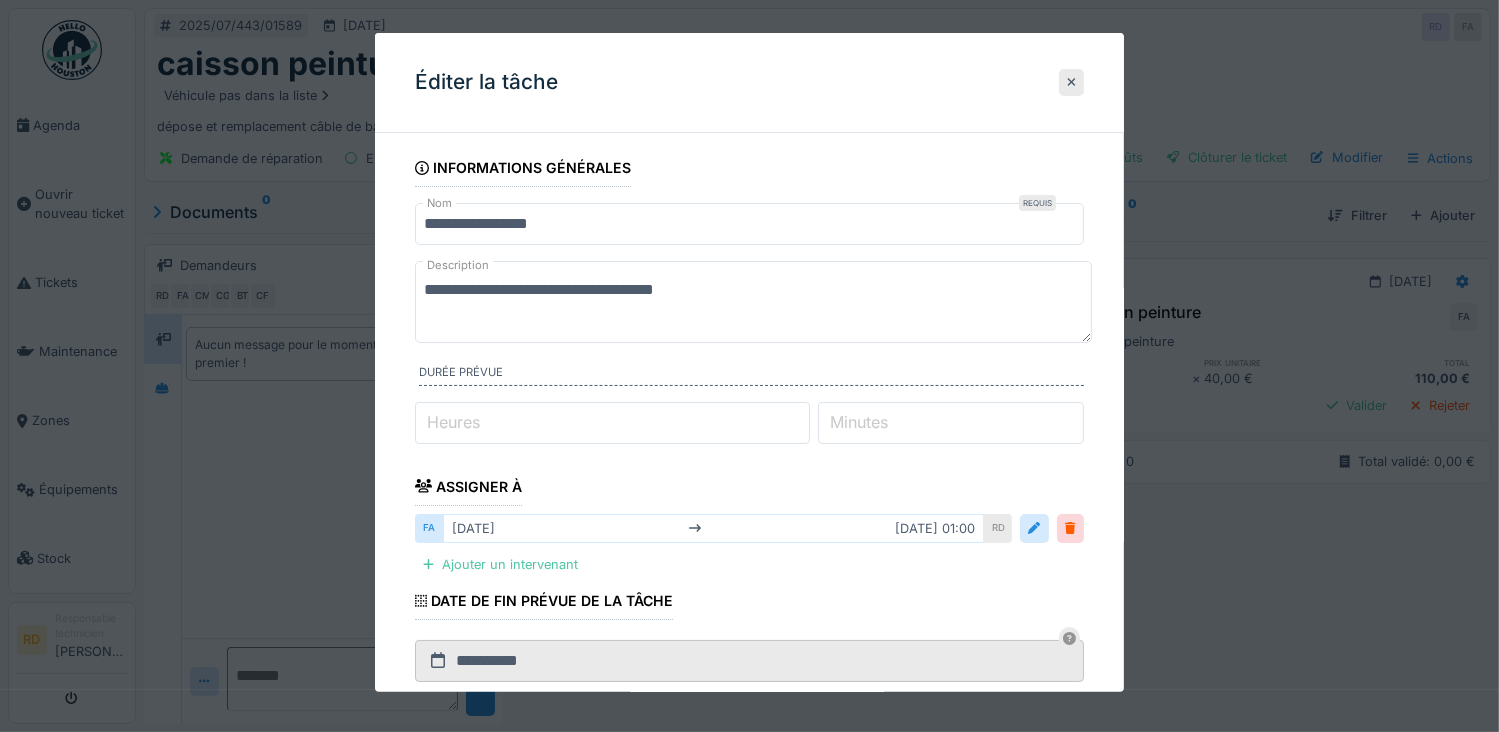 click on "**********" at bounding box center (750, 224) 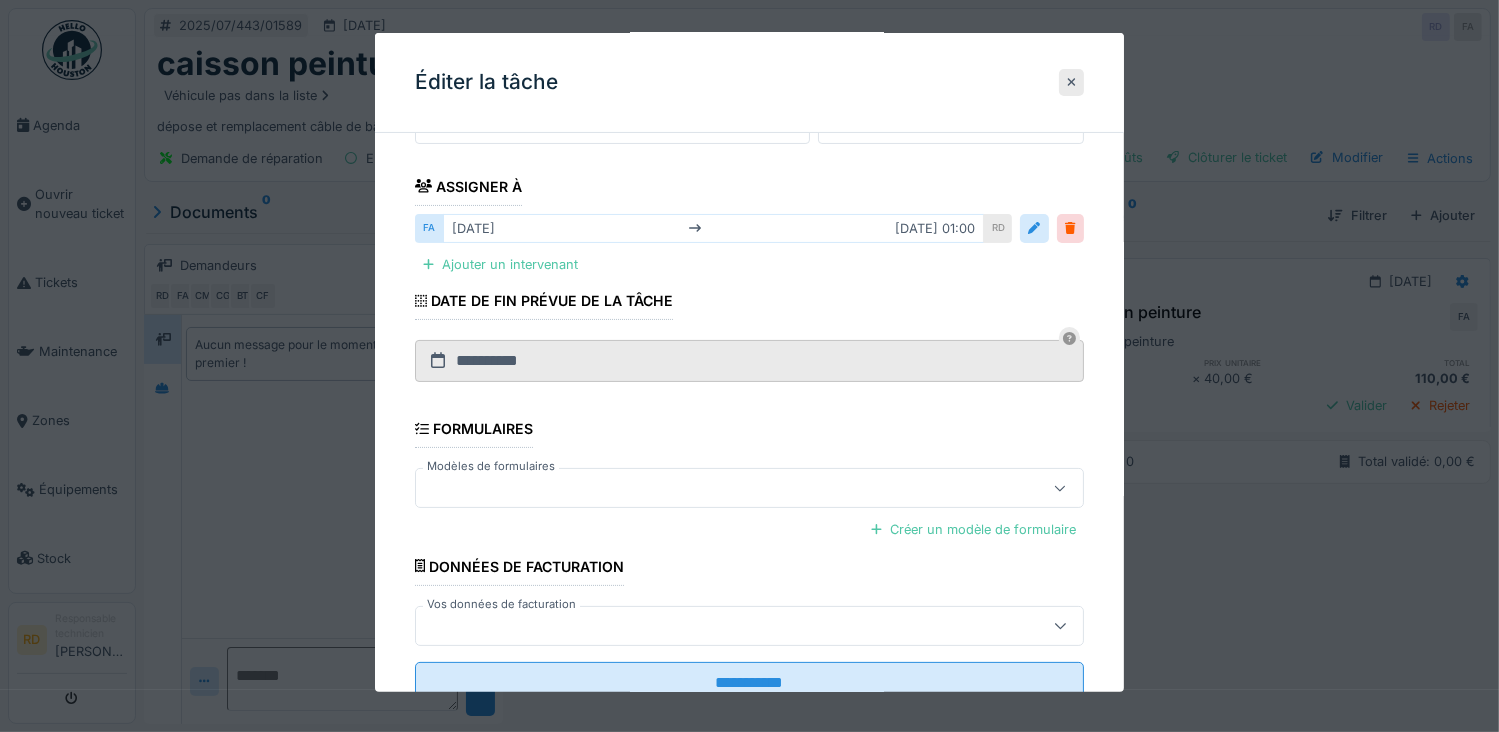 scroll, scrollTop: 364, scrollLeft: 0, axis: vertical 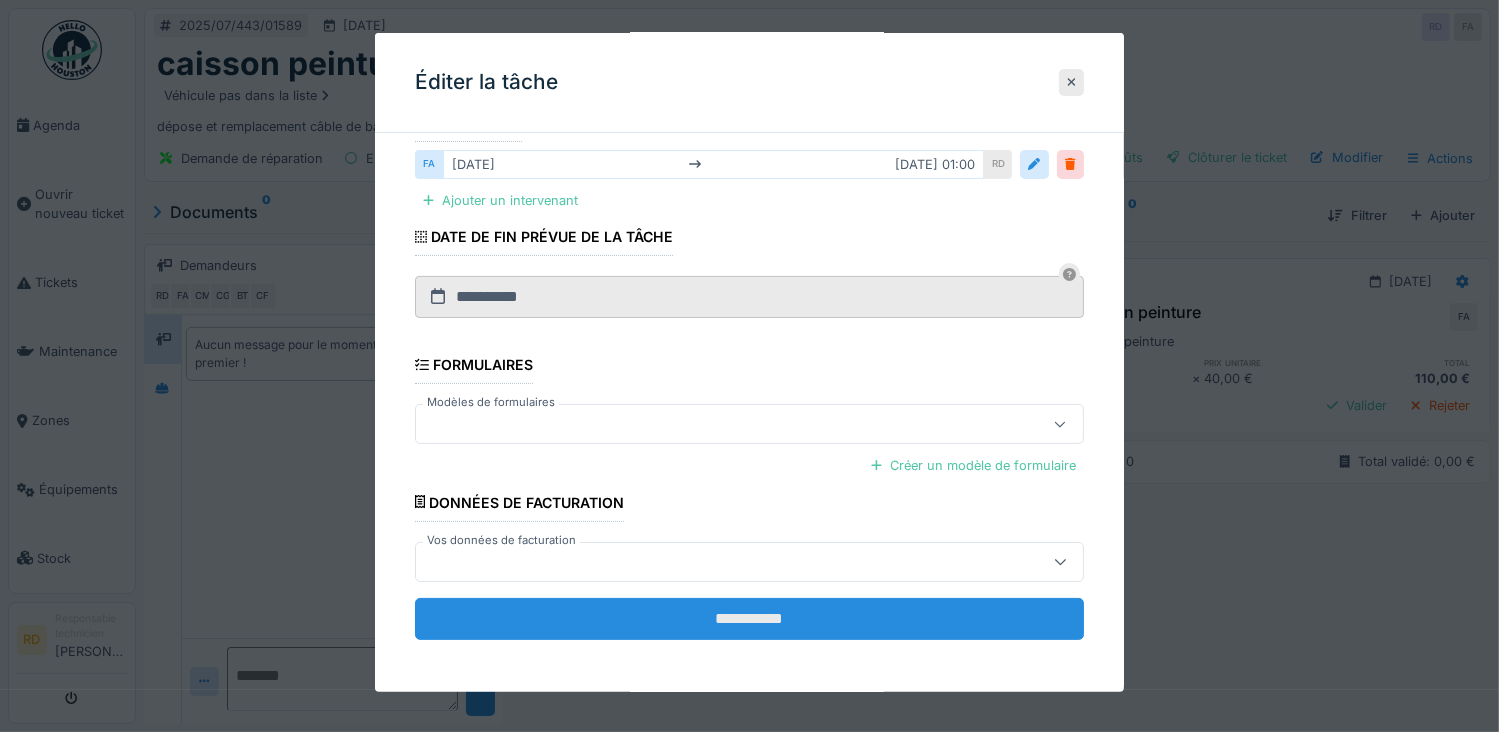 type on "**********" 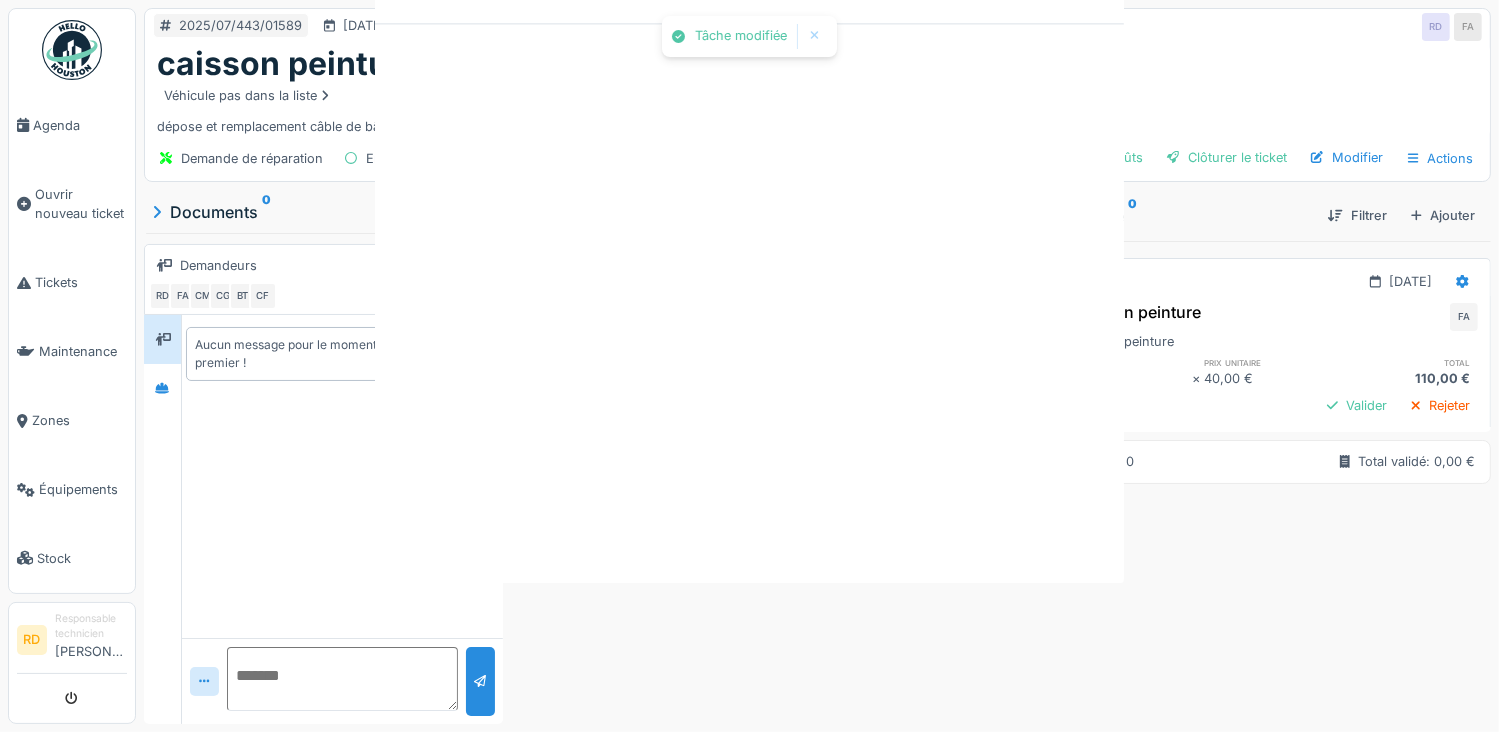scroll, scrollTop: 0, scrollLeft: 0, axis: both 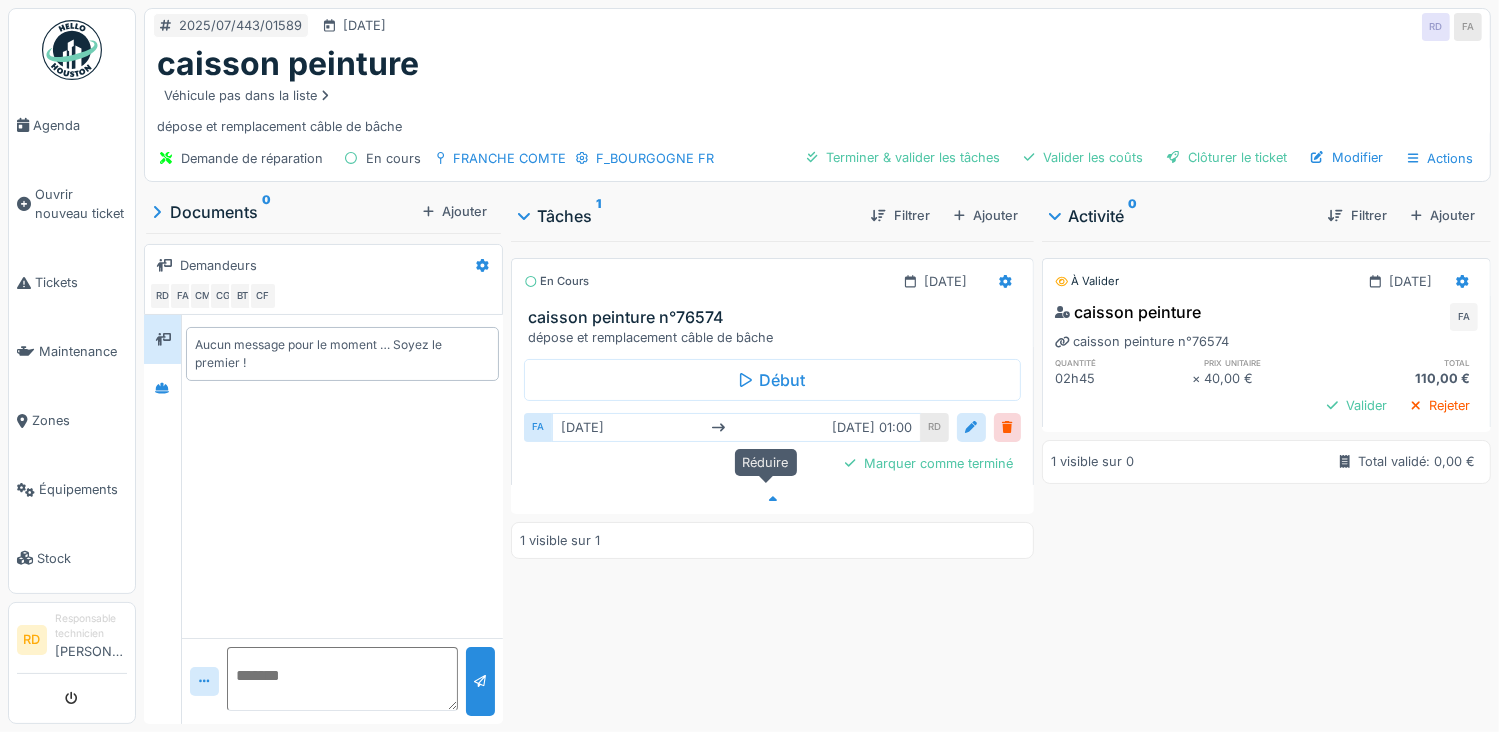 click 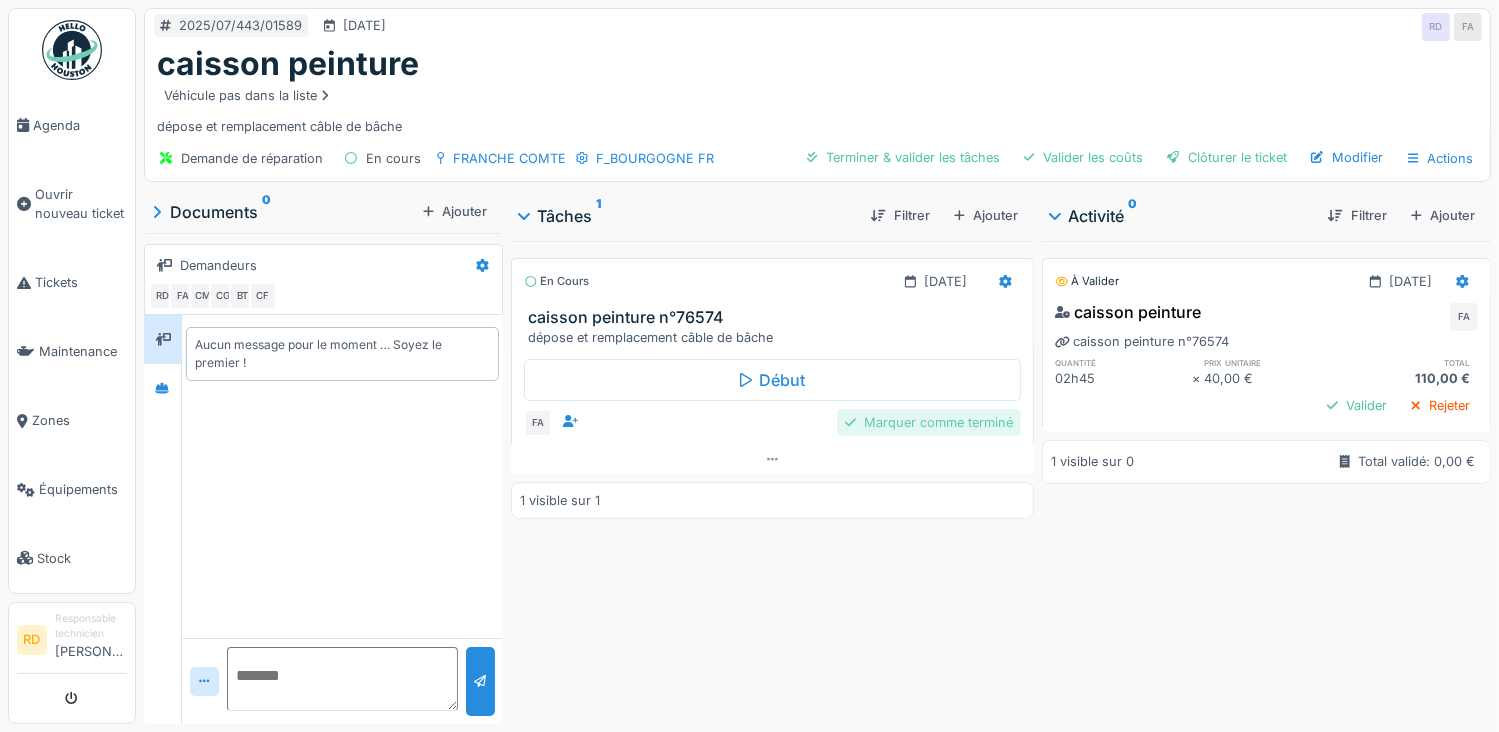 click on "Marquer comme terminé" at bounding box center (929, 422) 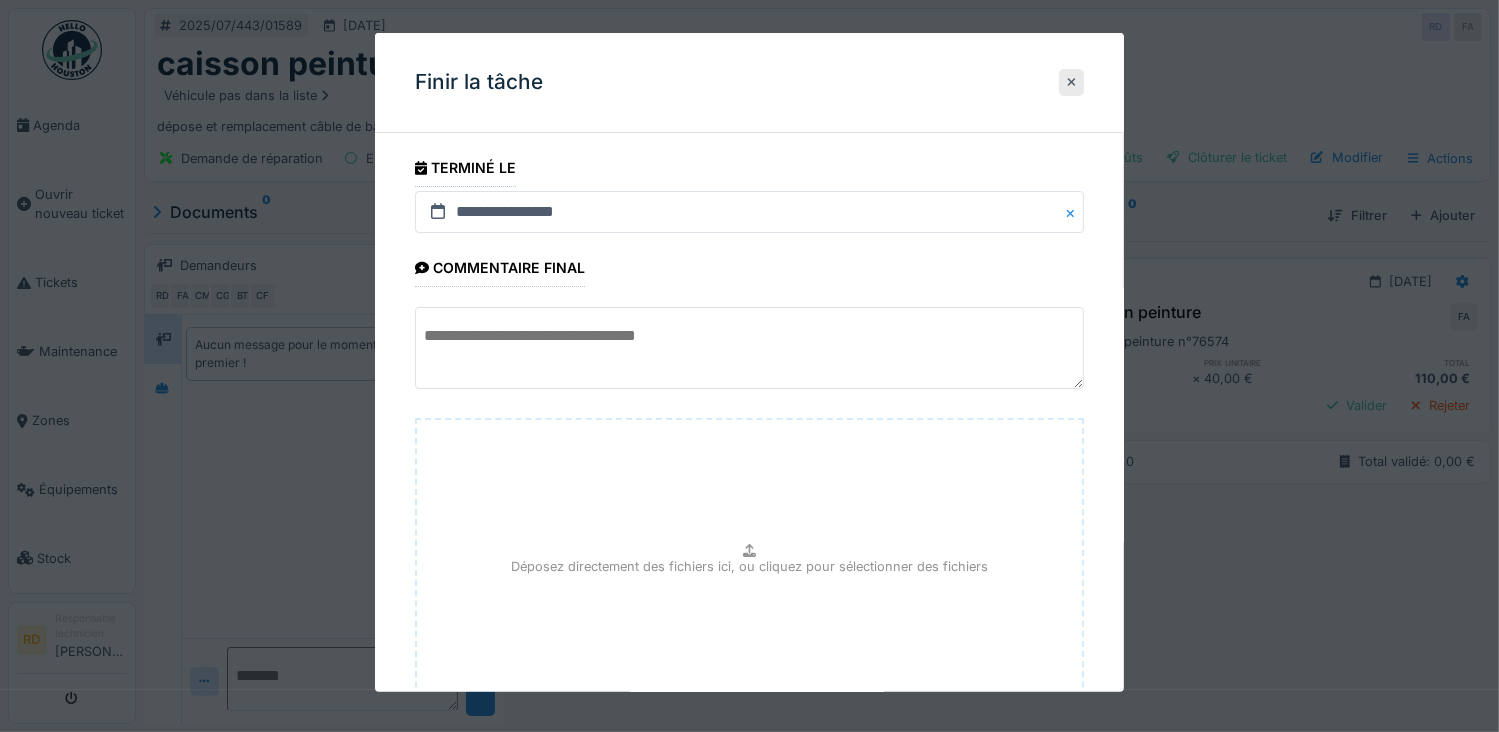 click at bounding box center (750, 348) 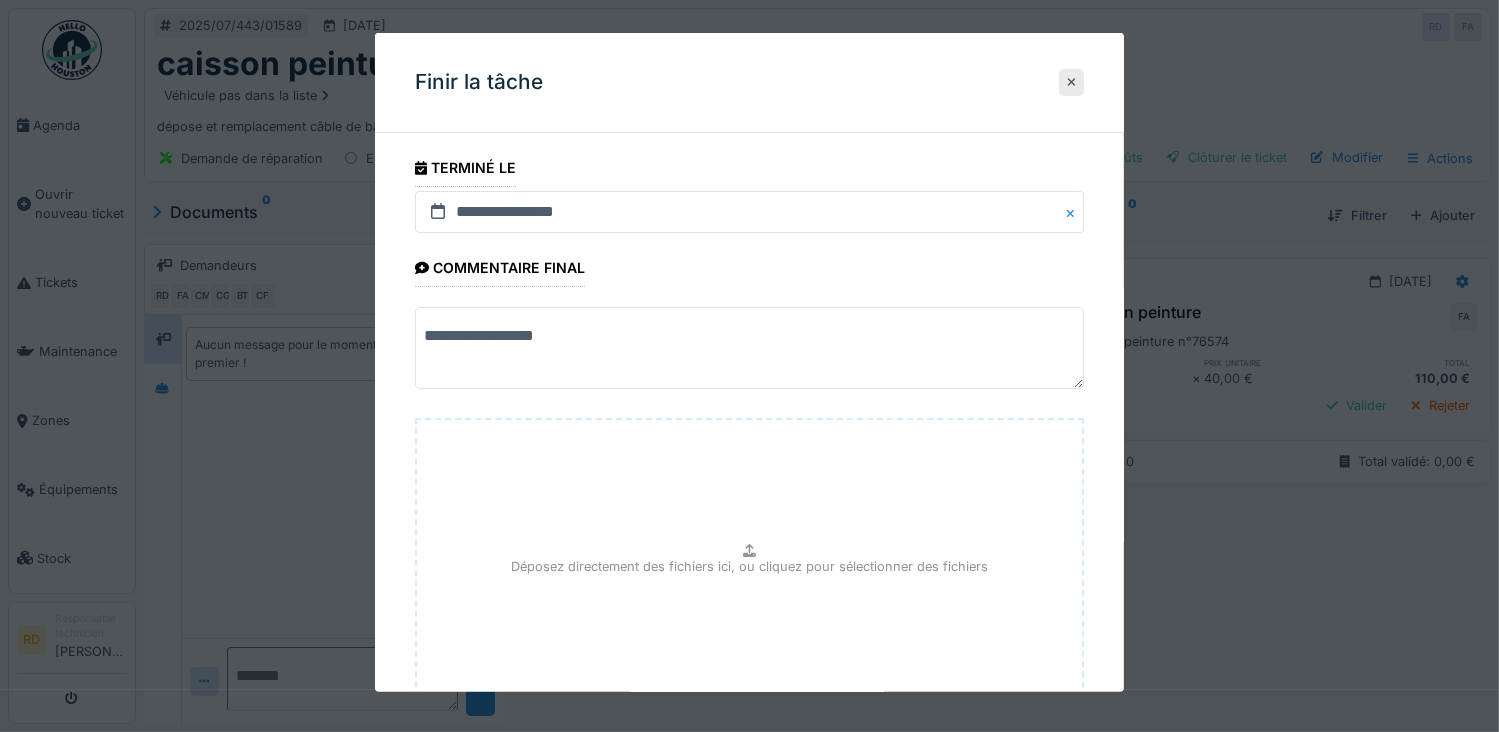 scroll, scrollTop: 154, scrollLeft: 0, axis: vertical 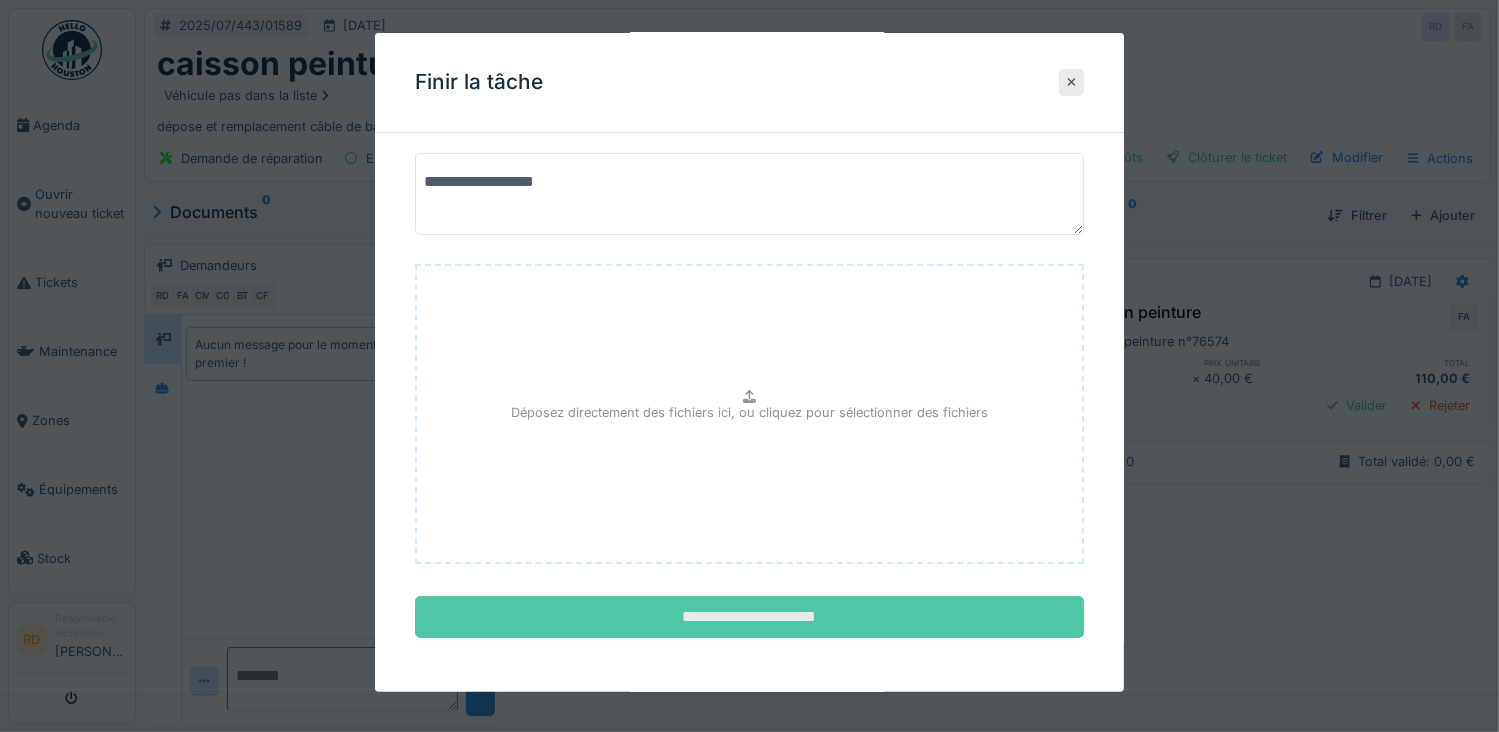 type on "**********" 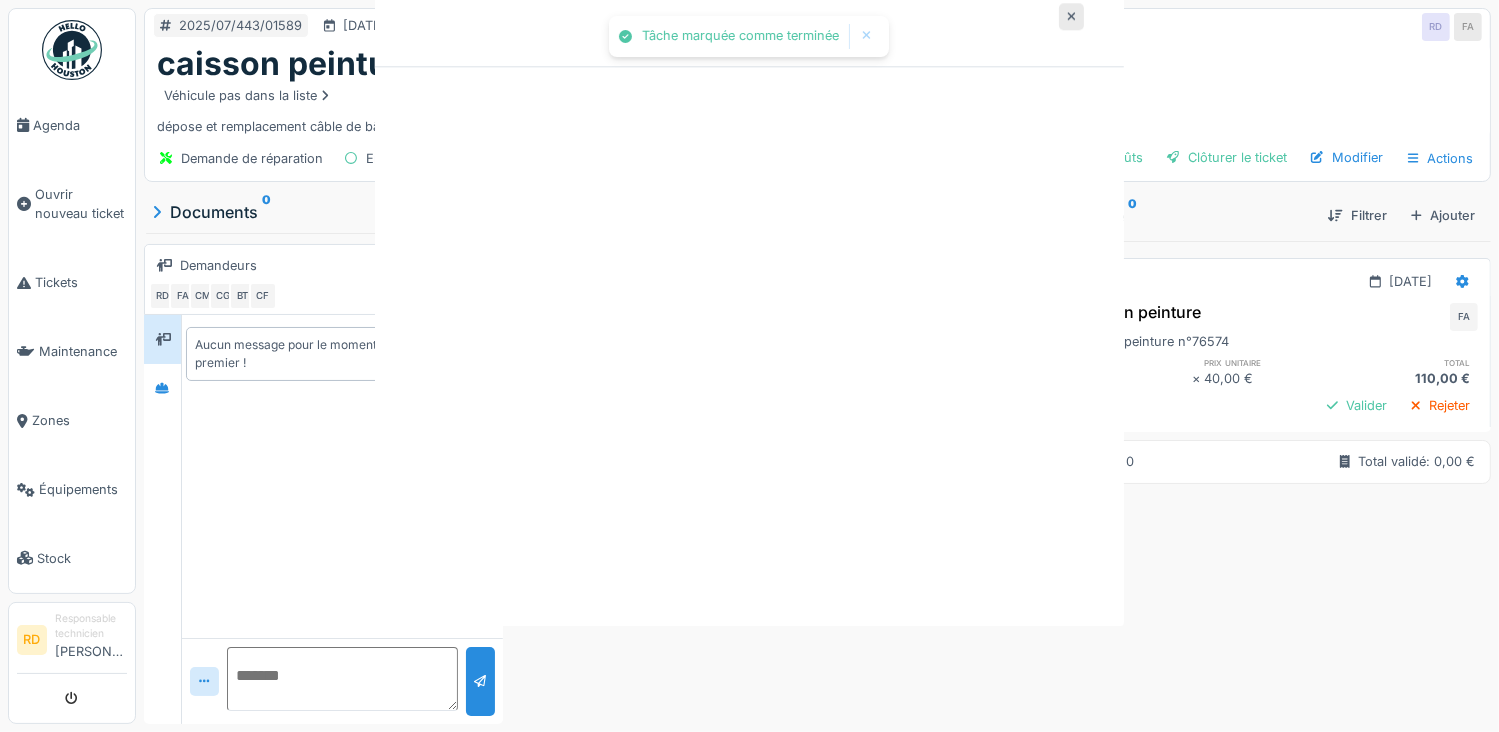 scroll, scrollTop: 0, scrollLeft: 0, axis: both 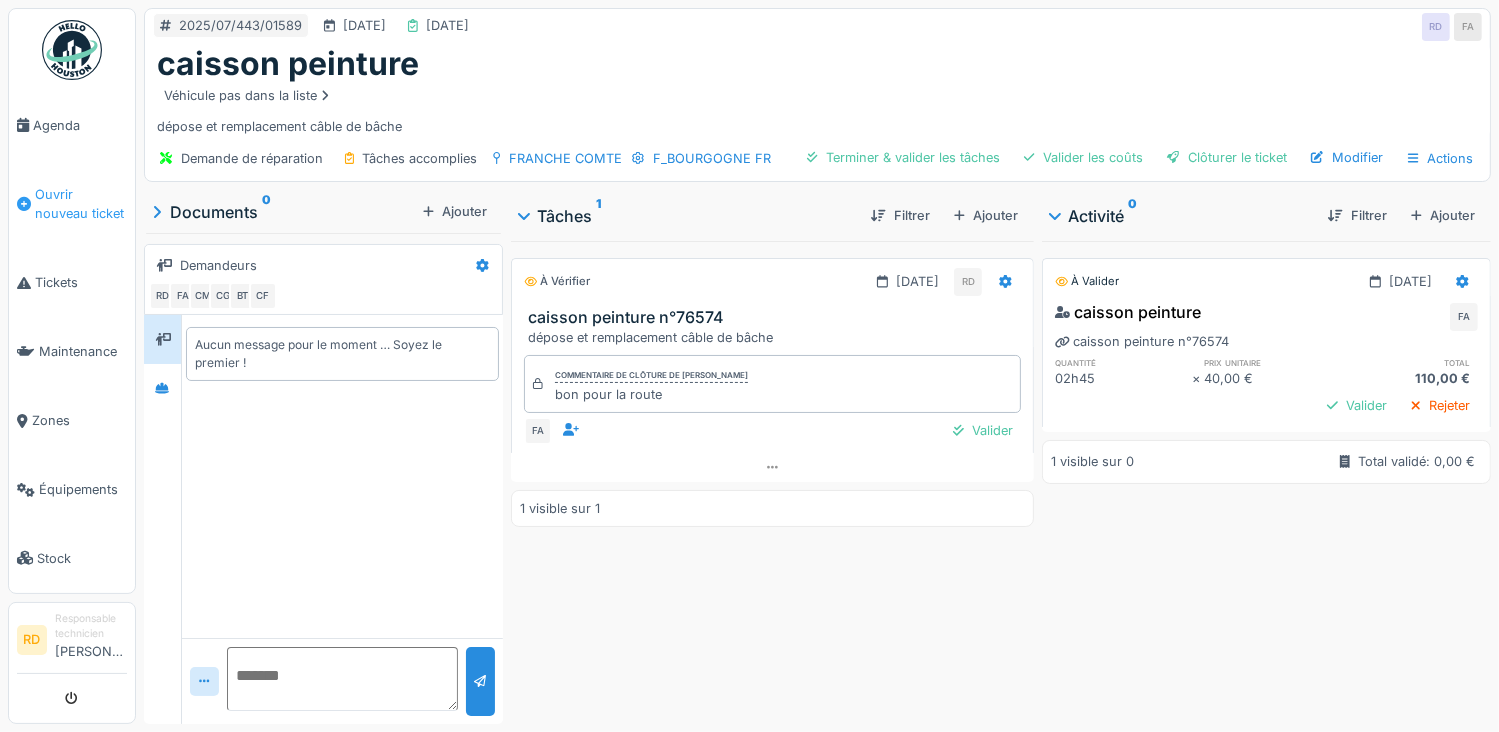 click on "Ouvrir nouveau ticket" at bounding box center (81, 204) 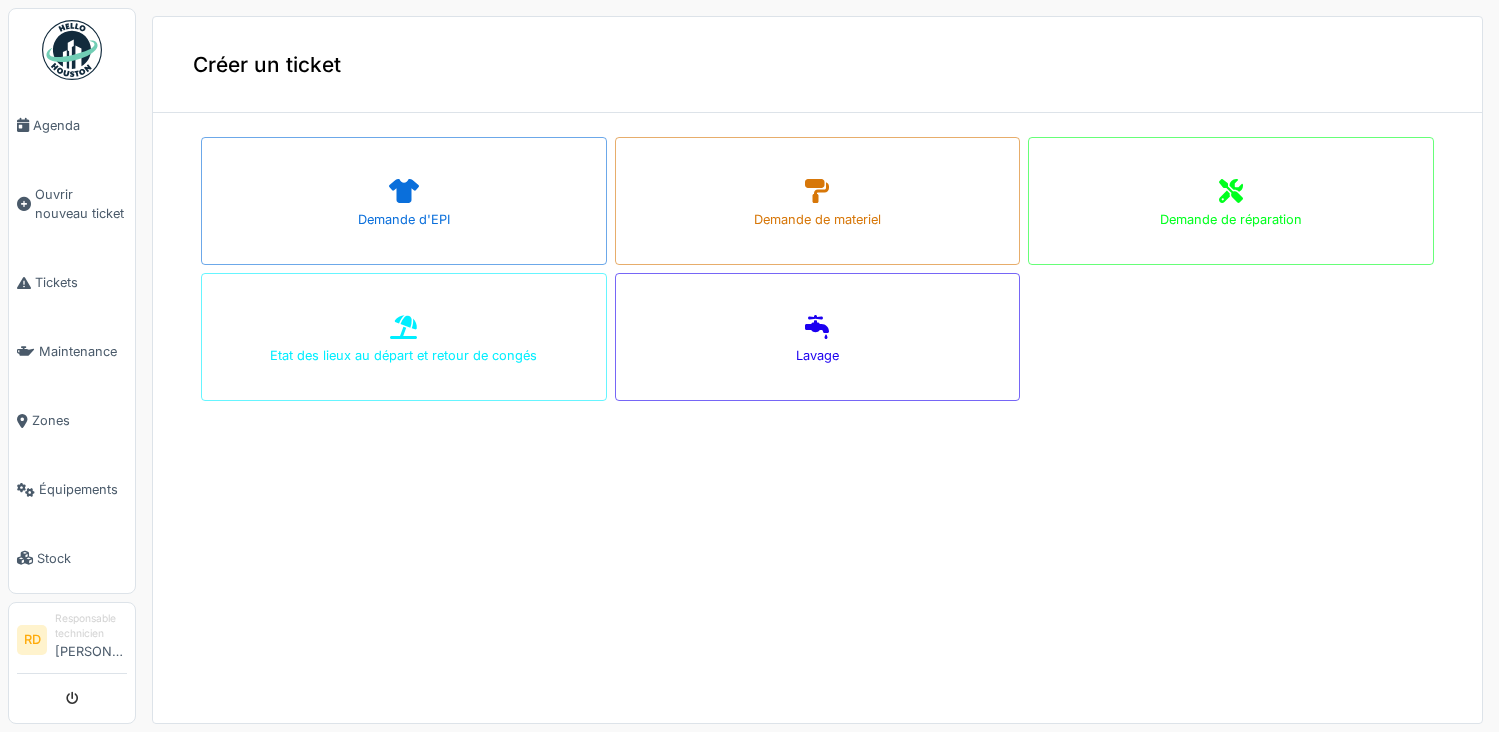 scroll, scrollTop: 0, scrollLeft: 0, axis: both 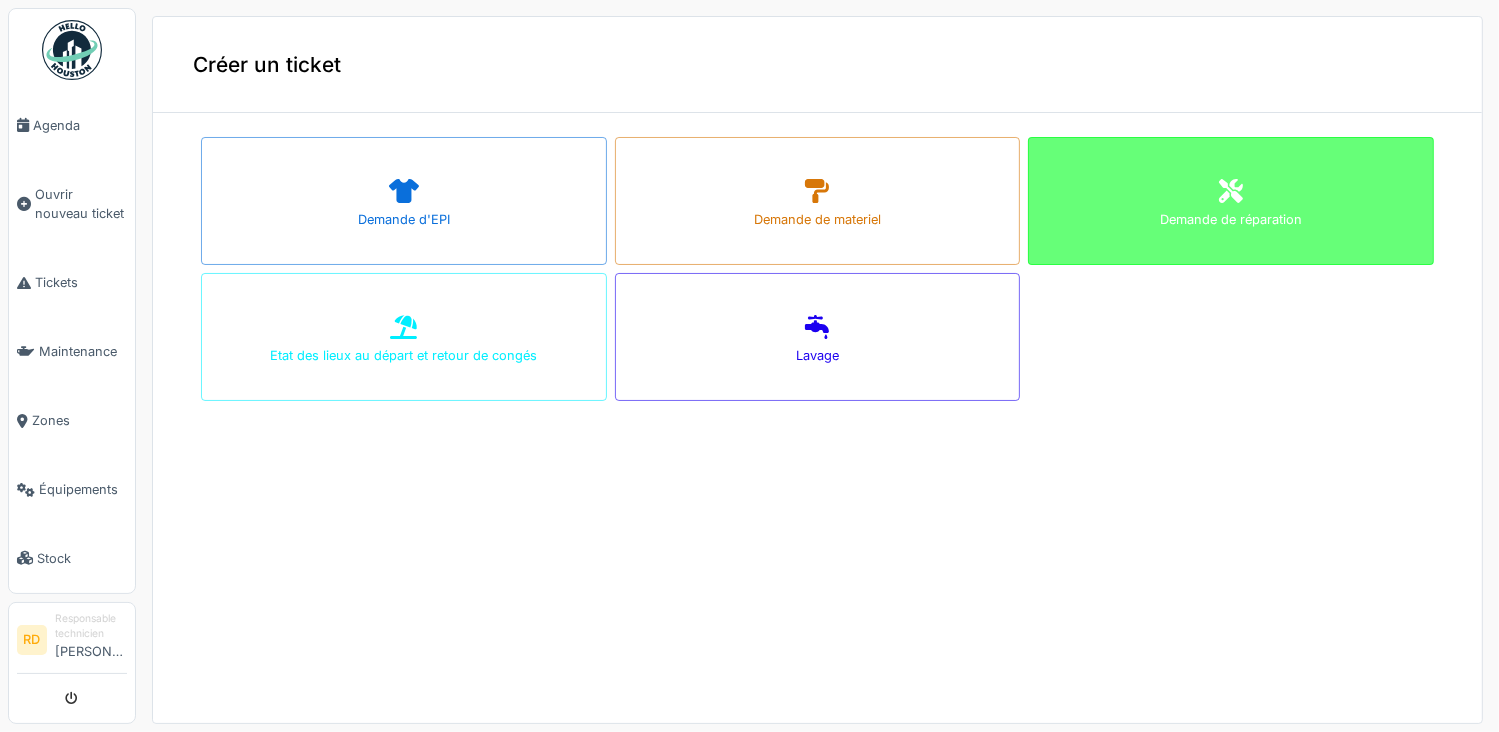click on "Demande de réparation" at bounding box center [1231, 219] 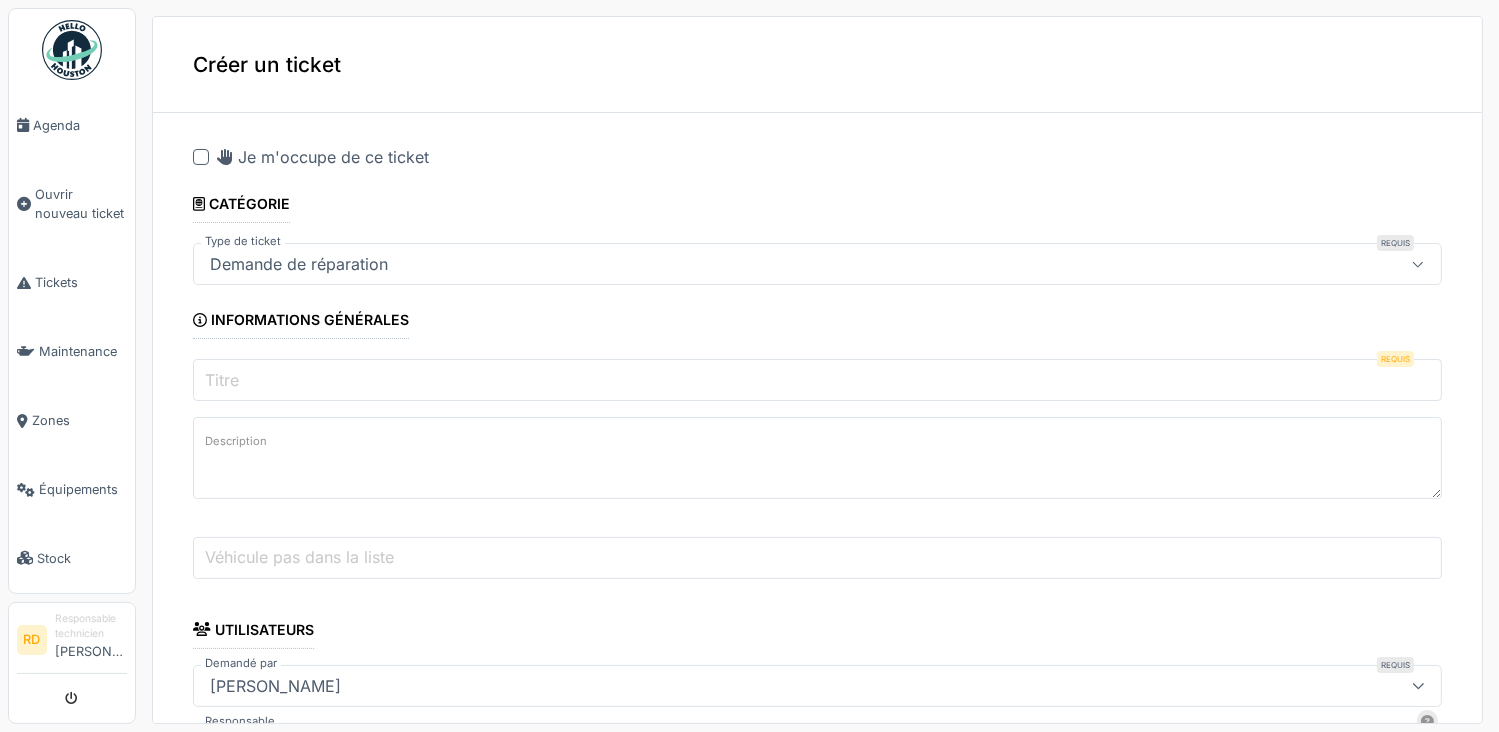 click on "Titre" at bounding box center (817, 380) 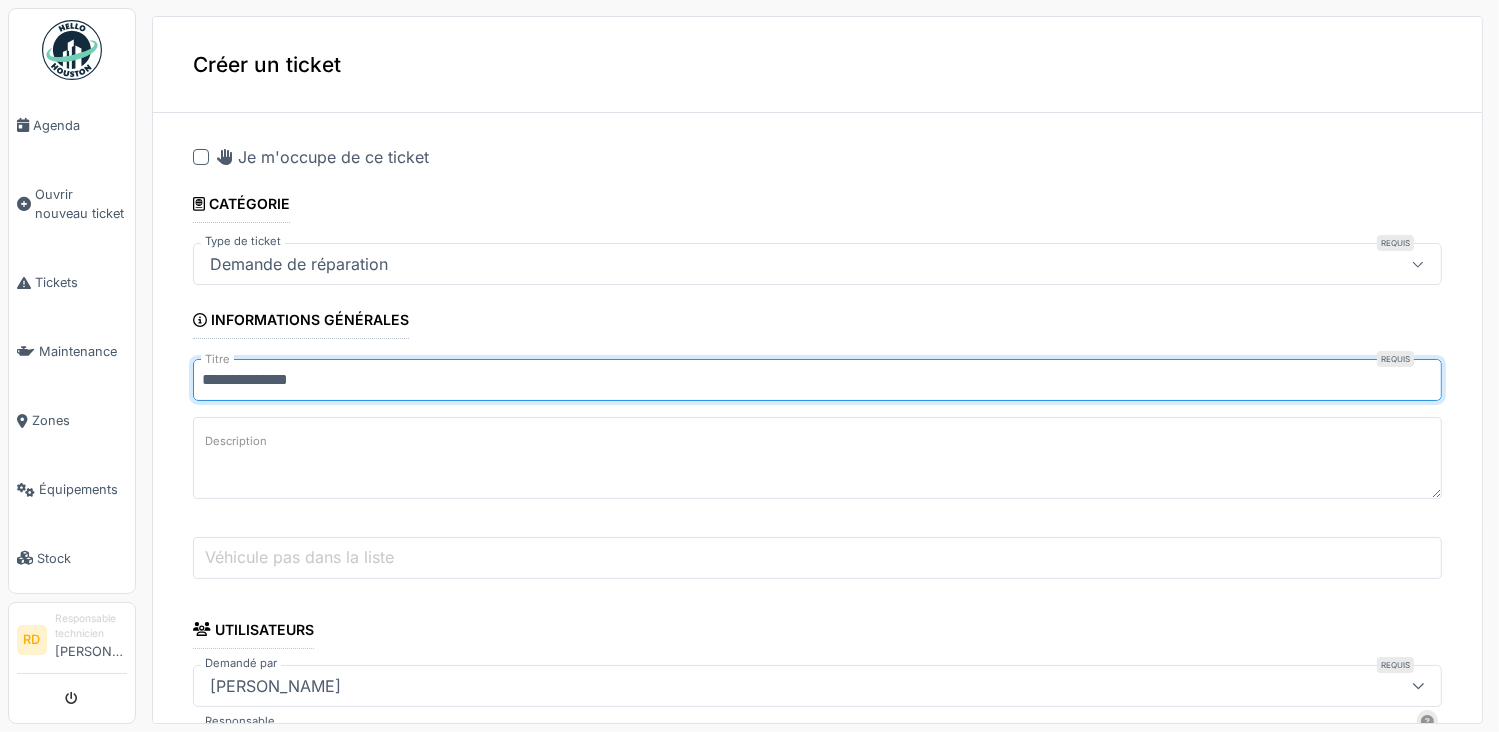 type on "**********" 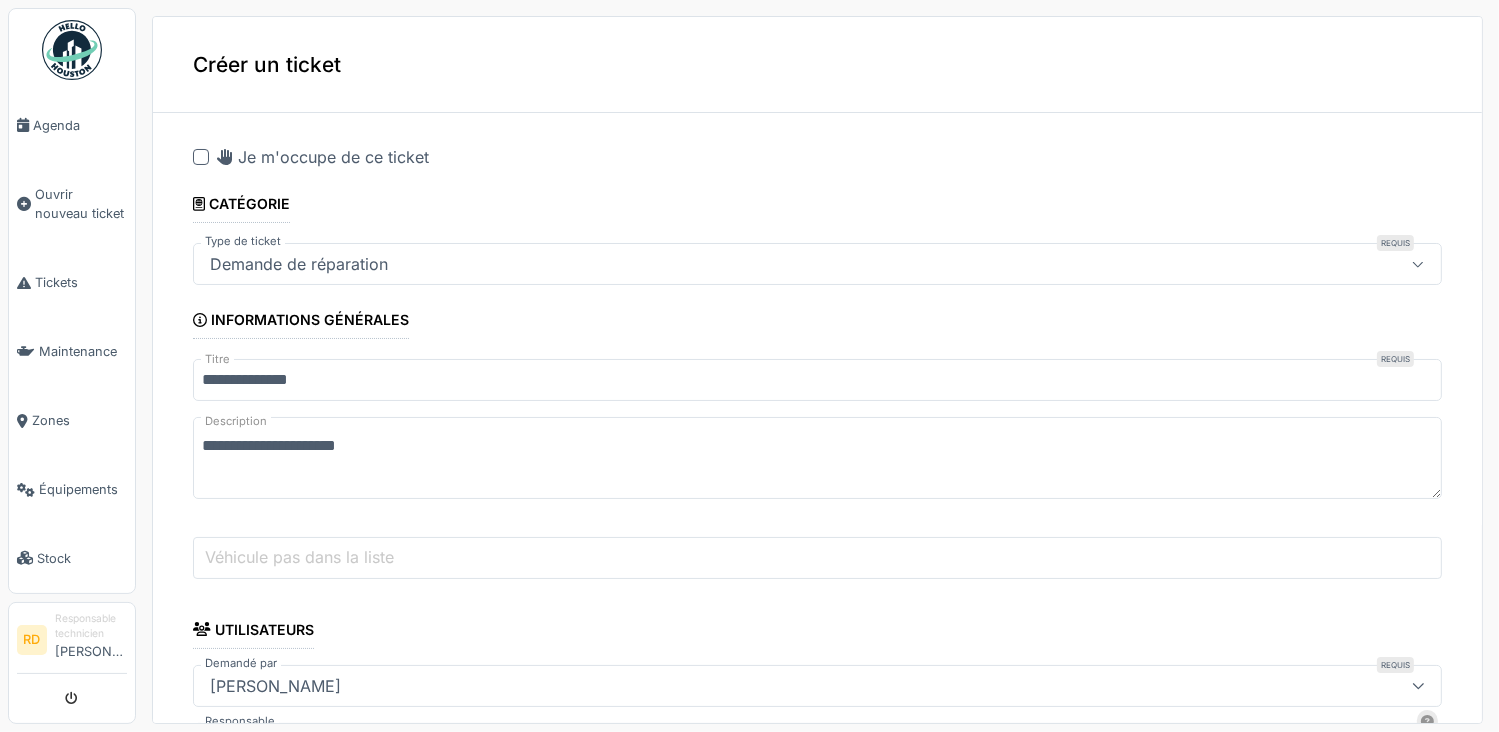 type on "**********" 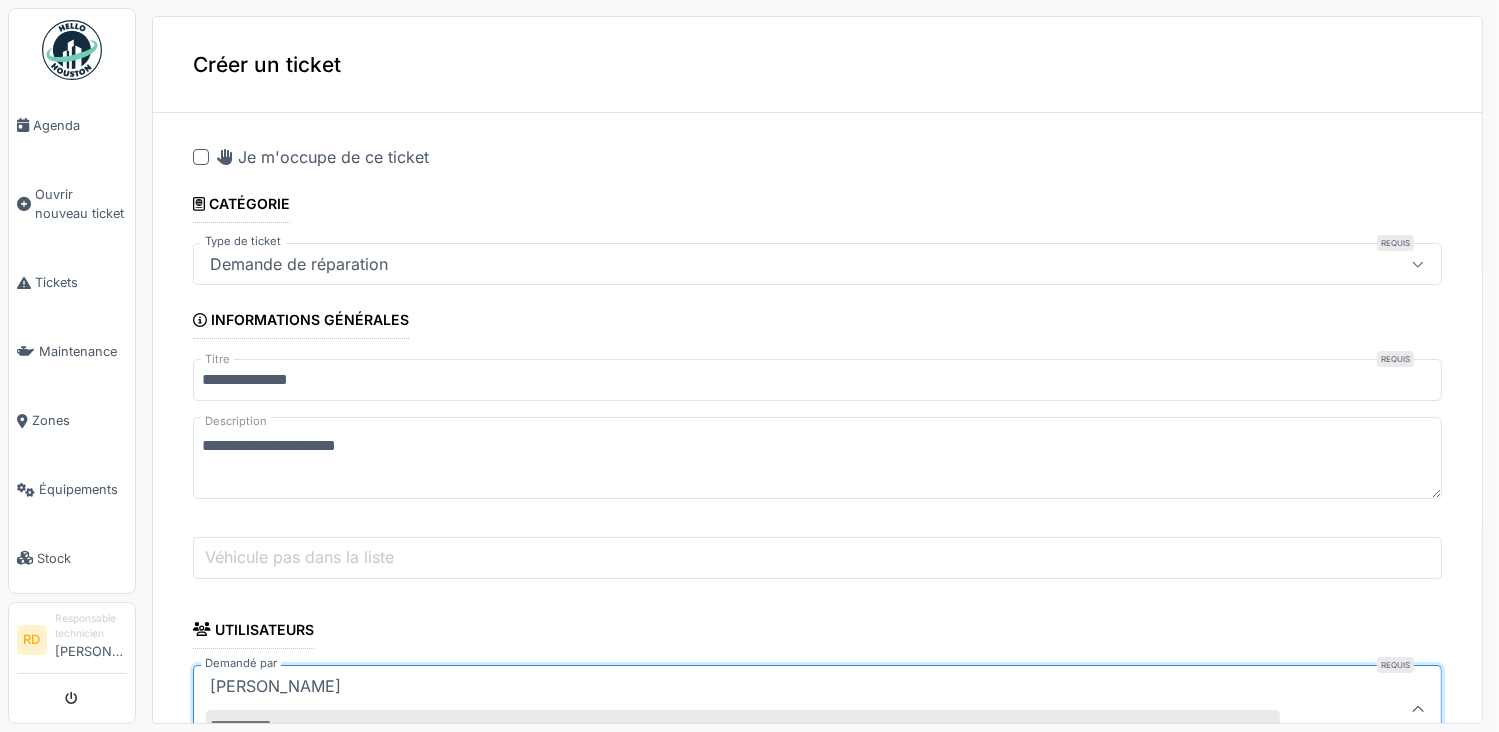 scroll, scrollTop: 4, scrollLeft: 0, axis: vertical 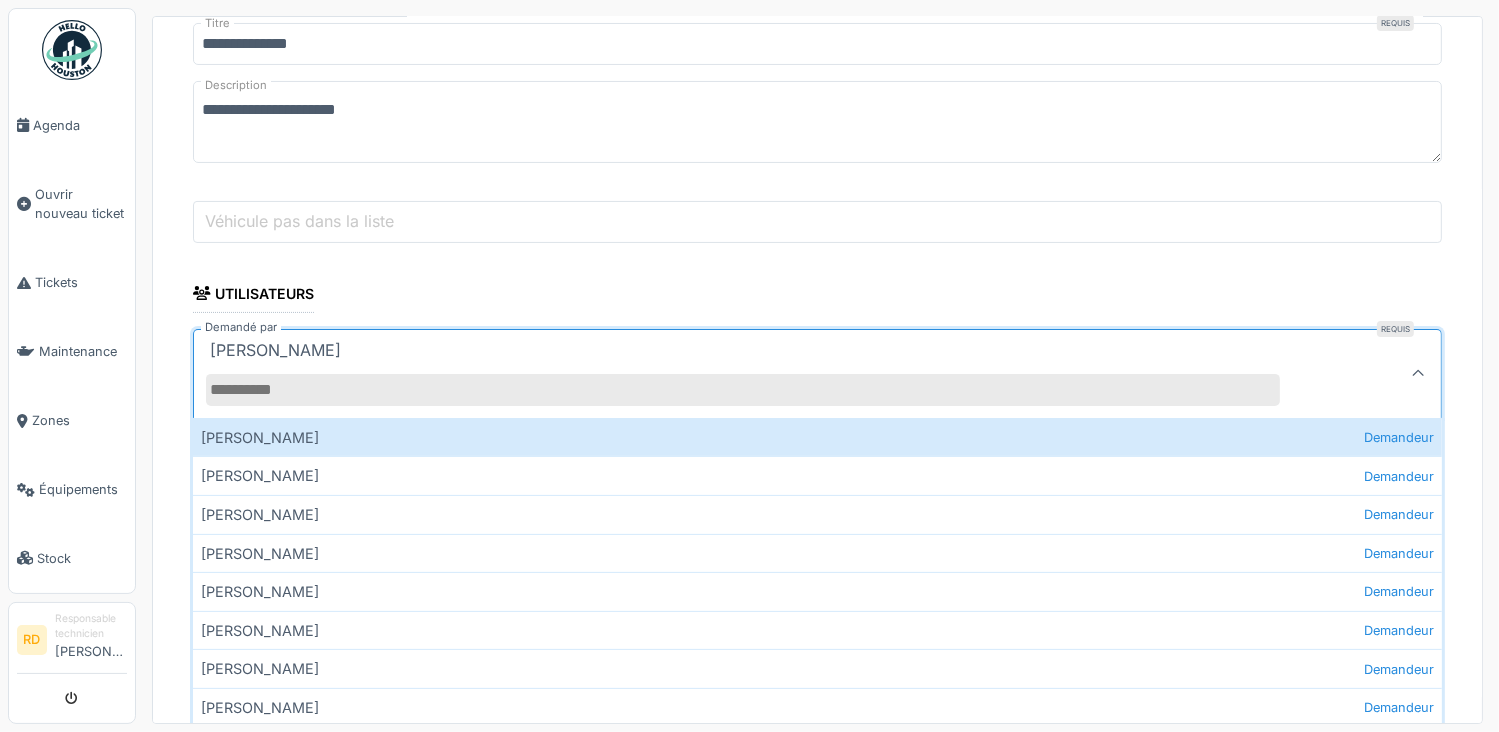 click on "Demandé par" at bounding box center [743, 390] 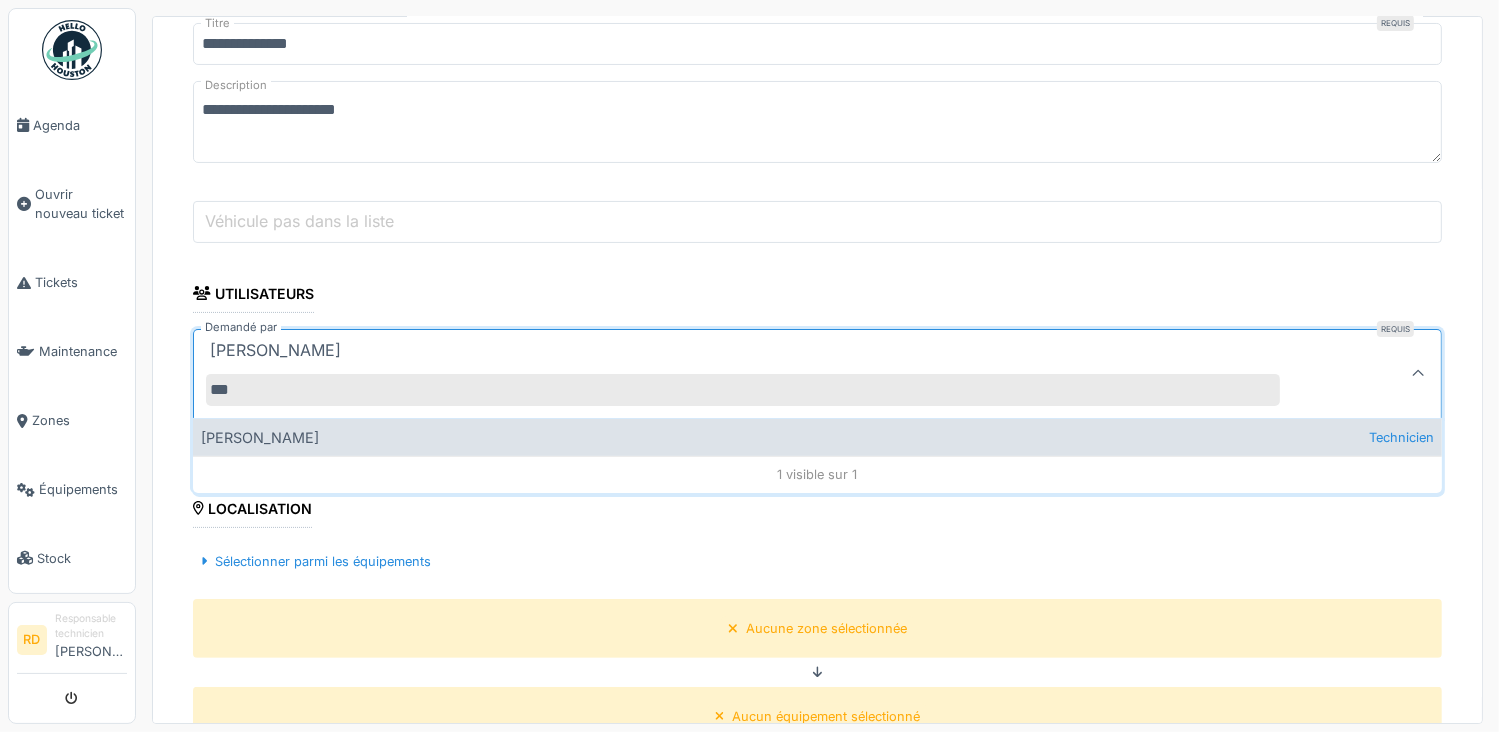 type on "***" 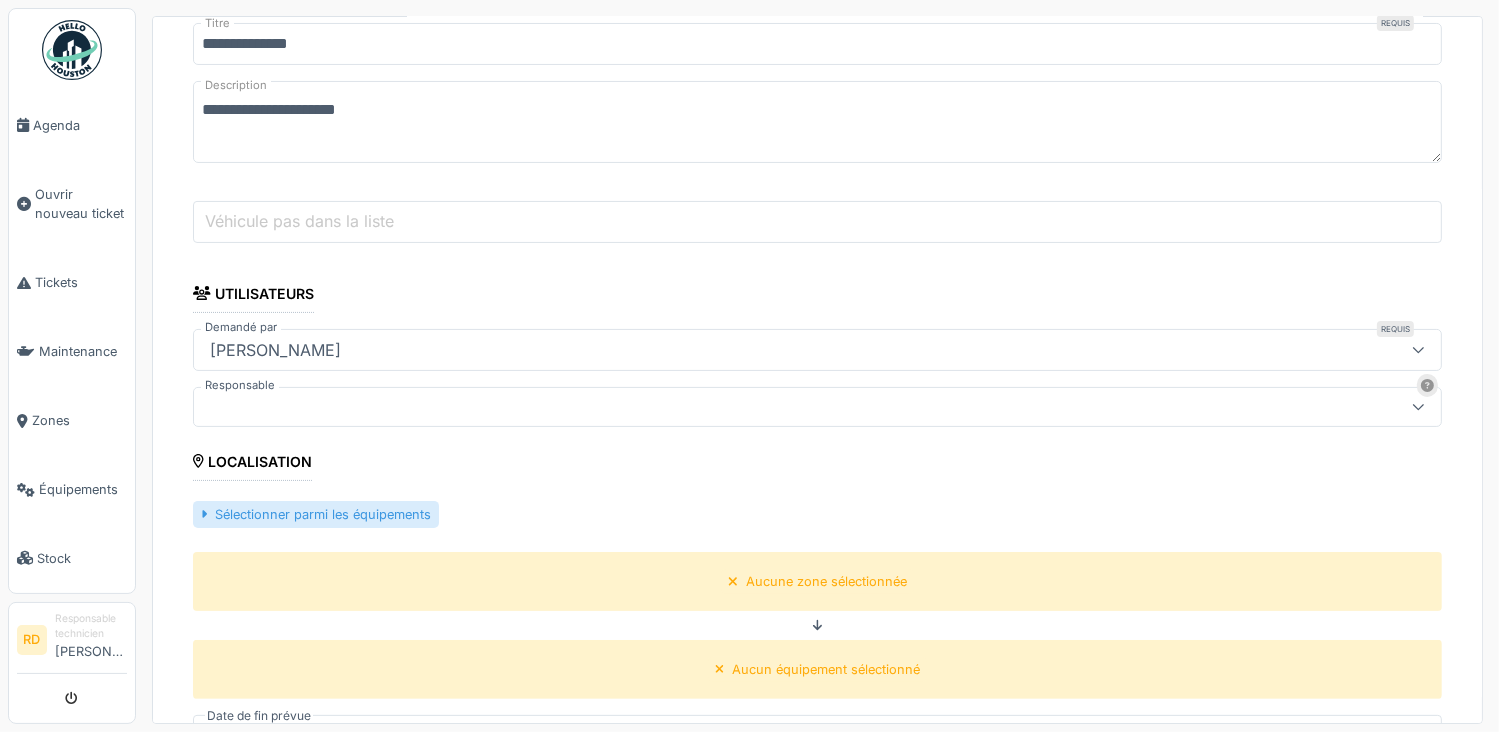 click on "Sélectionner parmi les équipements" at bounding box center [316, 514] 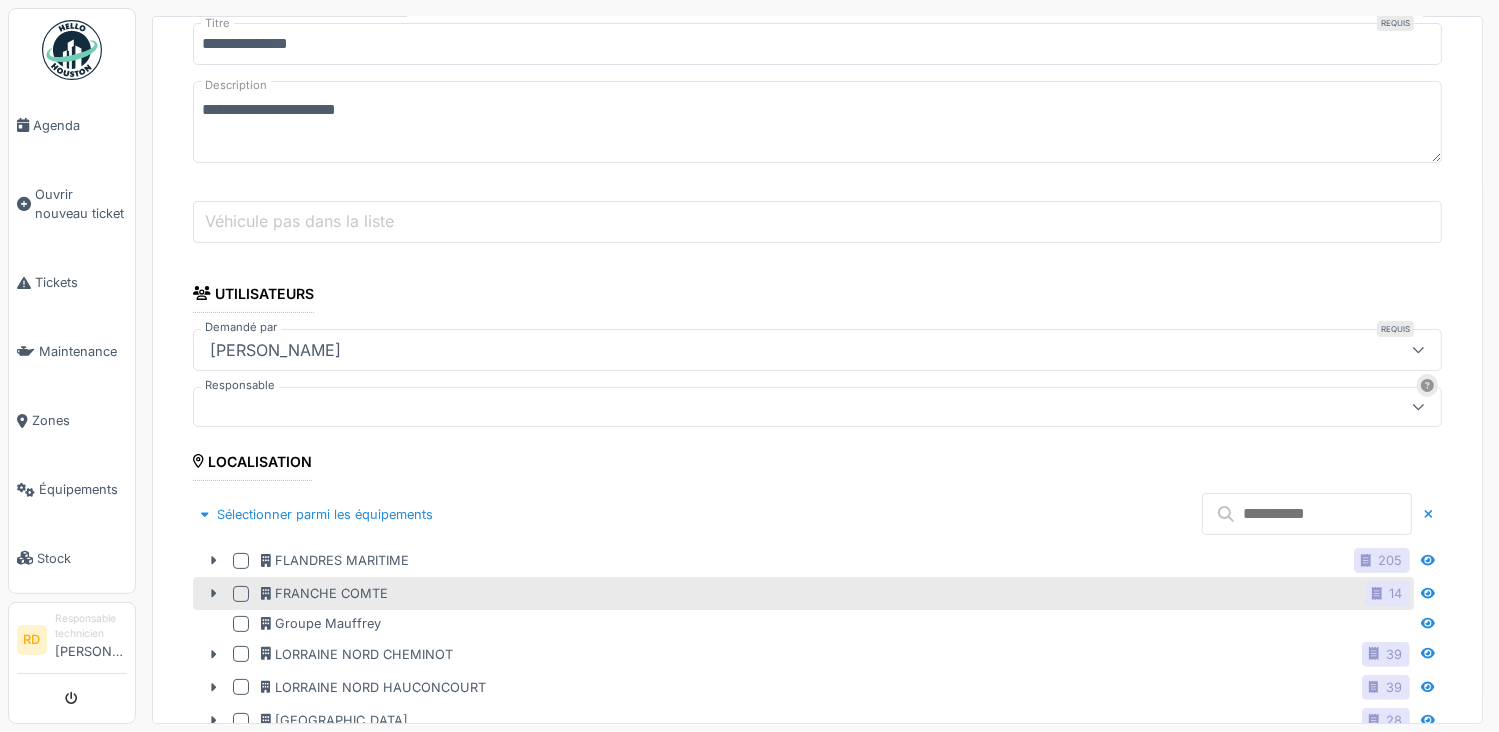 click at bounding box center (241, 594) 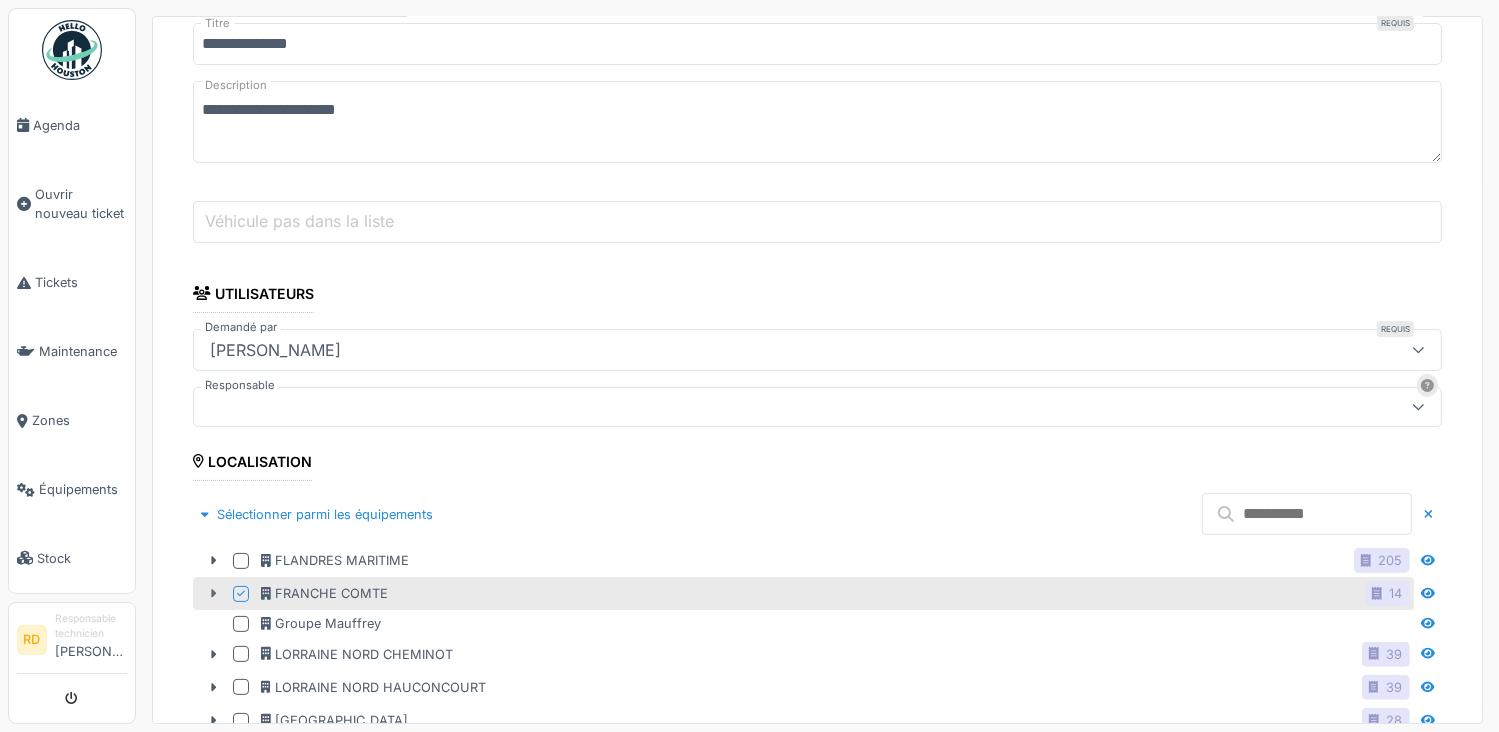 click at bounding box center [213, 593] 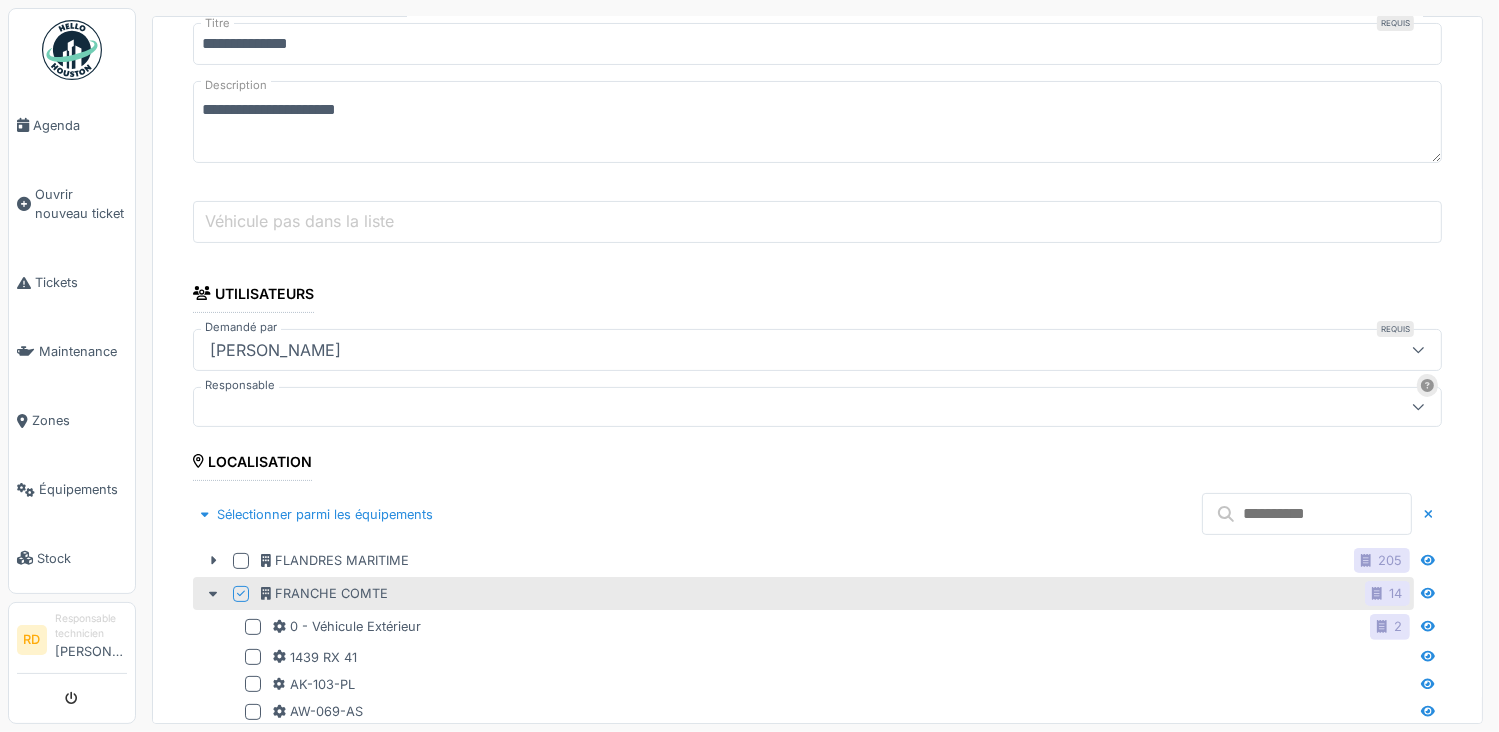 click at bounding box center [1307, 514] 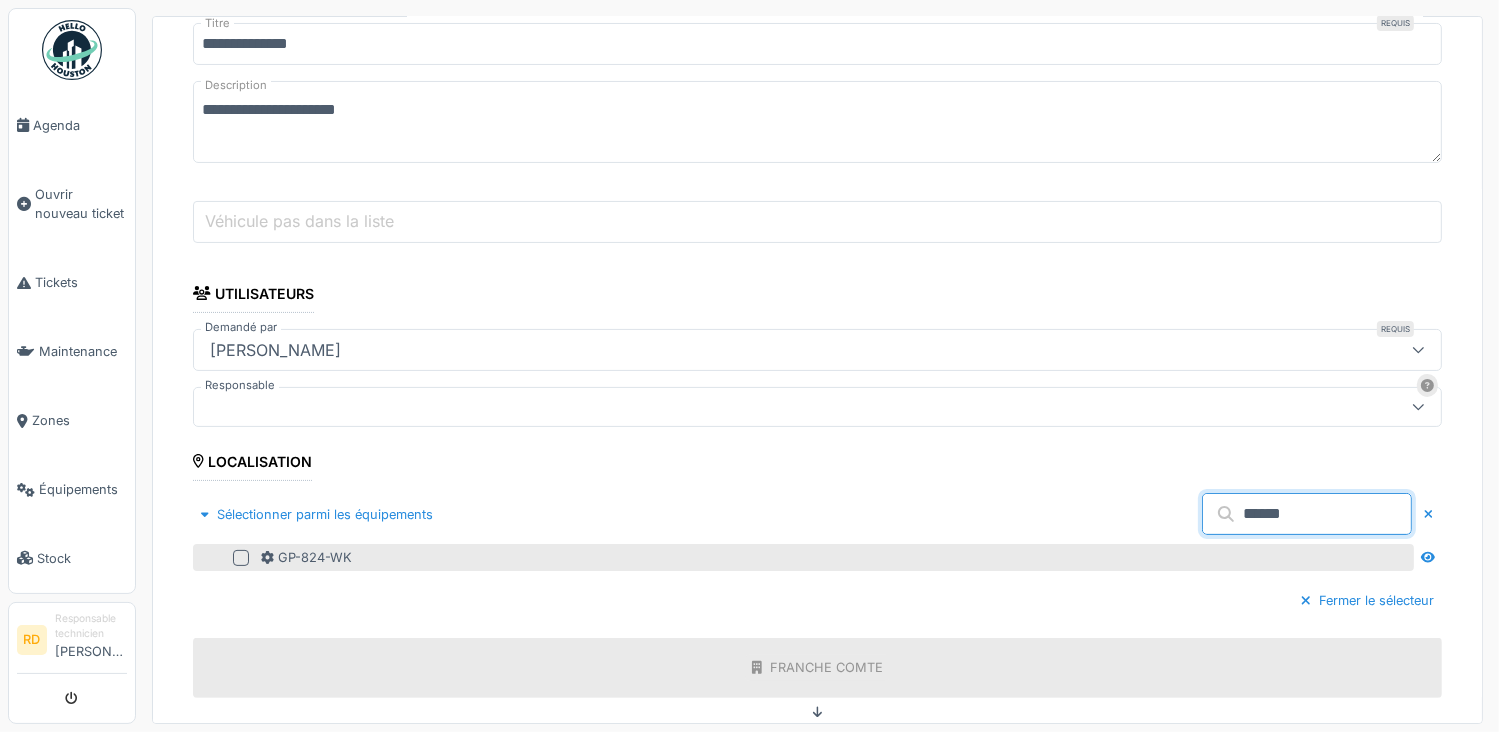 type on "******" 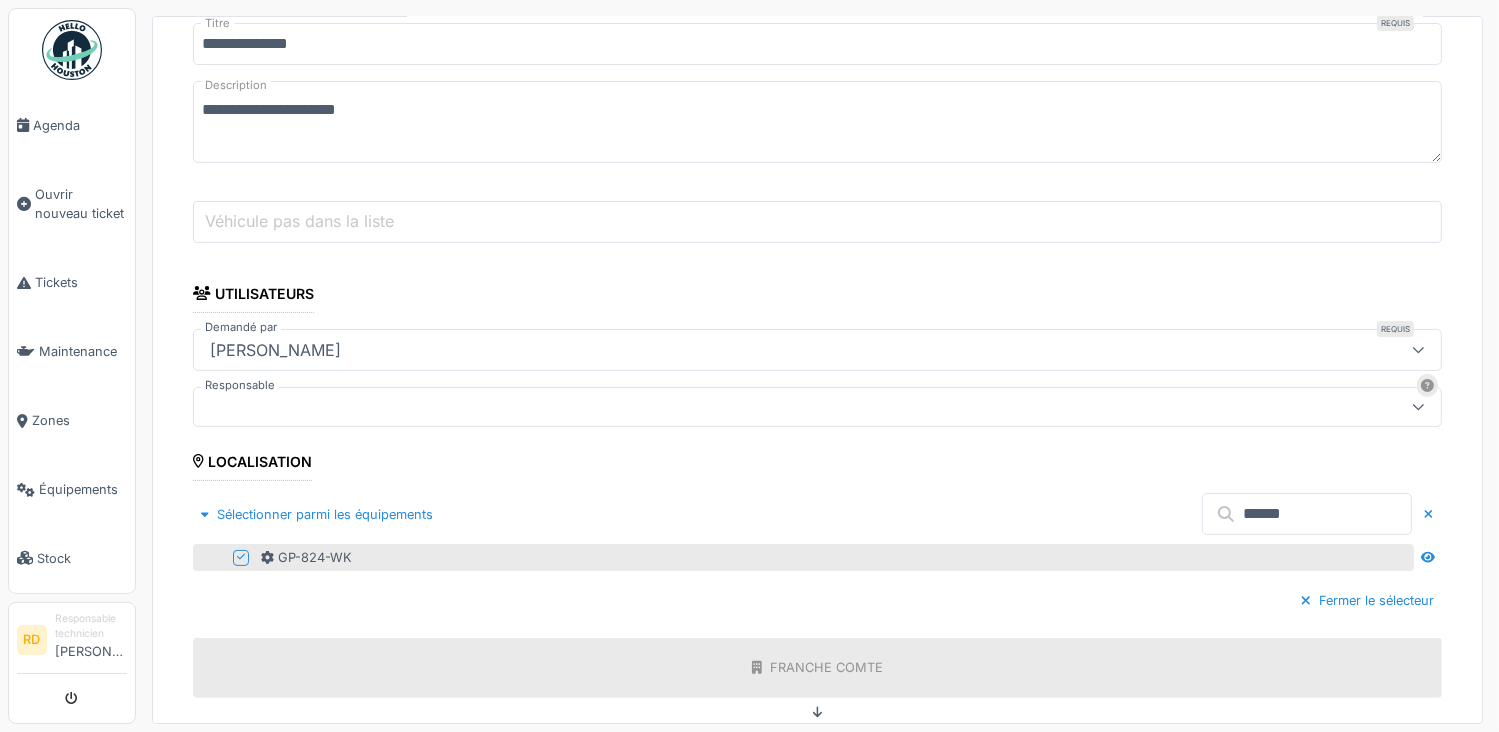 scroll, scrollTop: 936, scrollLeft: 0, axis: vertical 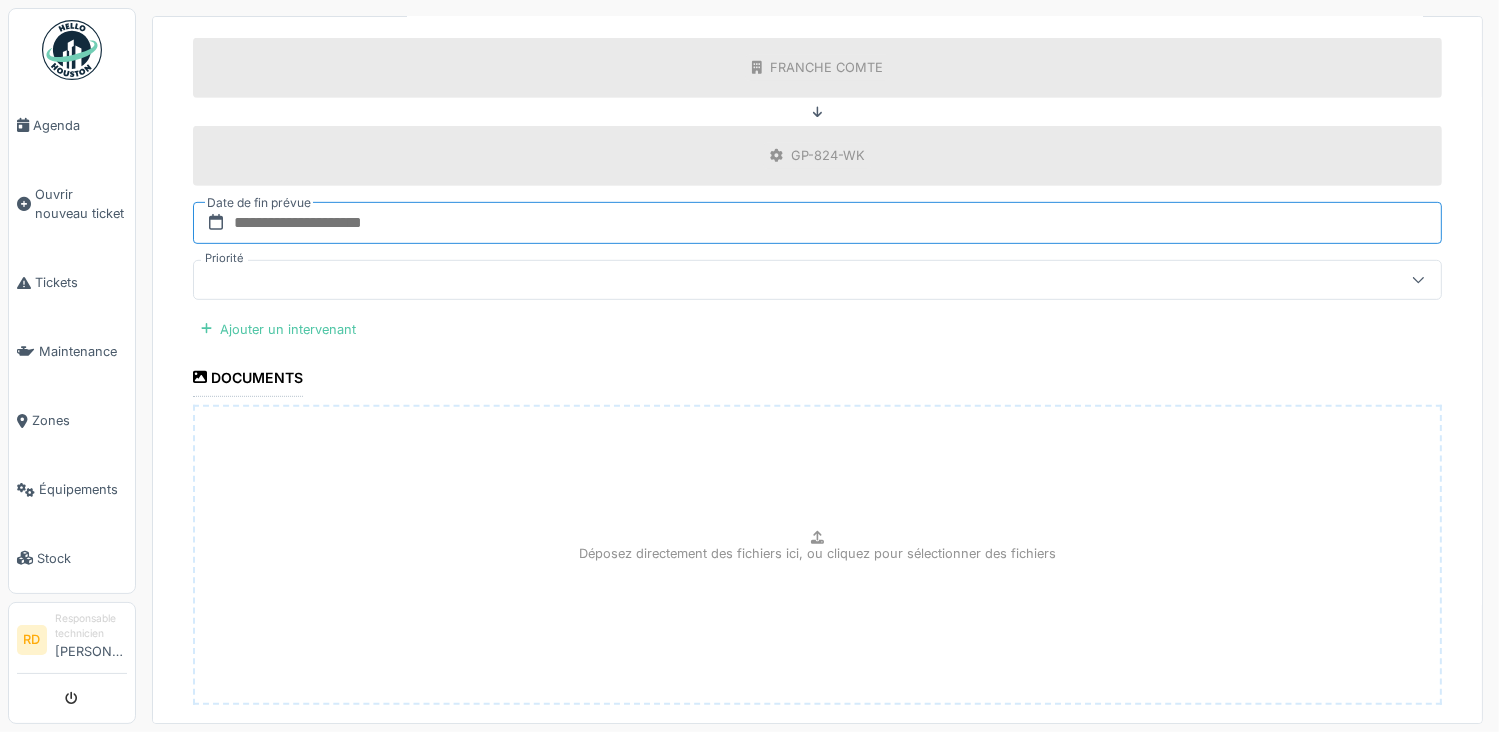 click at bounding box center [817, 223] 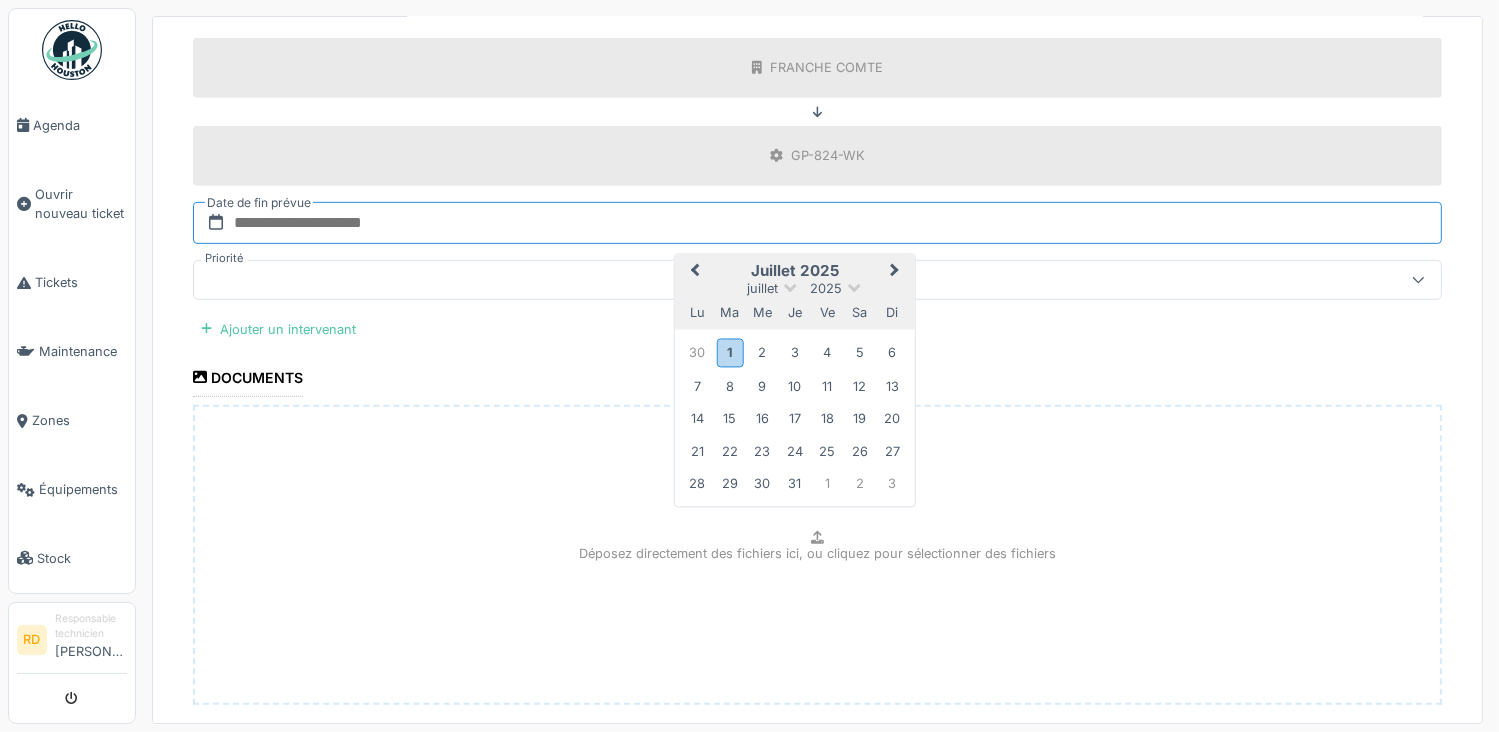 type on "**********" 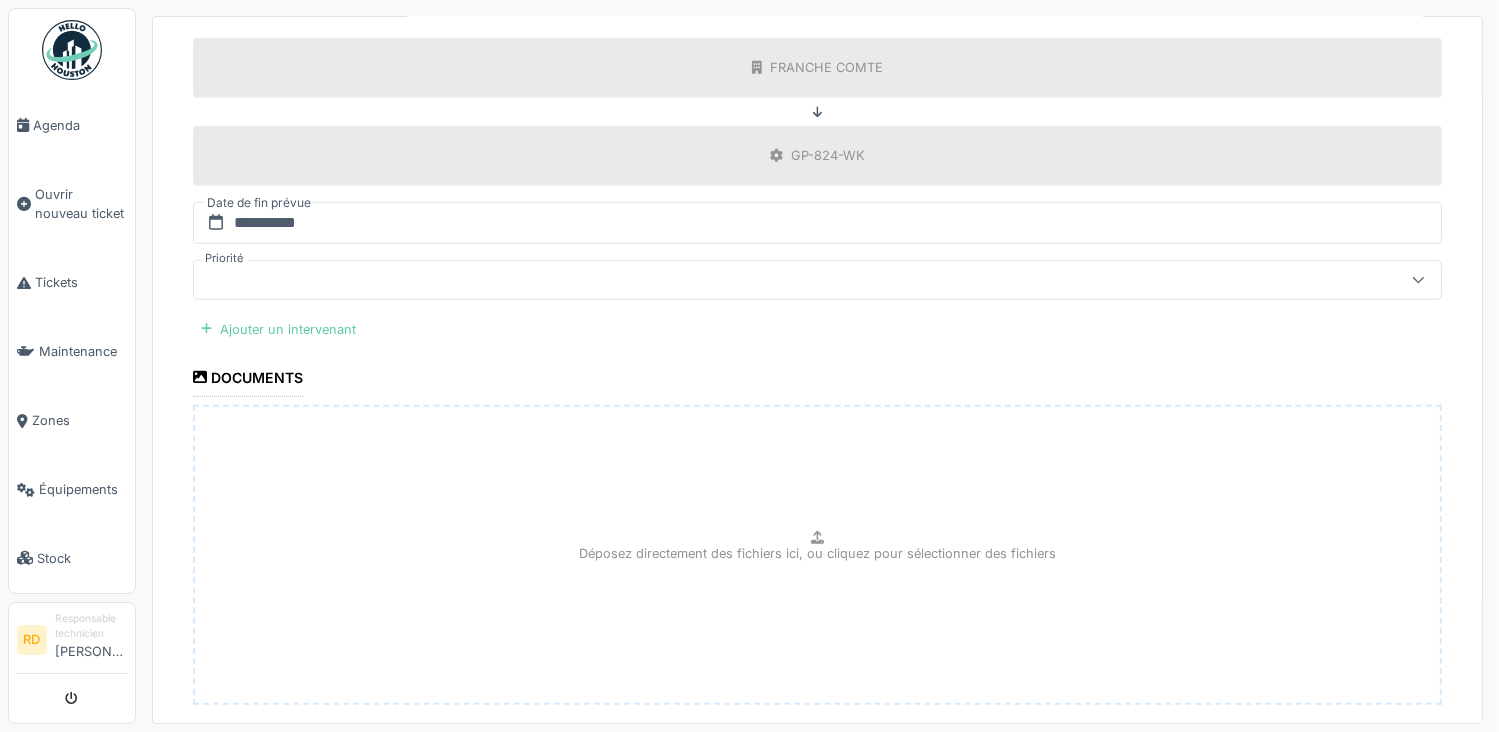 click on "Ajouter un intervenant" at bounding box center [278, 329] 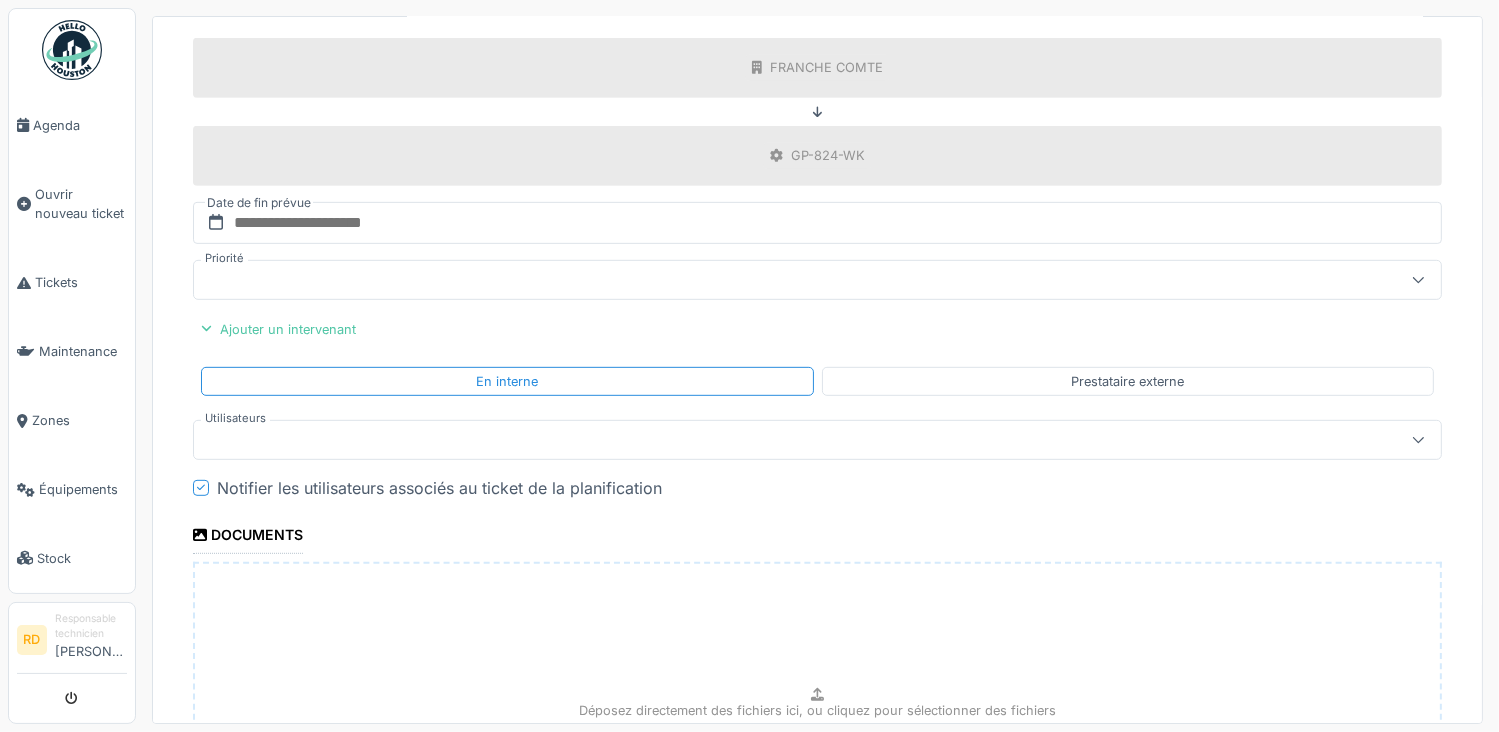 click at bounding box center [755, 440] 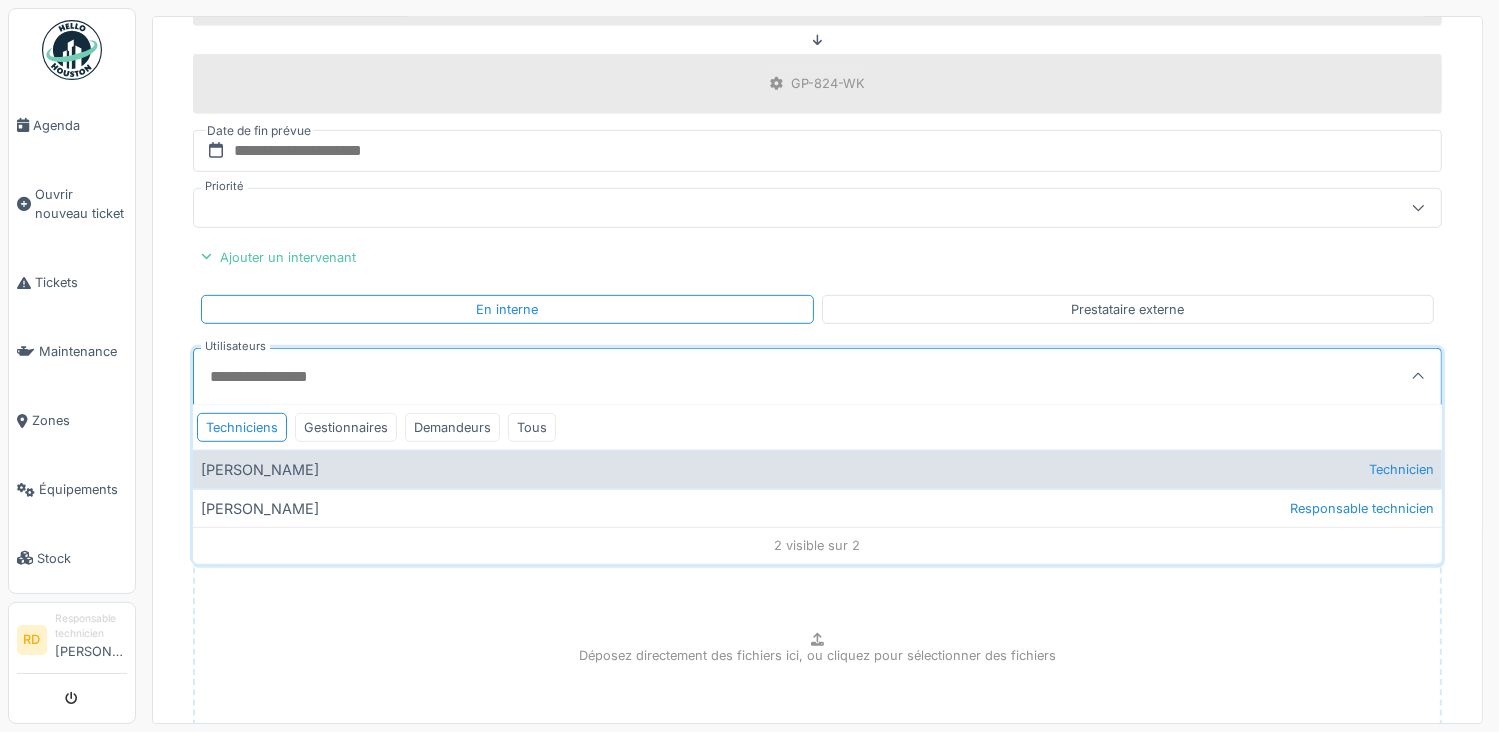 click on "Florian Arbelot   Technicien" at bounding box center [817, 469] 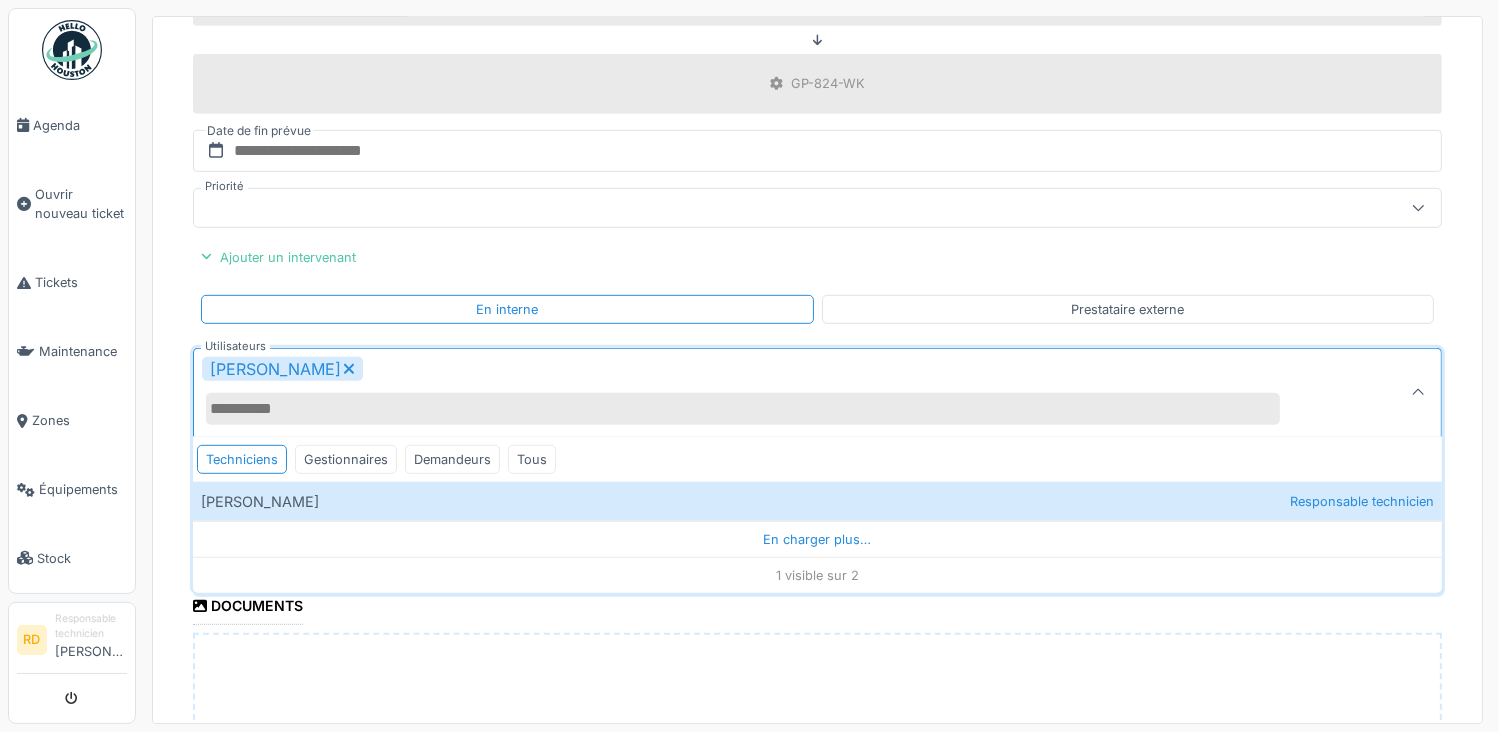 click on "**********" at bounding box center [817, 92] 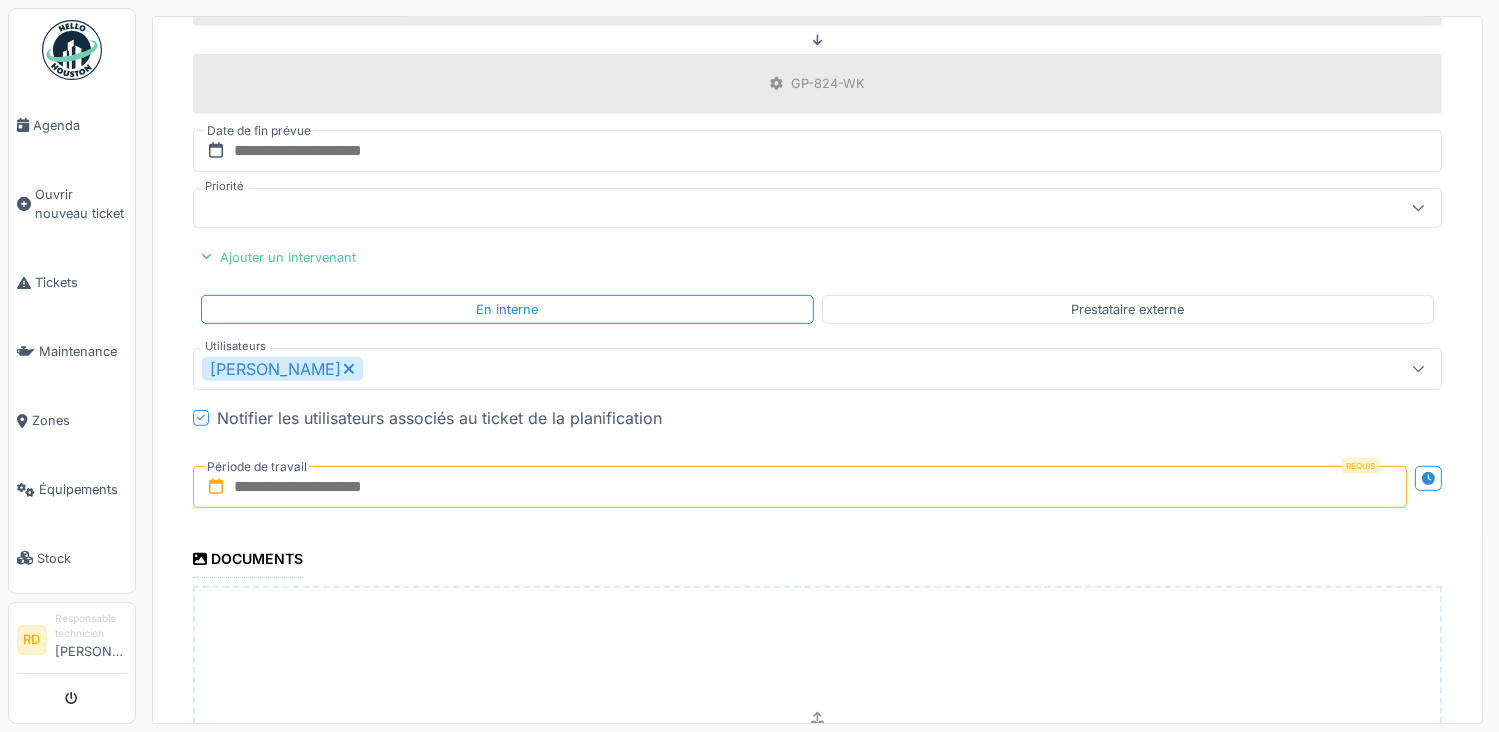 click at bounding box center (800, 487) 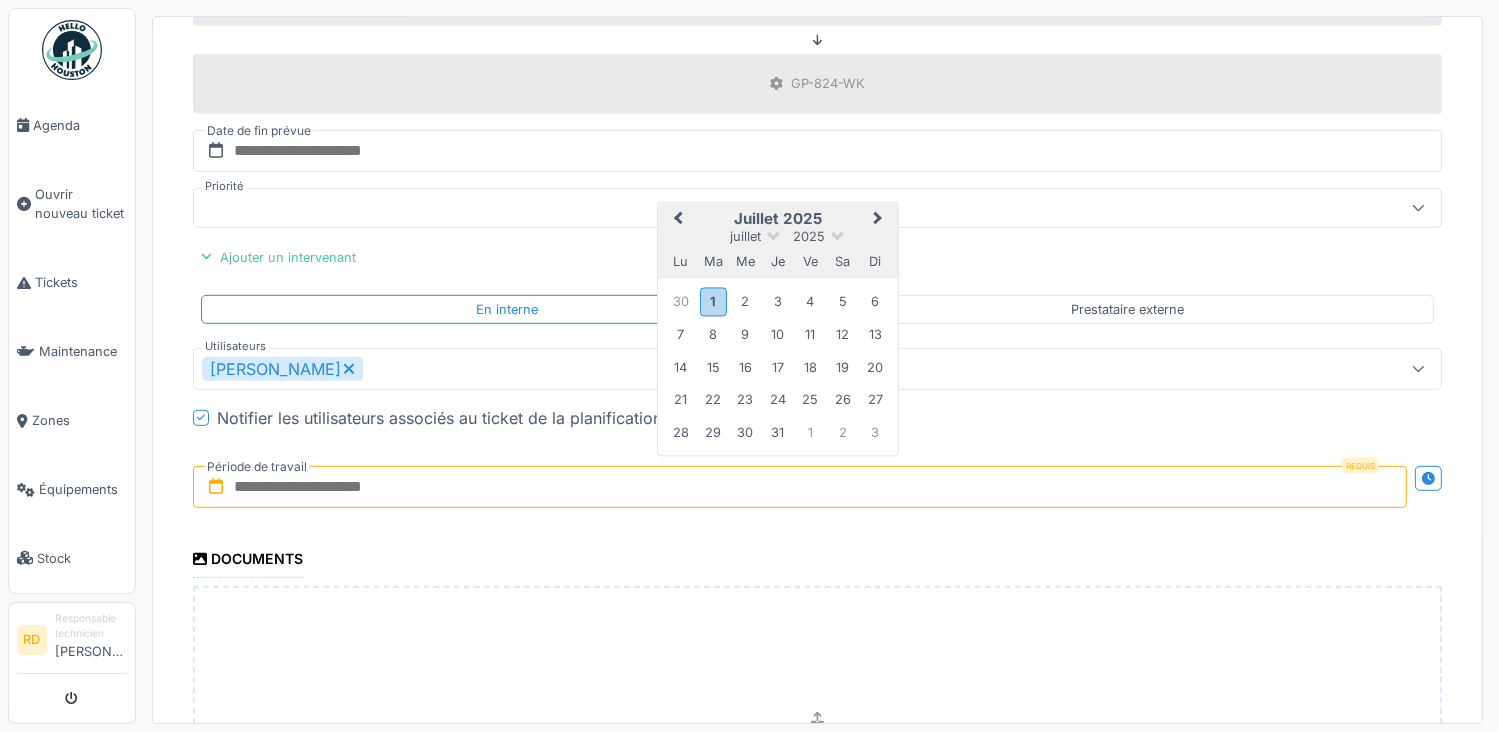 type on "**********" 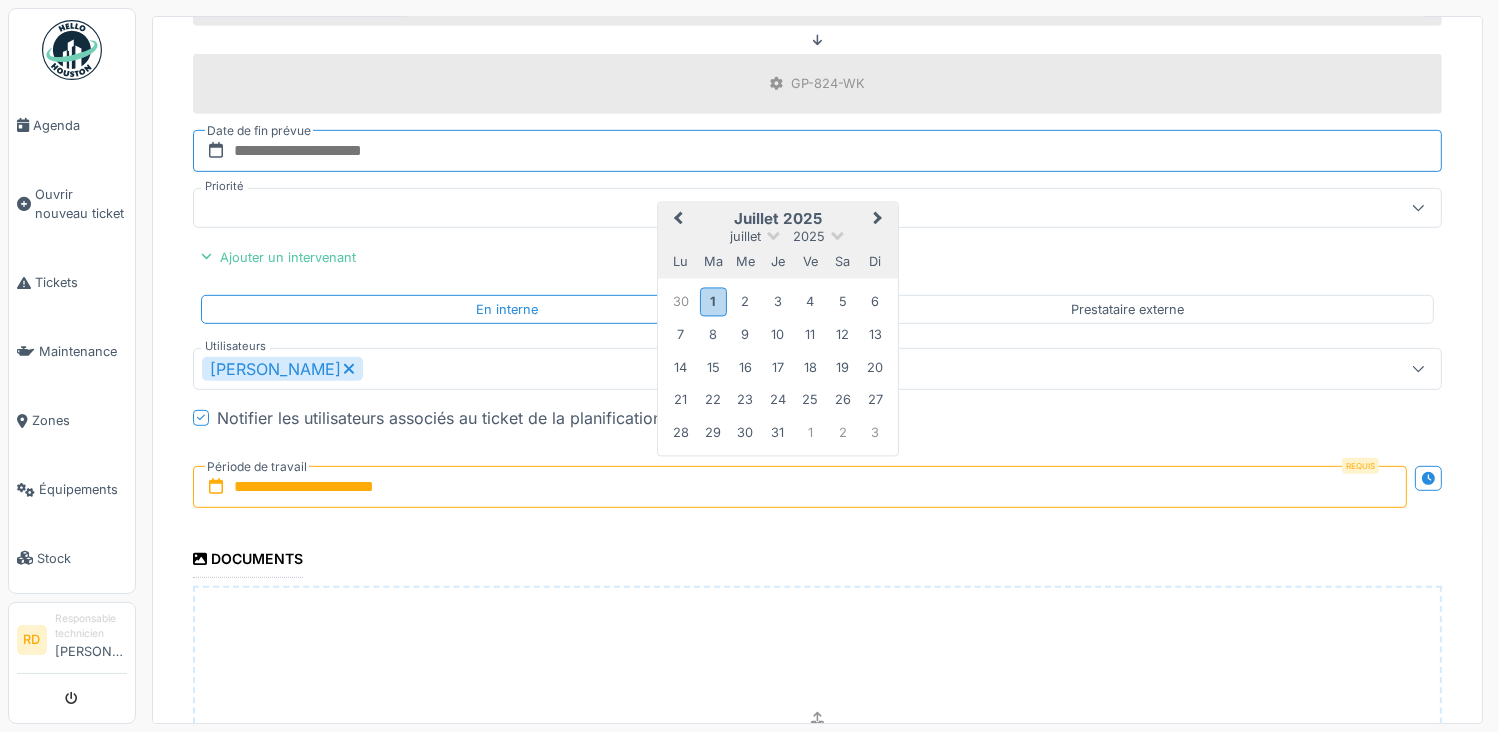 type on "**********" 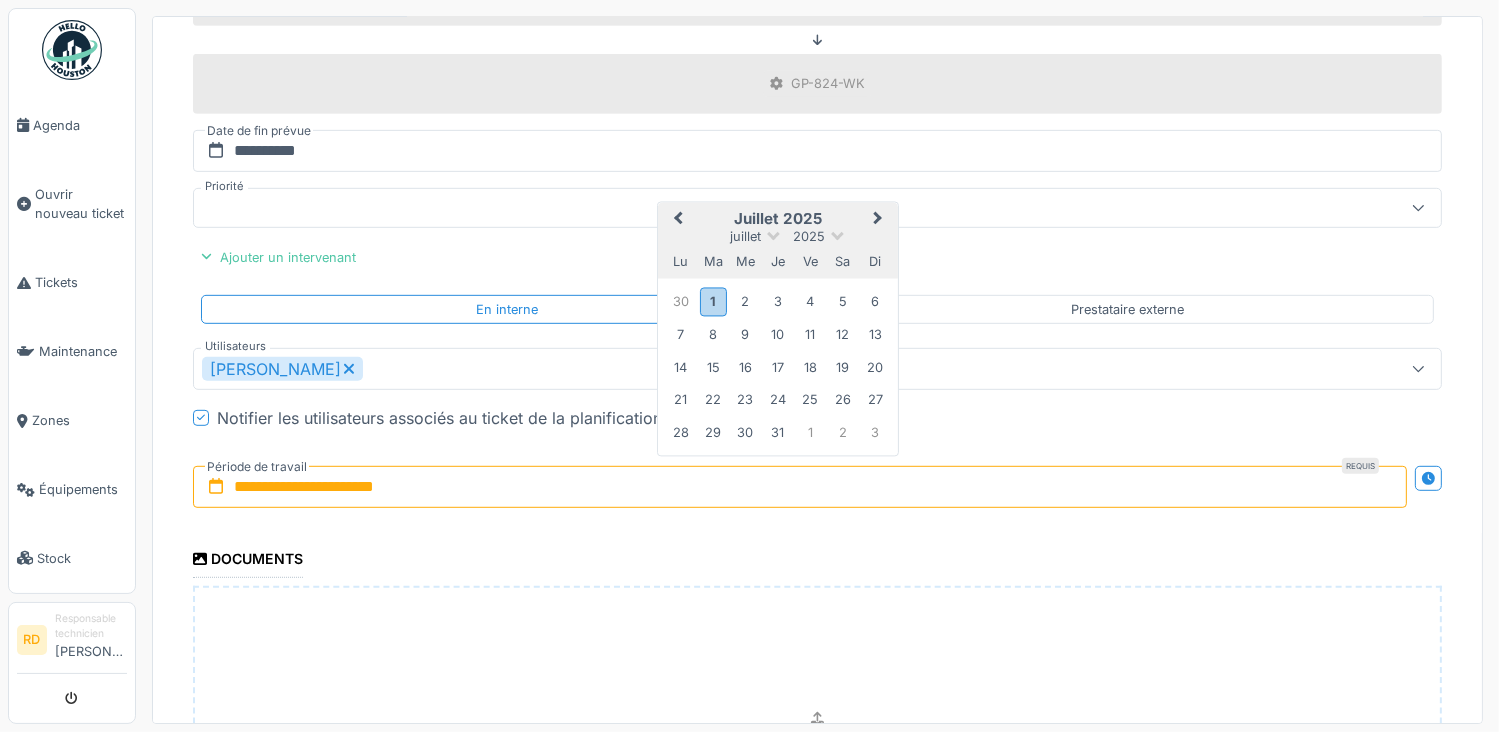 scroll, scrollTop: 1293, scrollLeft: 0, axis: vertical 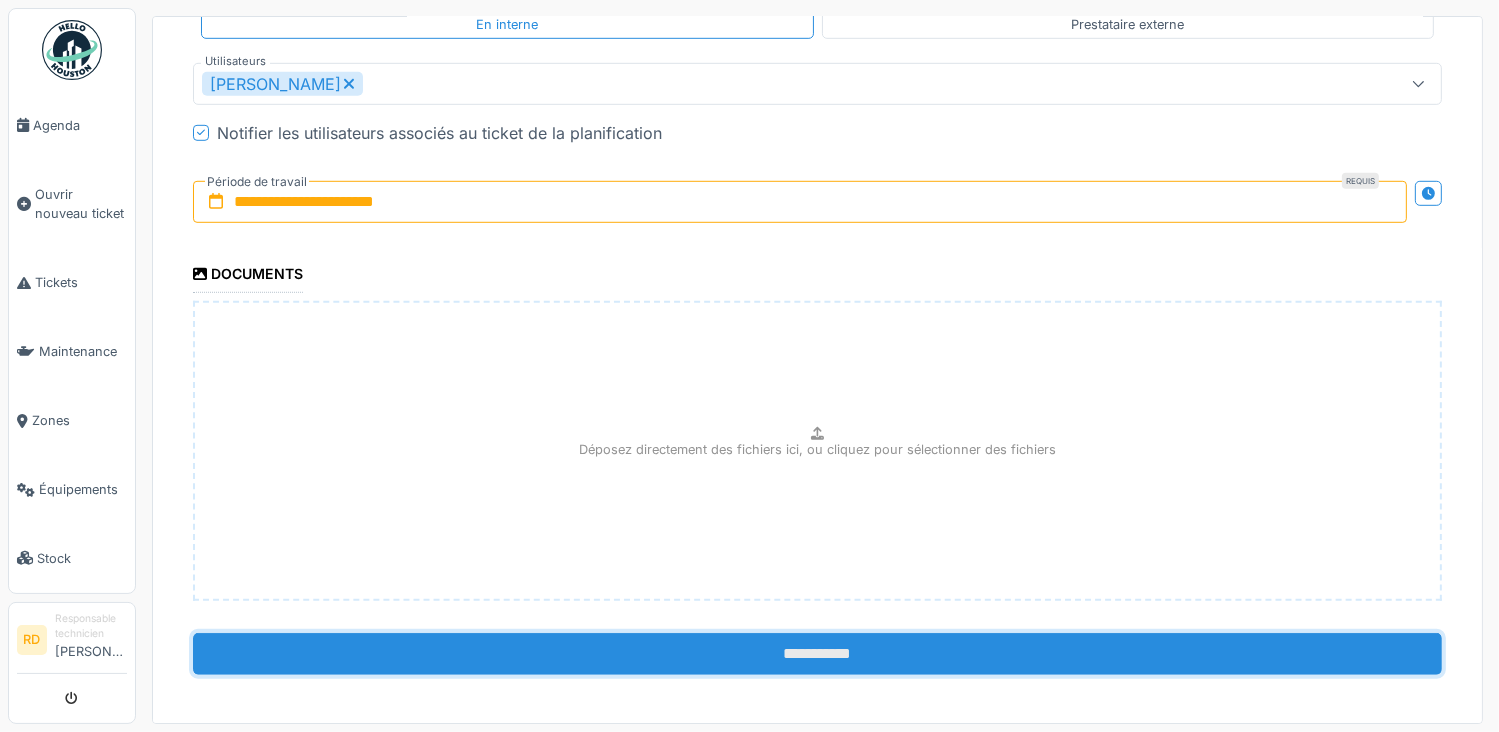 click on "**********" at bounding box center [817, 654] 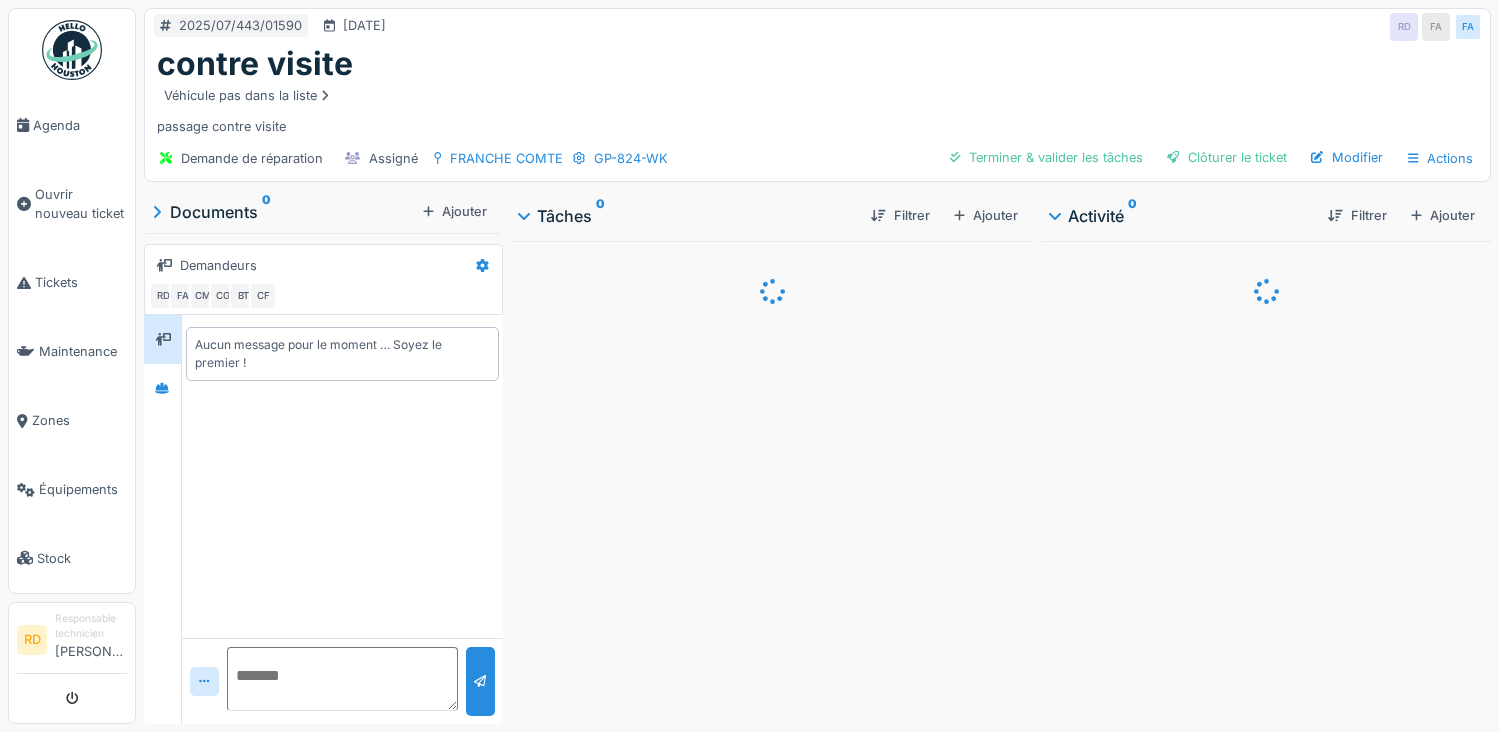 scroll, scrollTop: 0, scrollLeft: 0, axis: both 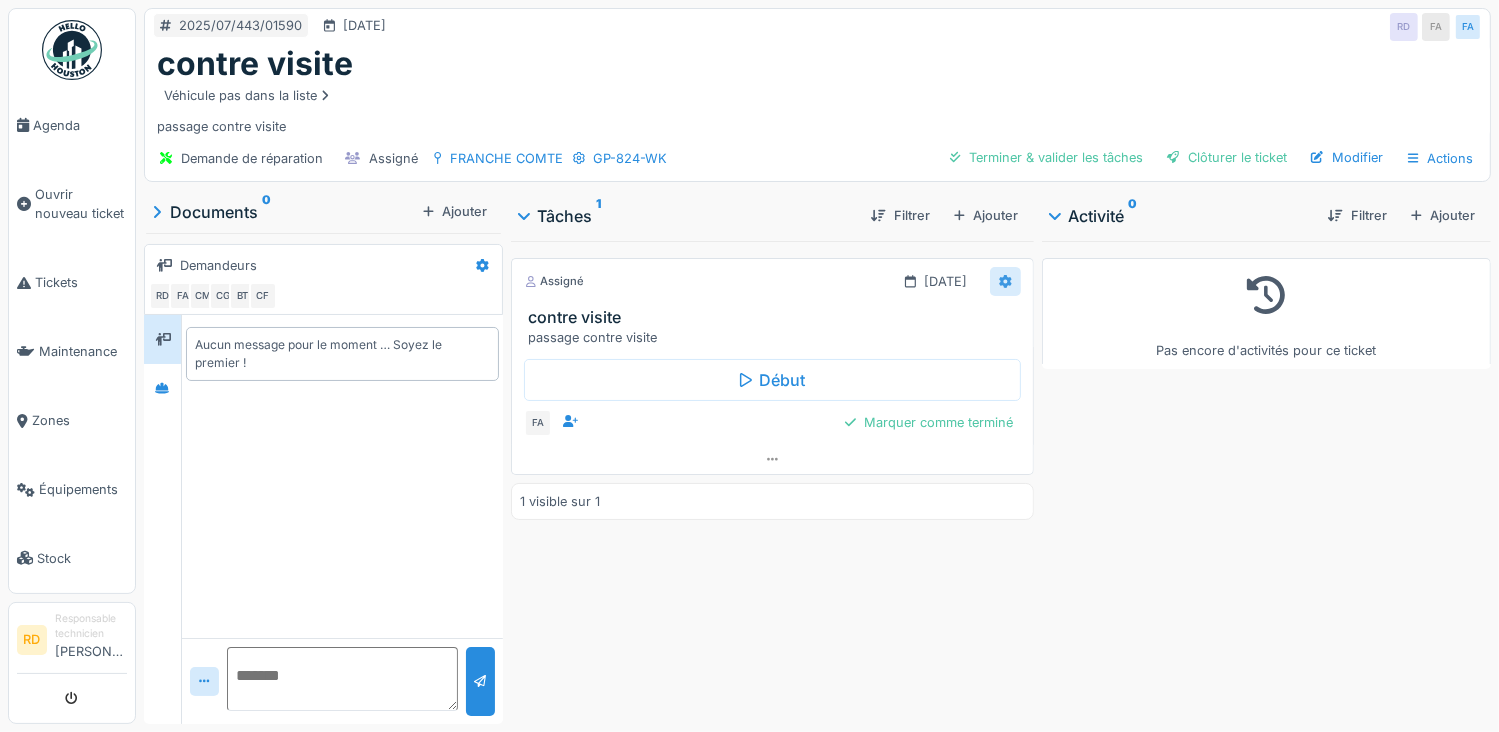 click 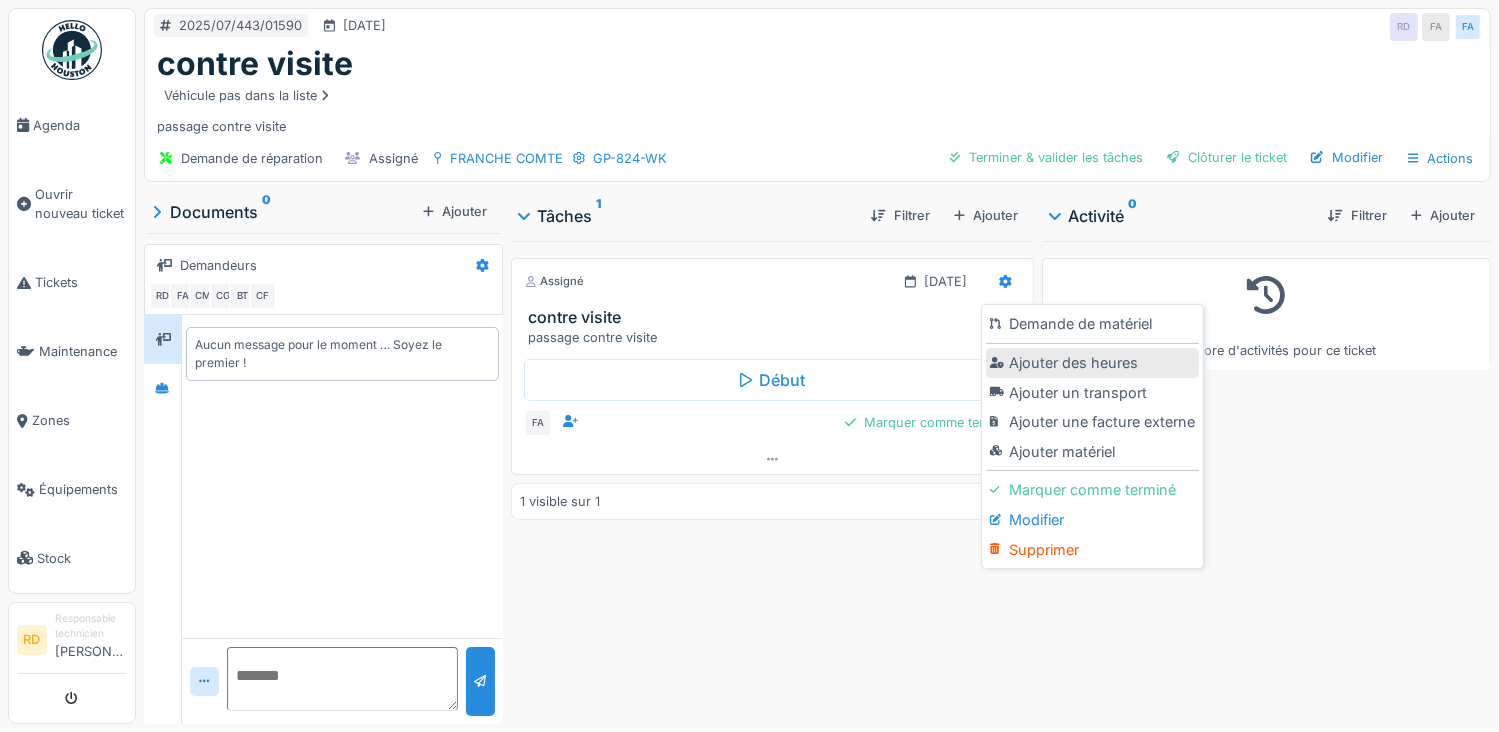 click on "Ajouter des heures" at bounding box center (1092, 363) 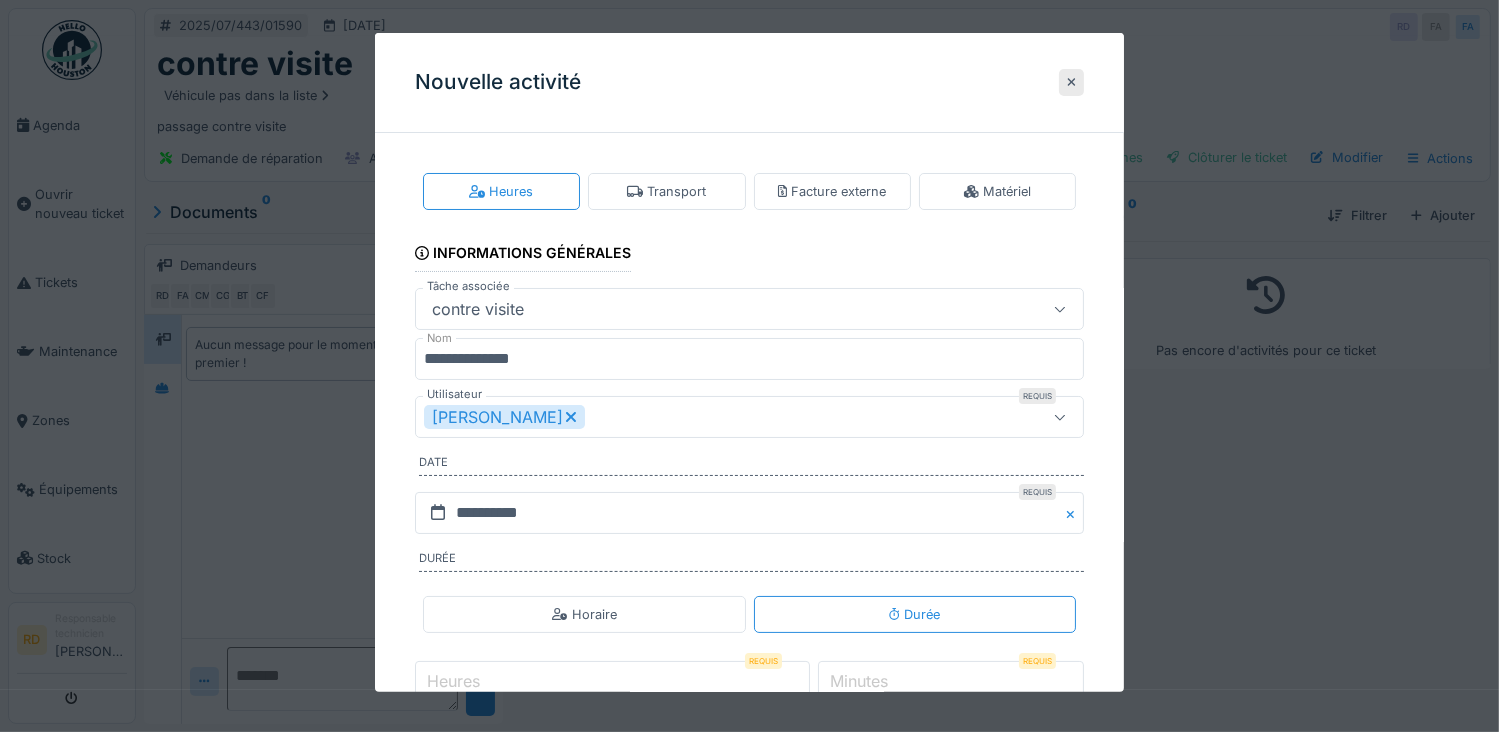 click 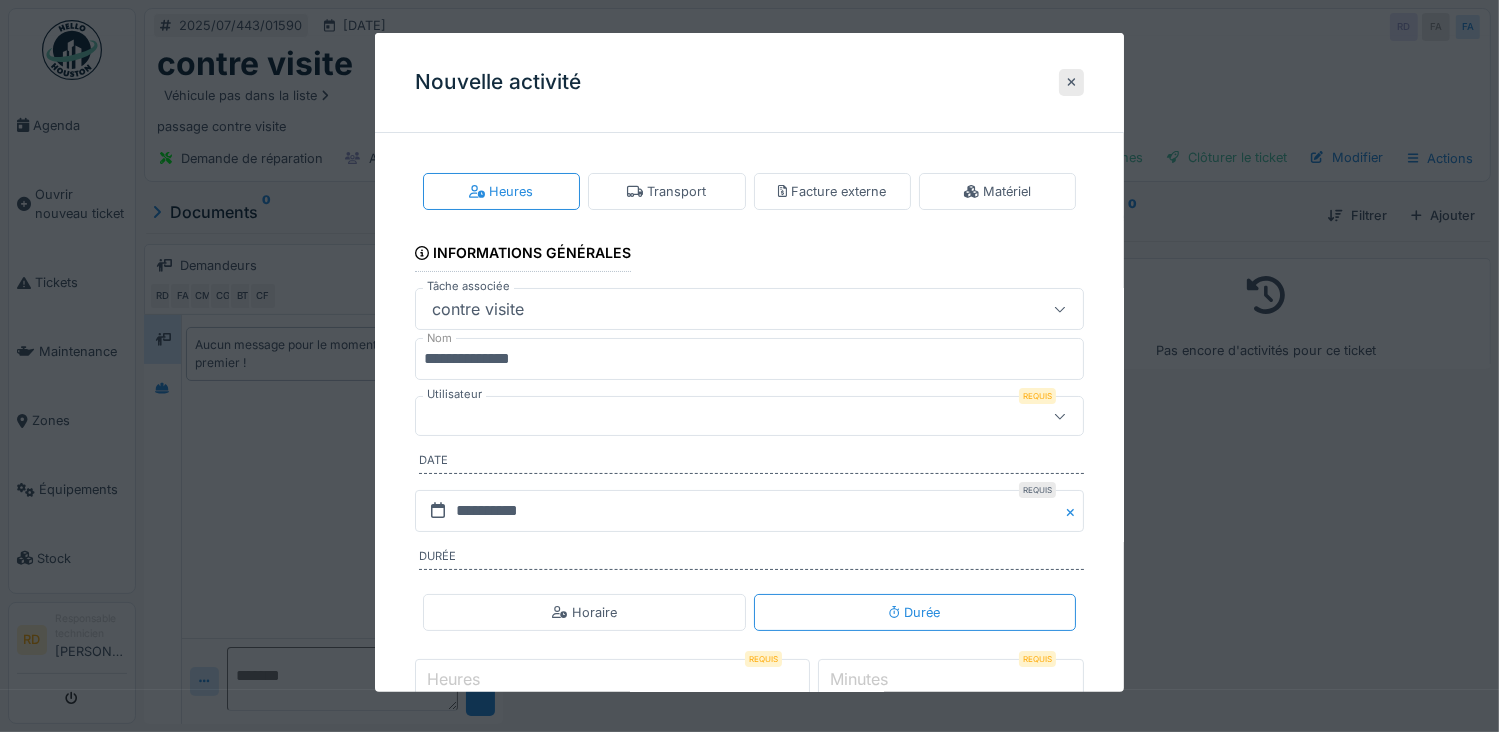 click at bounding box center [716, 416] 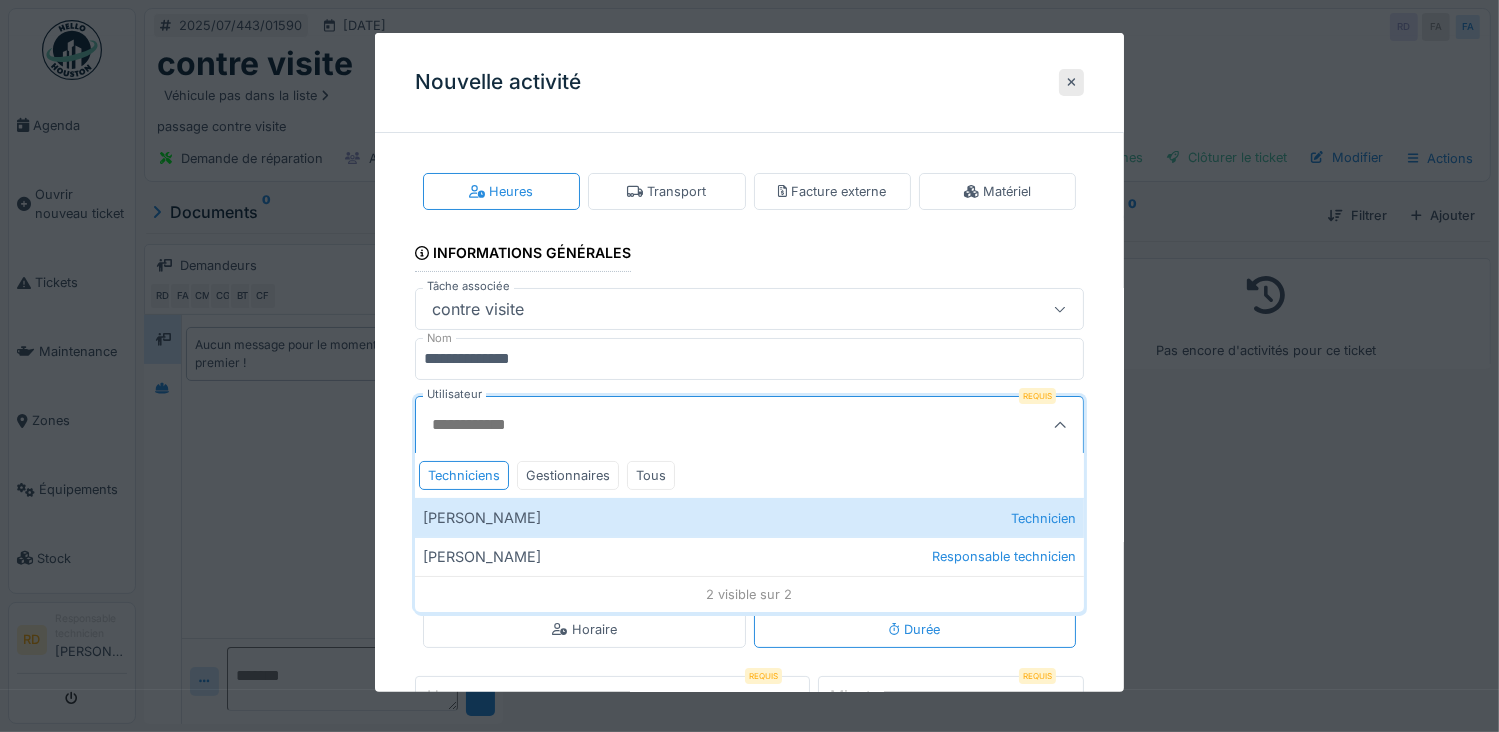 scroll, scrollTop: 60, scrollLeft: 0, axis: vertical 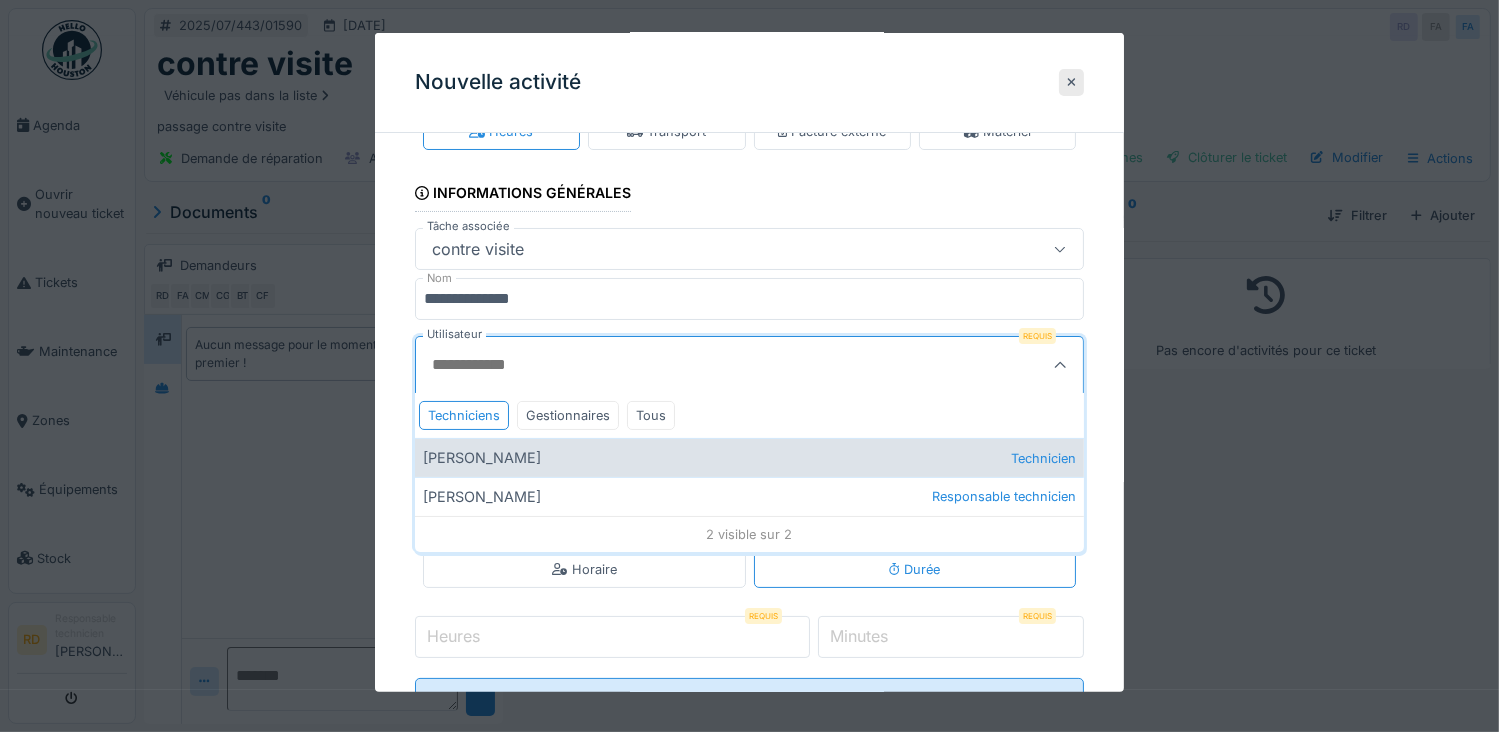 click on "Florian Arbelot   Technicien" at bounding box center (750, 457) 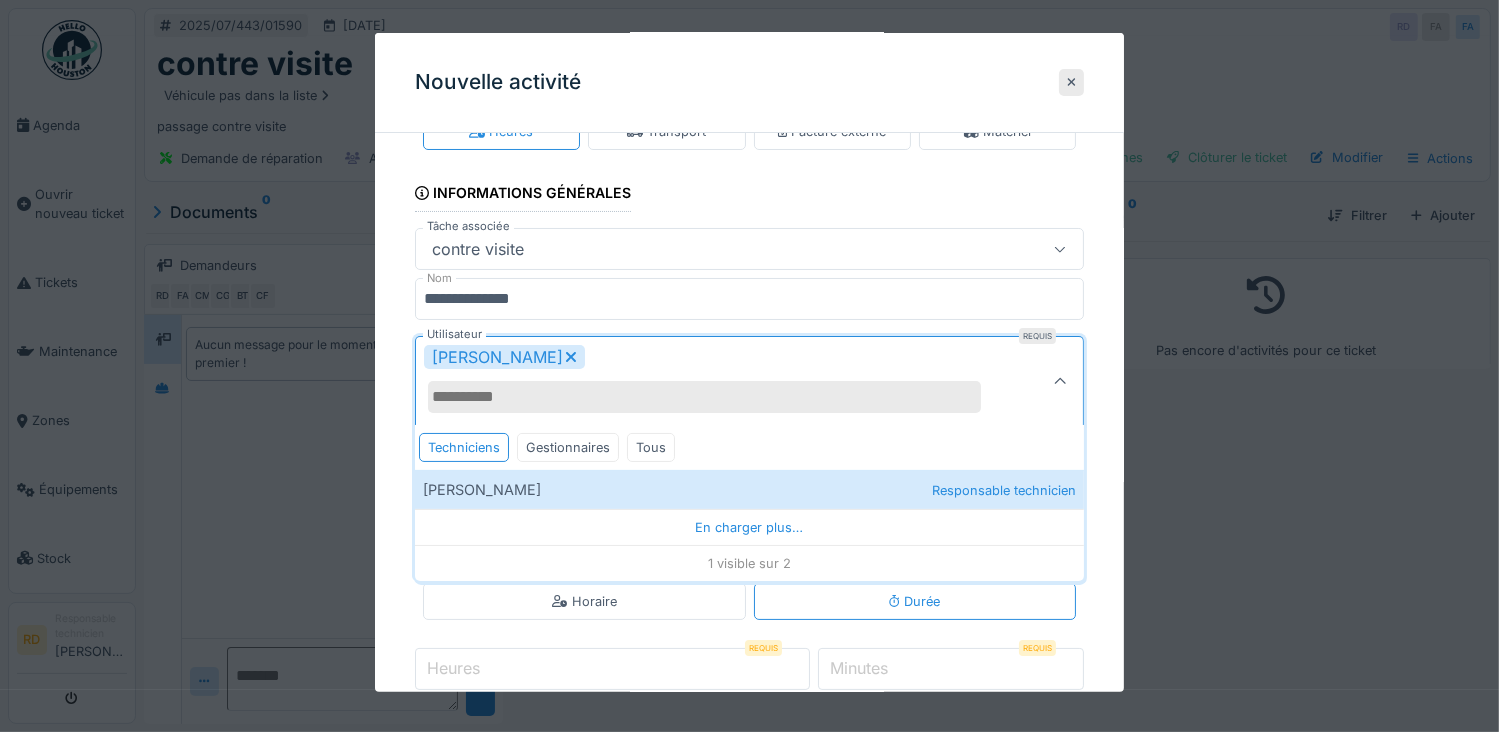 click on "Heures" at bounding box center (612, 669) 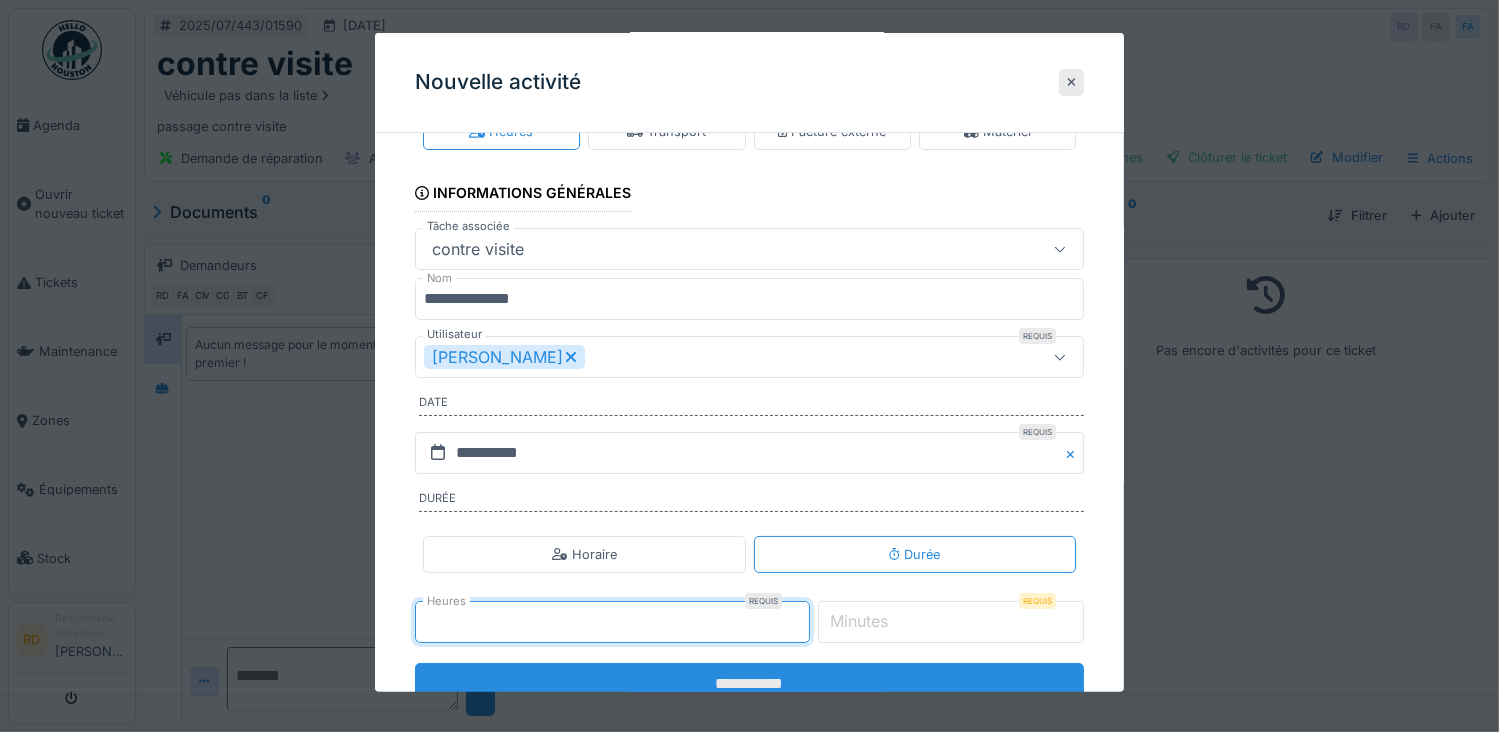 type on "*" 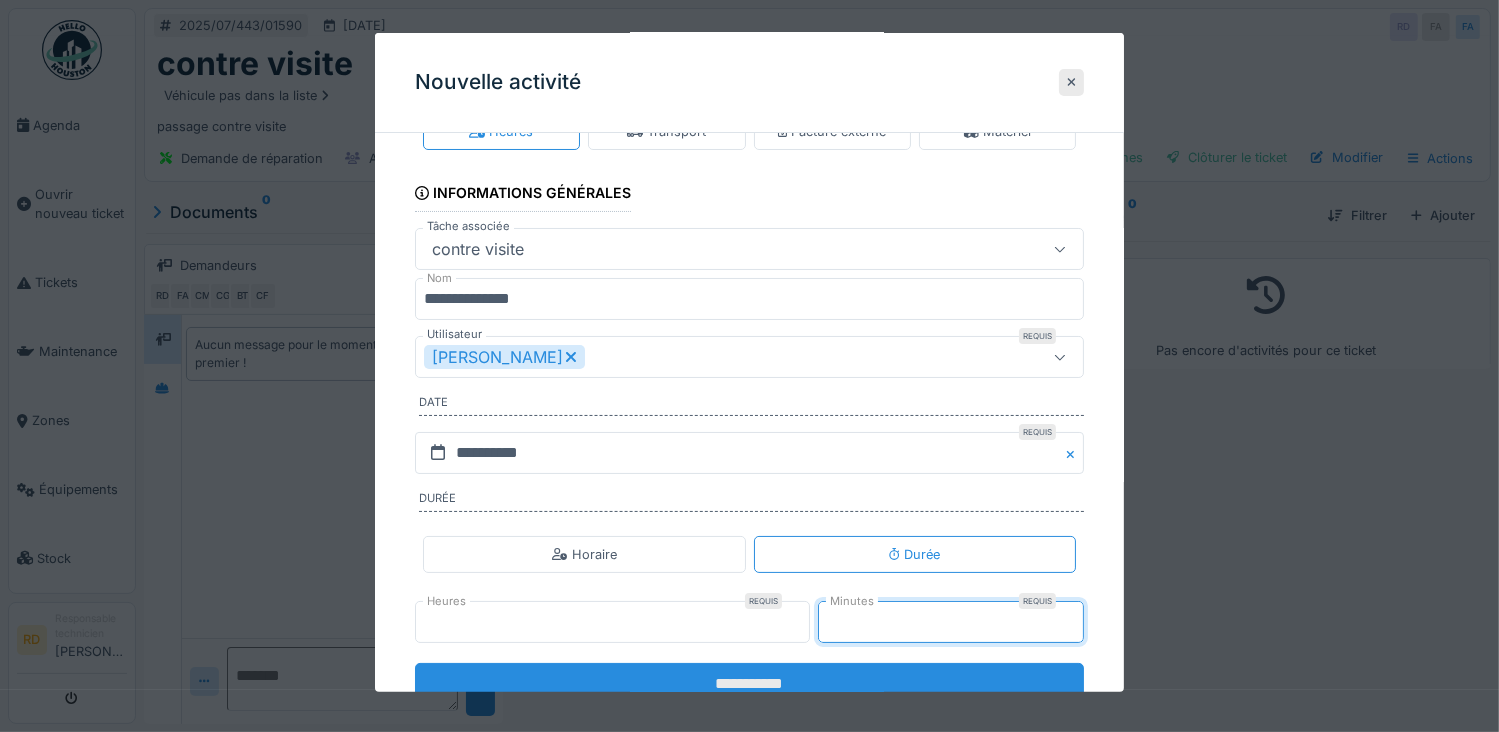 type on "**" 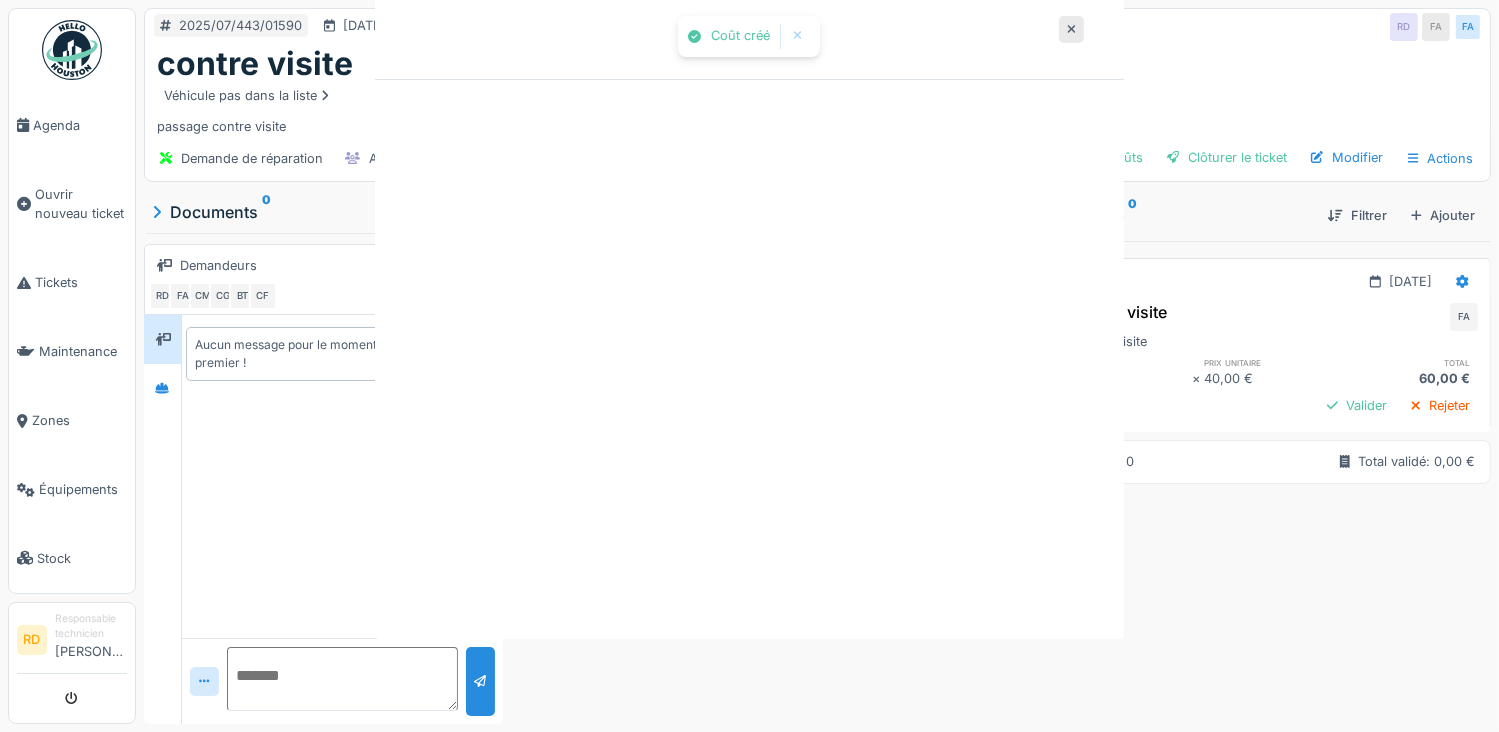 scroll, scrollTop: 0, scrollLeft: 0, axis: both 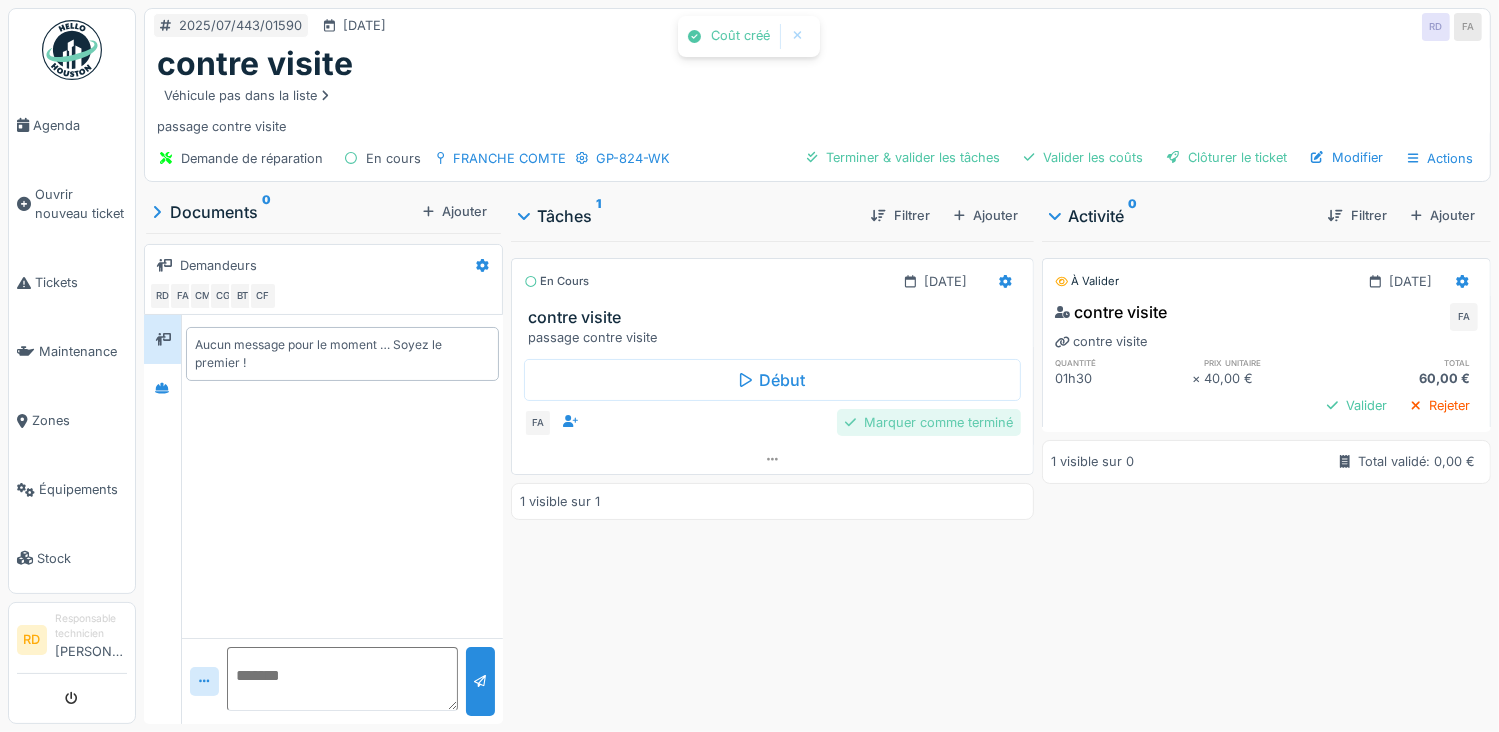 click on "Marquer comme terminé" at bounding box center [929, 422] 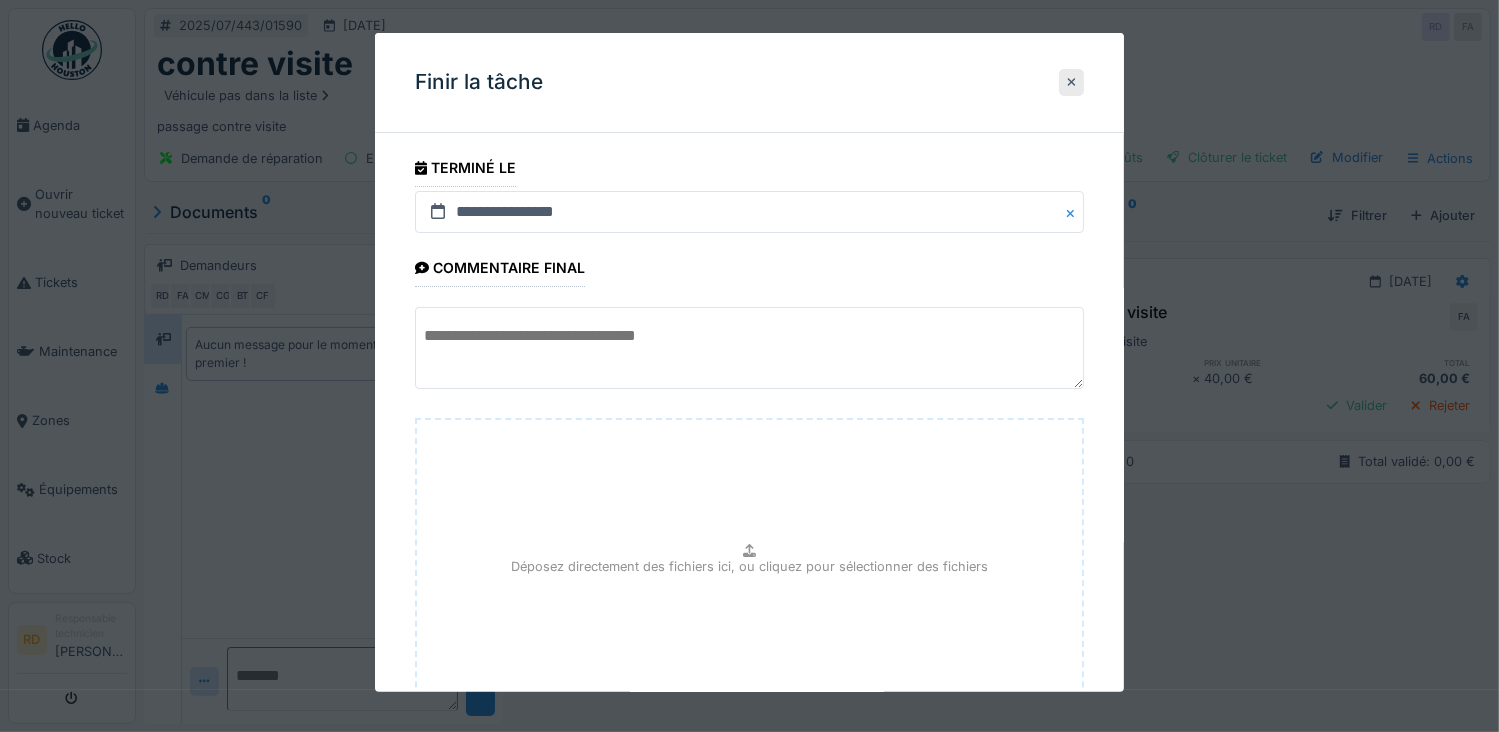click at bounding box center [750, 348] 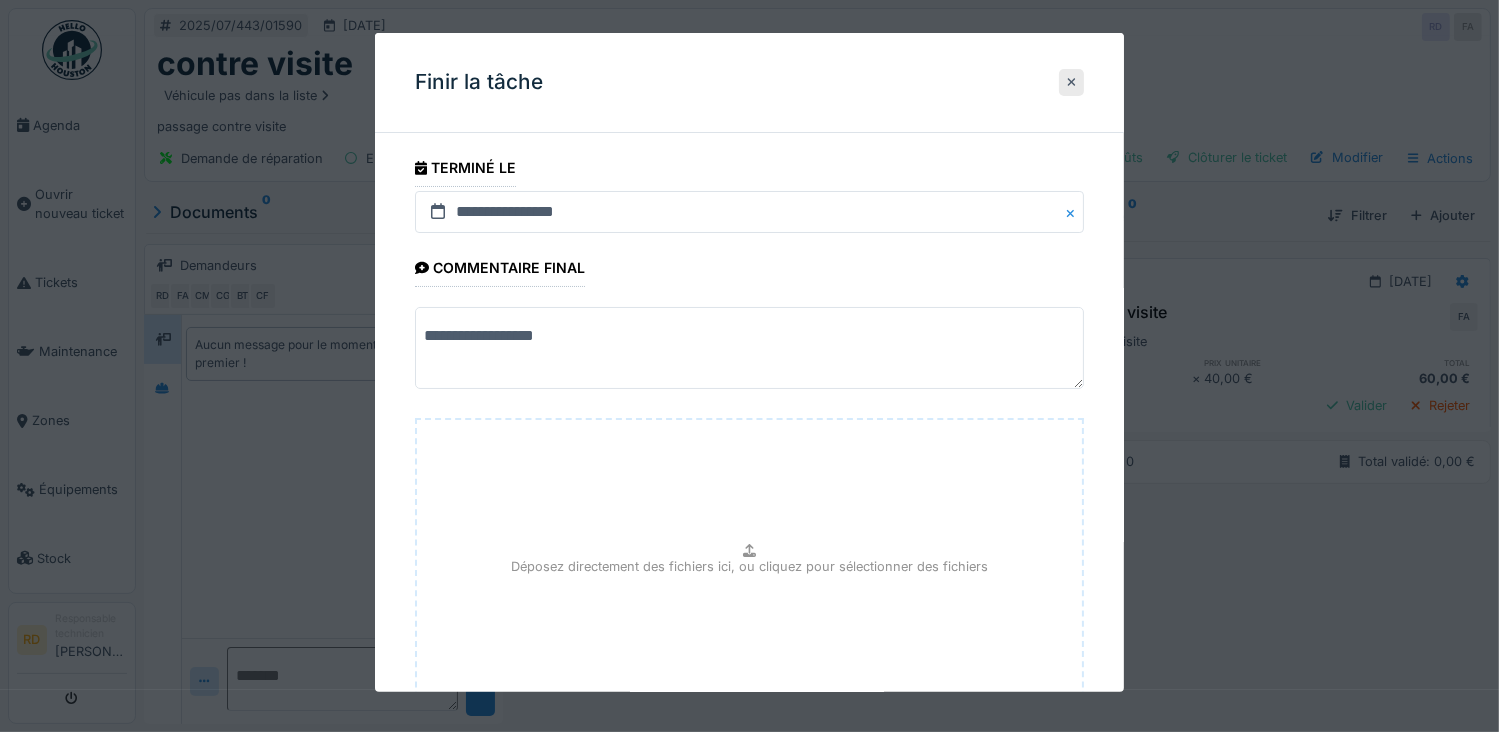 scroll, scrollTop: 154, scrollLeft: 0, axis: vertical 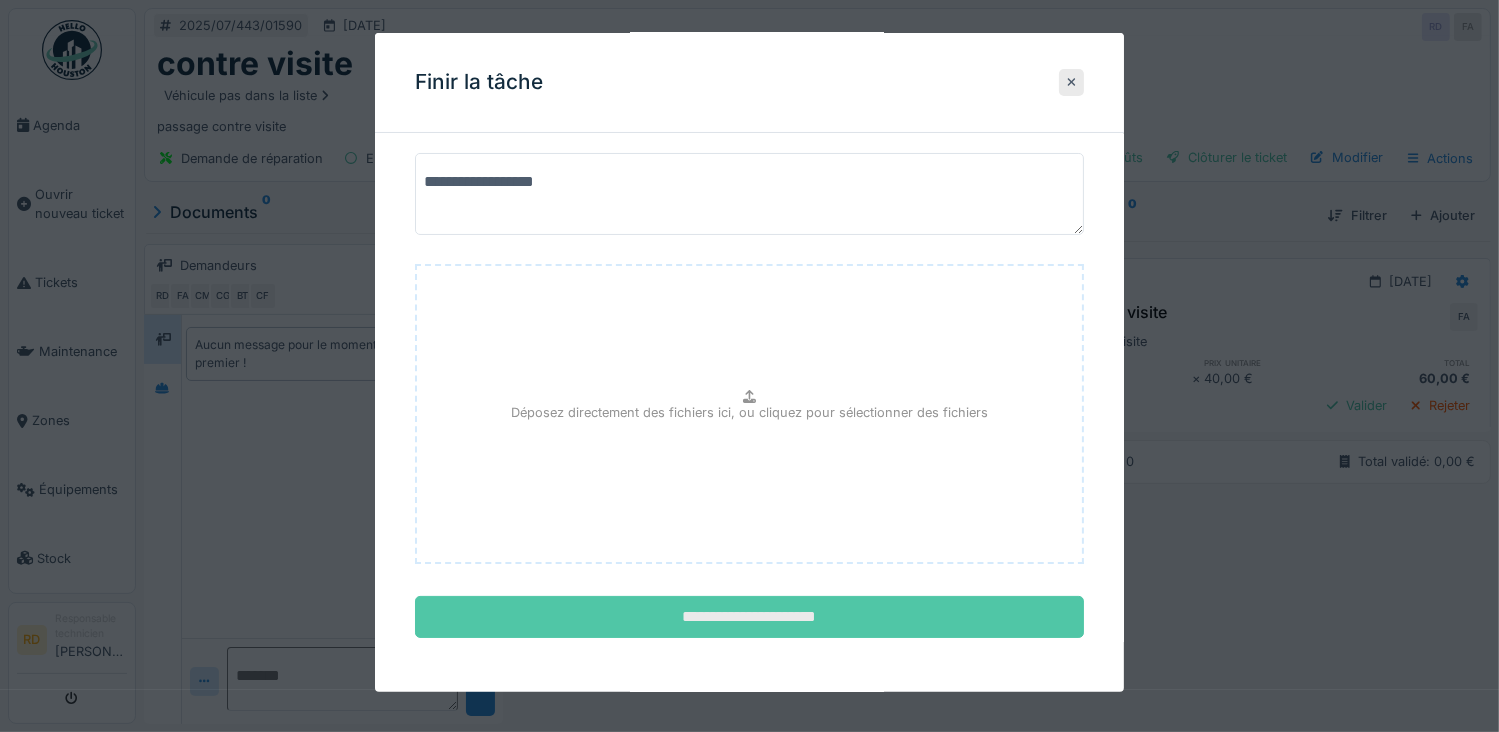 type on "**********" 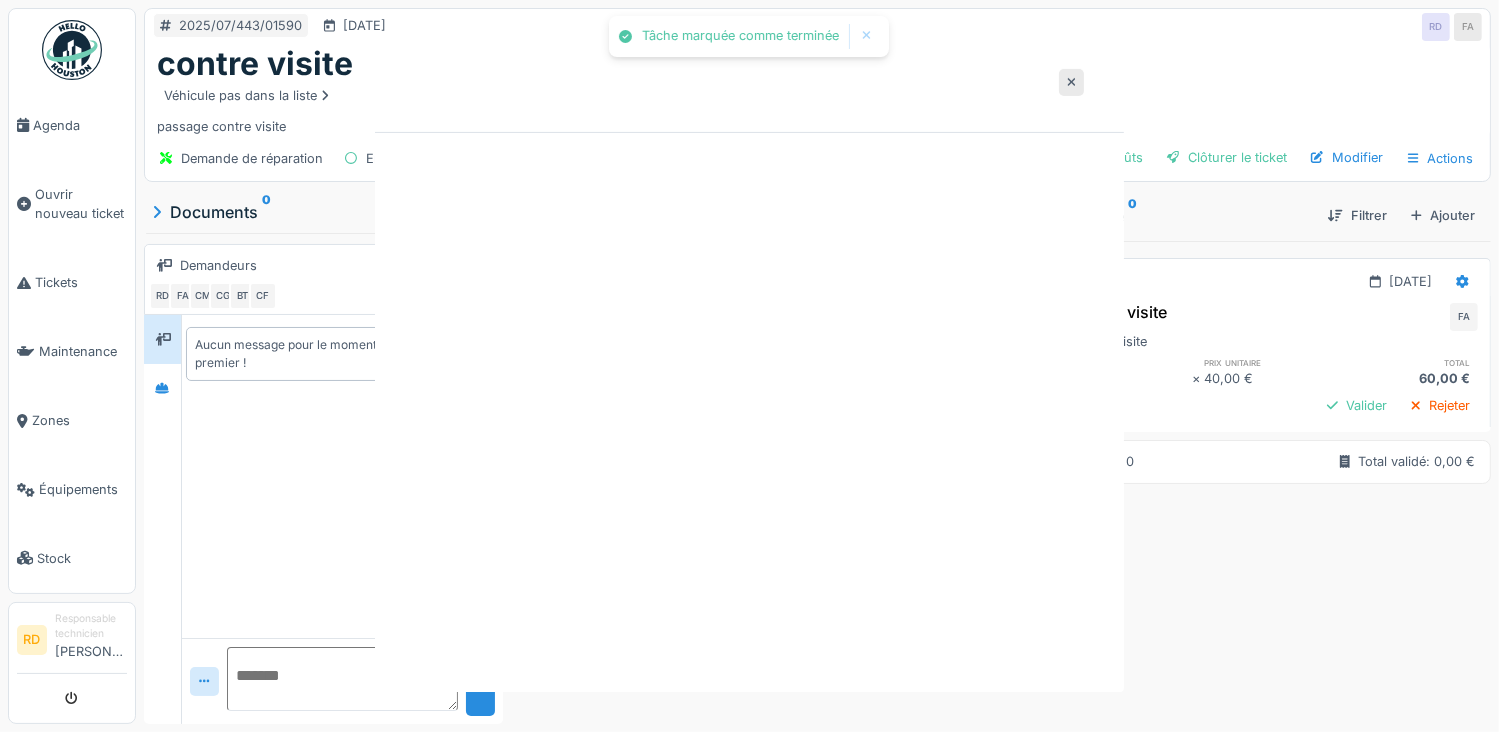scroll, scrollTop: 0, scrollLeft: 0, axis: both 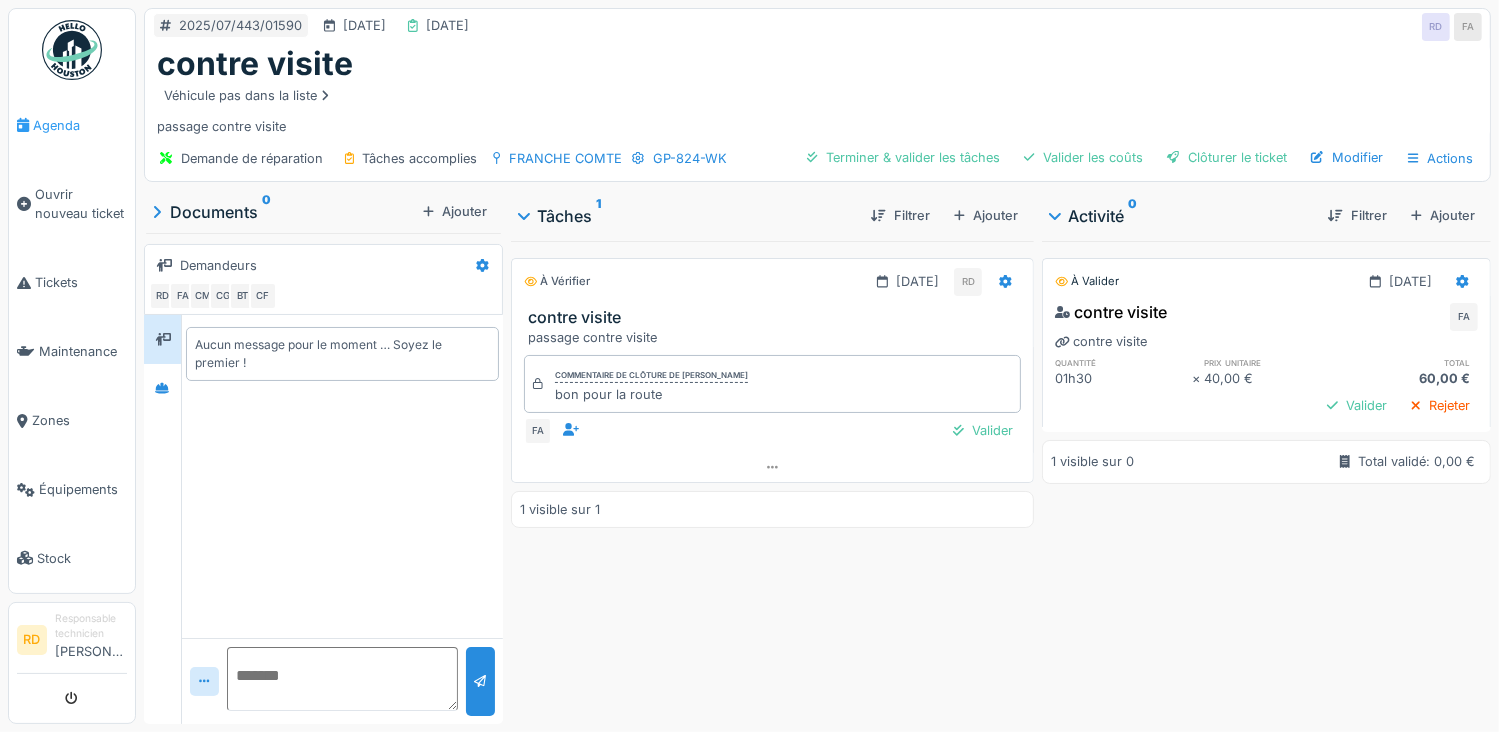 click on "Agenda" at bounding box center (80, 125) 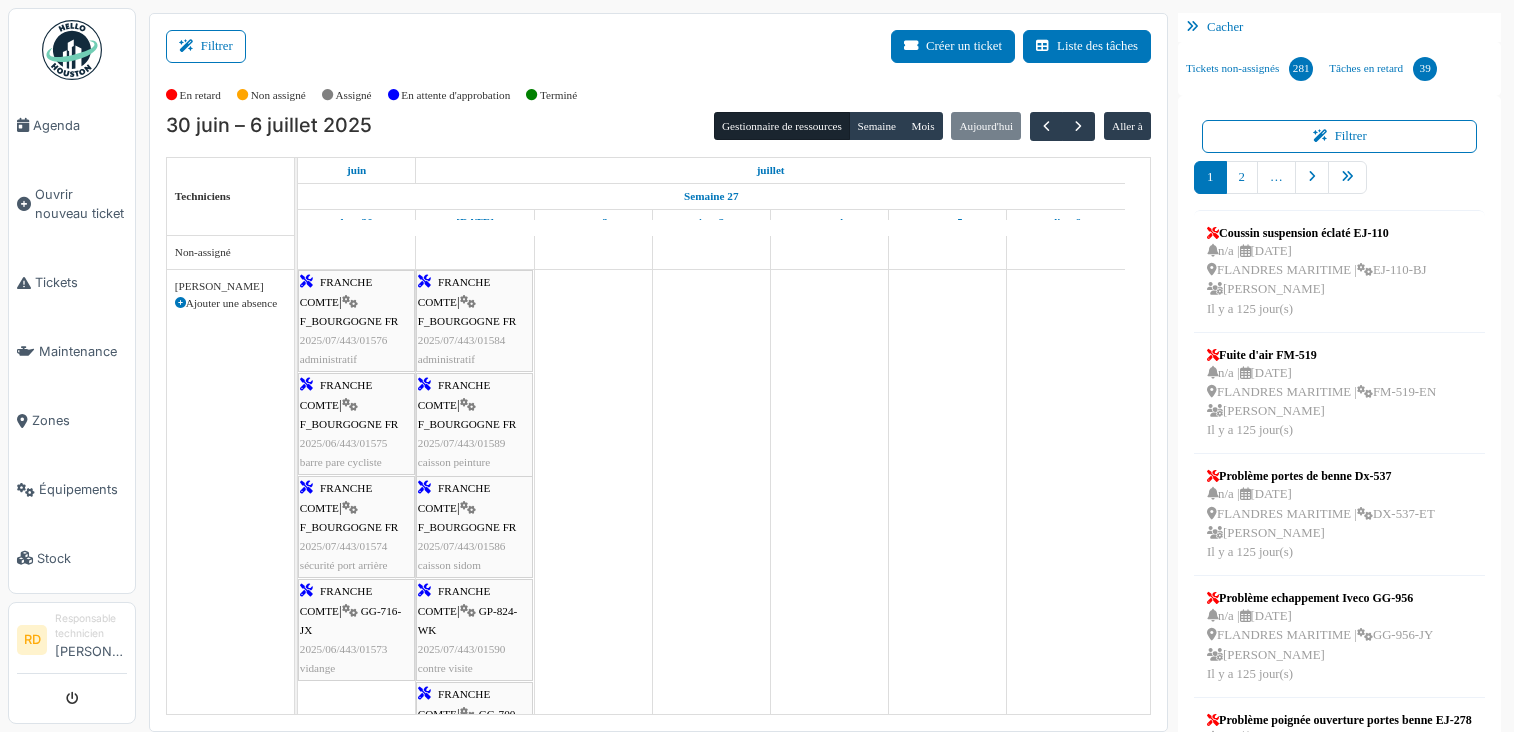 scroll, scrollTop: 0, scrollLeft: 0, axis: both 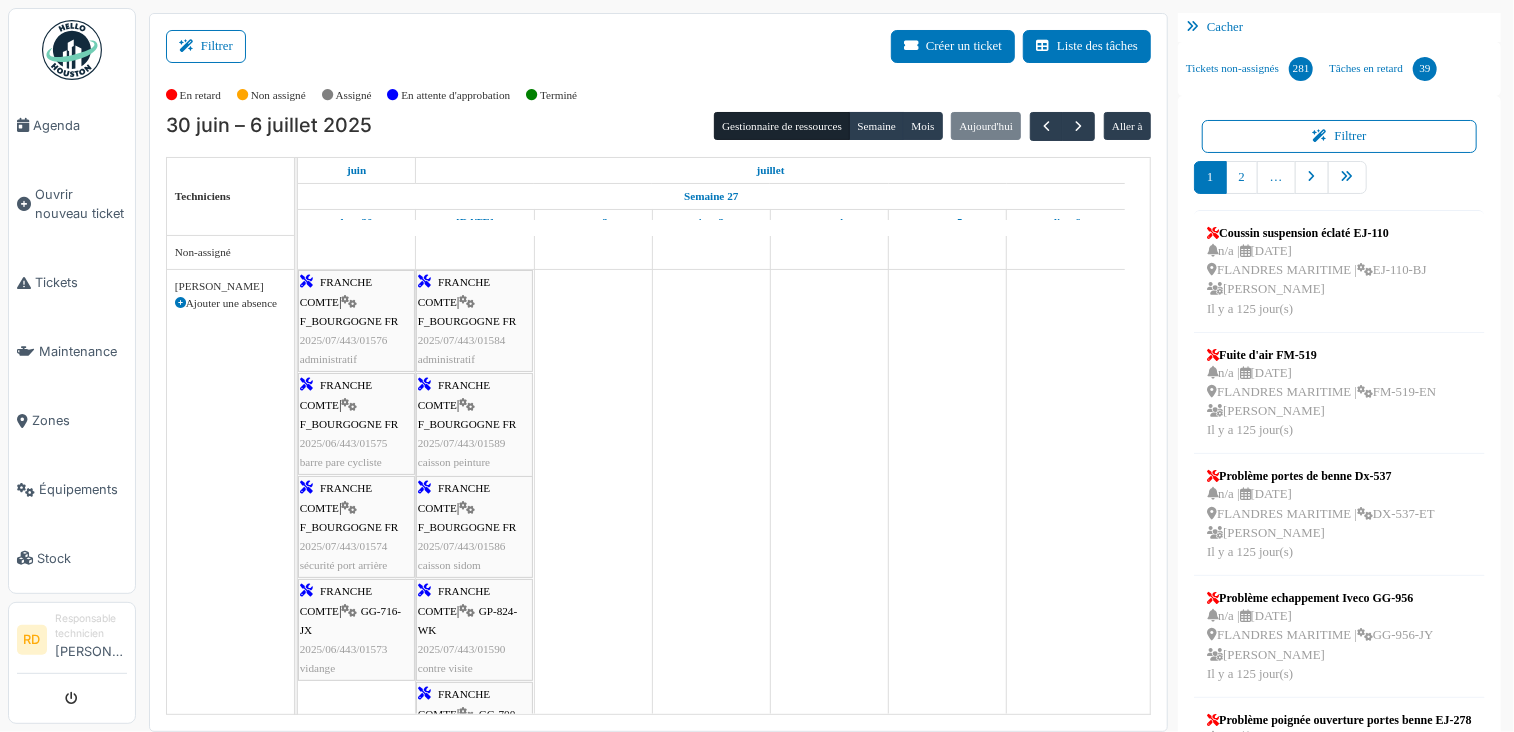 click on "2025/07/443/01586" at bounding box center [462, 546] 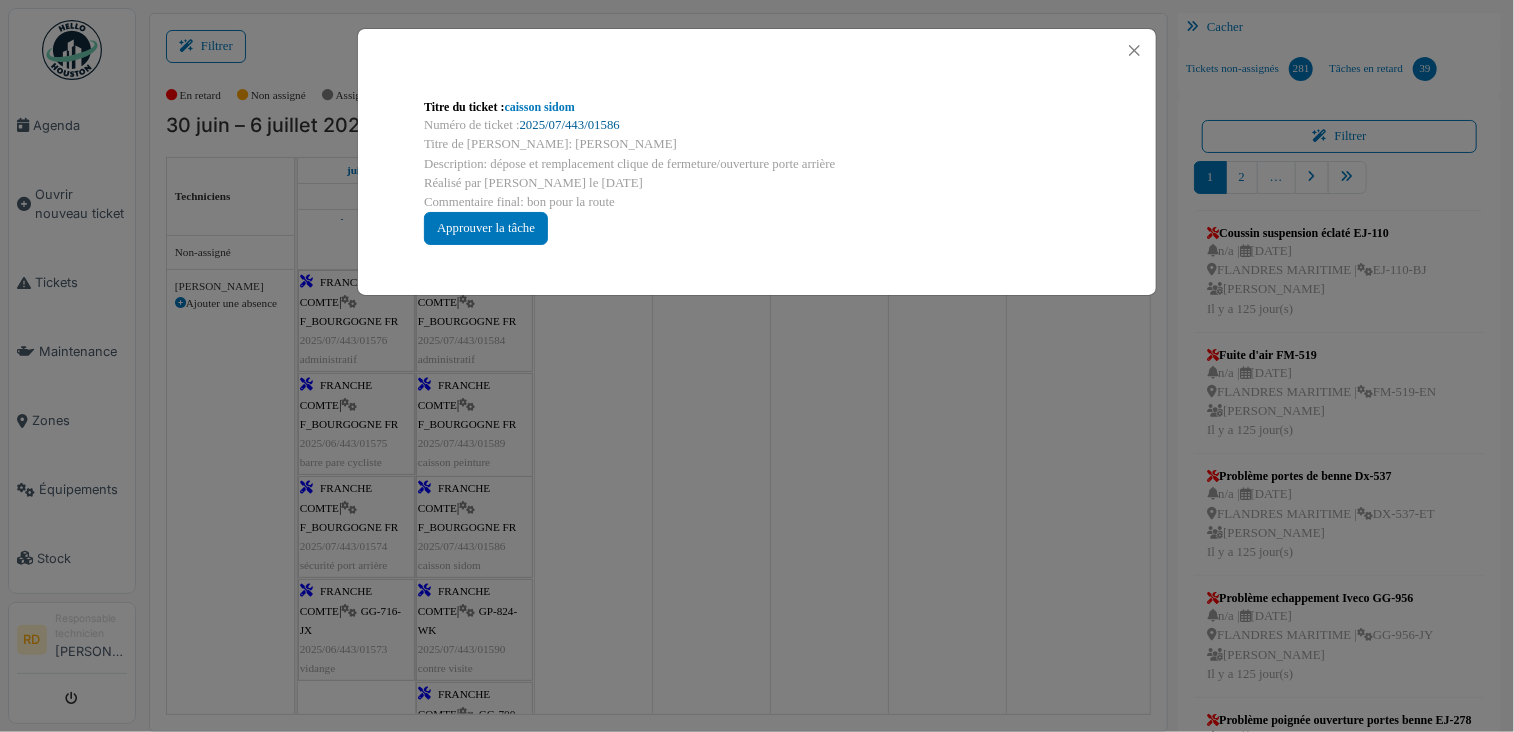 click on "2025/07/443/01586" at bounding box center [570, 125] 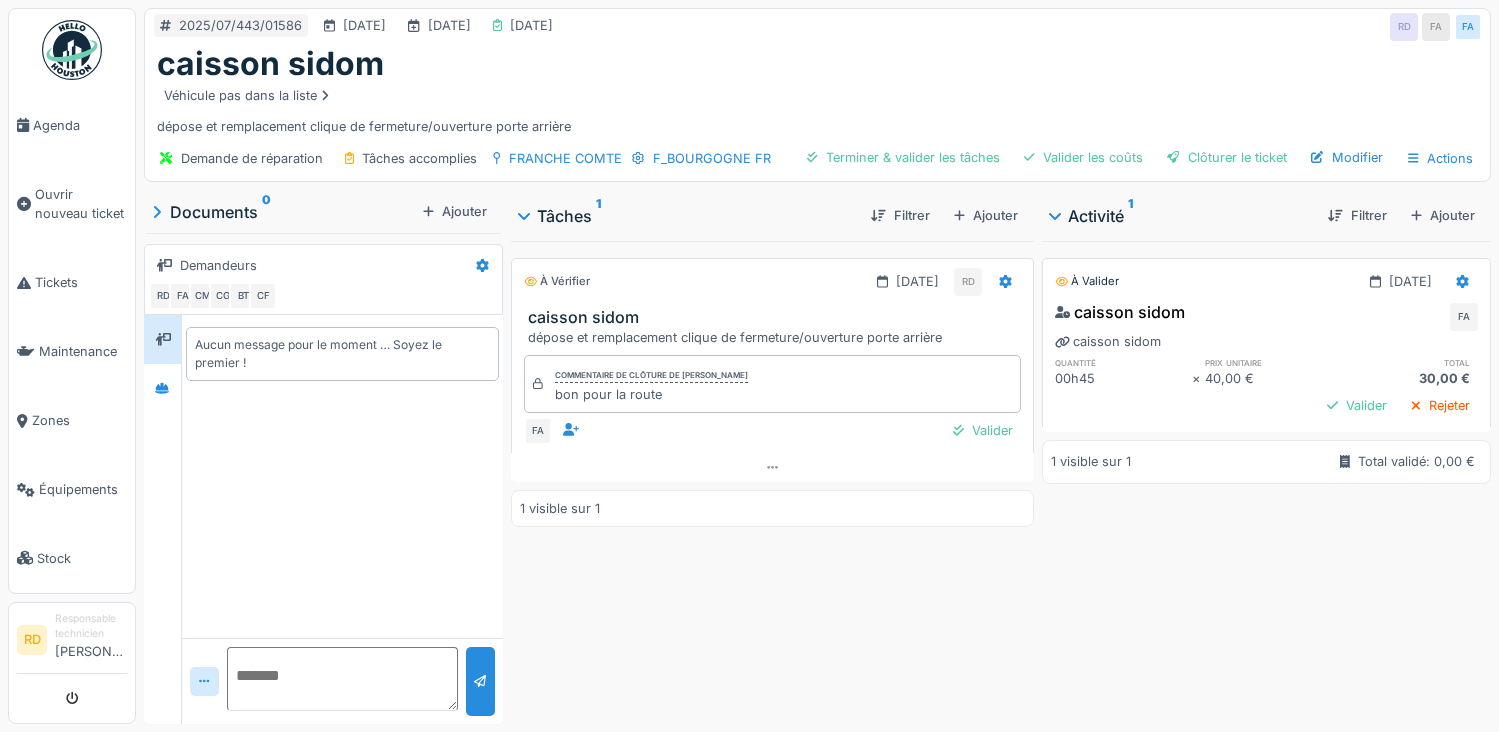 scroll, scrollTop: 0, scrollLeft: 0, axis: both 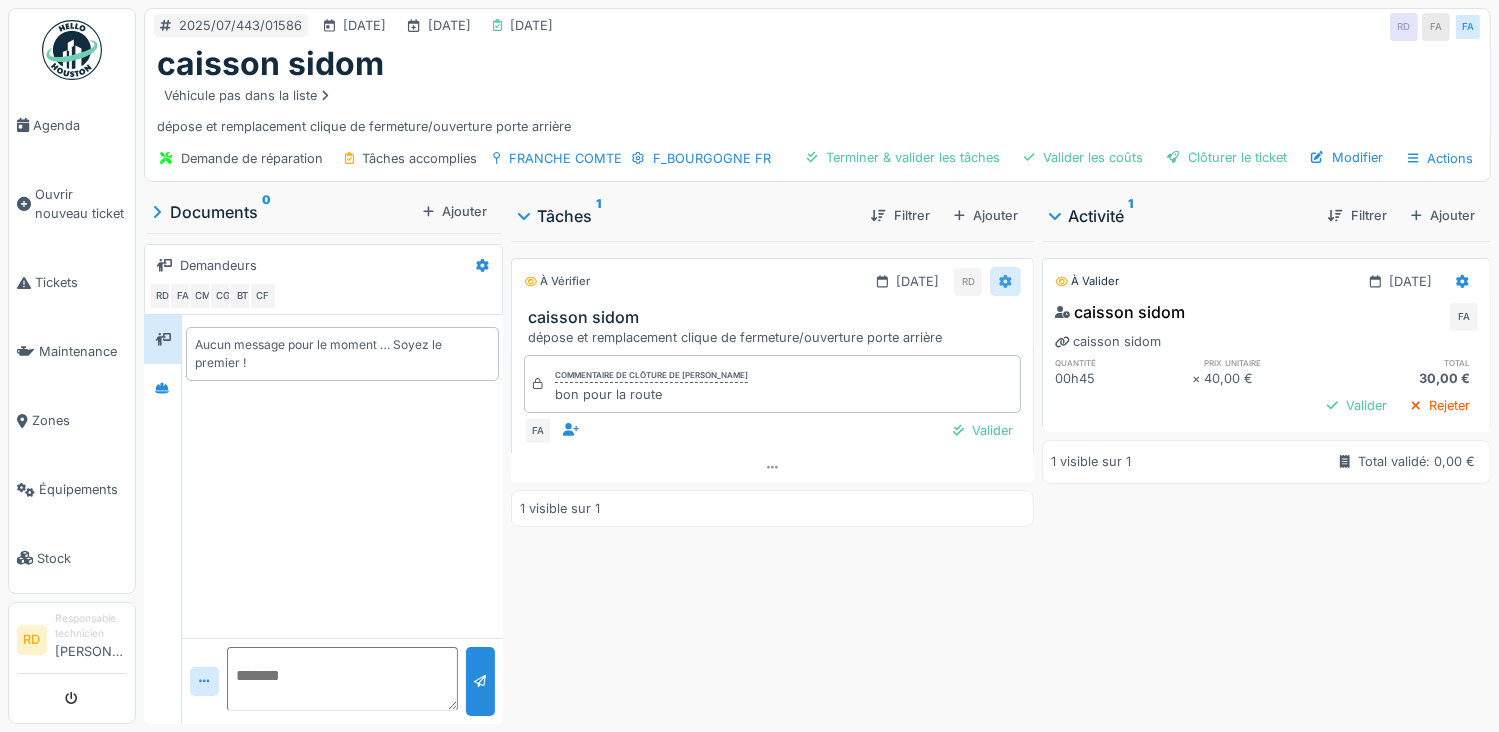 click 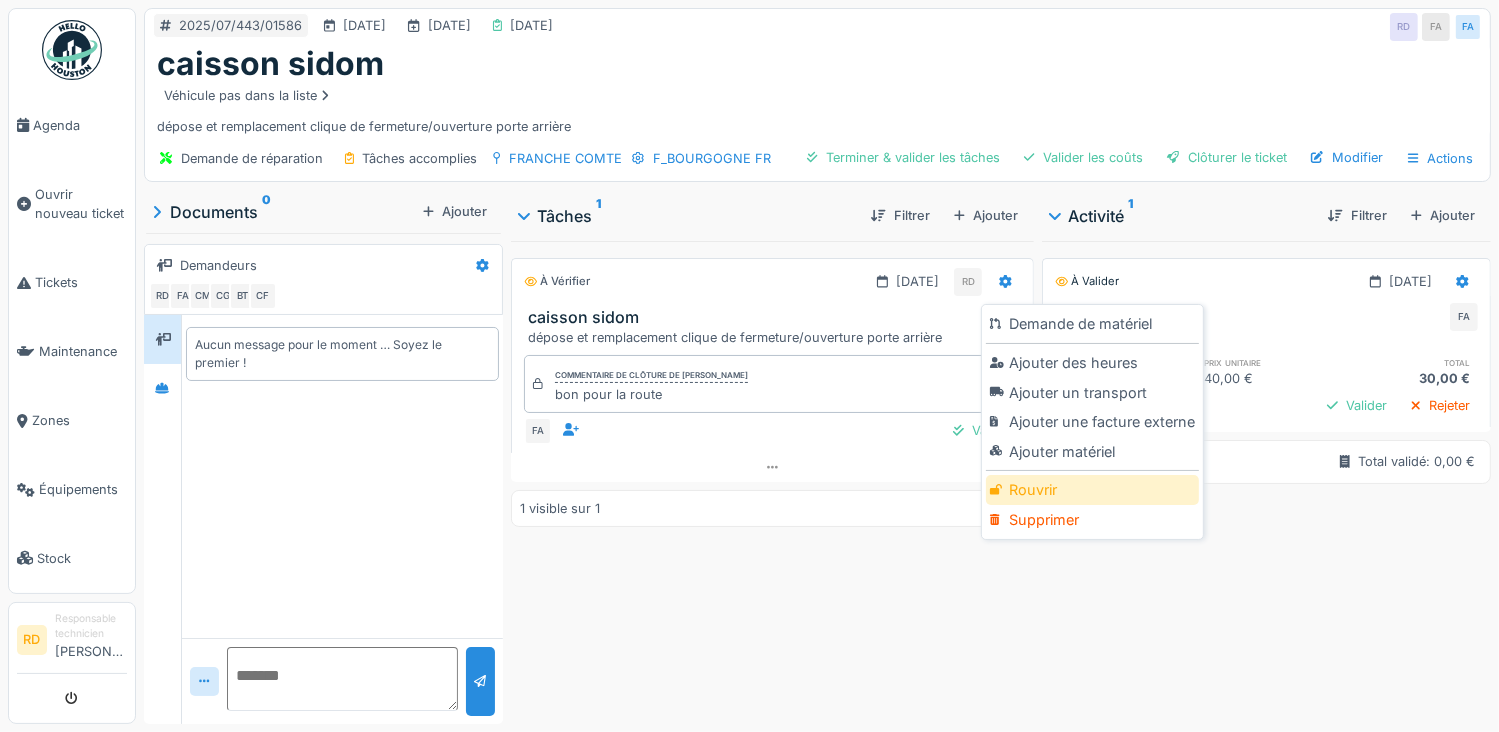click on "Rouvrir" at bounding box center [1092, 490] 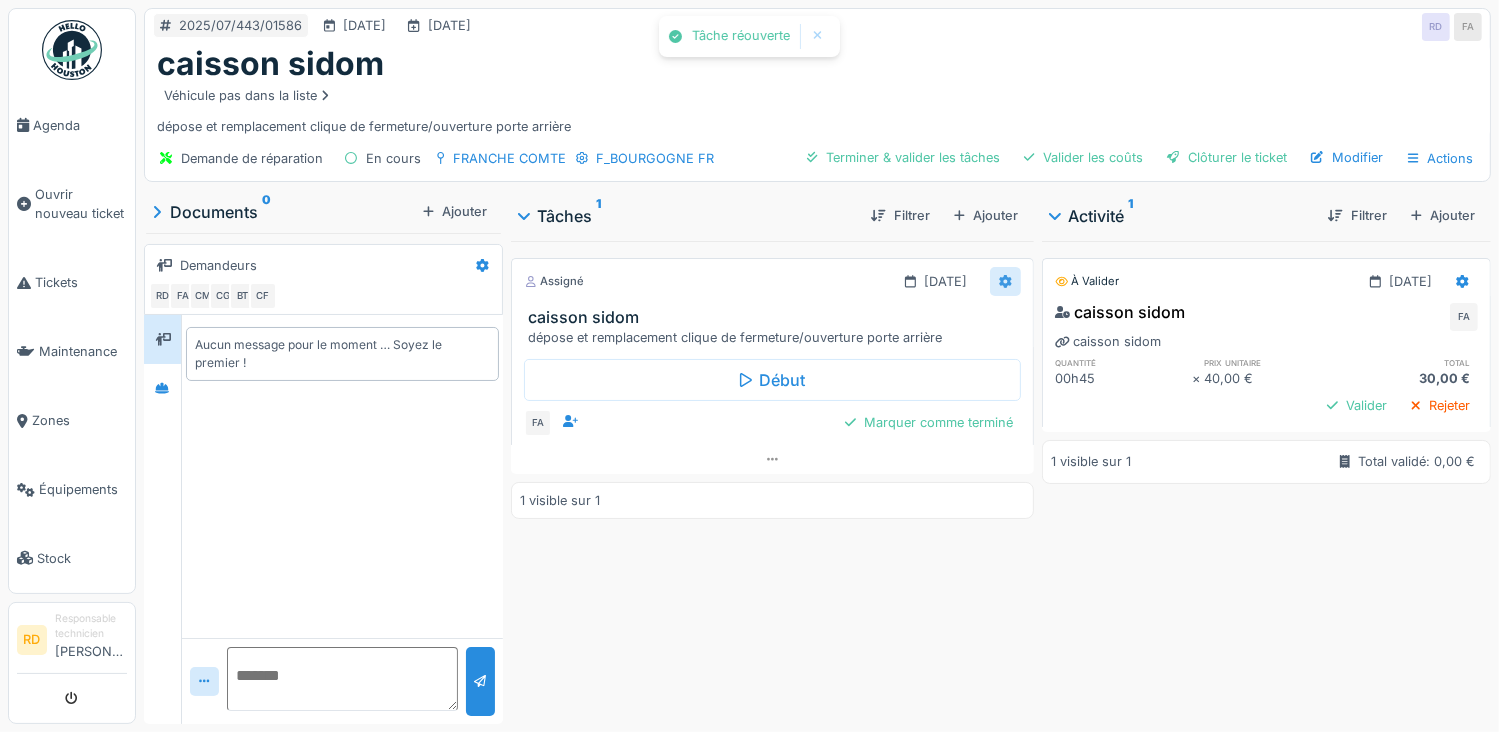 click 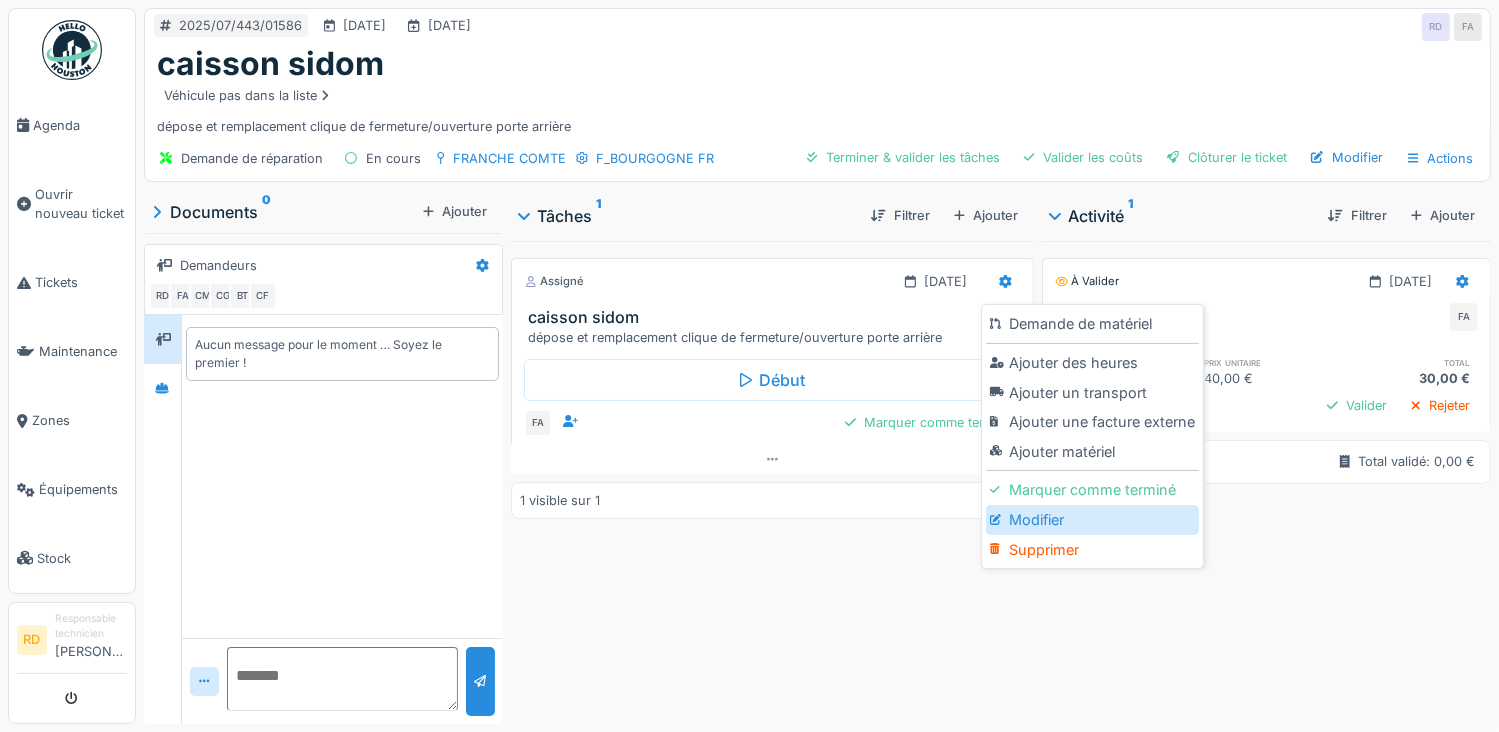 click on "Modifier" at bounding box center [1092, 520] 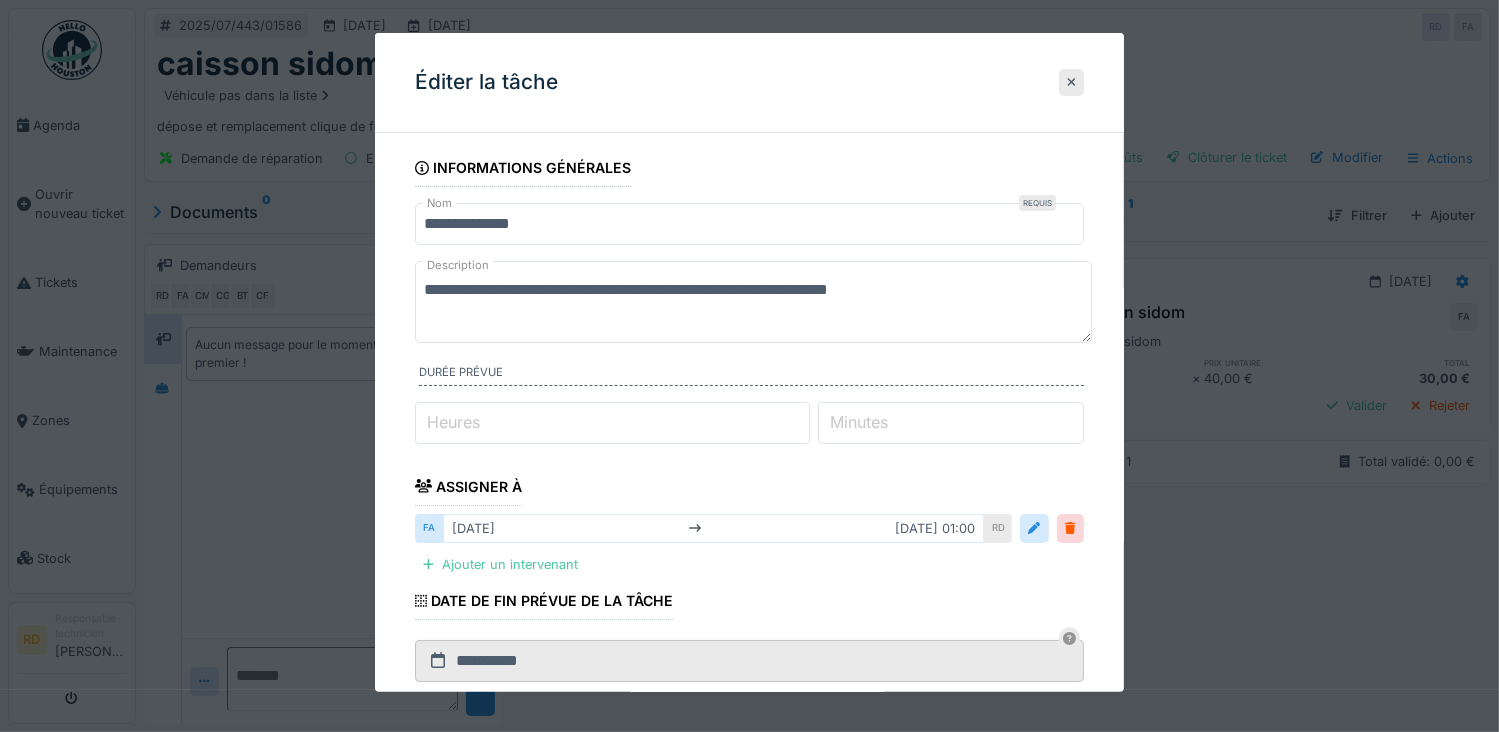 click on "**********" at bounding box center [750, 224] 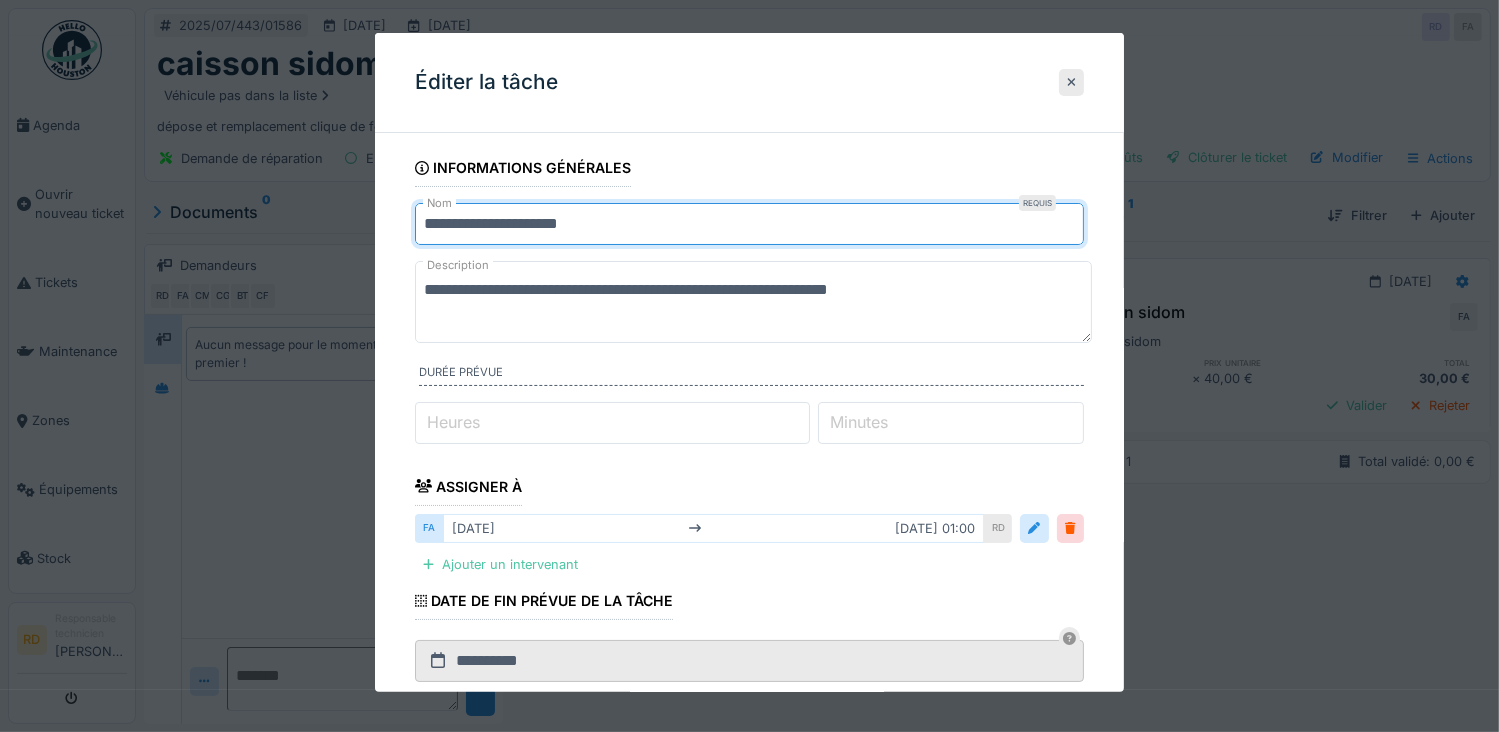 scroll, scrollTop: 364, scrollLeft: 0, axis: vertical 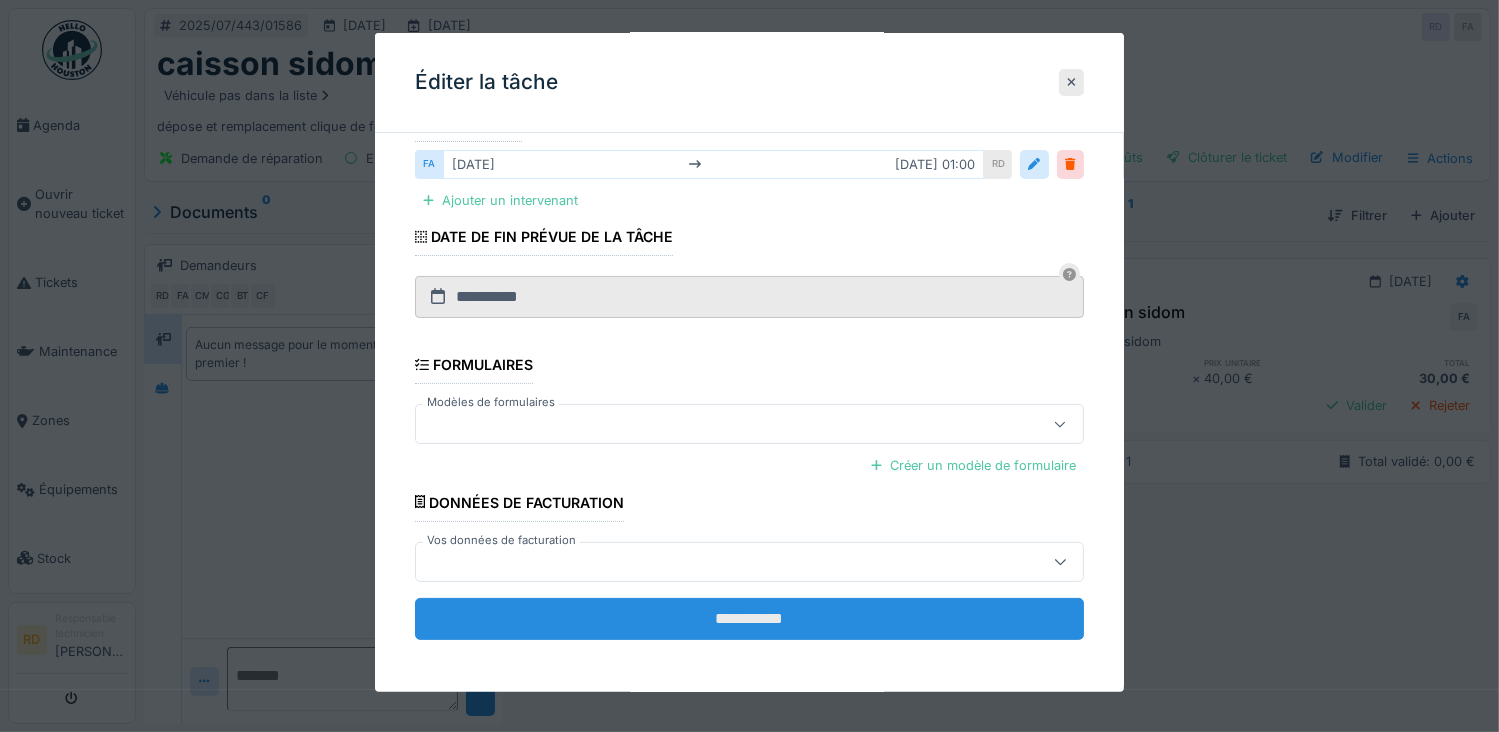 type on "**********" 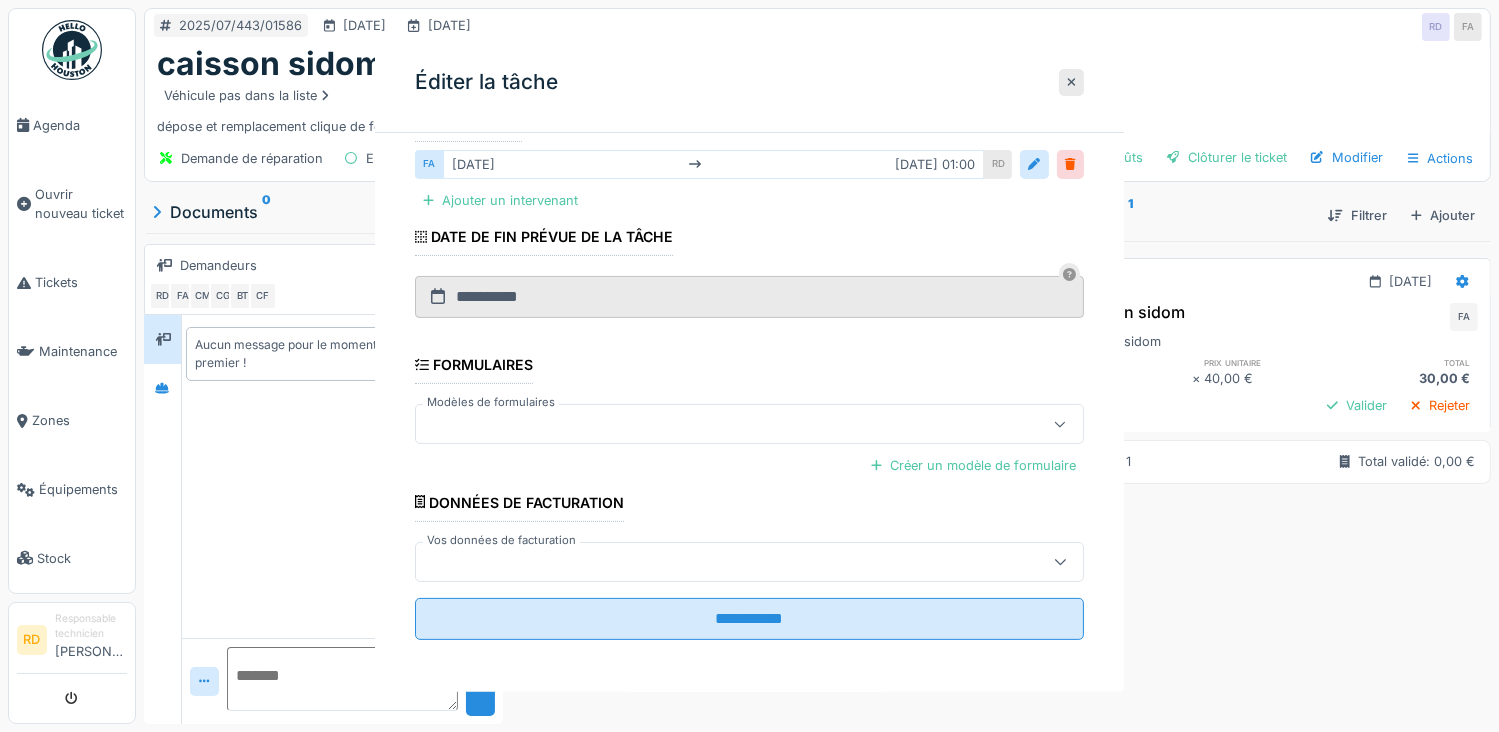 scroll, scrollTop: 0, scrollLeft: 0, axis: both 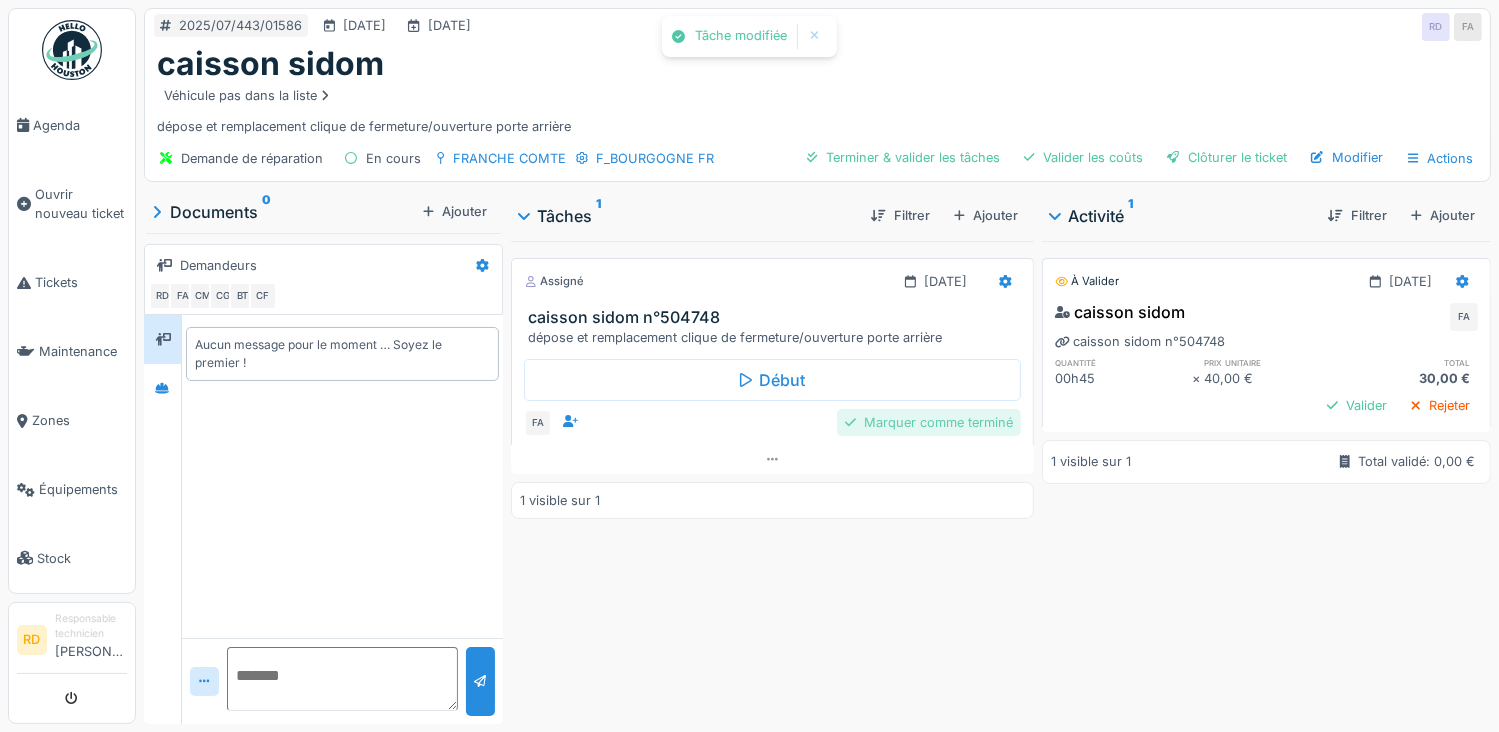 click on "Marquer comme terminé" at bounding box center (929, 422) 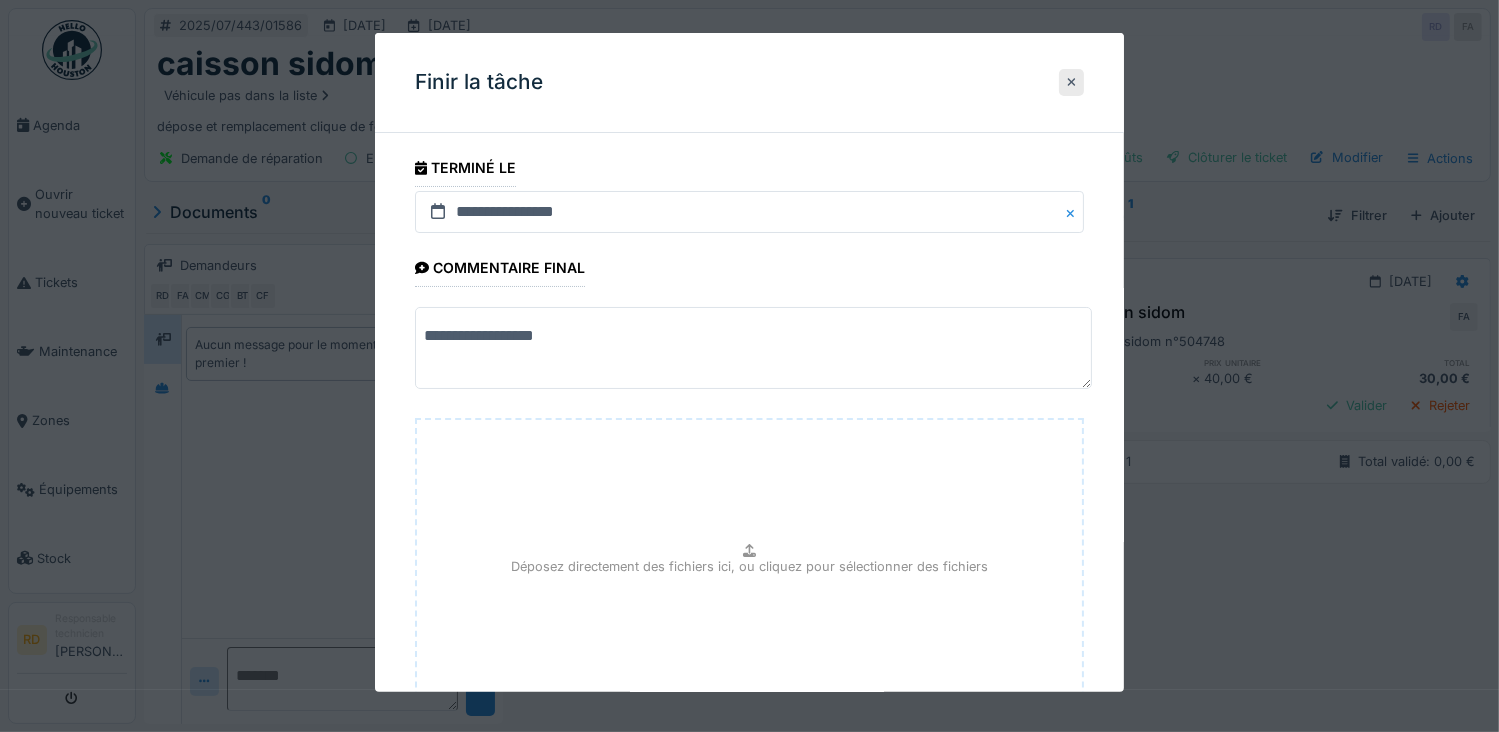 click on "**********" at bounding box center [753, 348] 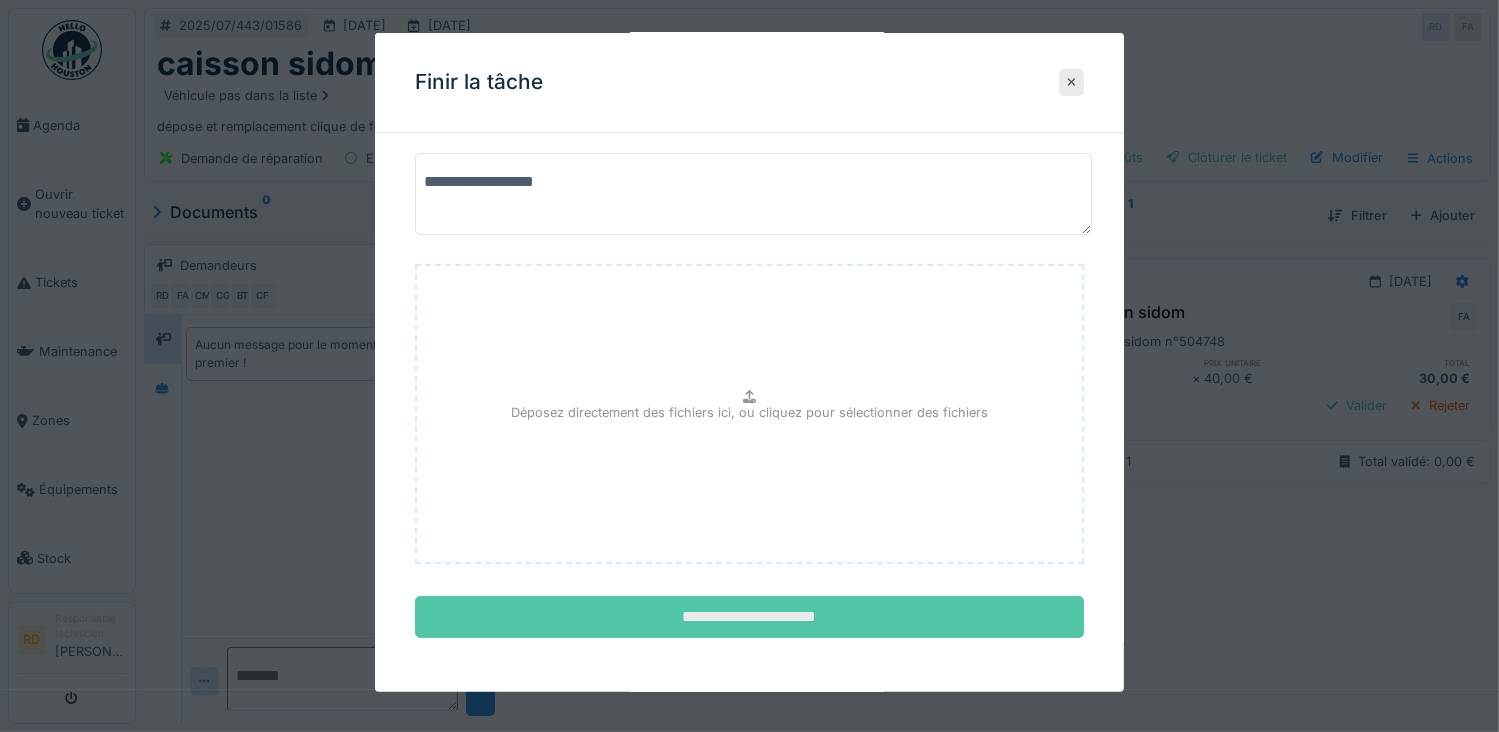click on "**********" at bounding box center (750, 617) 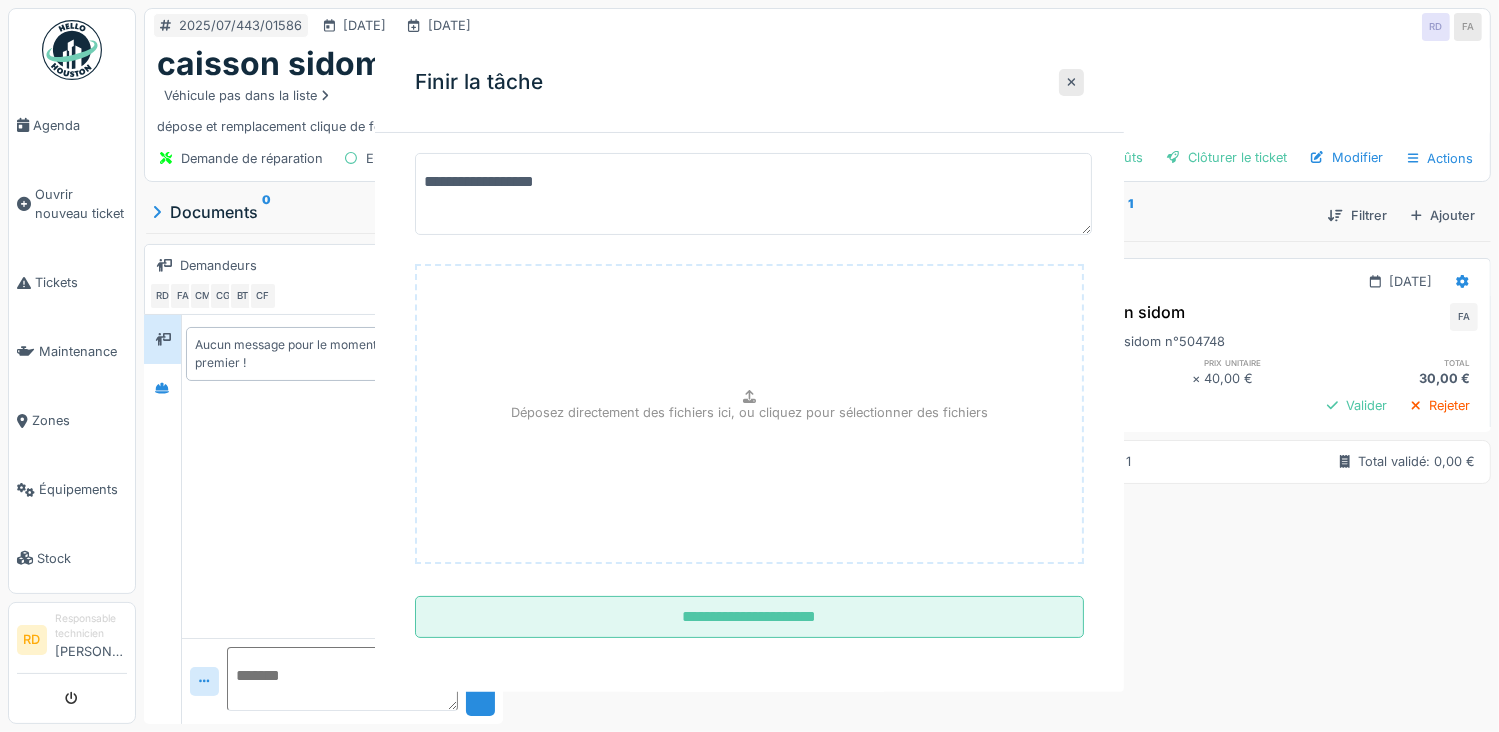scroll, scrollTop: 0, scrollLeft: 0, axis: both 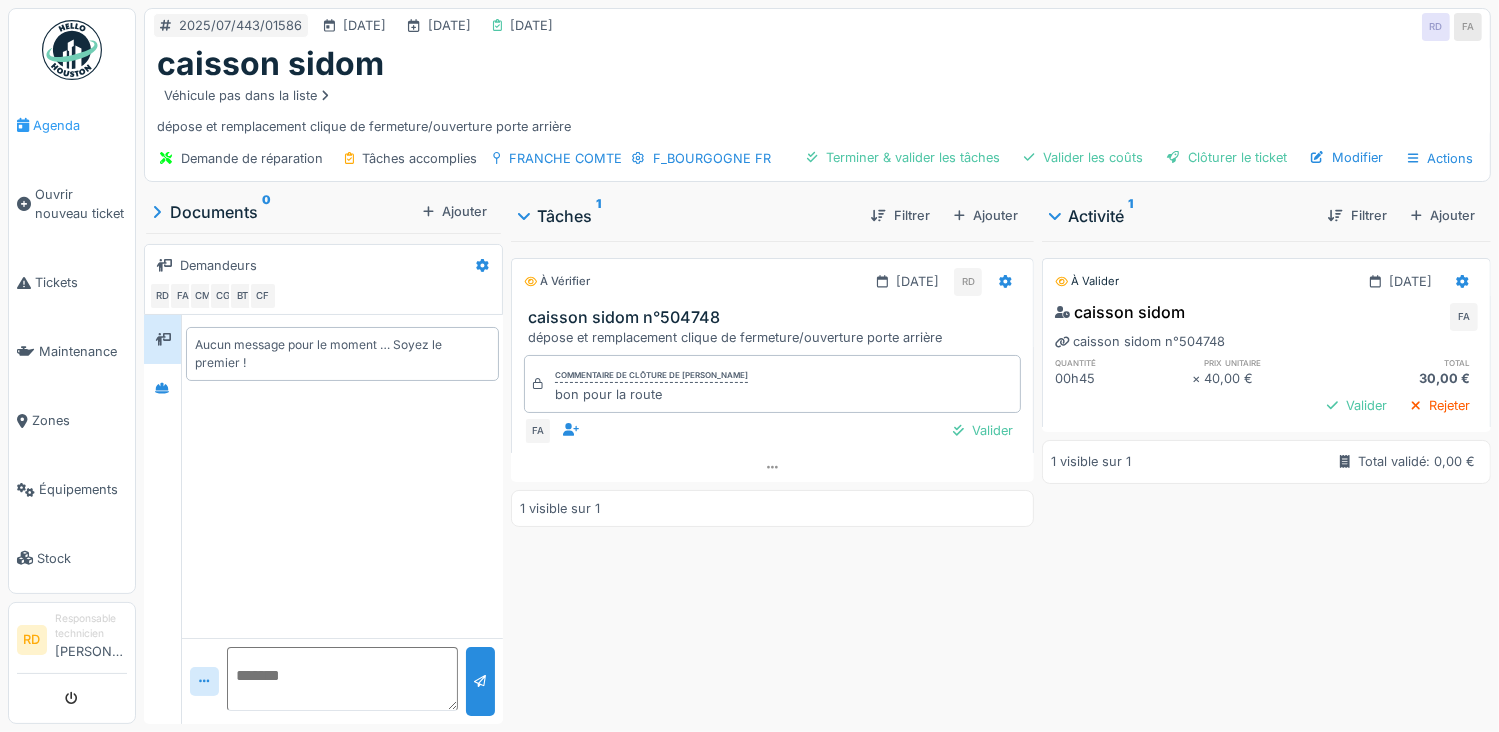 click on "Agenda" at bounding box center [80, 125] 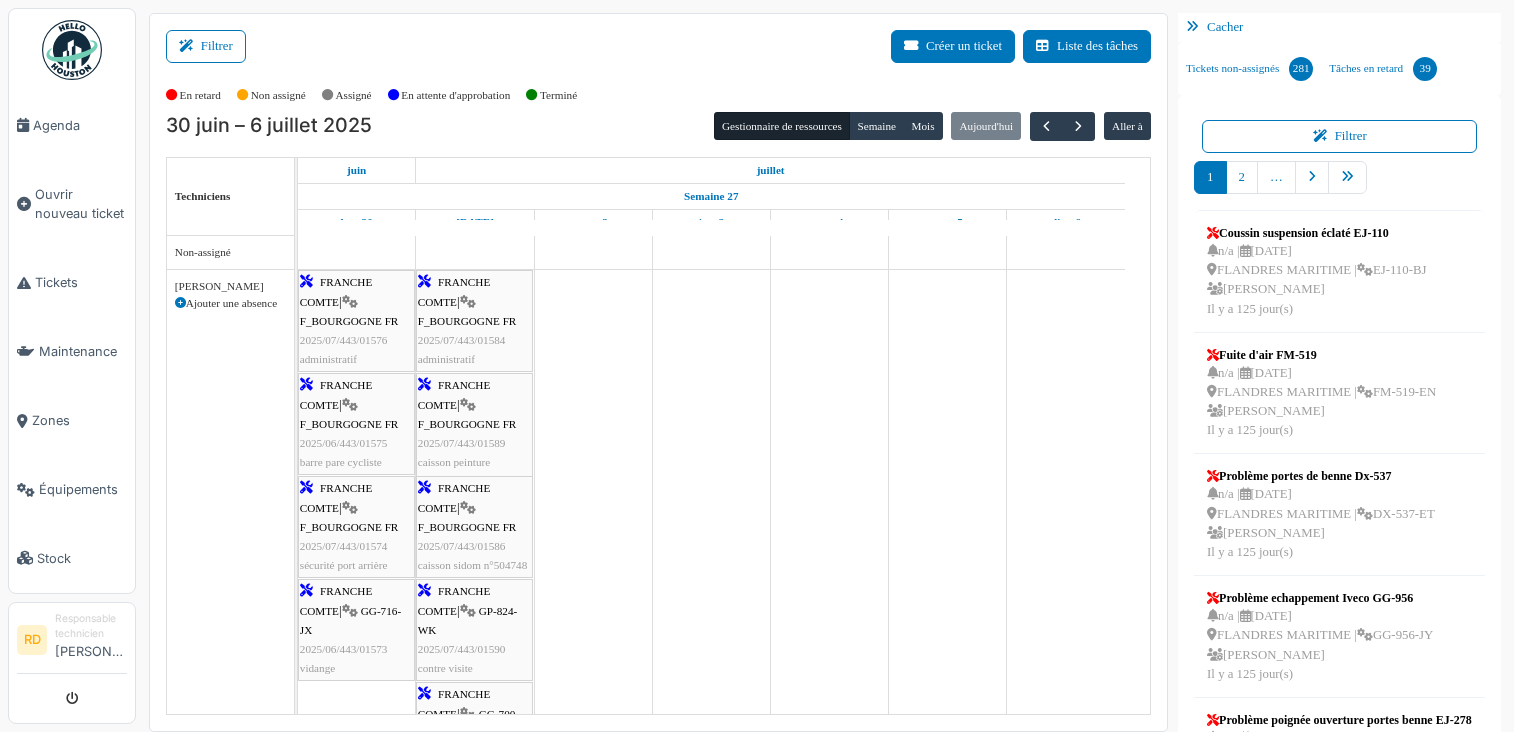 scroll, scrollTop: 0, scrollLeft: 0, axis: both 